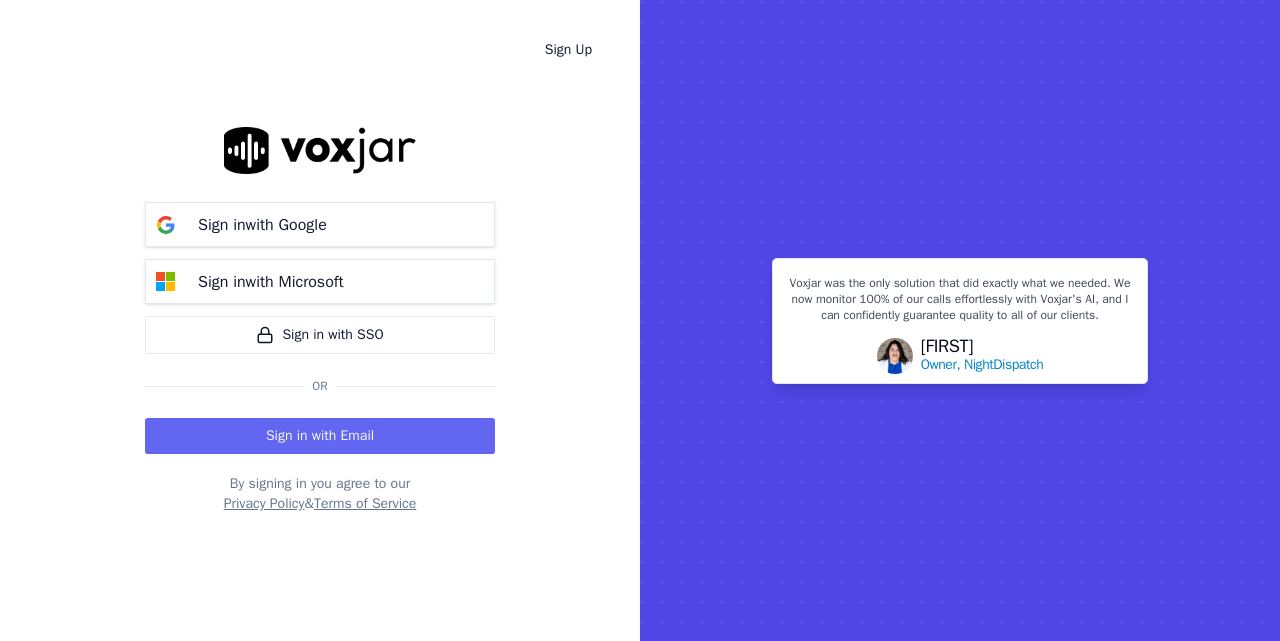 scroll, scrollTop: 0, scrollLeft: 0, axis: both 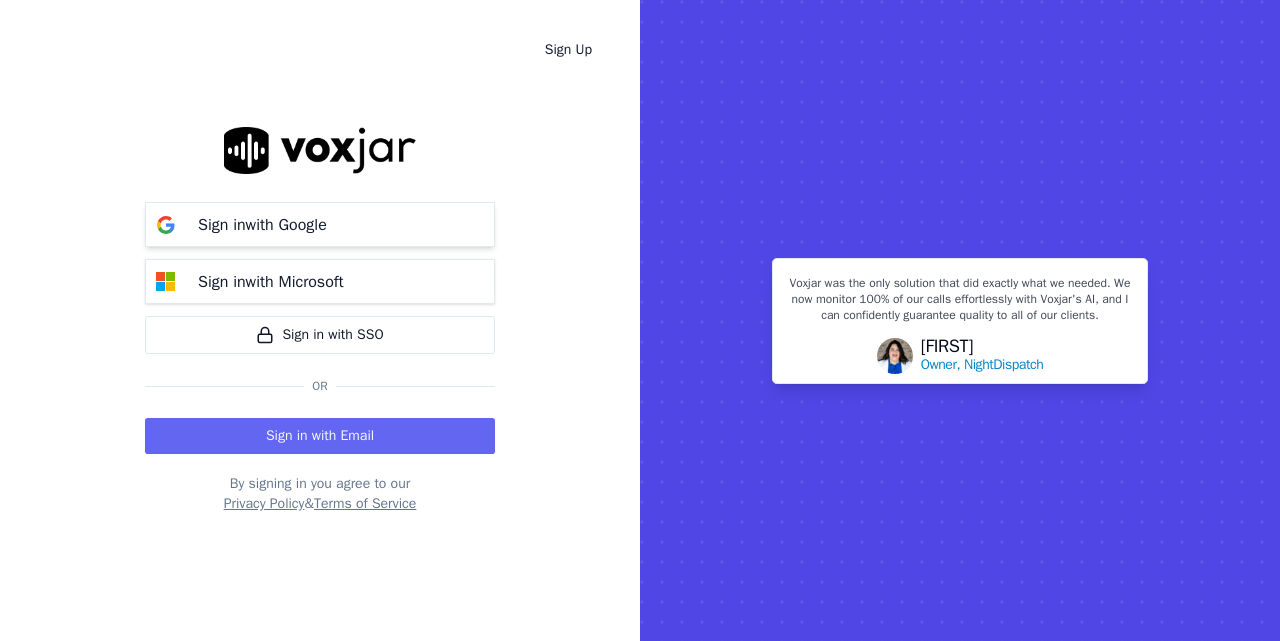 click on "Sign in  with Google" at bounding box center [320, 224] 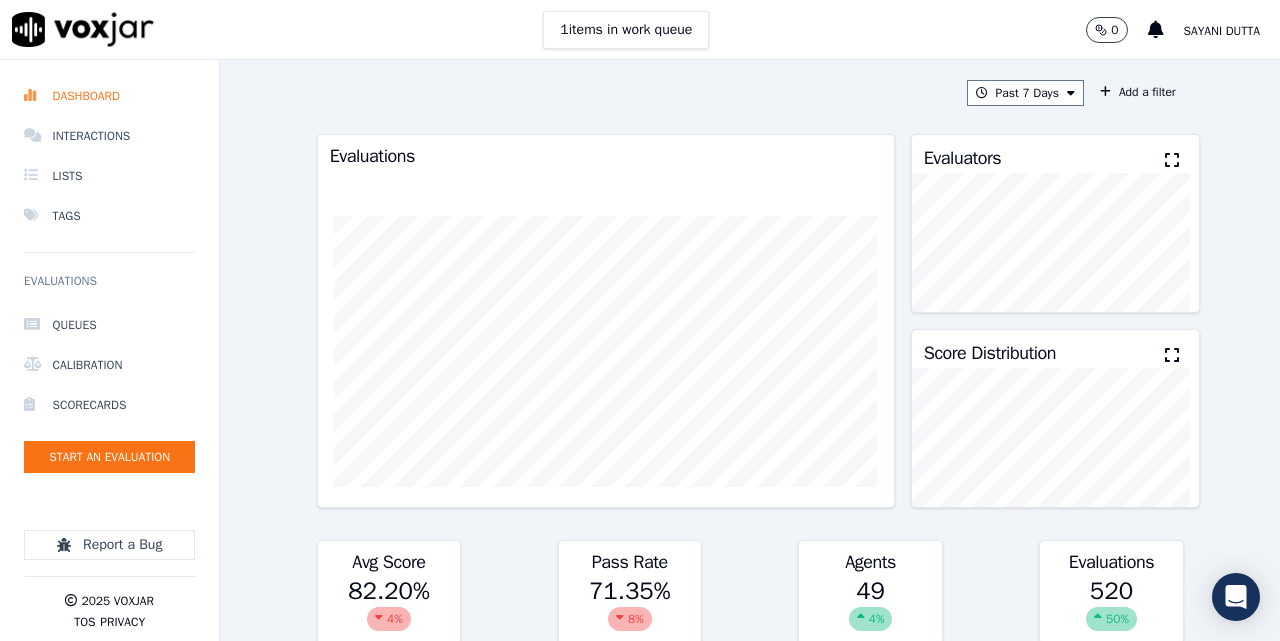 scroll, scrollTop: 0, scrollLeft: 0, axis: both 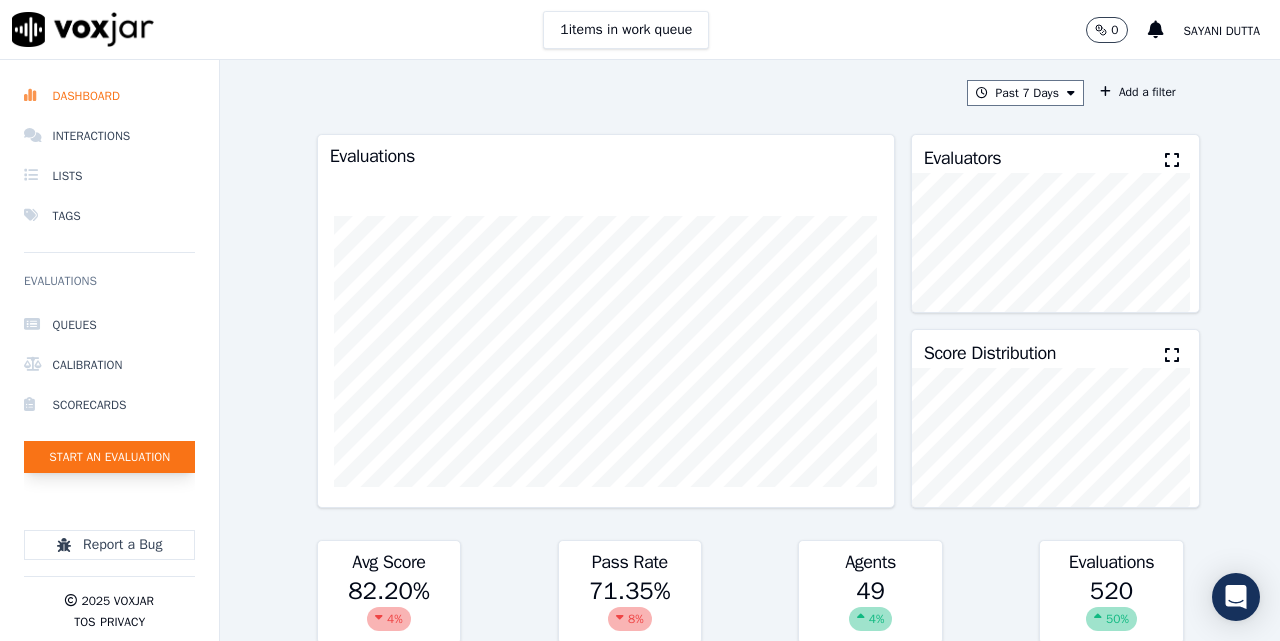 click on "Start an Evaluation" 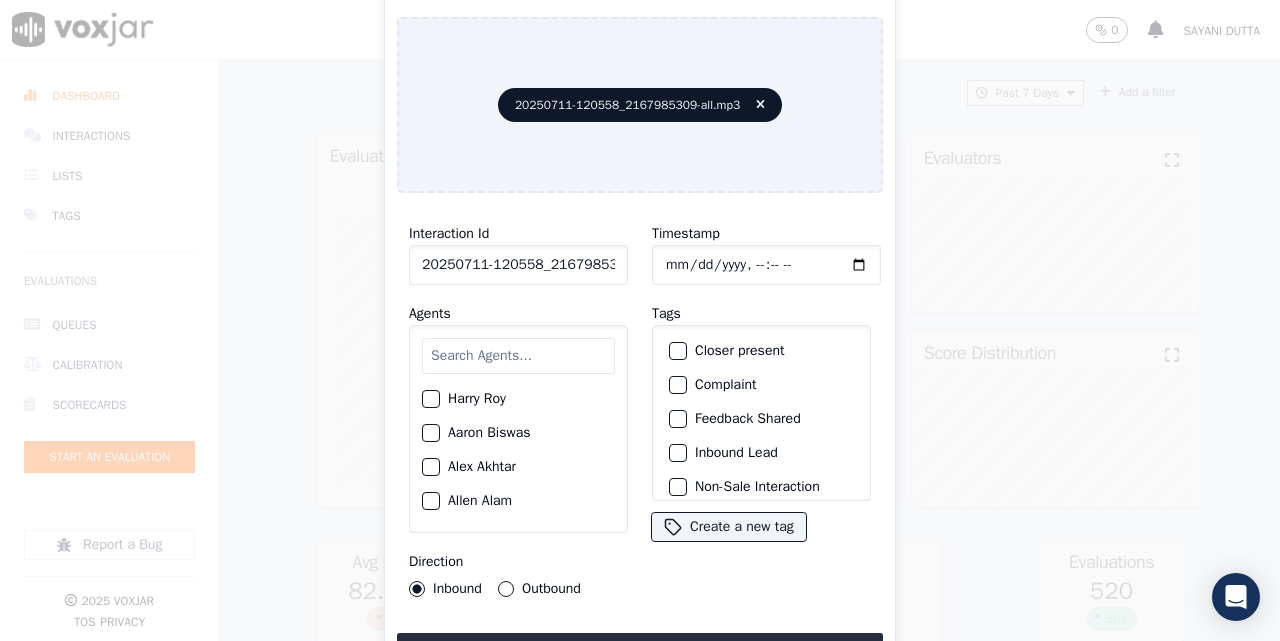 click on "20250711-120558_2167985309-all.mp3" 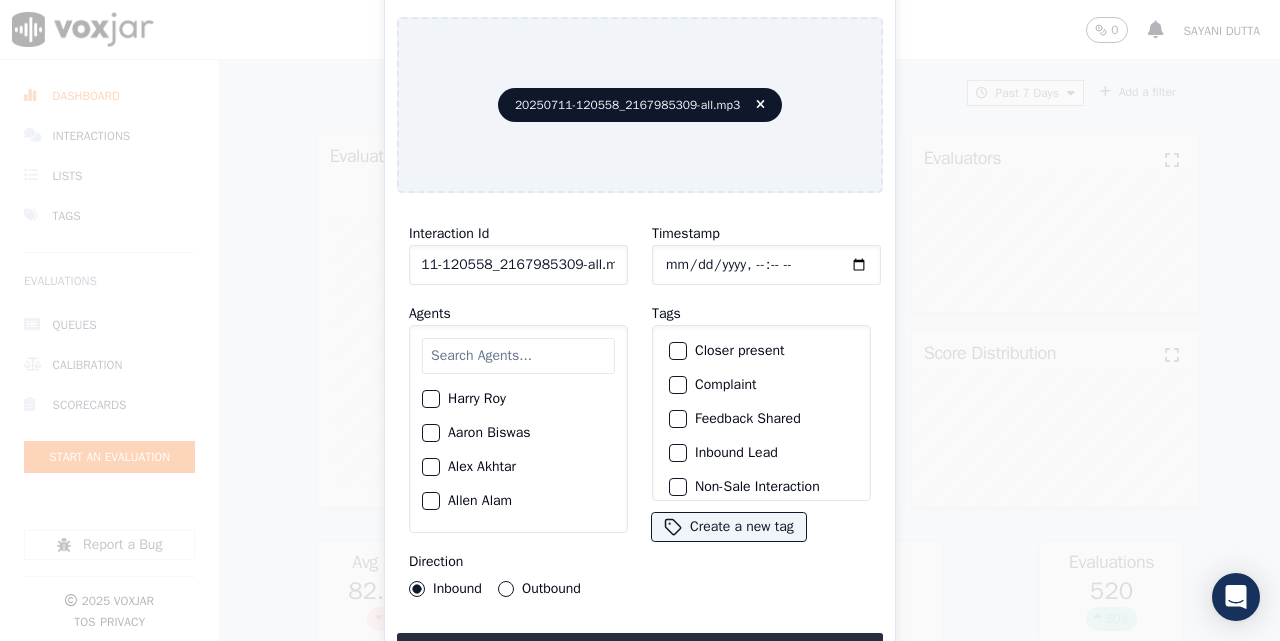scroll, scrollTop: 0, scrollLeft: 57, axis: horizontal 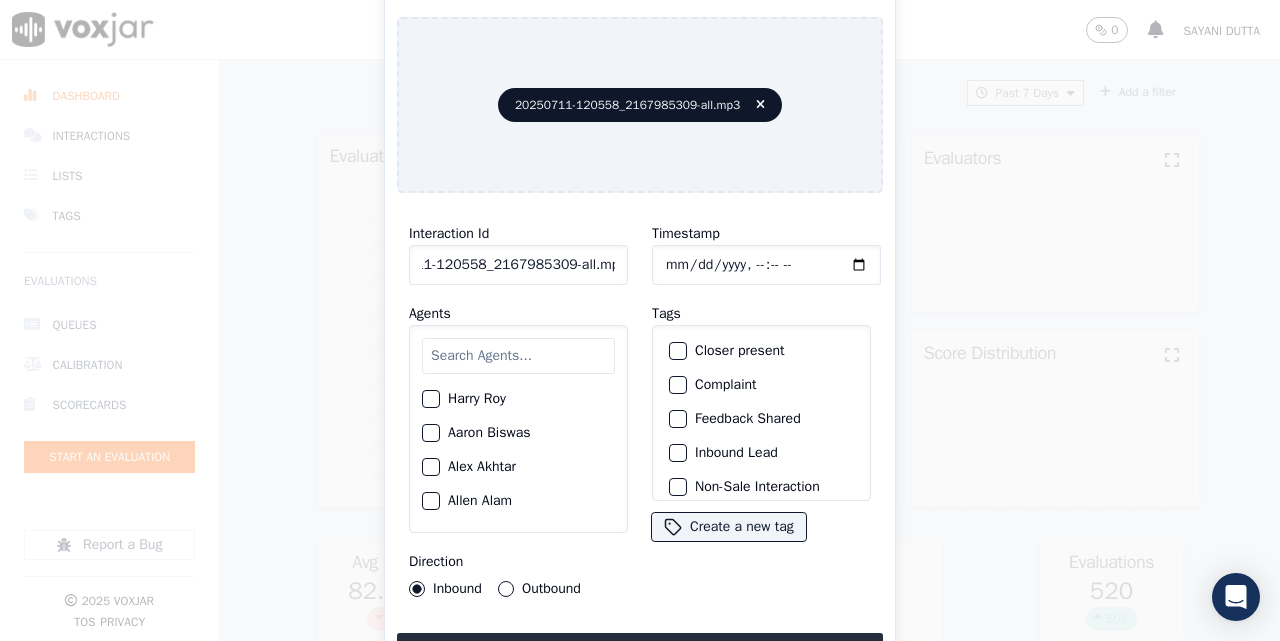 drag, startPoint x: 557, startPoint y: 260, endPoint x: 660, endPoint y: 266, distance: 103.17461 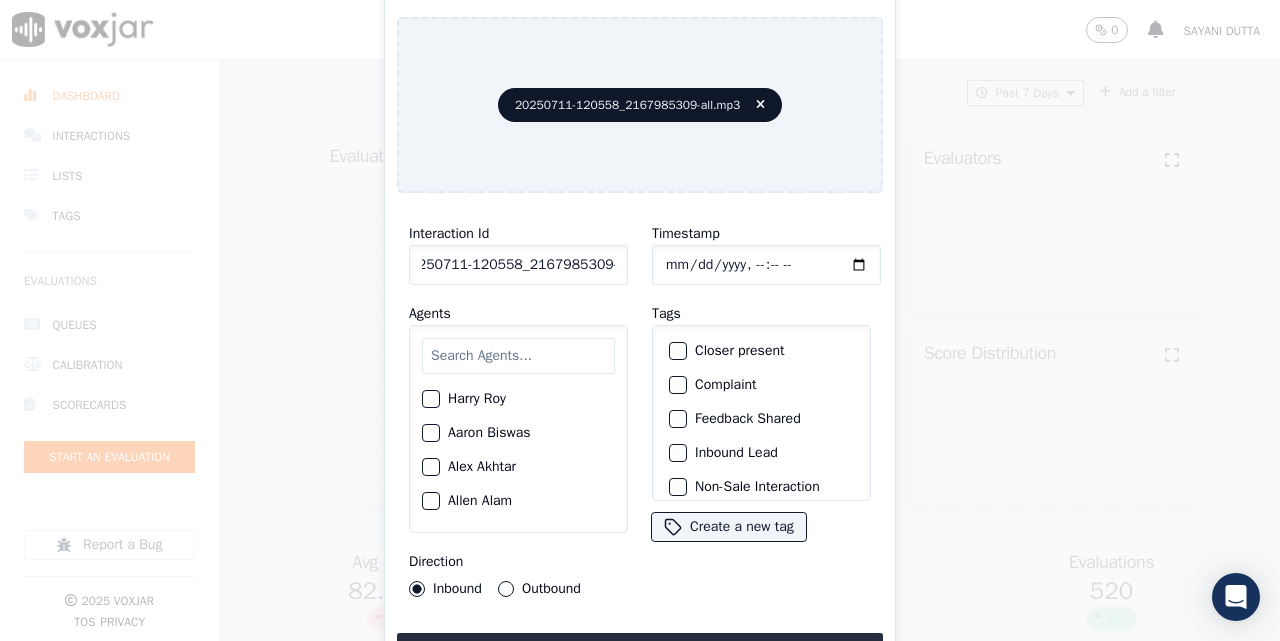 scroll, scrollTop: 0, scrollLeft: 28, axis: horizontal 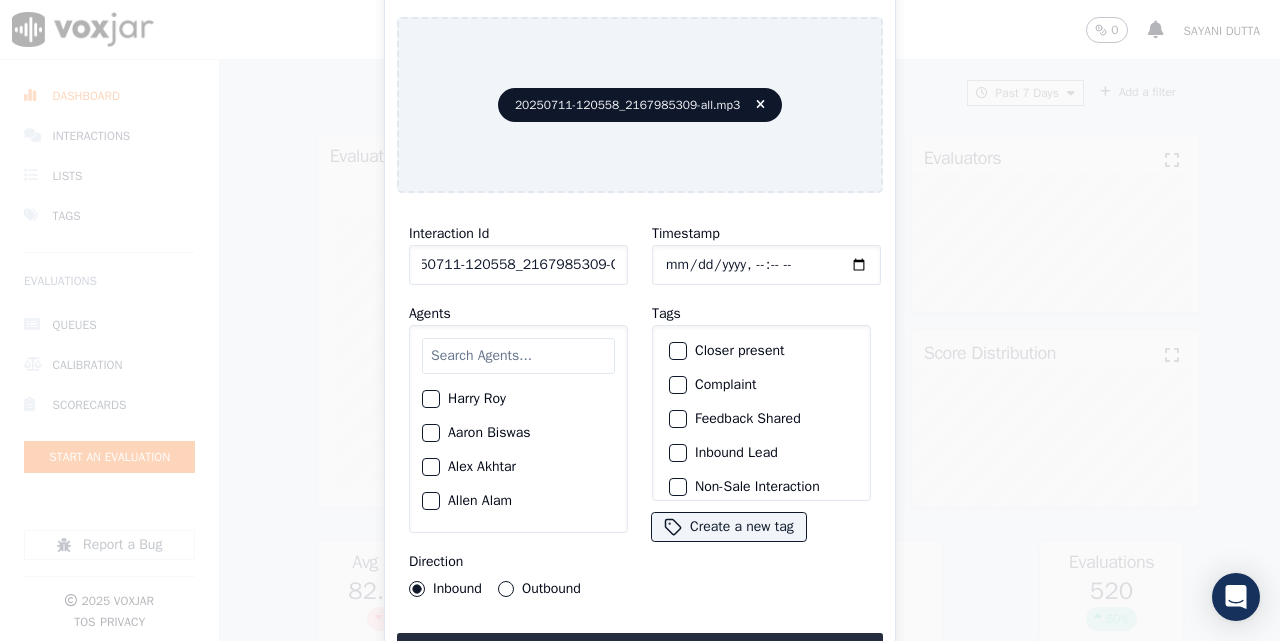 type on "20250711-120558_2167985309-C1" 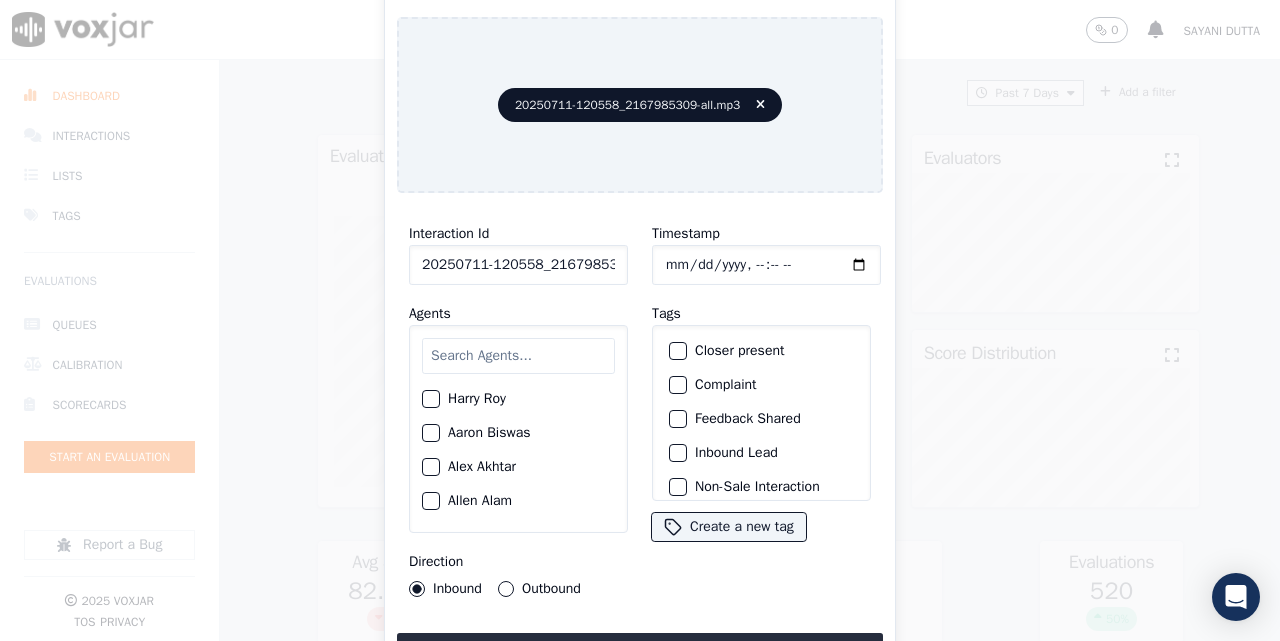 click on "Timestamp" 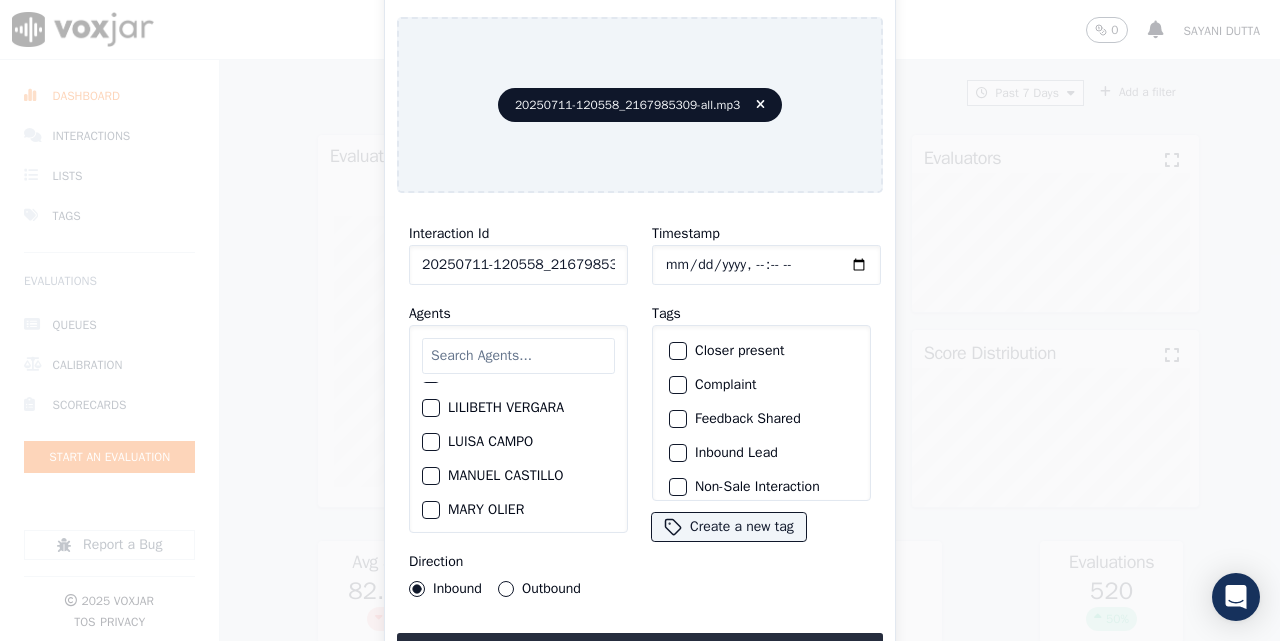 scroll, scrollTop: 1167, scrollLeft: 0, axis: vertical 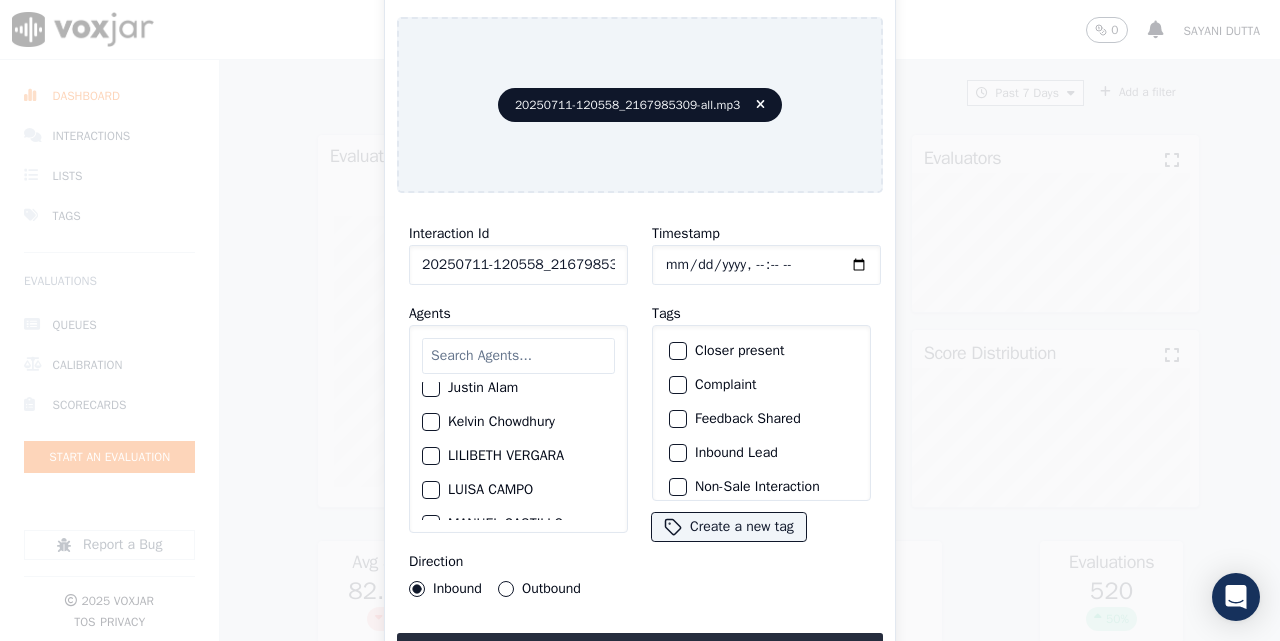 drag, startPoint x: 470, startPoint y: 417, endPoint x: 475, endPoint y: 471, distance: 54.230988 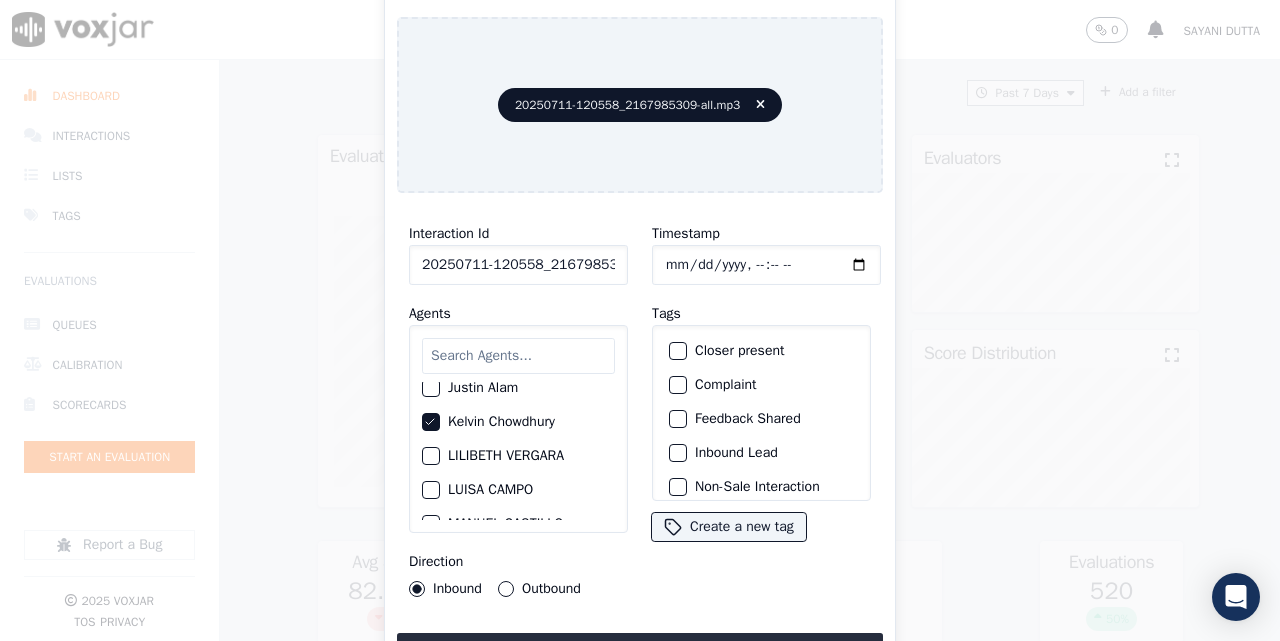 click on "Closer present" 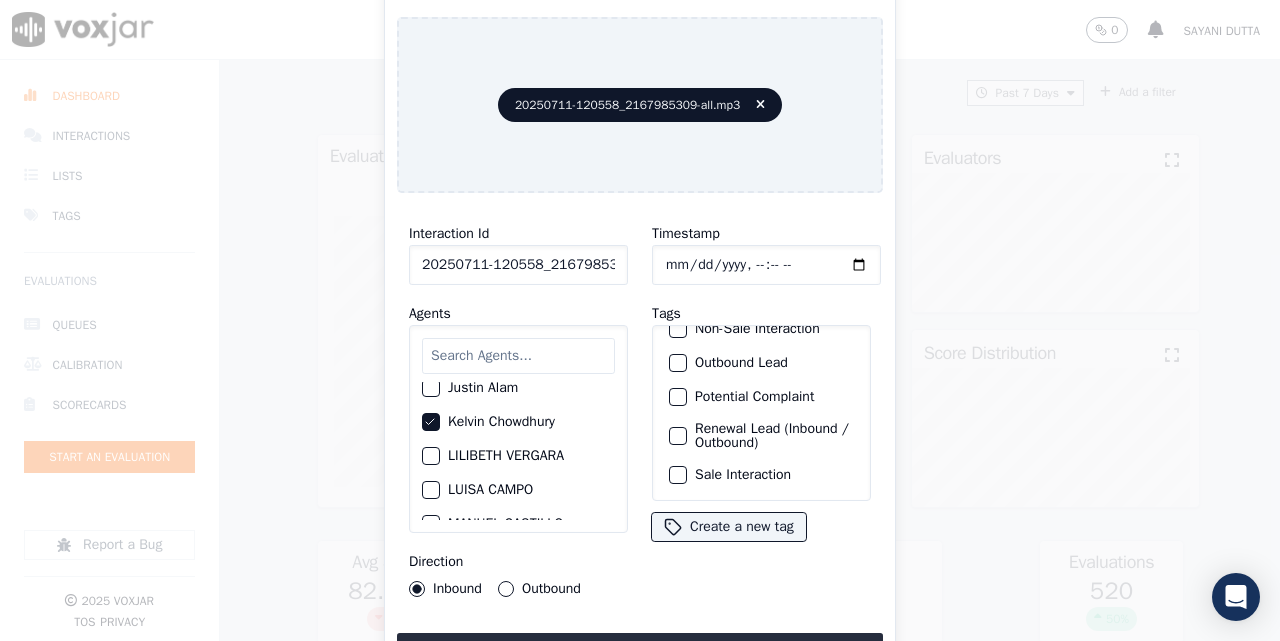 scroll, scrollTop: 0, scrollLeft: 0, axis: both 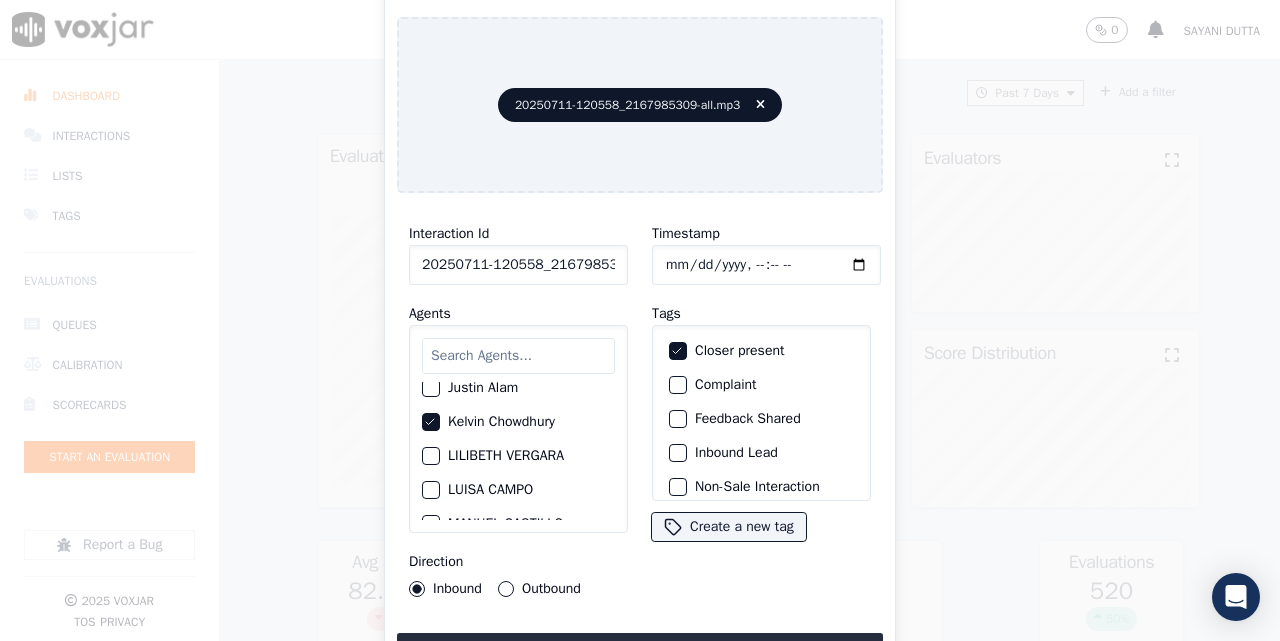 click on "Inbound Lead" 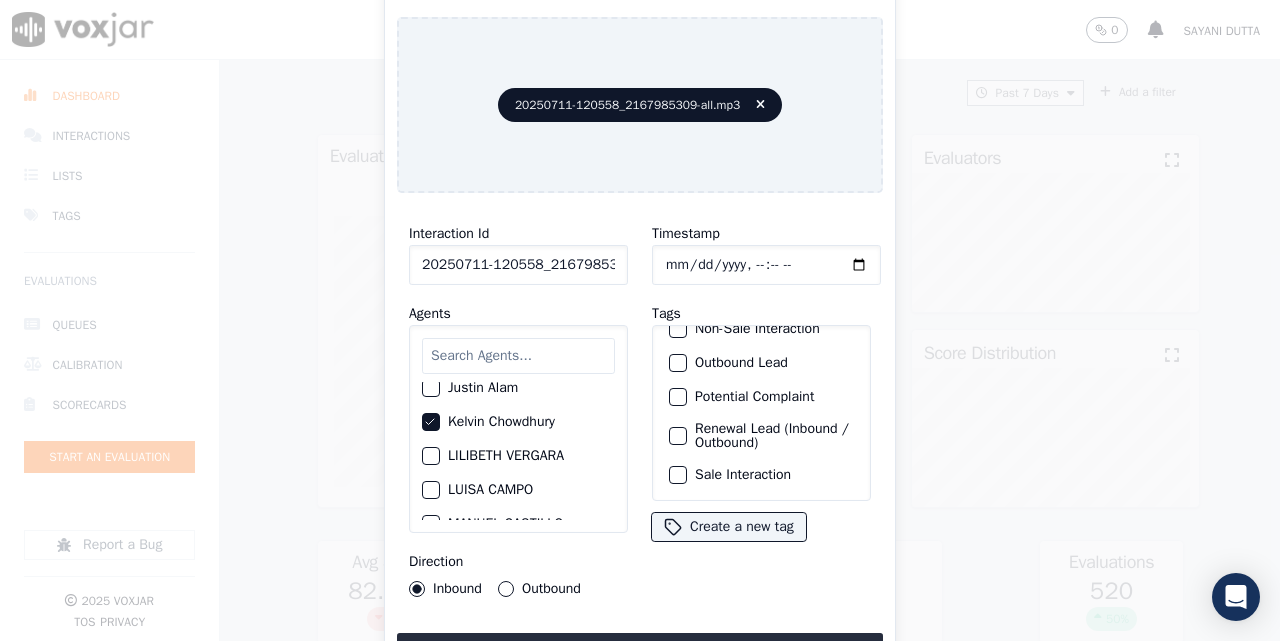 scroll, scrollTop: 187, scrollLeft: 0, axis: vertical 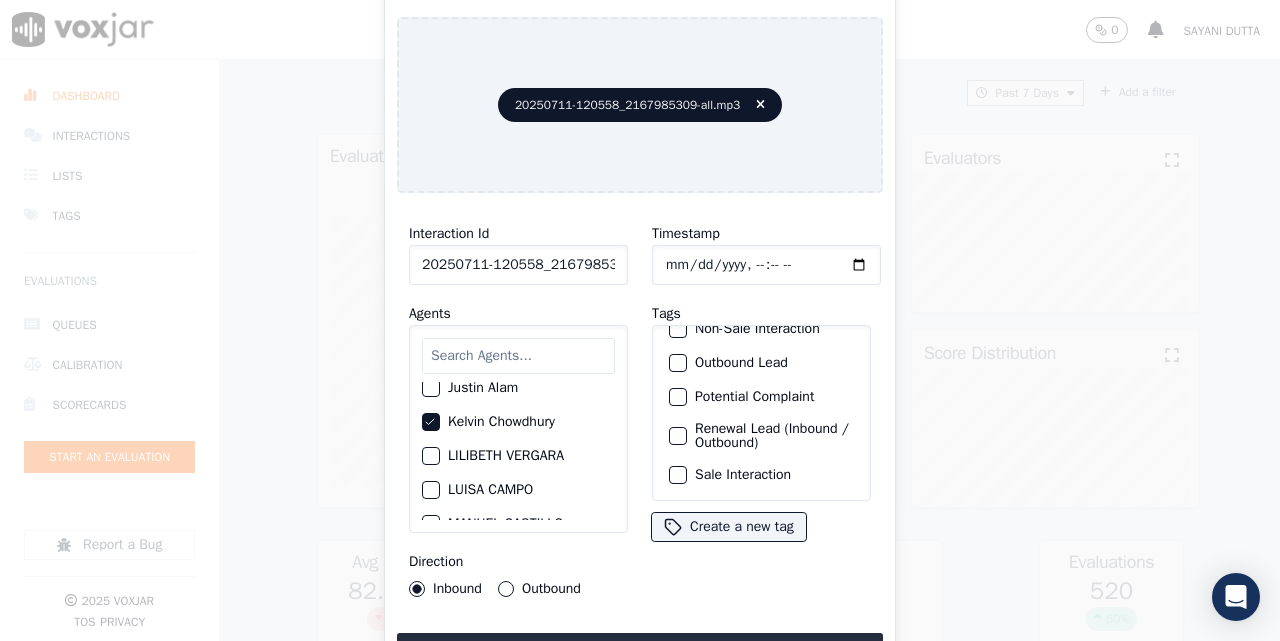 click on "Sale Interaction" 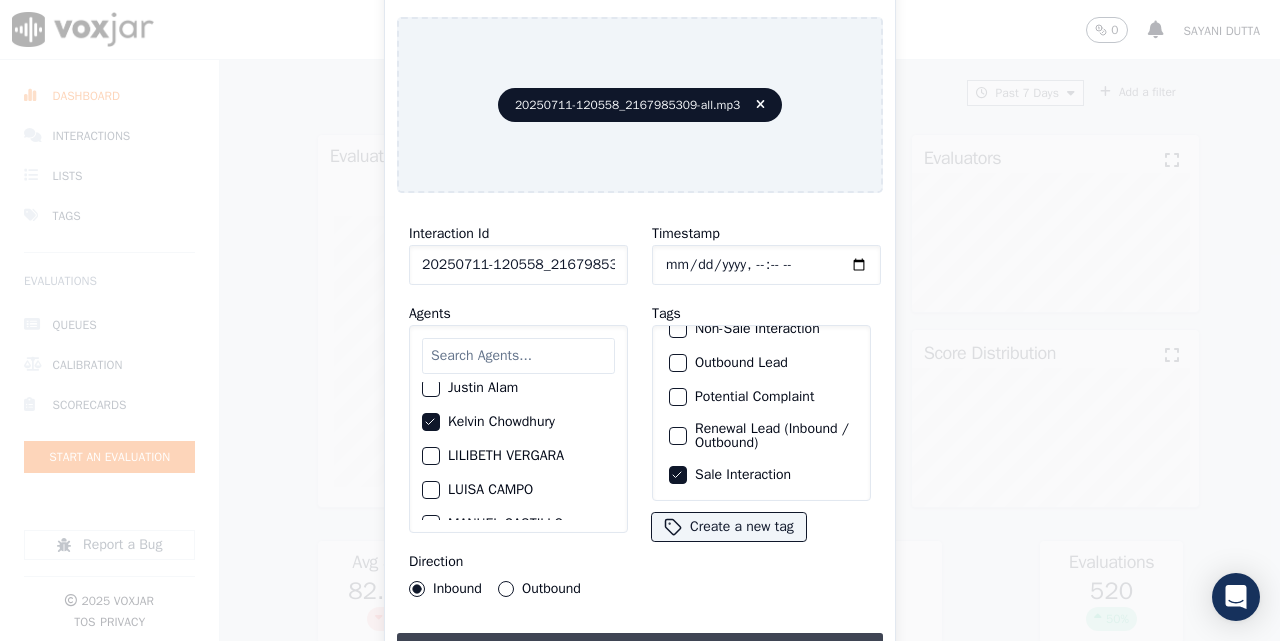 click on "Upload interaction to start evaluation" at bounding box center (640, 651) 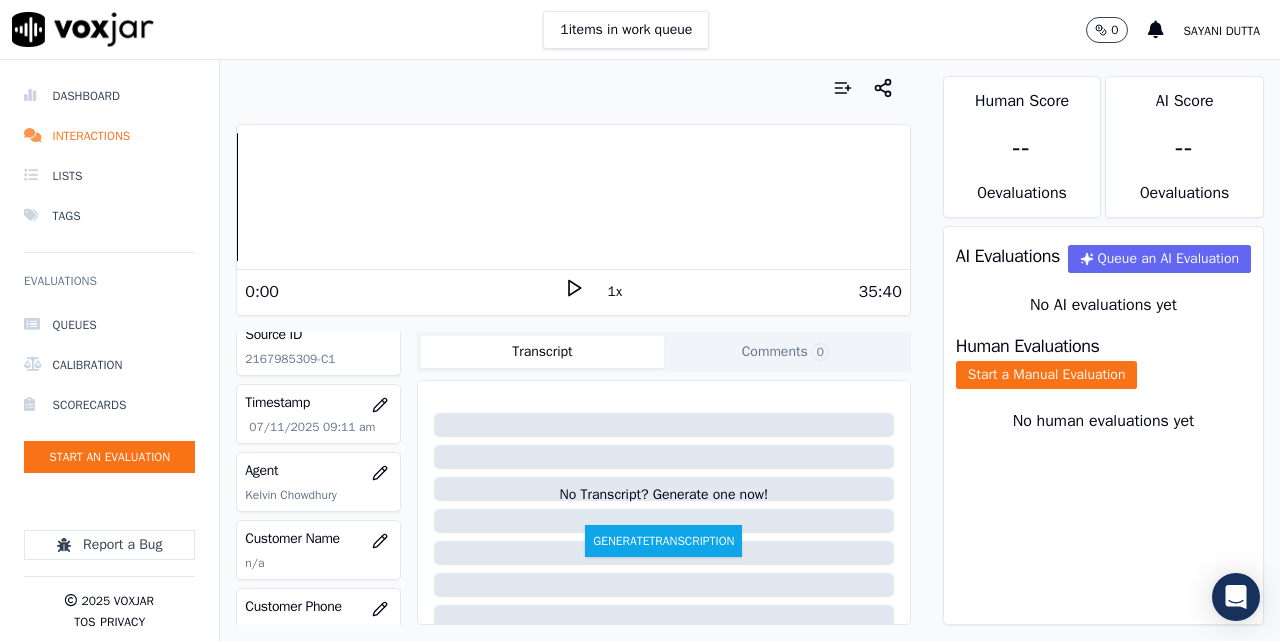 scroll, scrollTop: 167, scrollLeft: 0, axis: vertical 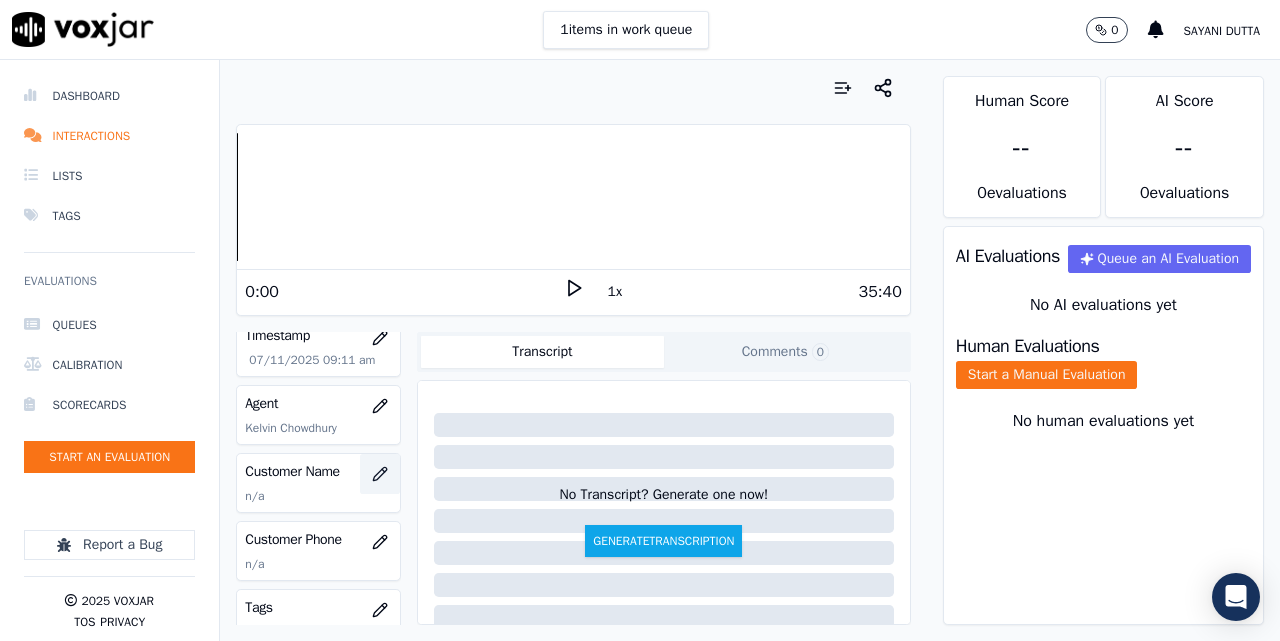 click 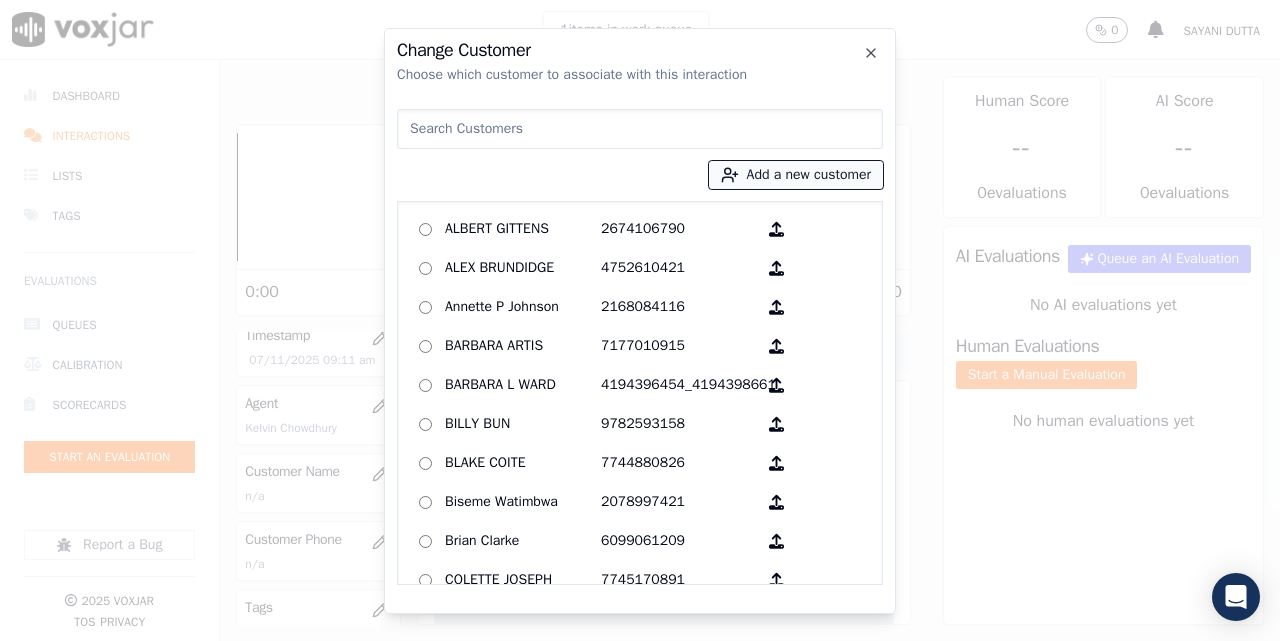 click on "Add a new customer" at bounding box center [796, 175] 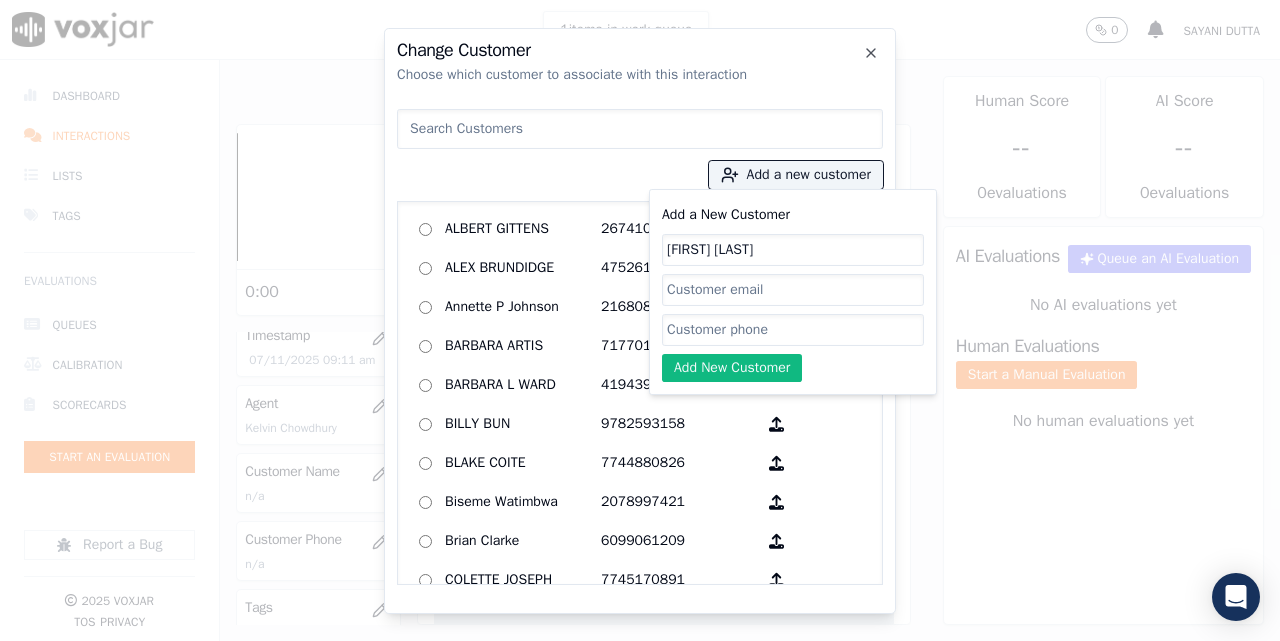 type on "[FIRST] [LAST]" 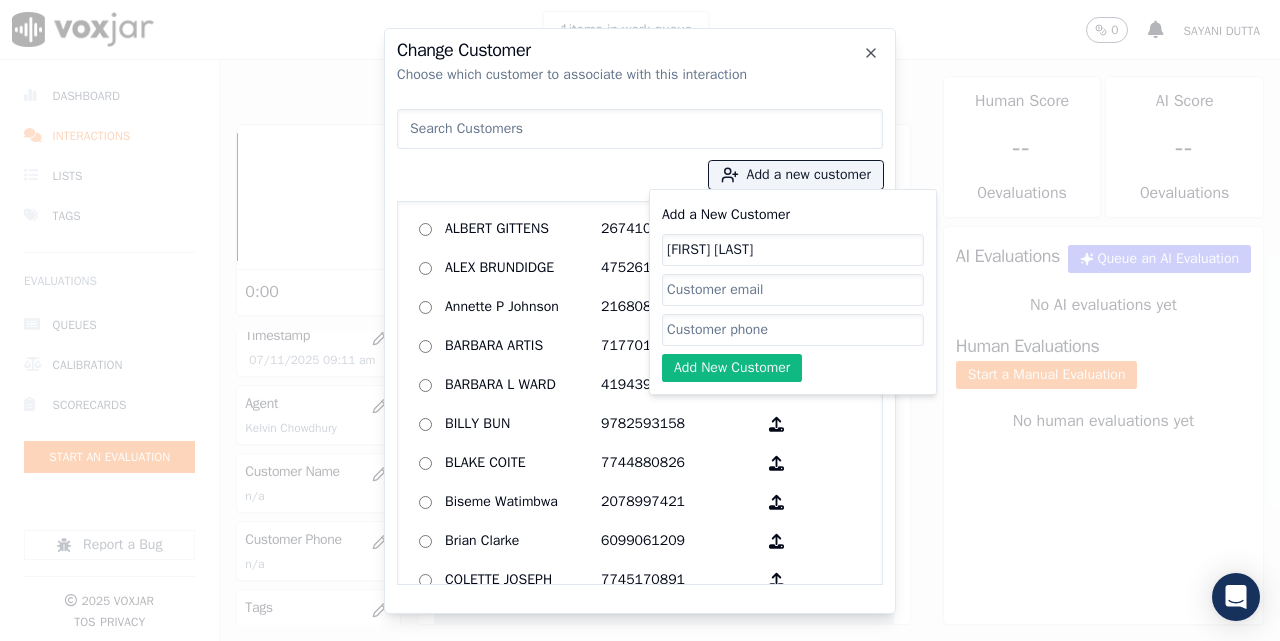 paste on "2167985309" 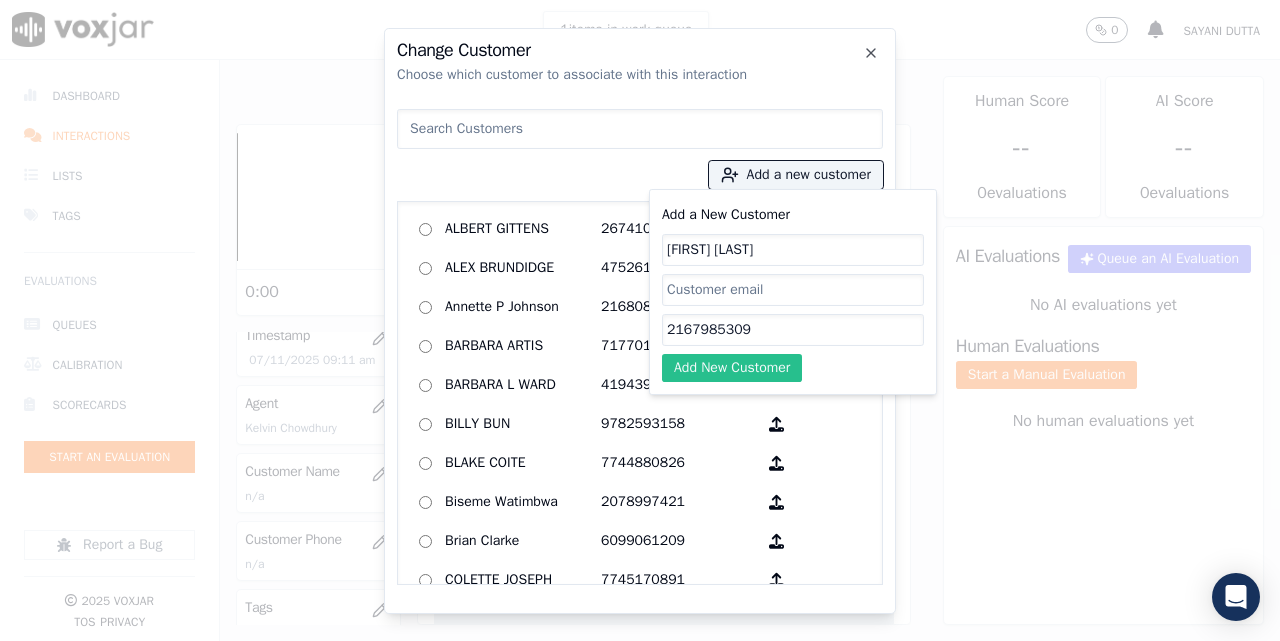 type on "2167985309" 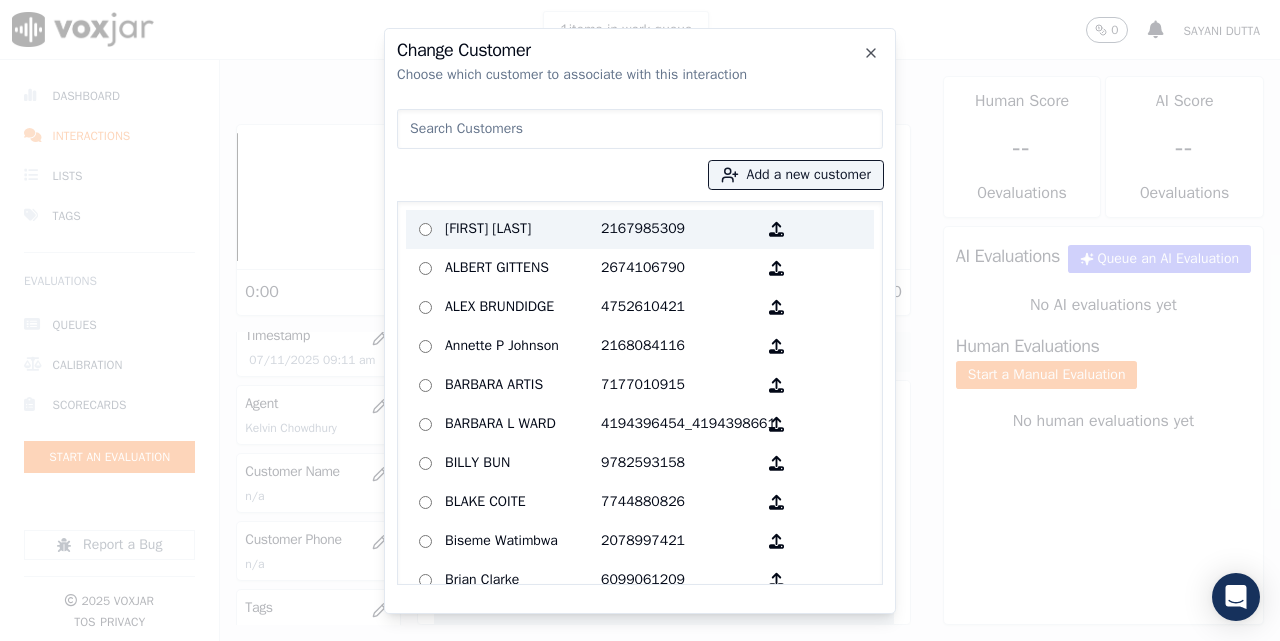 click on "[FIRST] [LAST]" at bounding box center (523, 229) 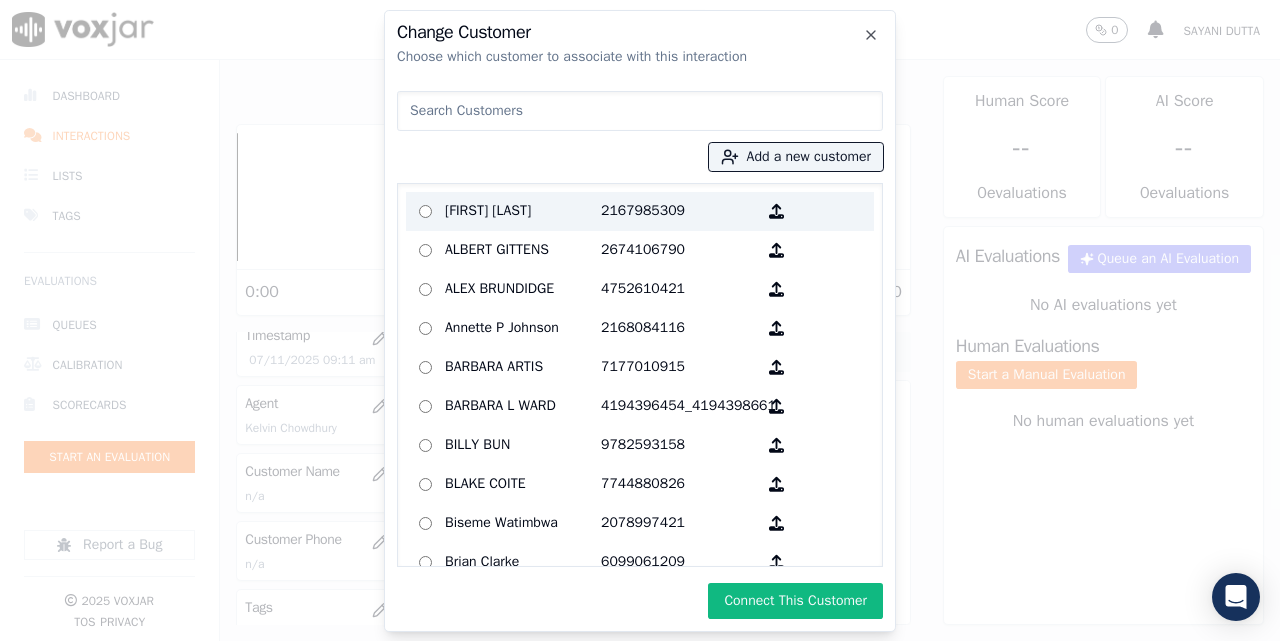 click on "[FIRST] [LAST]" at bounding box center (523, 211) 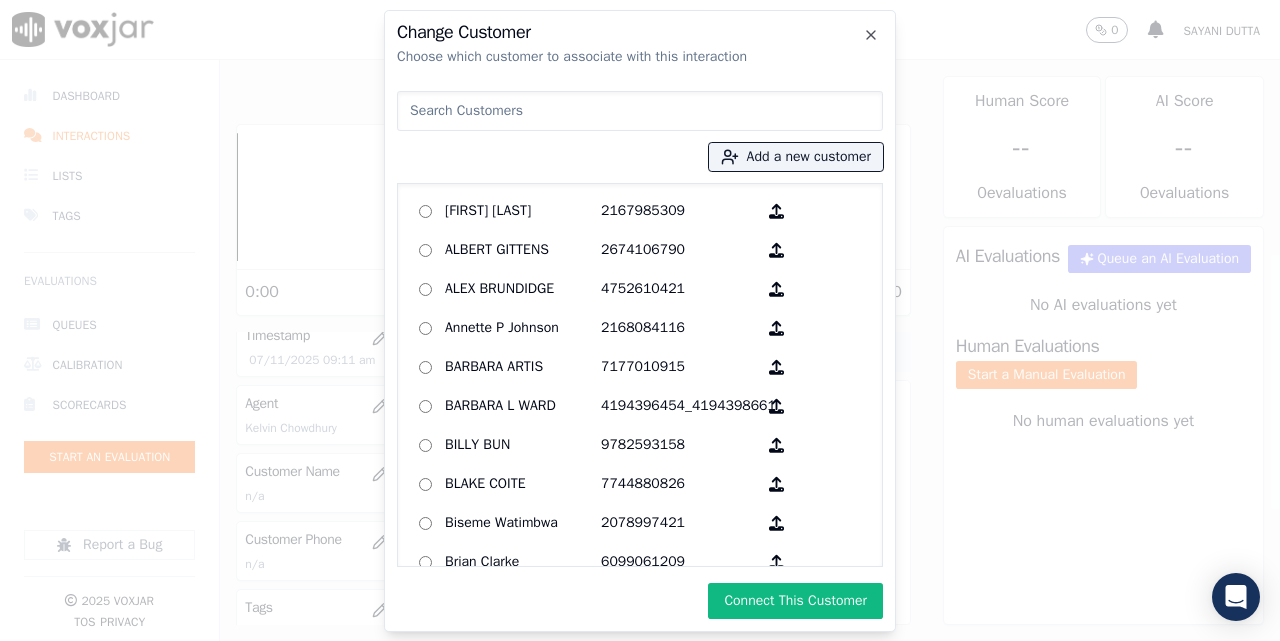 click at bounding box center [640, 111] 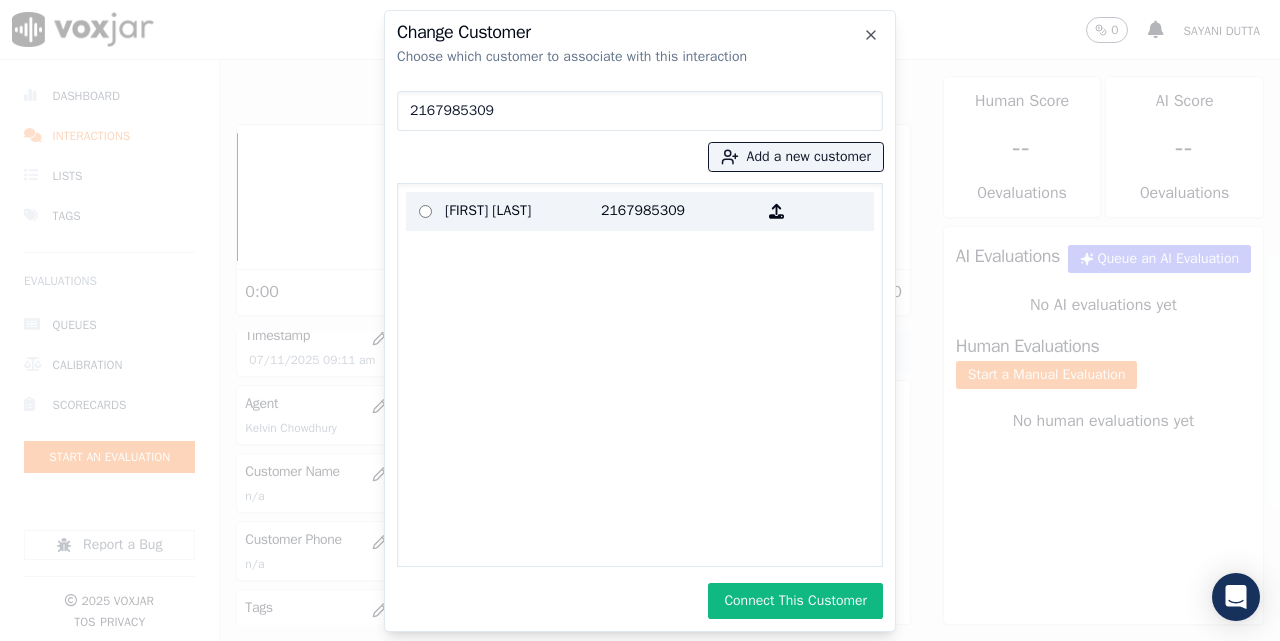 type on "2167985309" 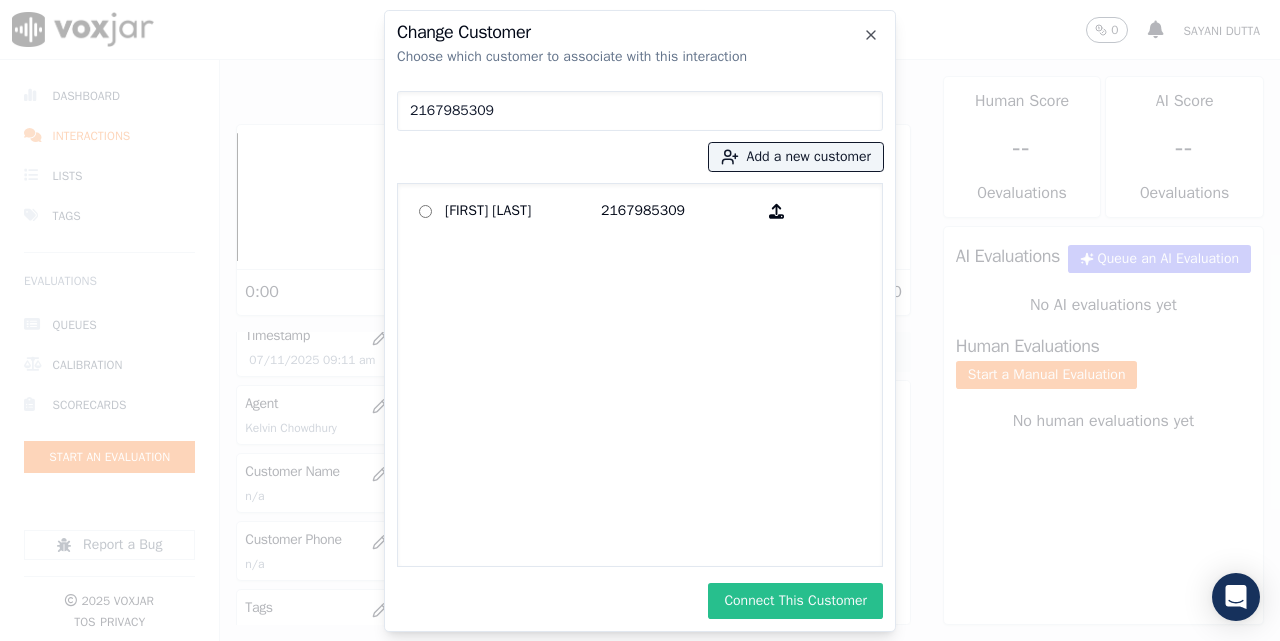 click on "Connect This Customer" at bounding box center (795, 601) 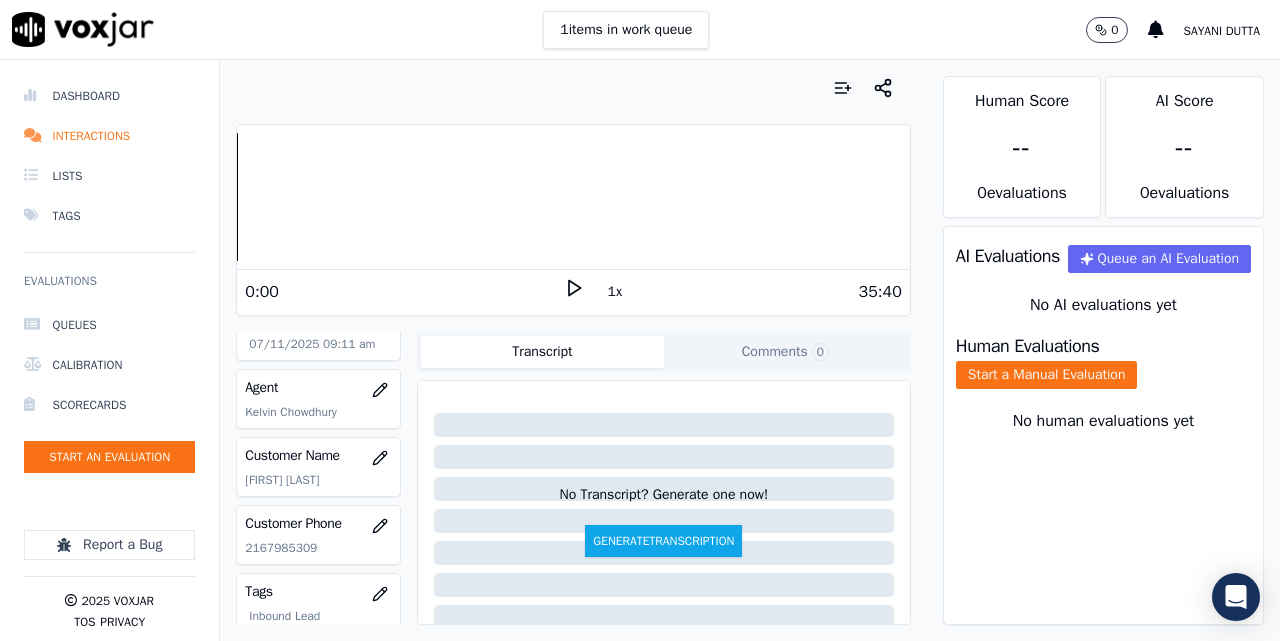 scroll, scrollTop: 0, scrollLeft: 0, axis: both 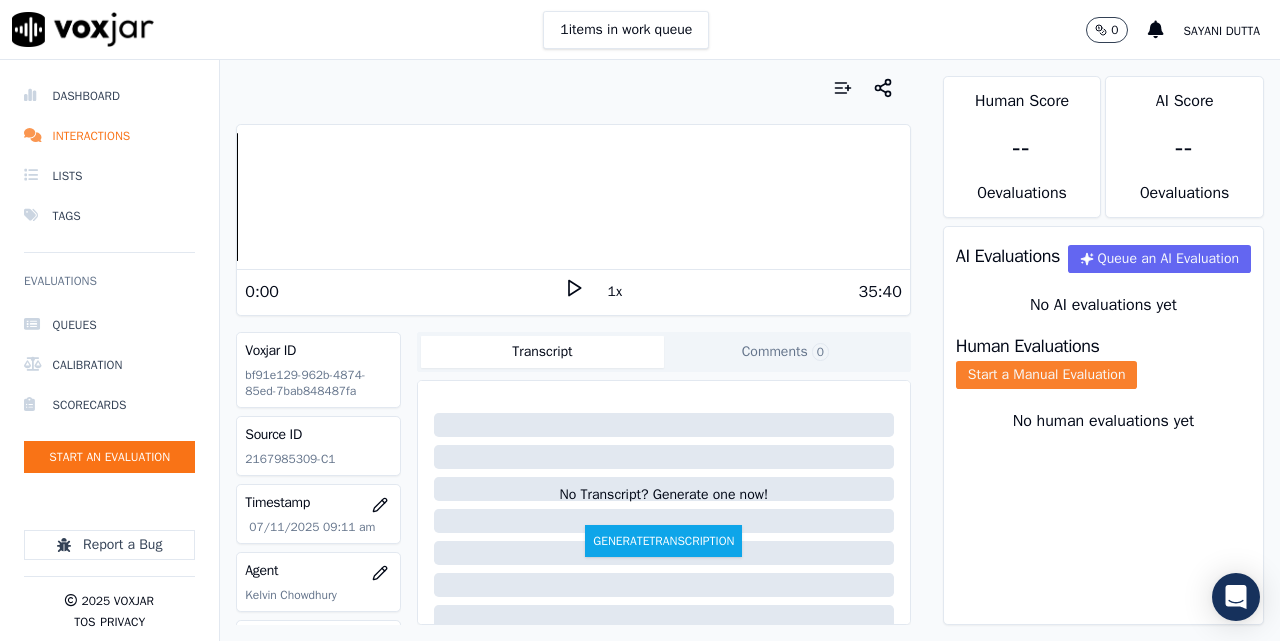 click on "Start a Manual Evaluation" 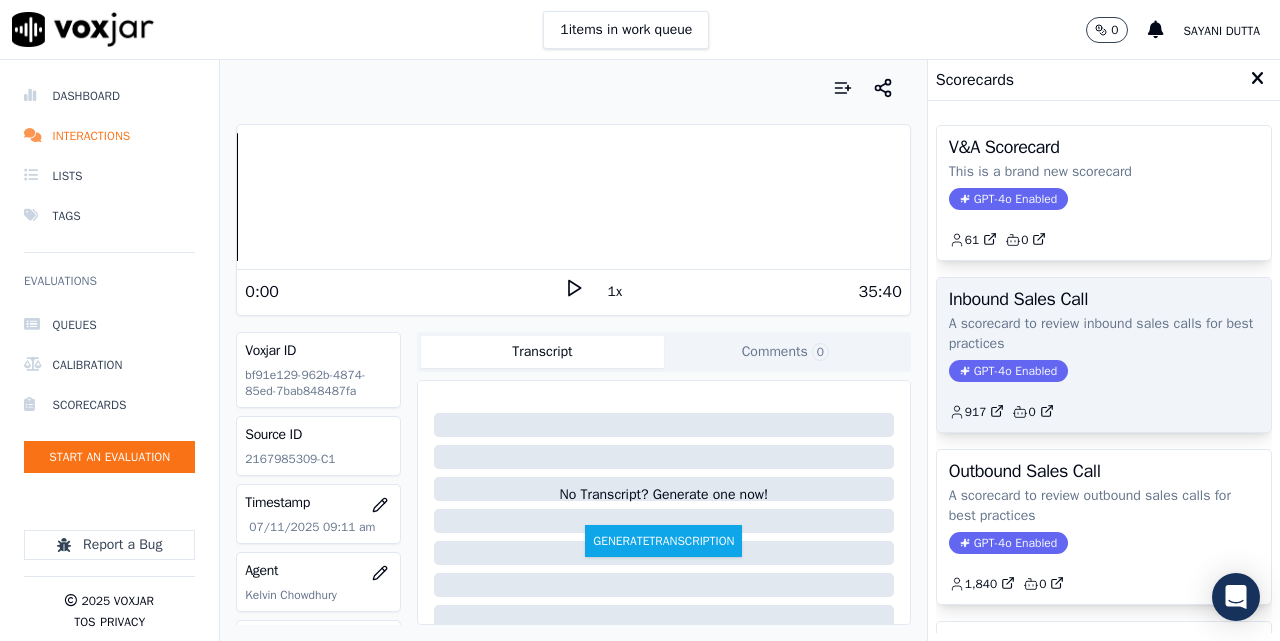 click on "917         0" 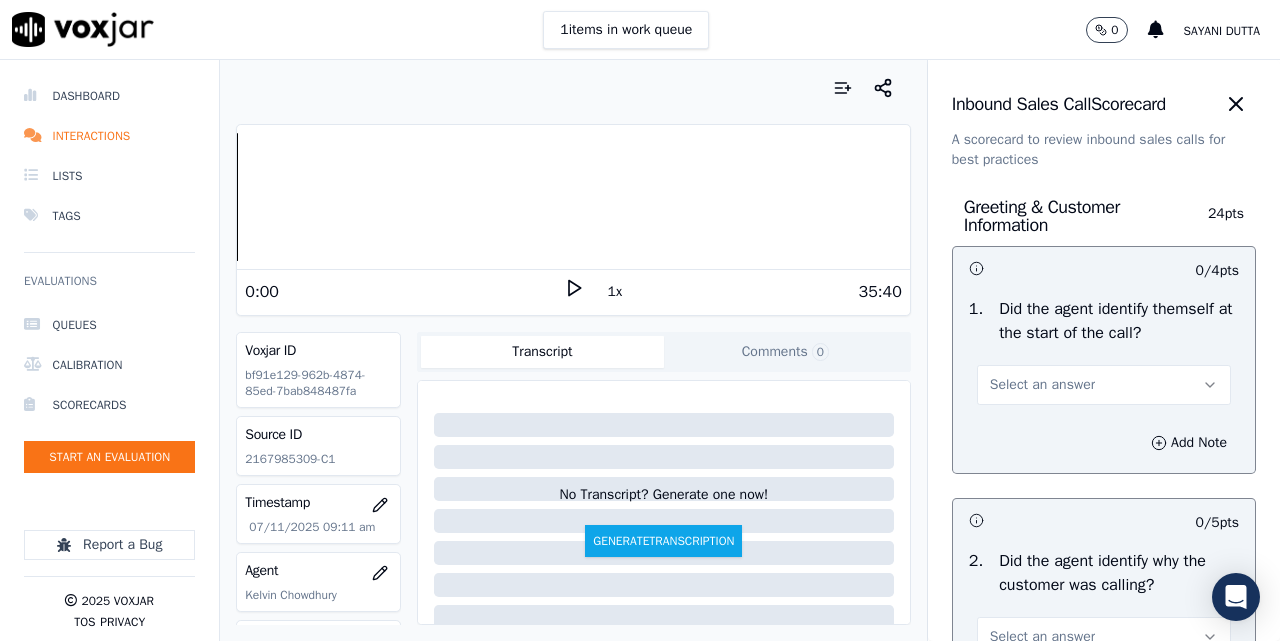 click on "Select an answer" at bounding box center [1042, 385] 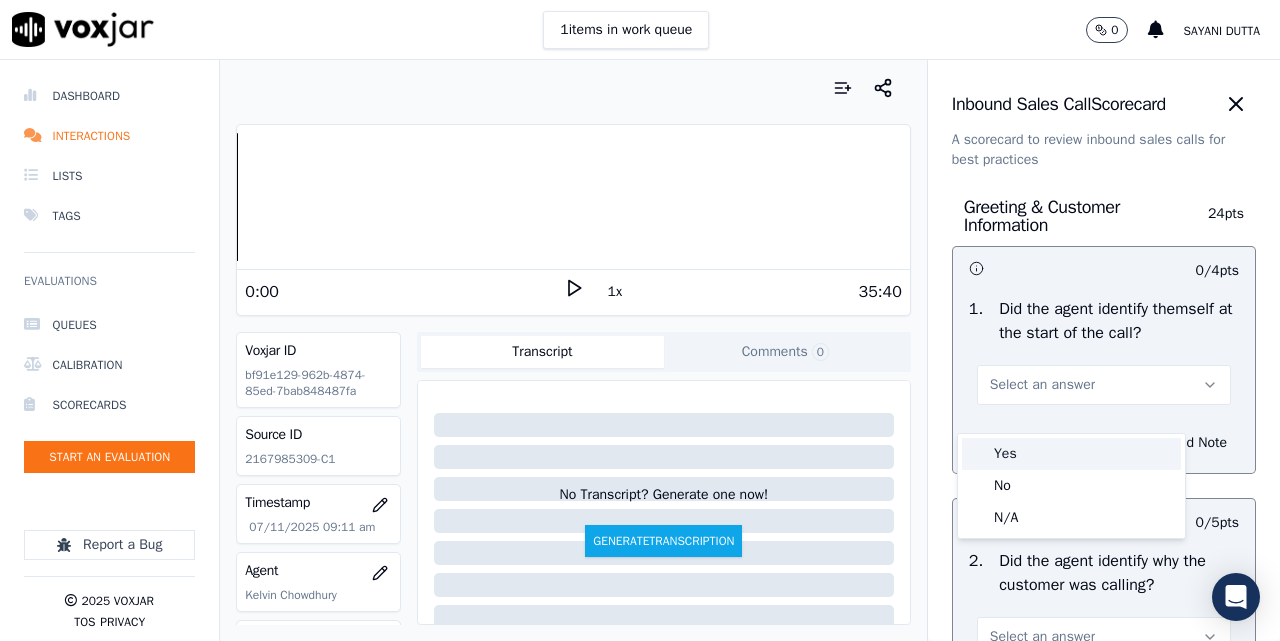 click on "Yes" at bounding box center [1071, 454] 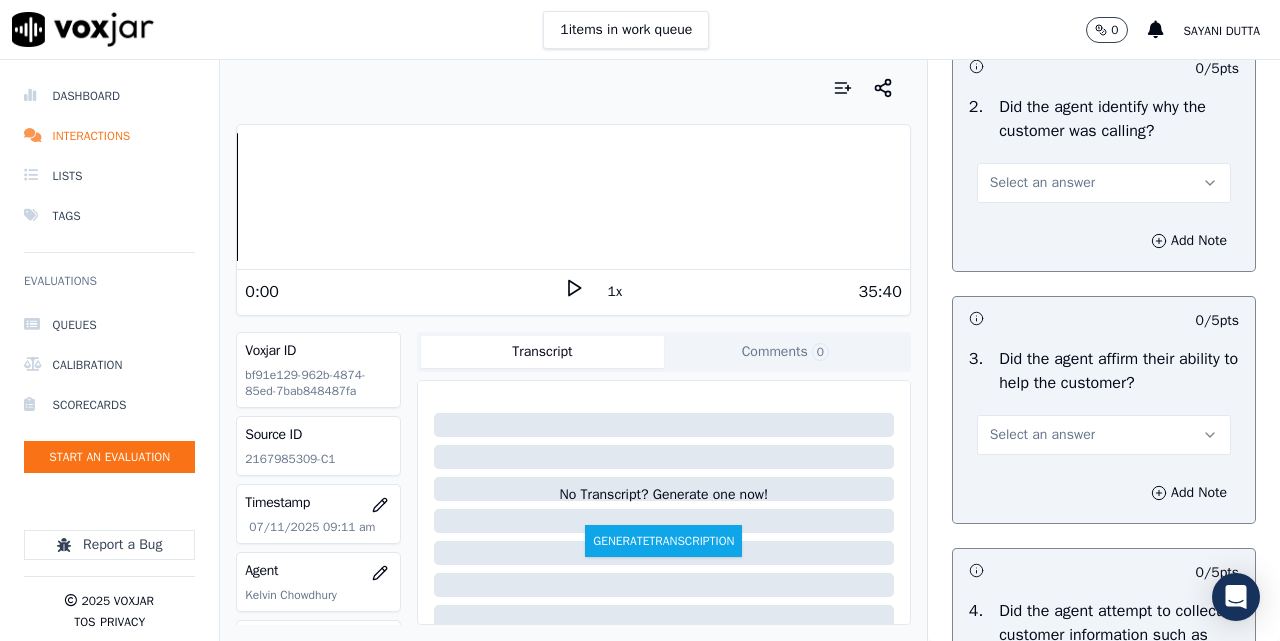 scroll, scrollTop: 500, scrollLeft: 0, axis: vertical 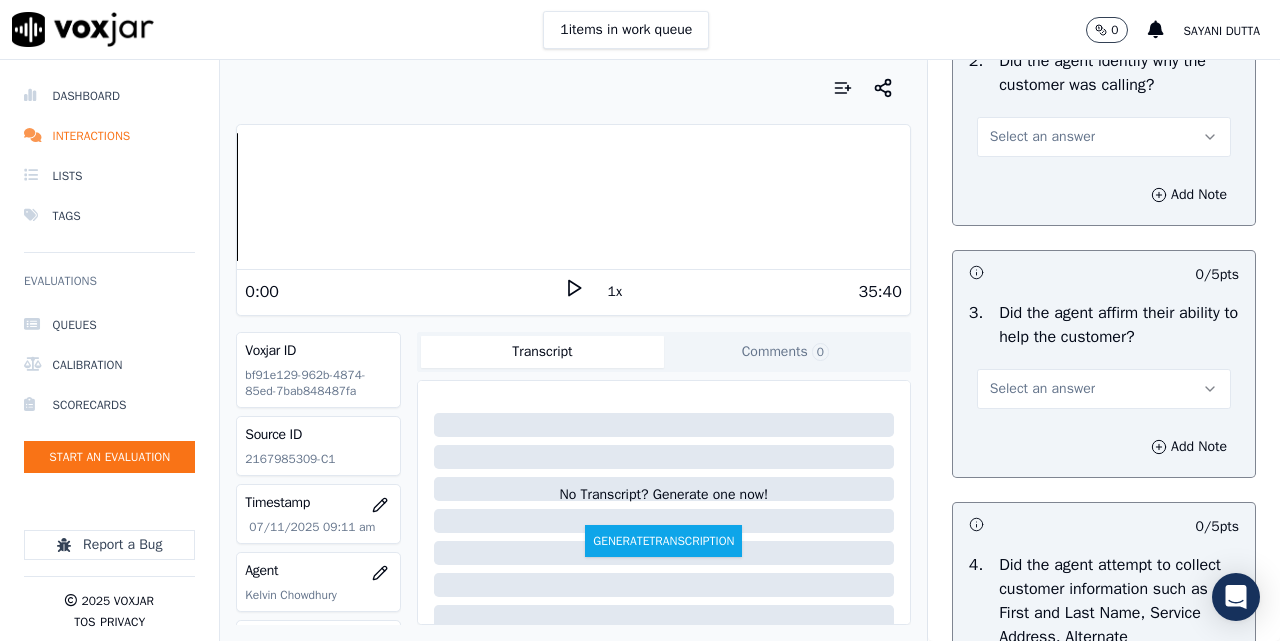 click on "Select an answer" at bounding box center [1042, 137] 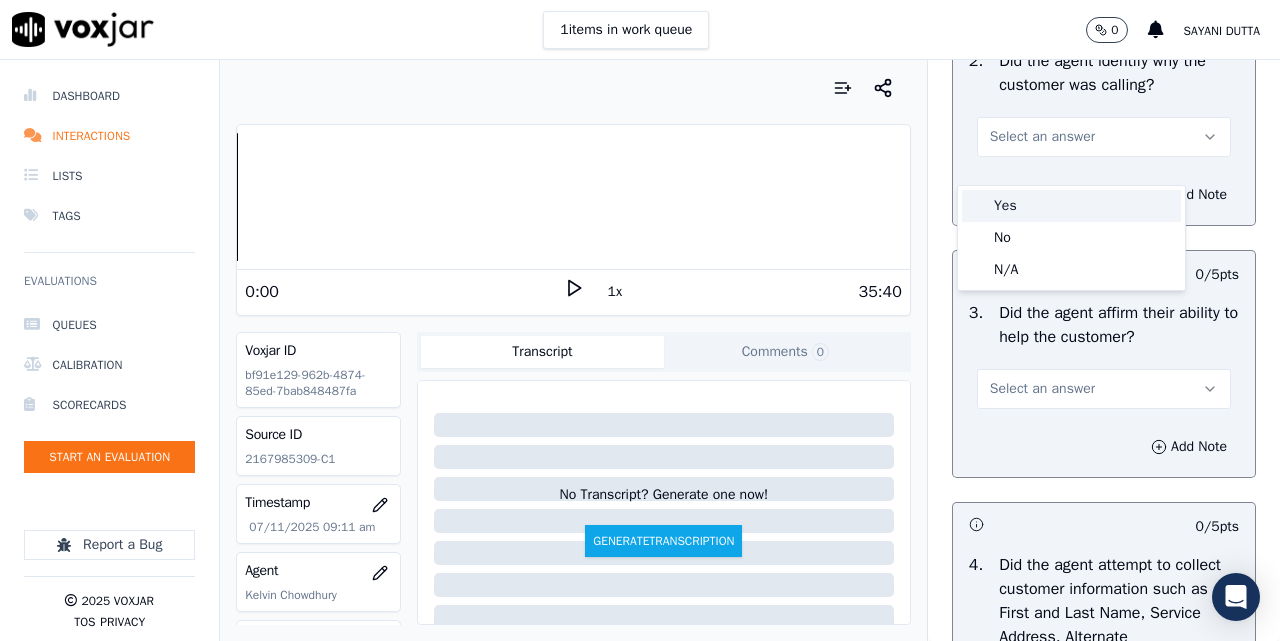 click on "Yes" at bounding box center [1071, 206] 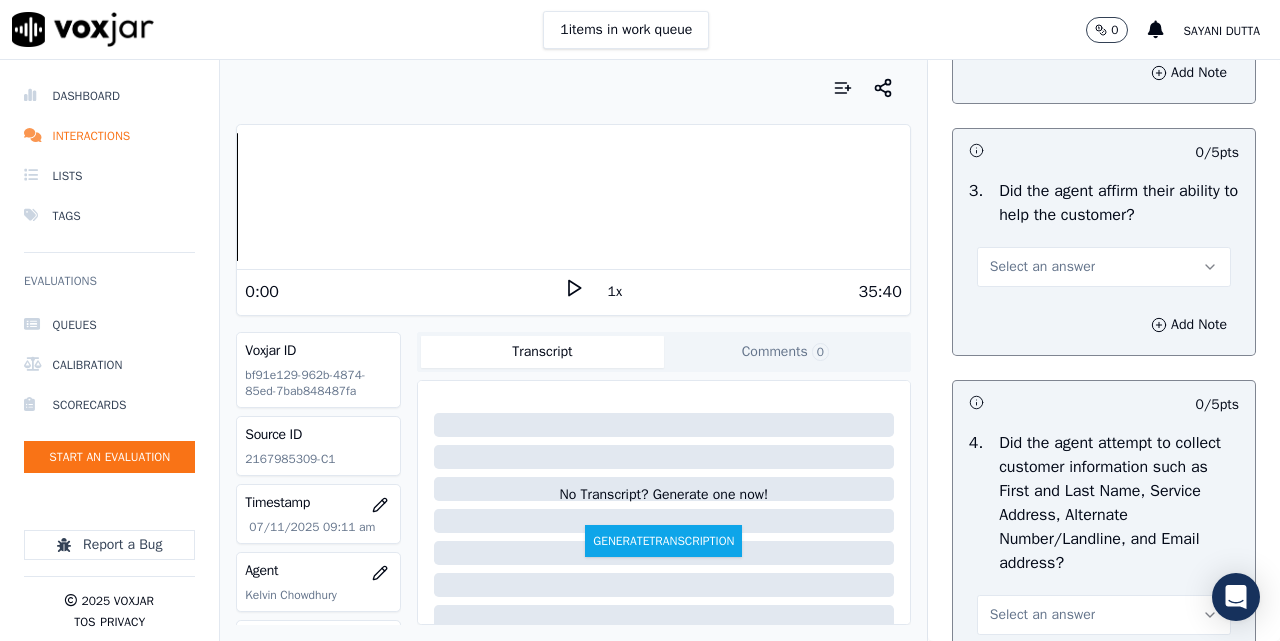 scroll, scrollTop: 667, scrollLeft: 0, axis: vertical 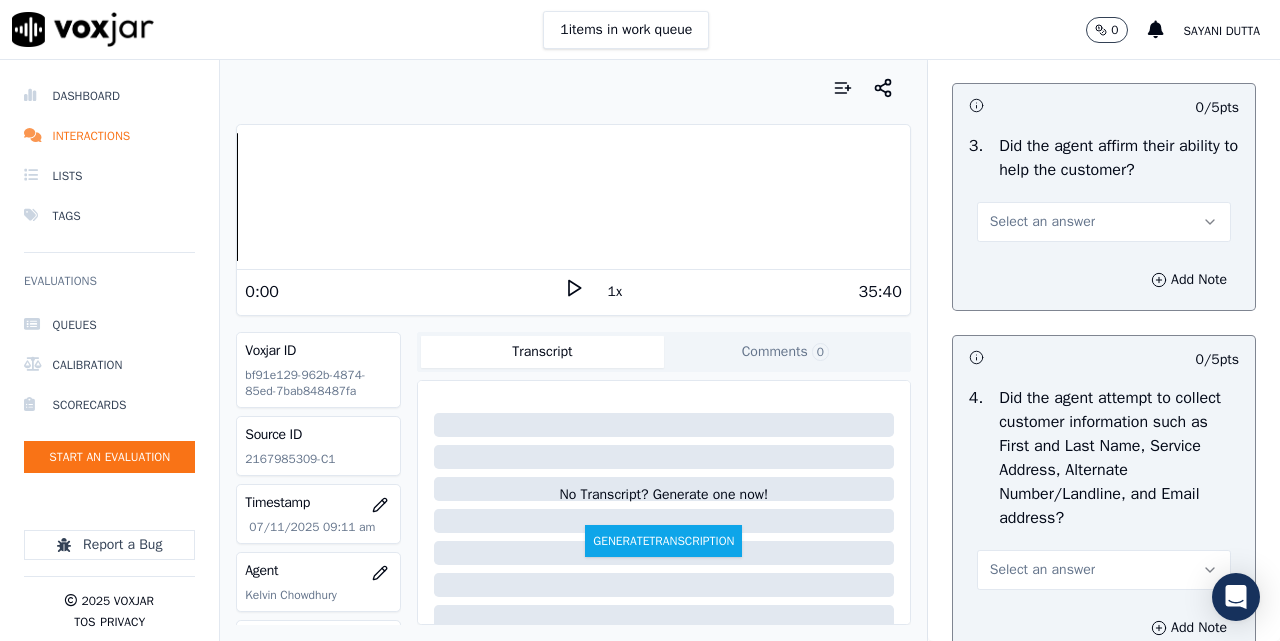 click on "Select an answer" at bounding box center [1042, 222] 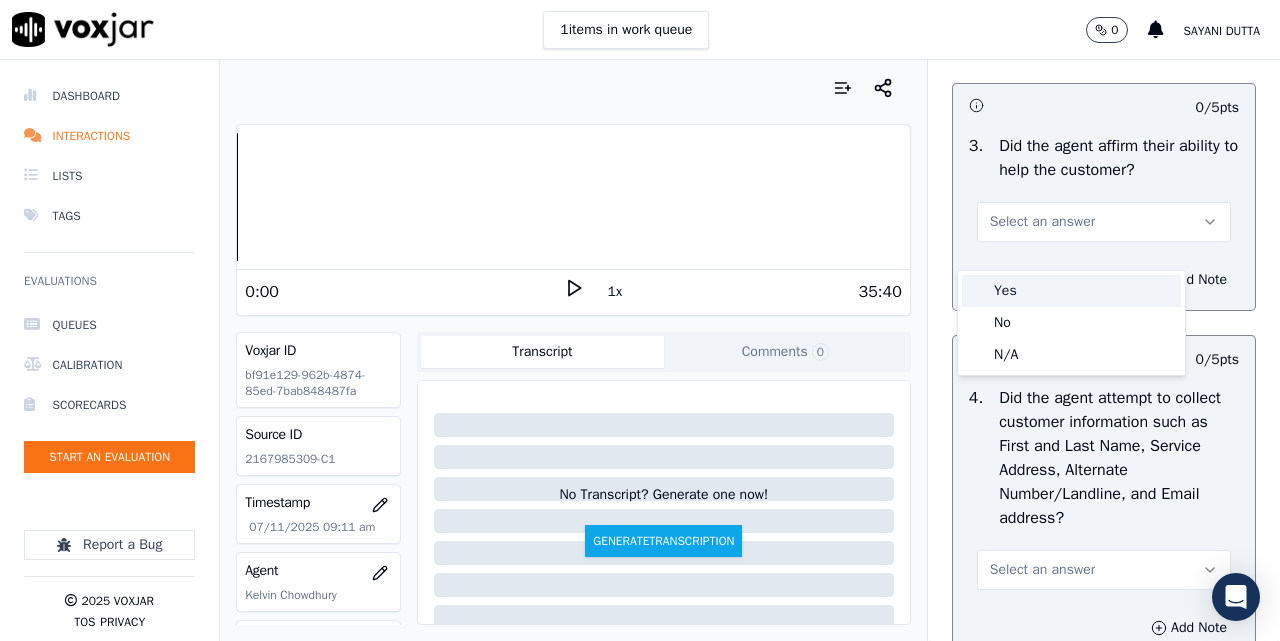 click on "Yes" at bounding box center [1071, 291] 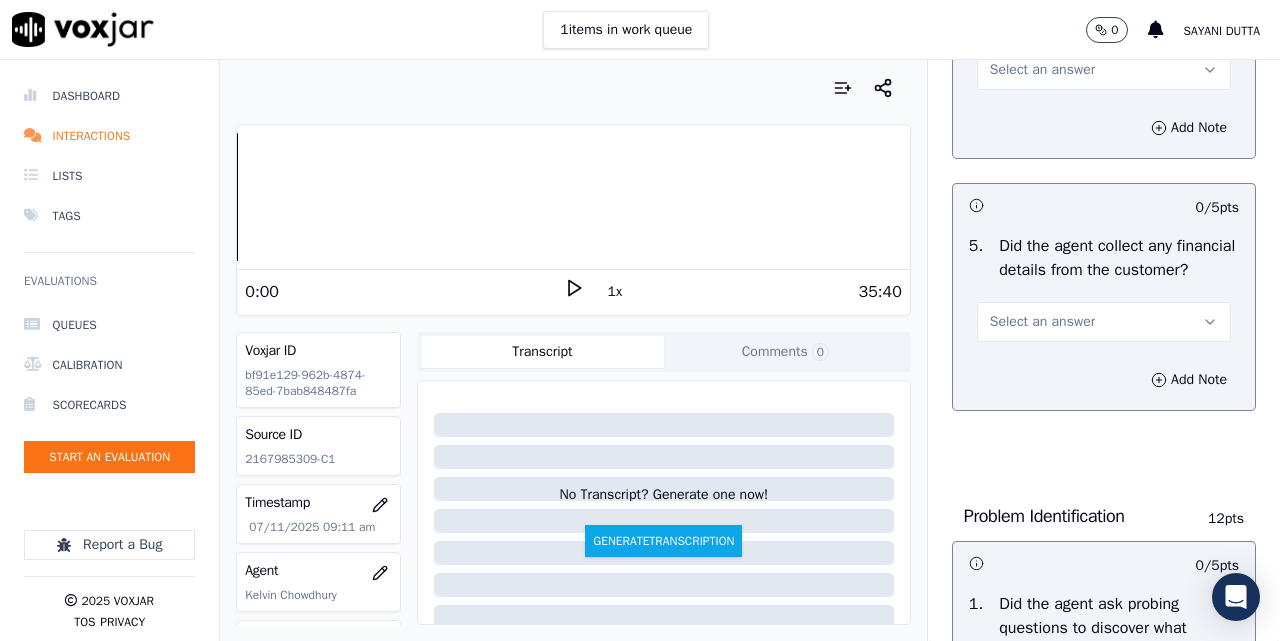 scroll, scrollTop: 833, scrollLeft: 0, axis: vertical 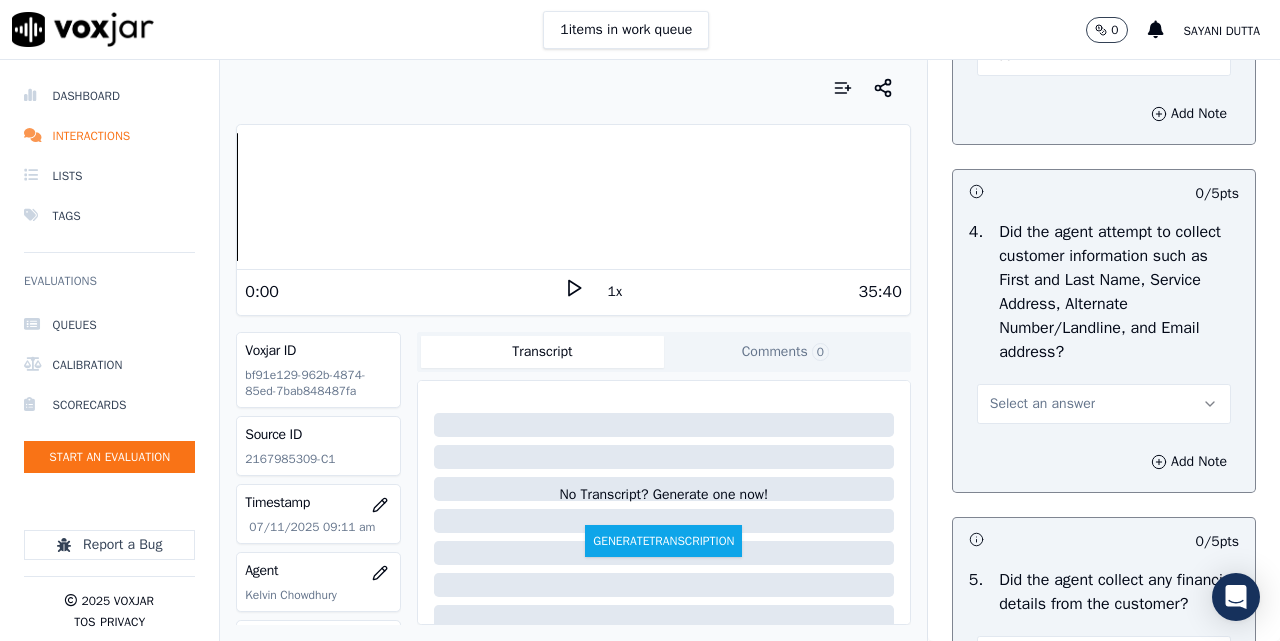 click on "Select an answer" at bounding box center (1042, 404) 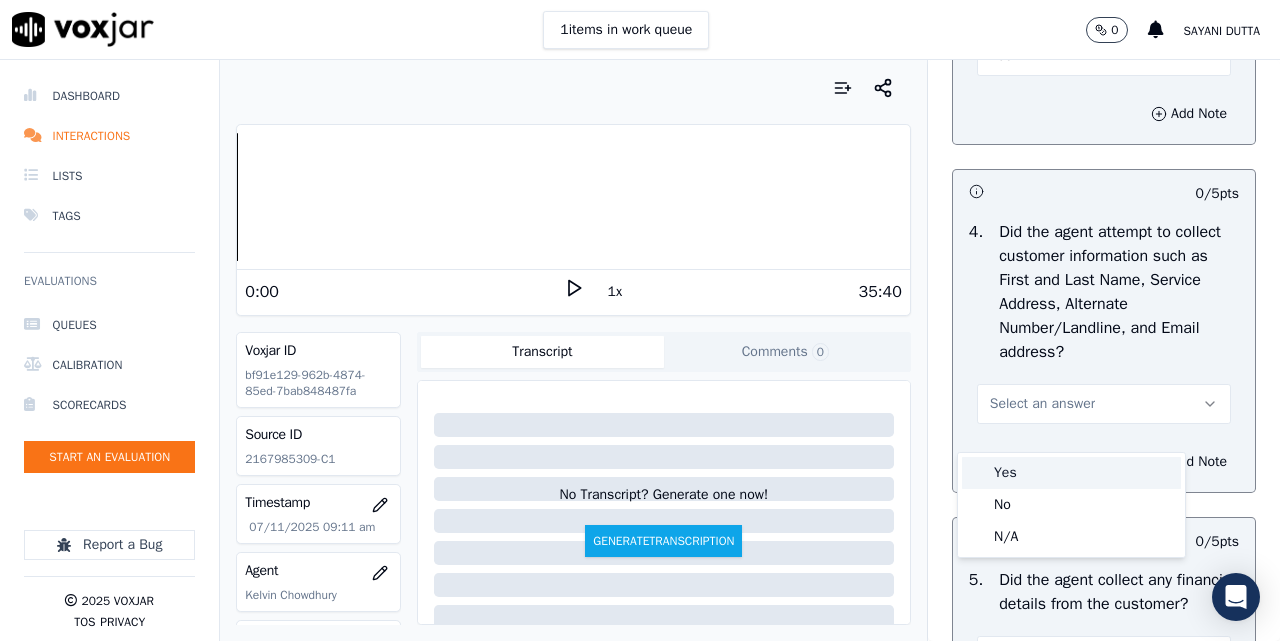 click on "Yes" at bounding box center (1071, 473) 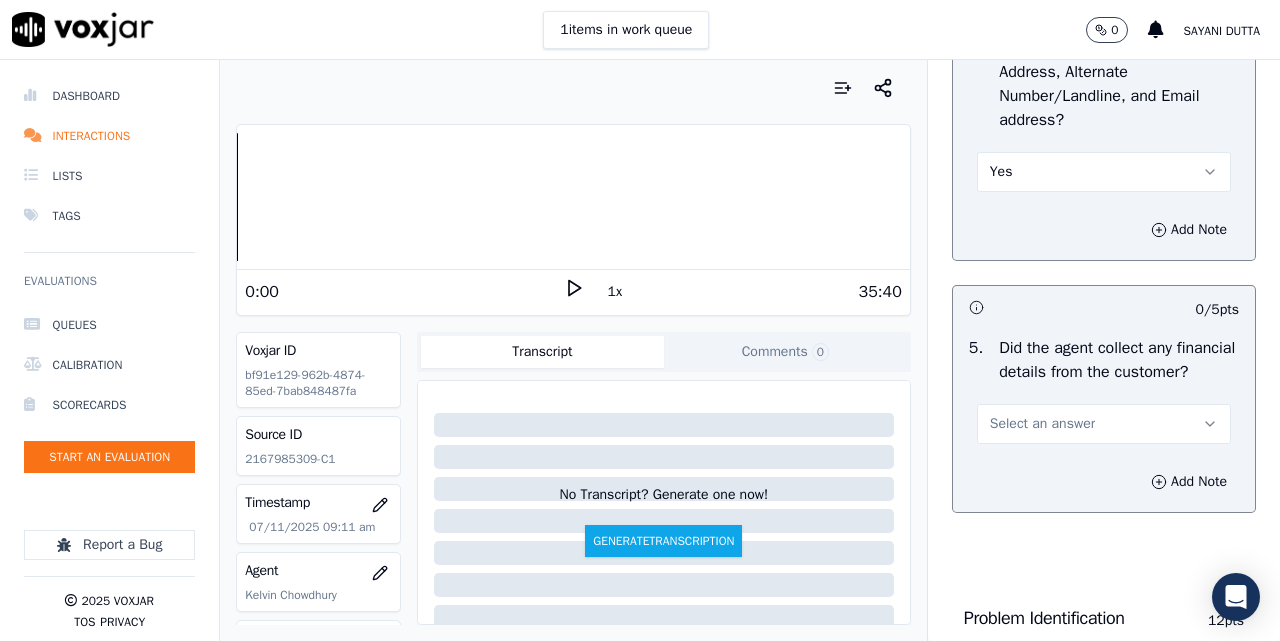 scroll, scrollTop: 1167, scrollLeft: 0, axis: vertical 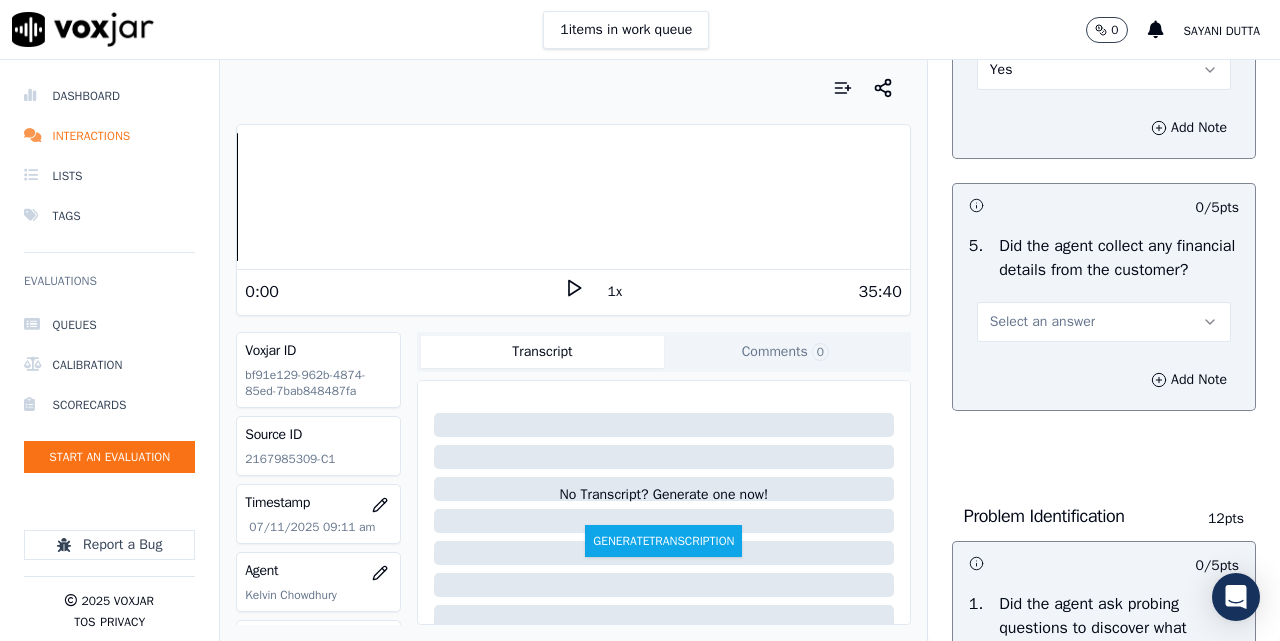 click on "Select an answer" at bounding box center [1104, 322] 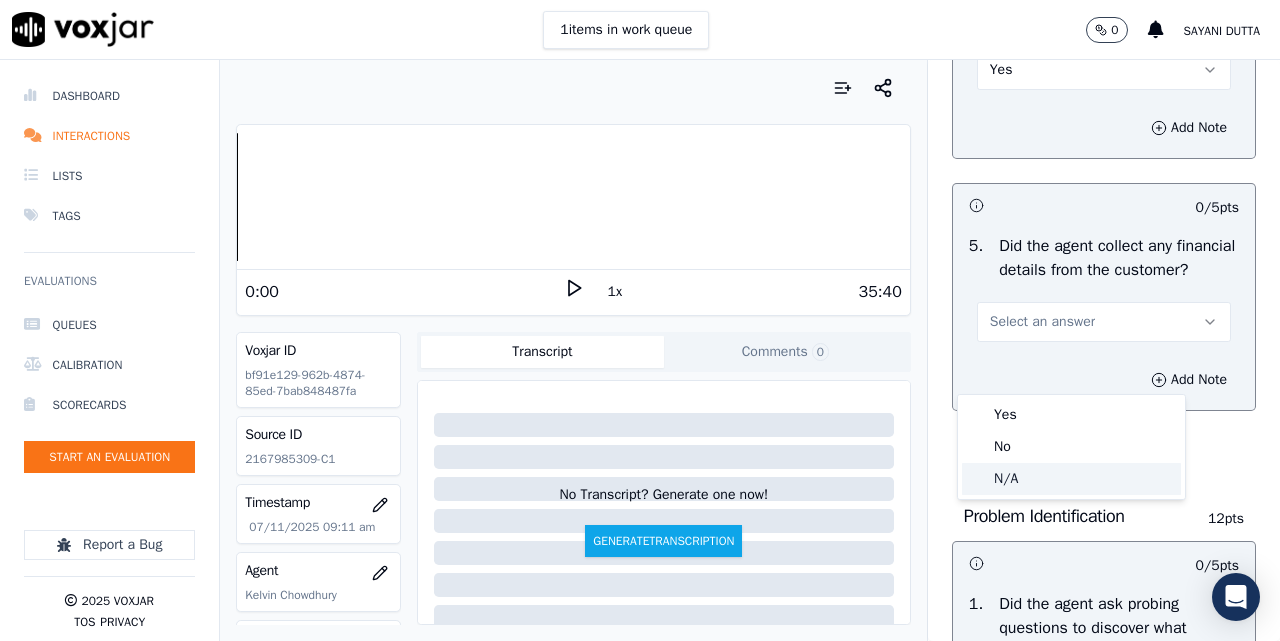 click on "N/A" 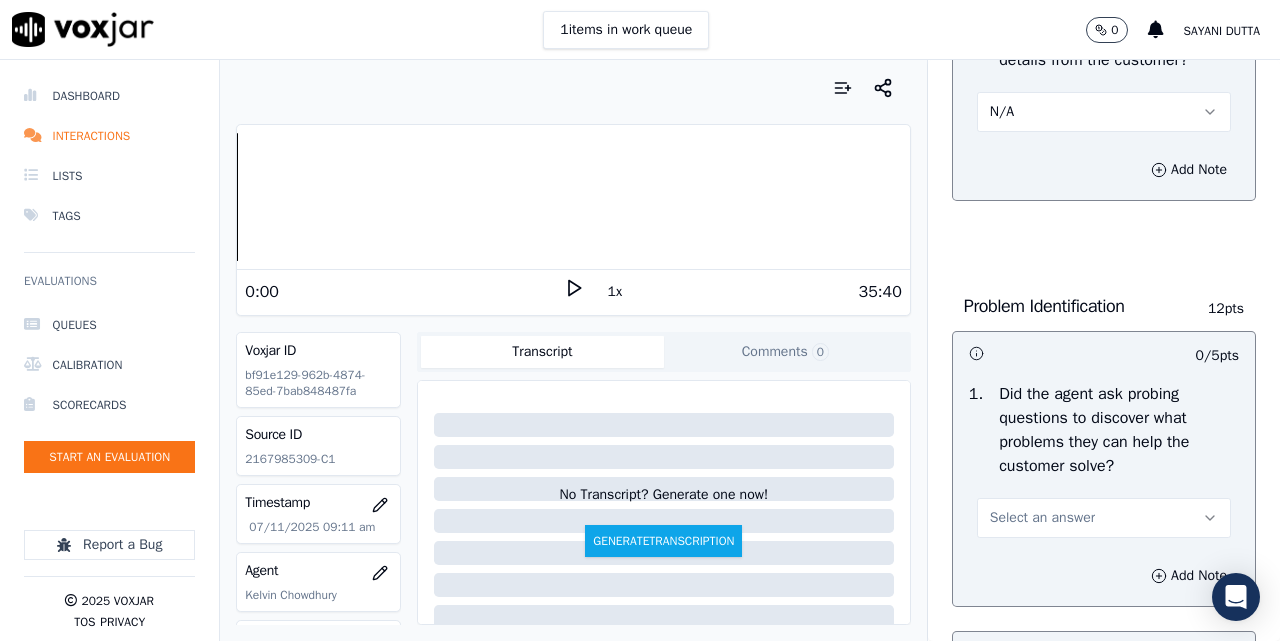 scroll, scrollTop: 1333, scrollLeft: 0, axis: vertical 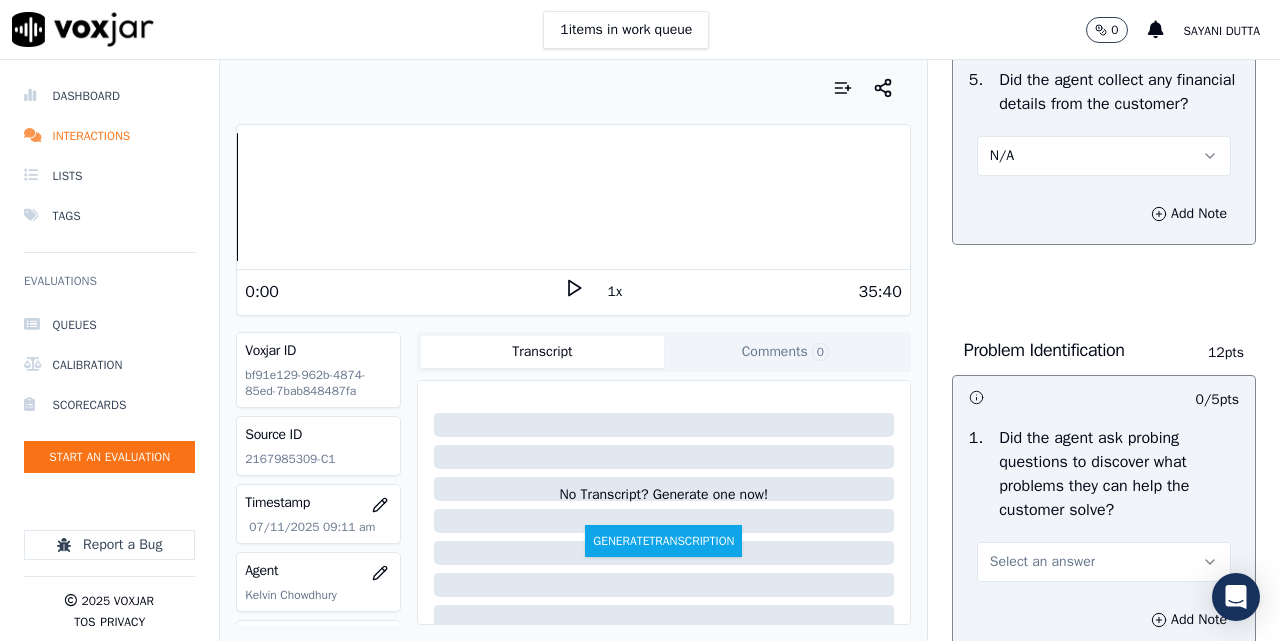 click on "N/A" at bounding box center [1104, 156] 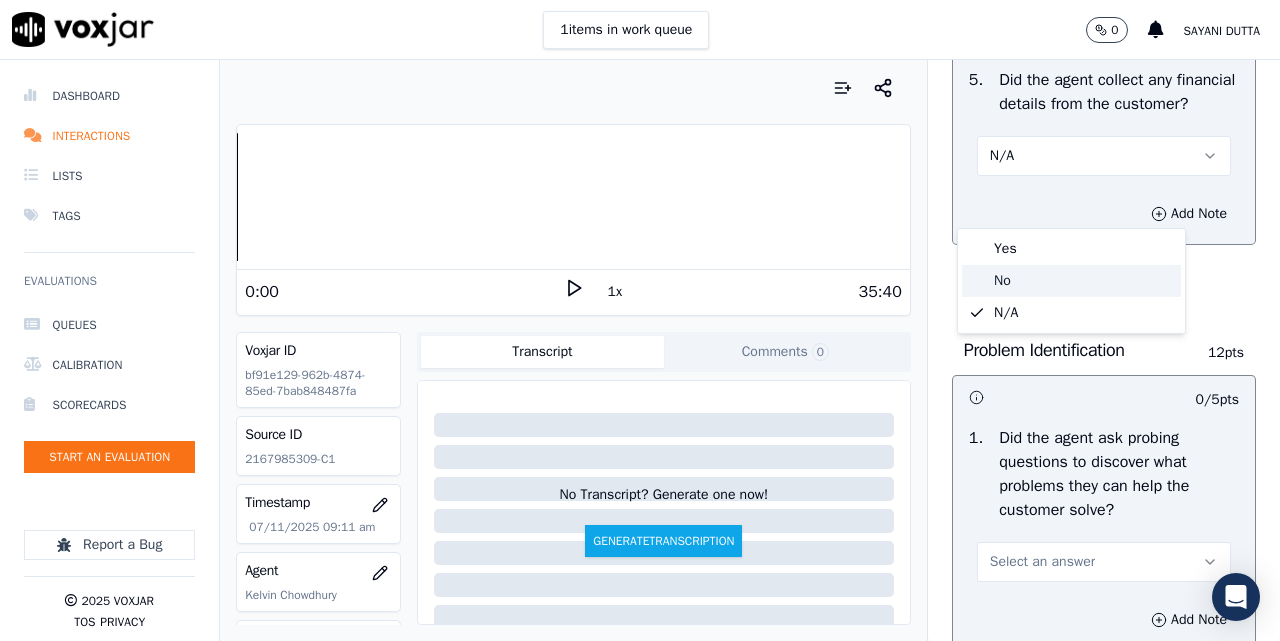 click on "No" 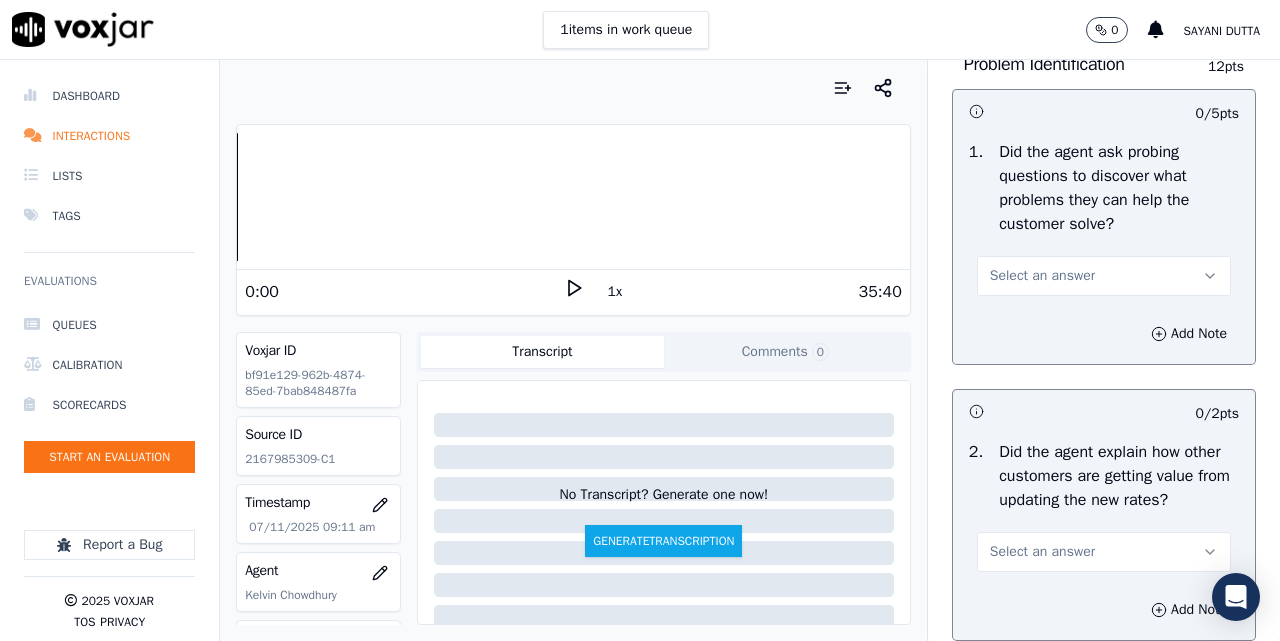 scroll, scrollTop: 1667, scrollLeft: 0, axis: vertical 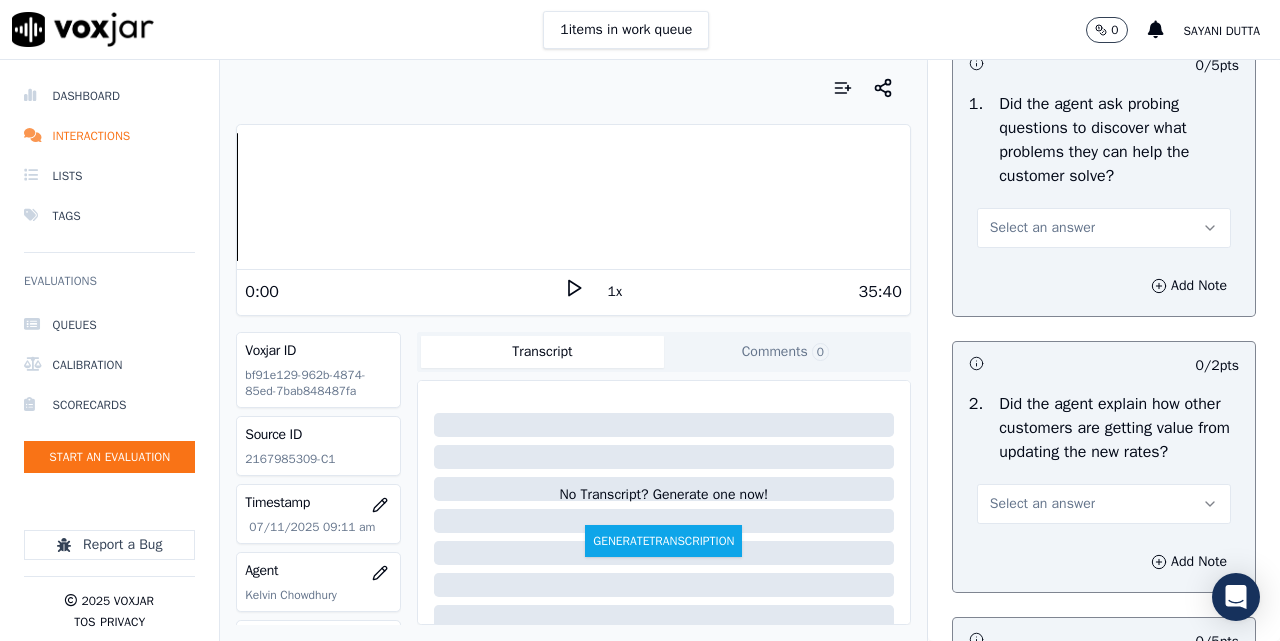 click on "Select an answer" at bounding box center [1104, 228] 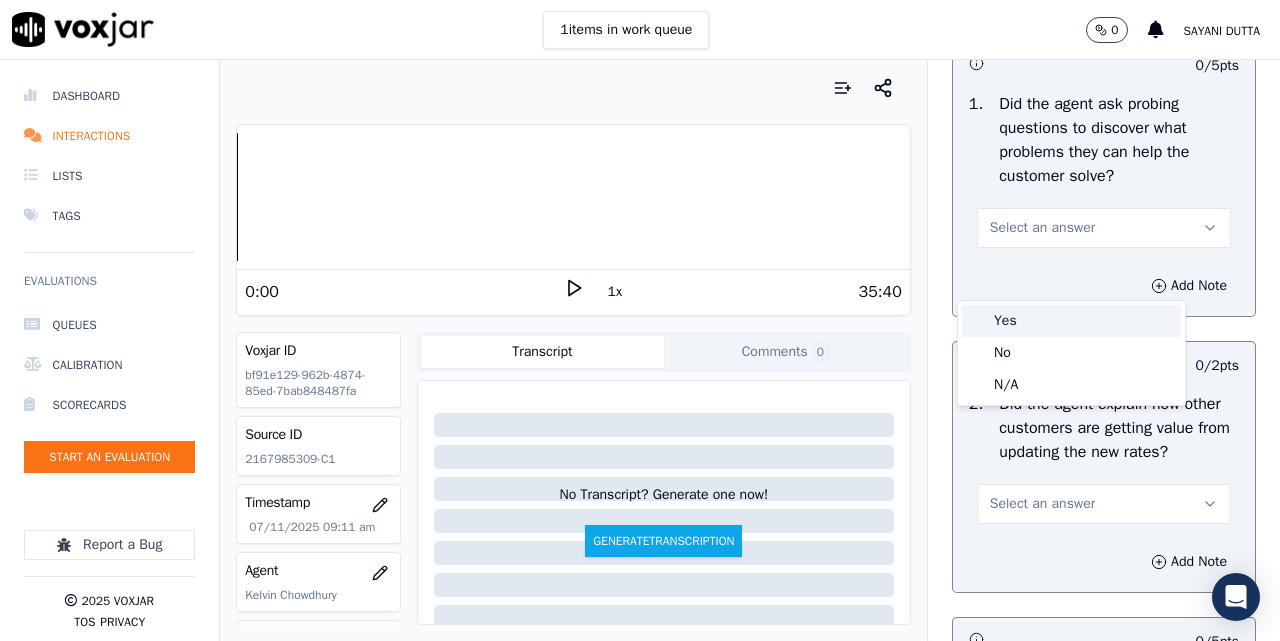 drag, startPoint x: 1009, startPoint y: 322, endPoint x: 1071, endPoint y: 321, distance: 62.008064 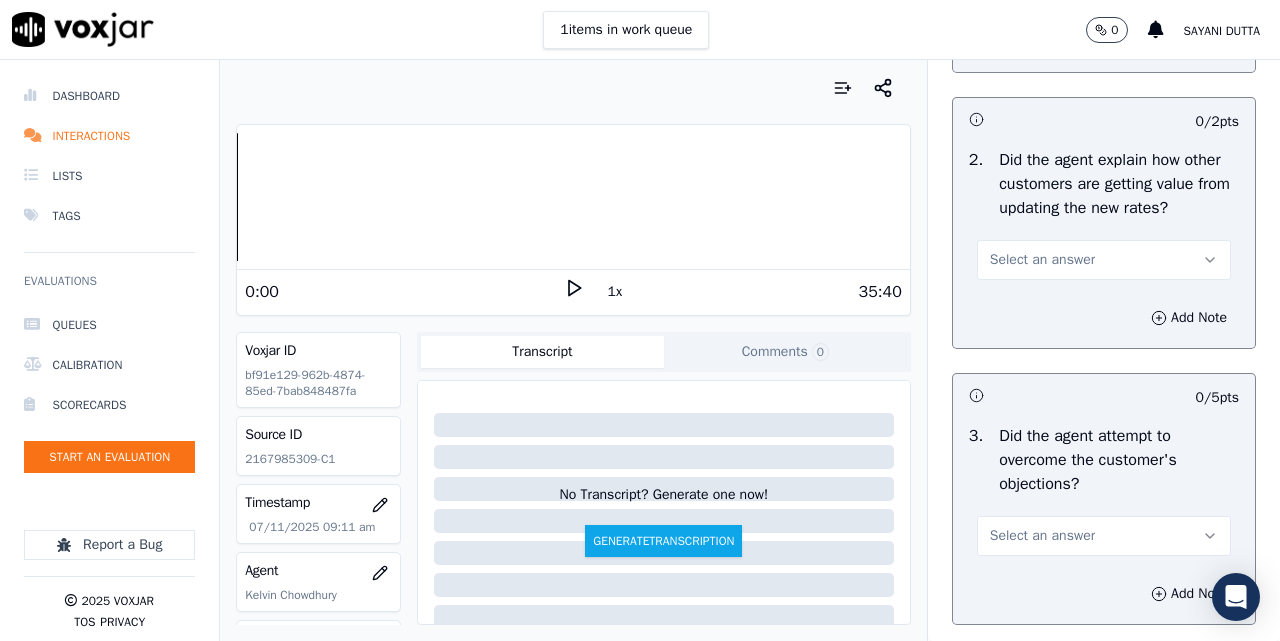 scroll, scrollTop: 2000, scrollLeft: 0, axis: vertical 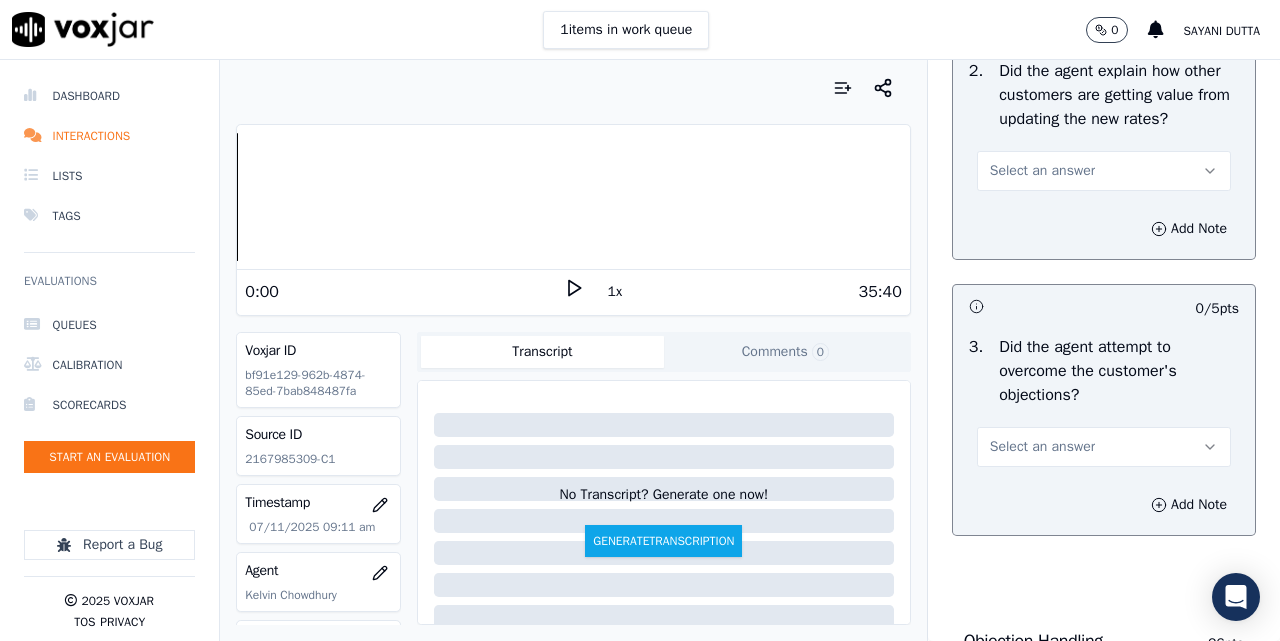 click on "Select an answer" at bounding box center (1104, 171) 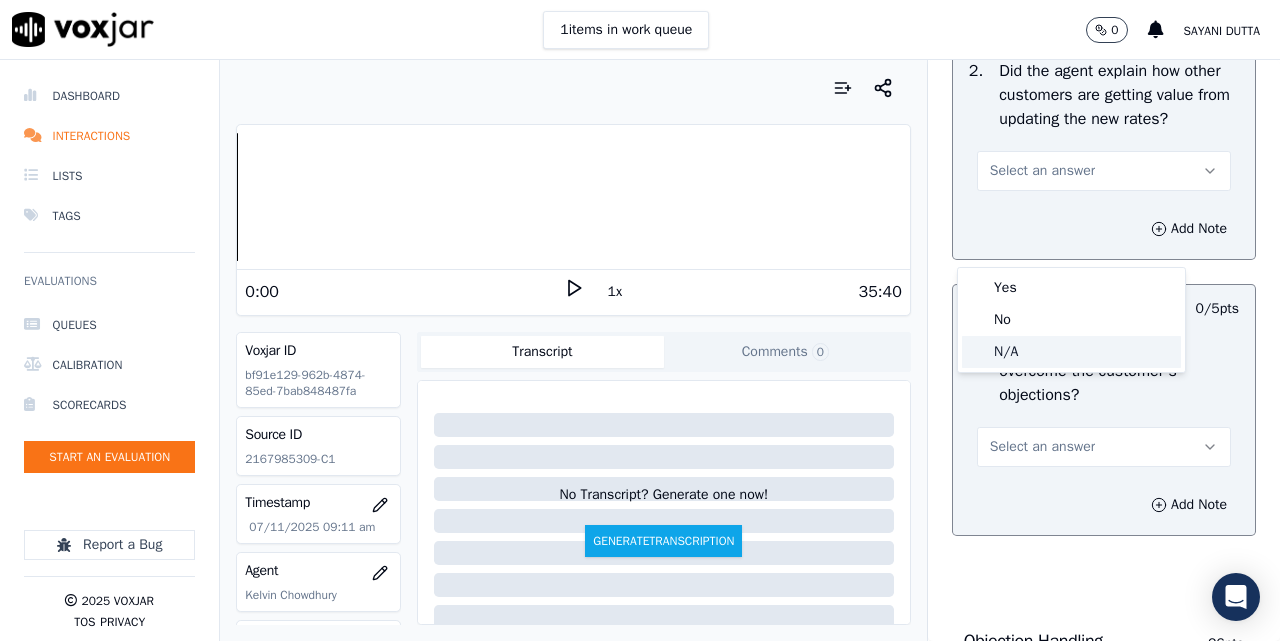 click on "N/A" 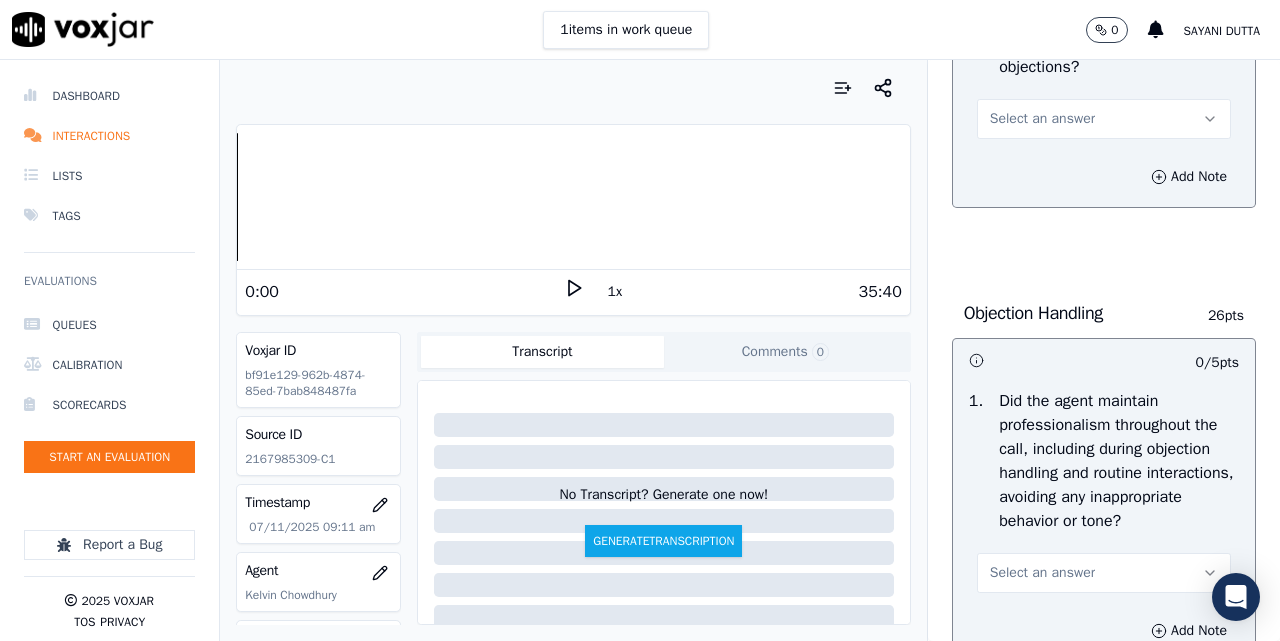scroll, scrollTop: 2333, scrollLeft: 0, axis: vertical 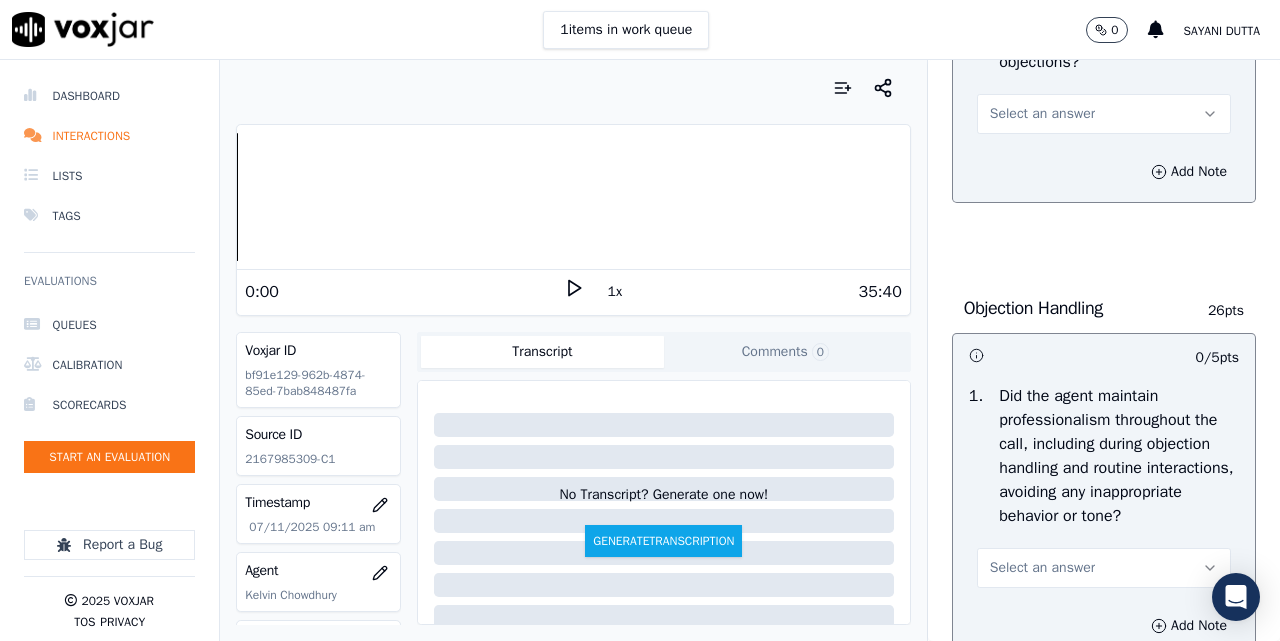 click on "Select an answer" at bounding box center [1042, 114] 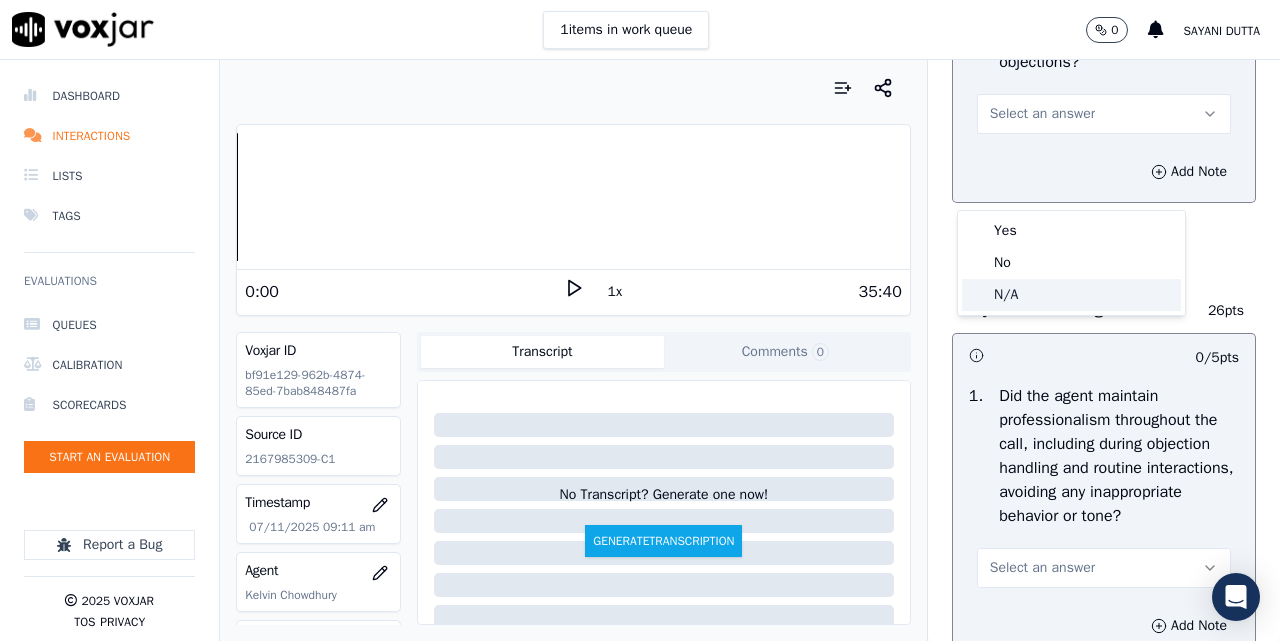 click on "N/A" 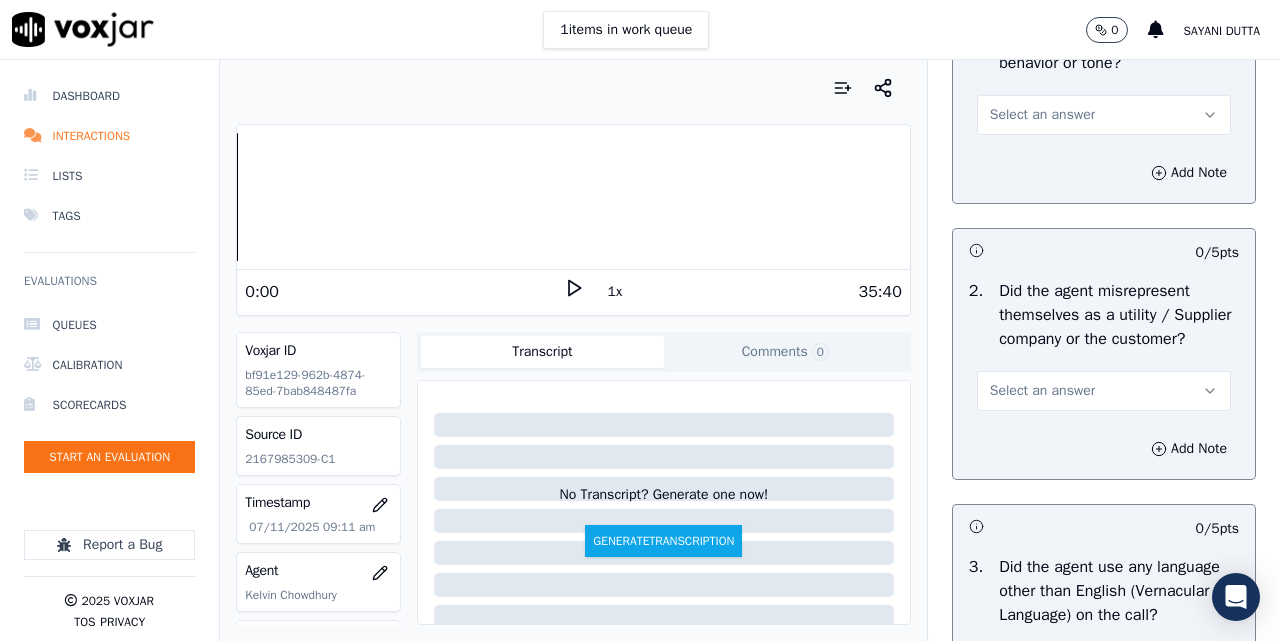 scroll, scrollTop: 2833, scrollLeft: 0, axis: vertical 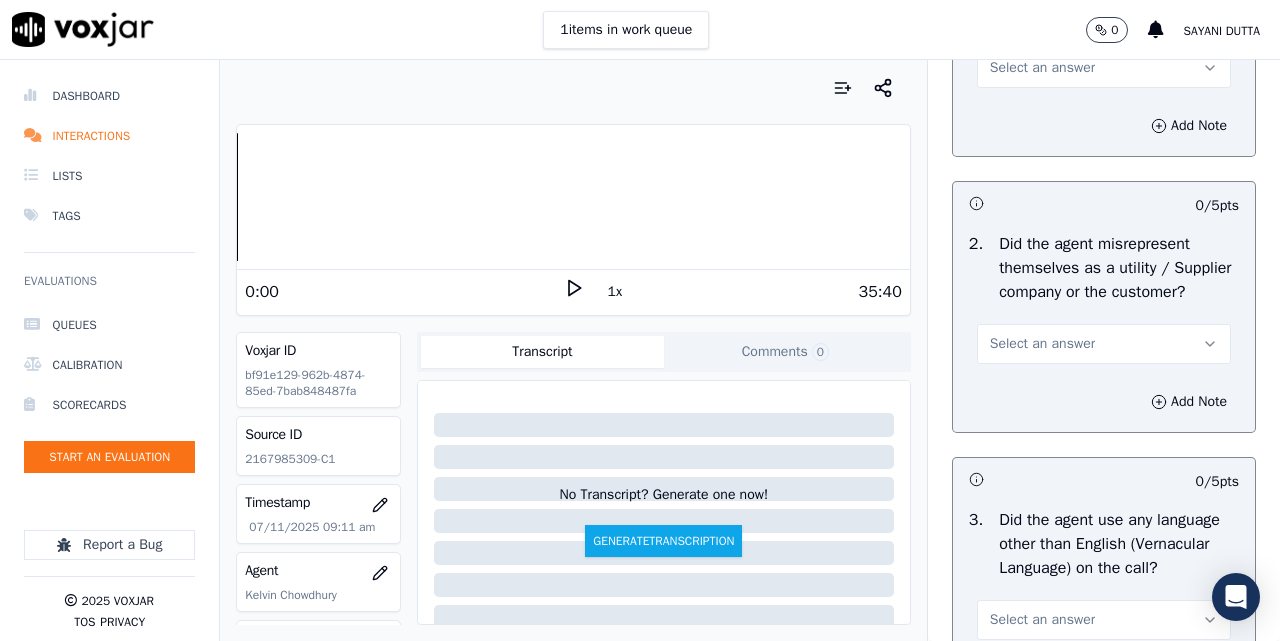 click on "Select an answer" at bounding box center (1104, 68) 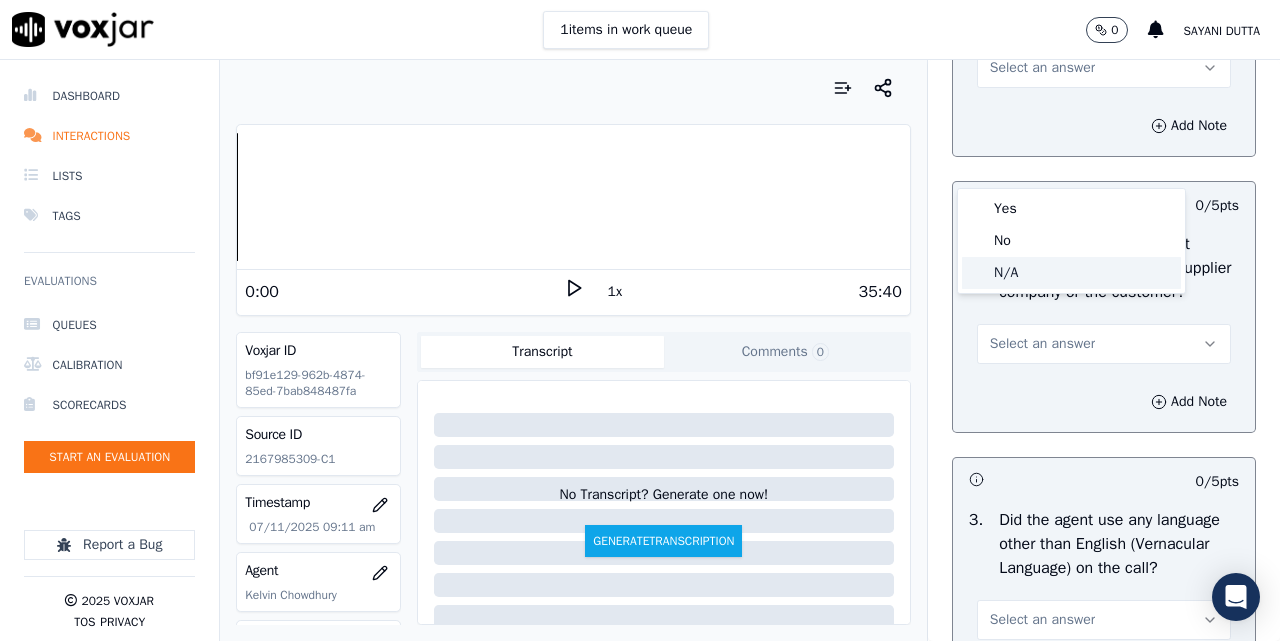 click on "N/A" 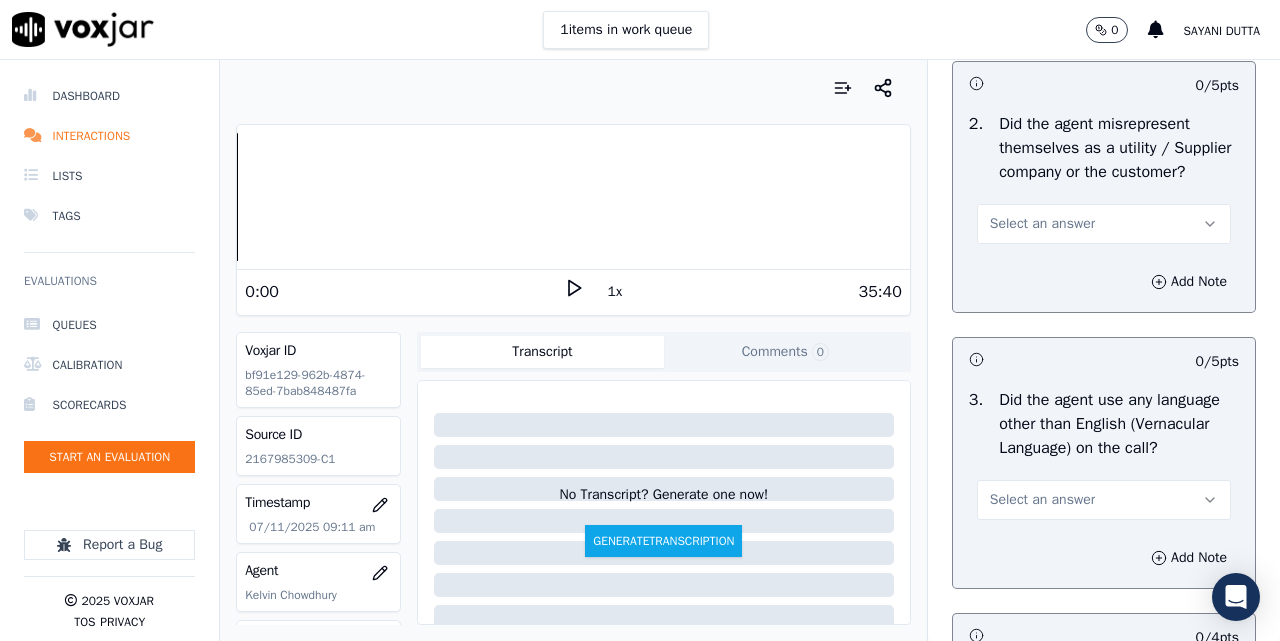 scroll, scrollTop: 3000, scrollLeft: 0, axis: vertical 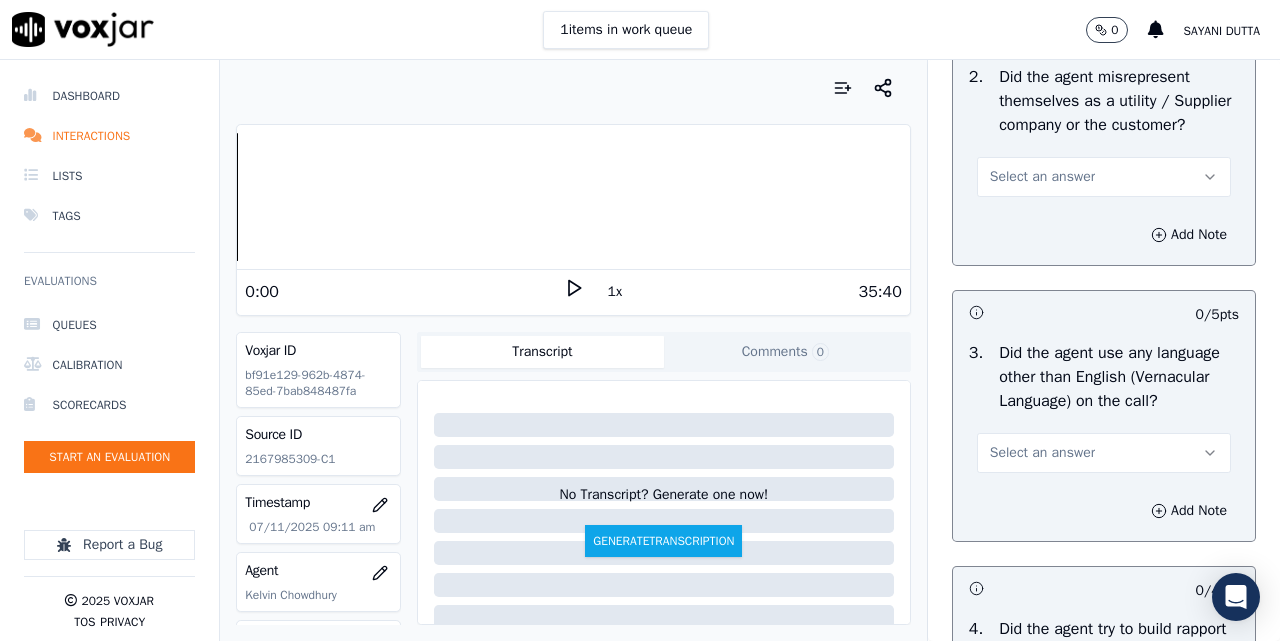 click on "Select an answer" at bounding box center (1042, 177) 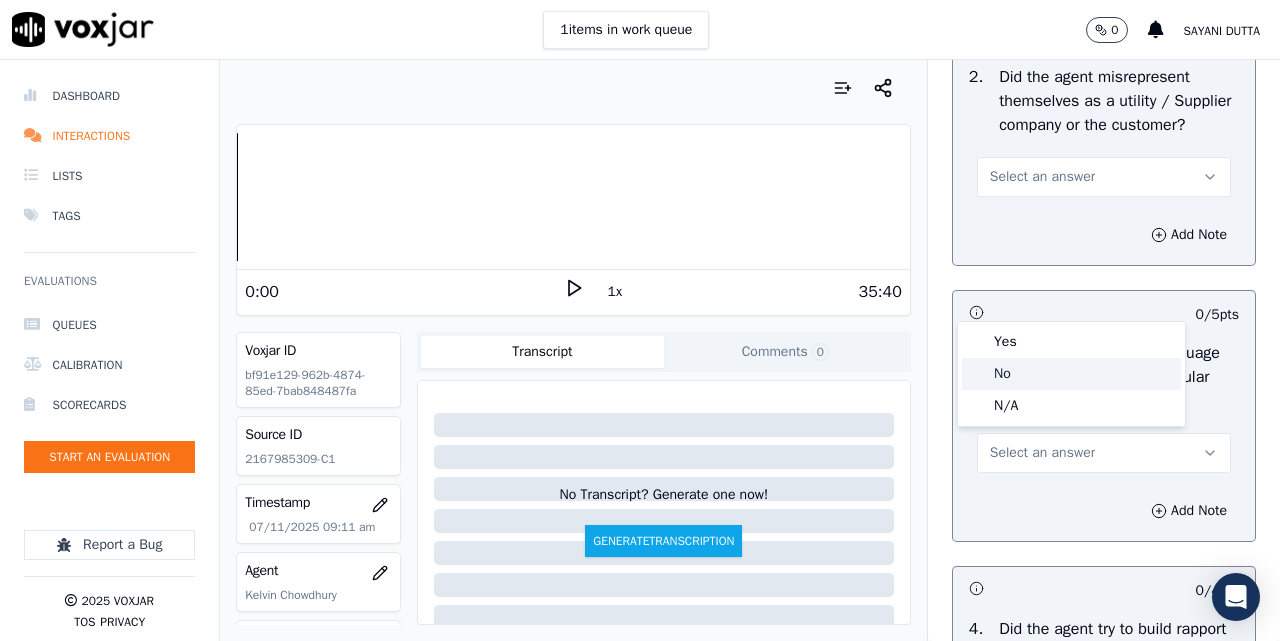 click on "No" 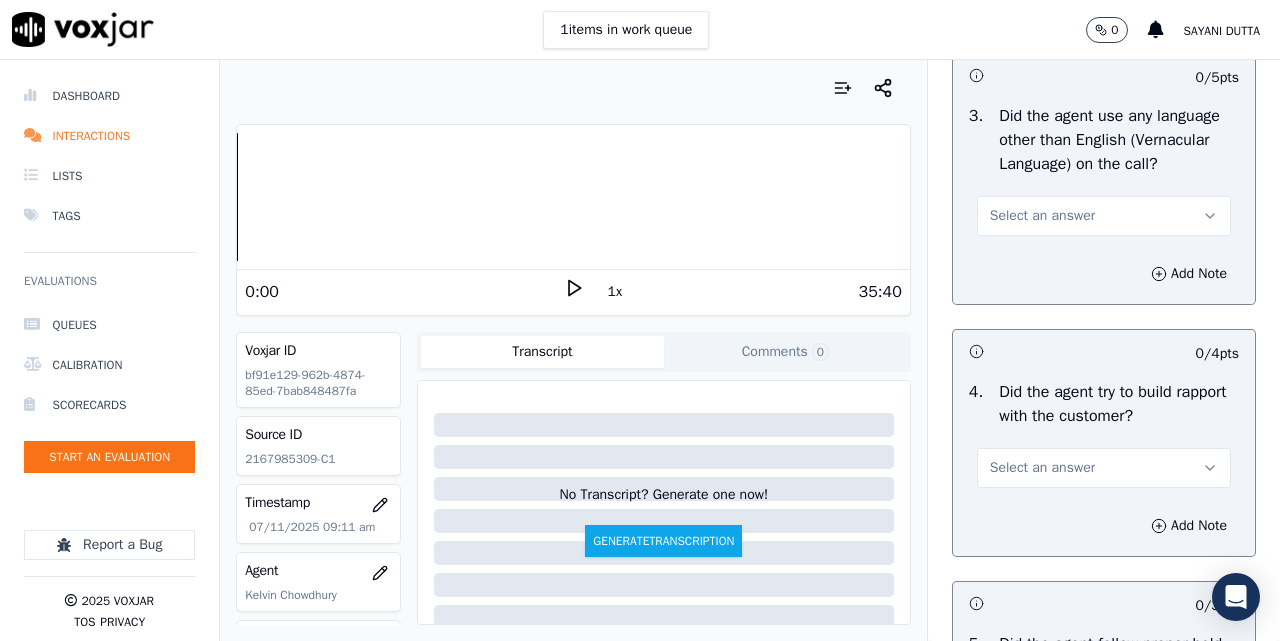 scroll, scrollTop: 3333, scrollLeft: 0, axis: vertical 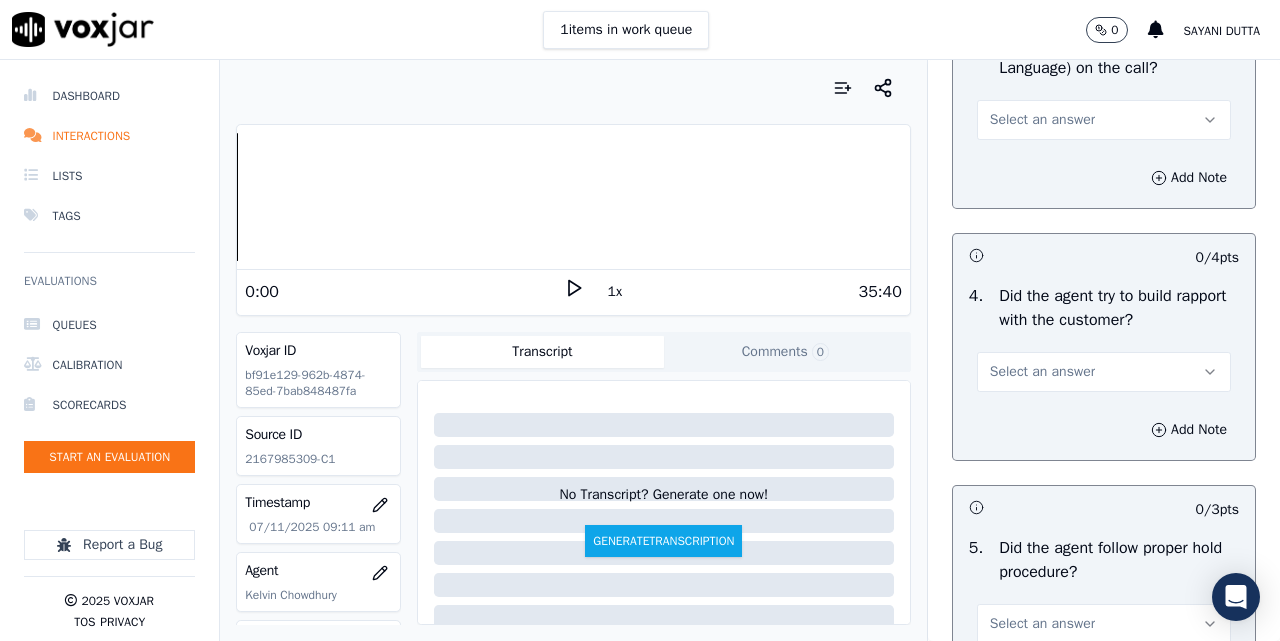 click on "Select an answer" at bounding box center [1042, 120] 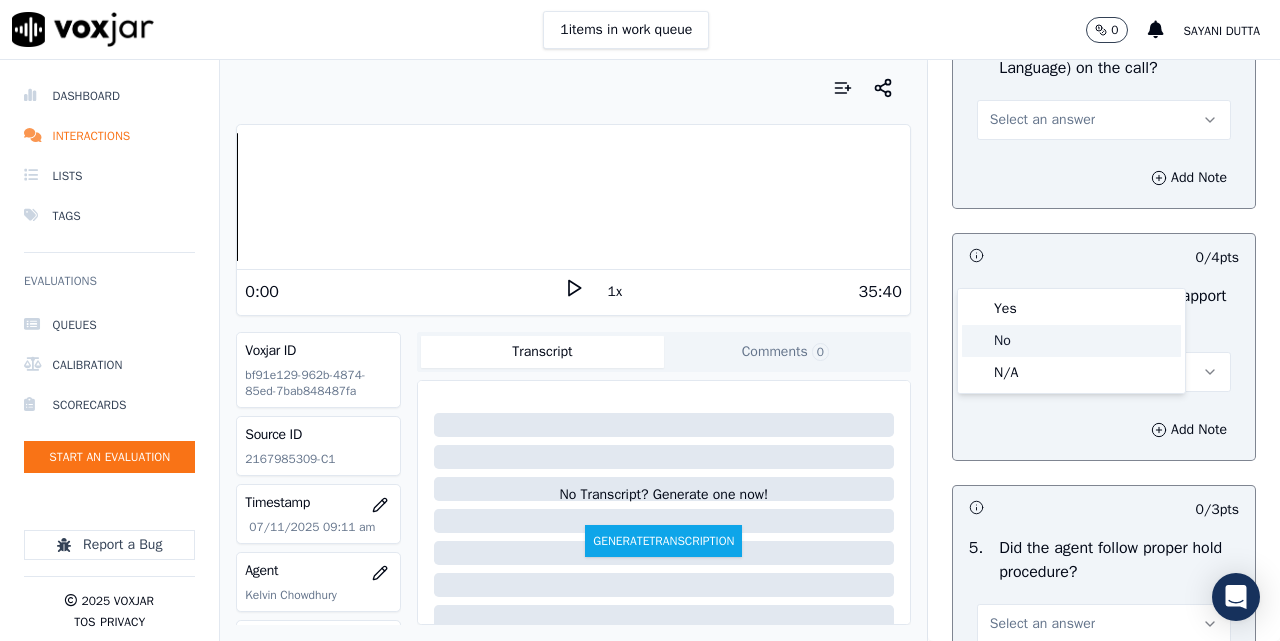 click on "No" 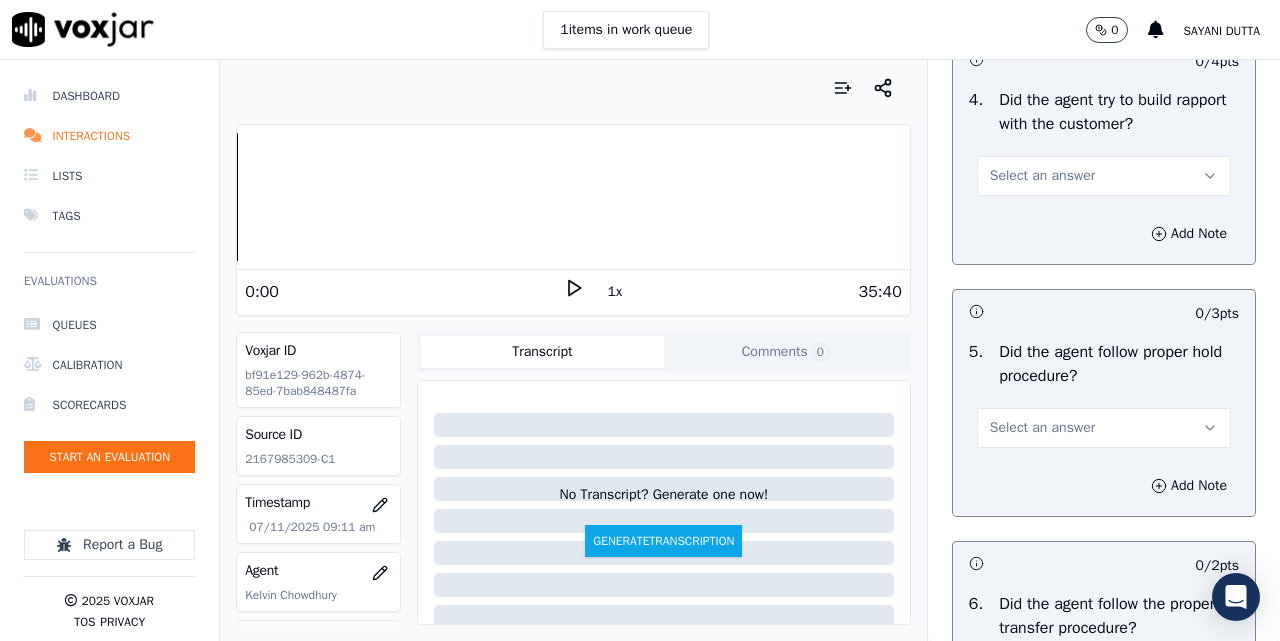 scroll, scrollTop: 3667, scrollLeft: 0, axis: vertical 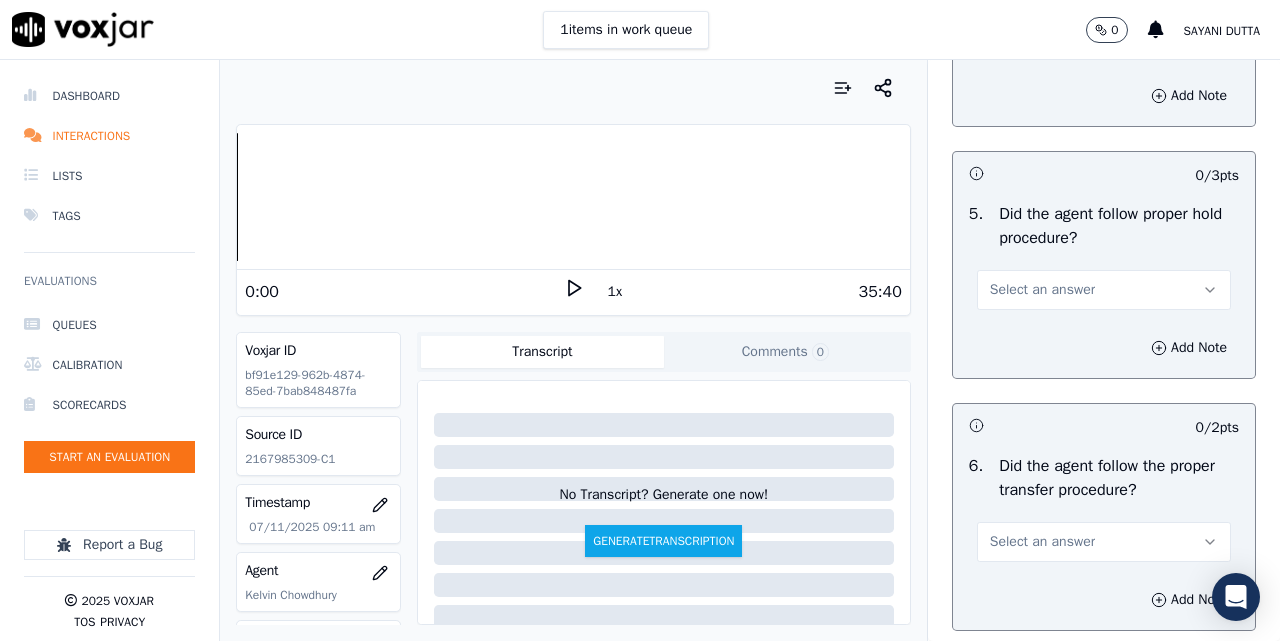 click on "Select an answer" at bounding box center (1042, 38) 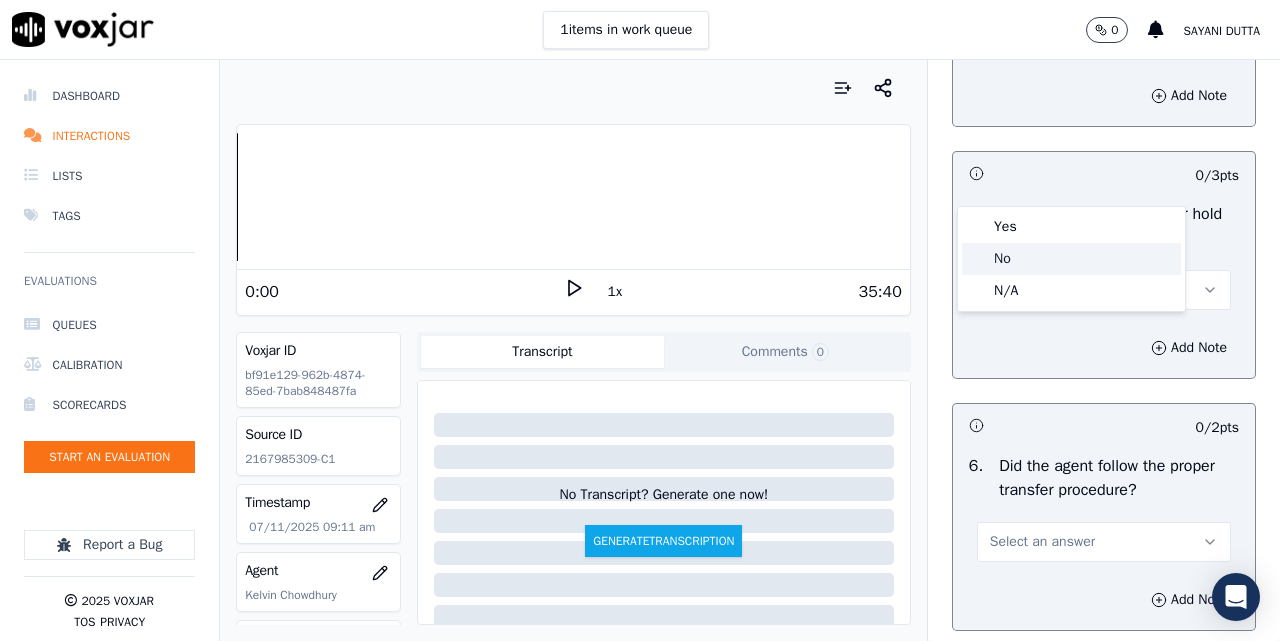 click on "No" 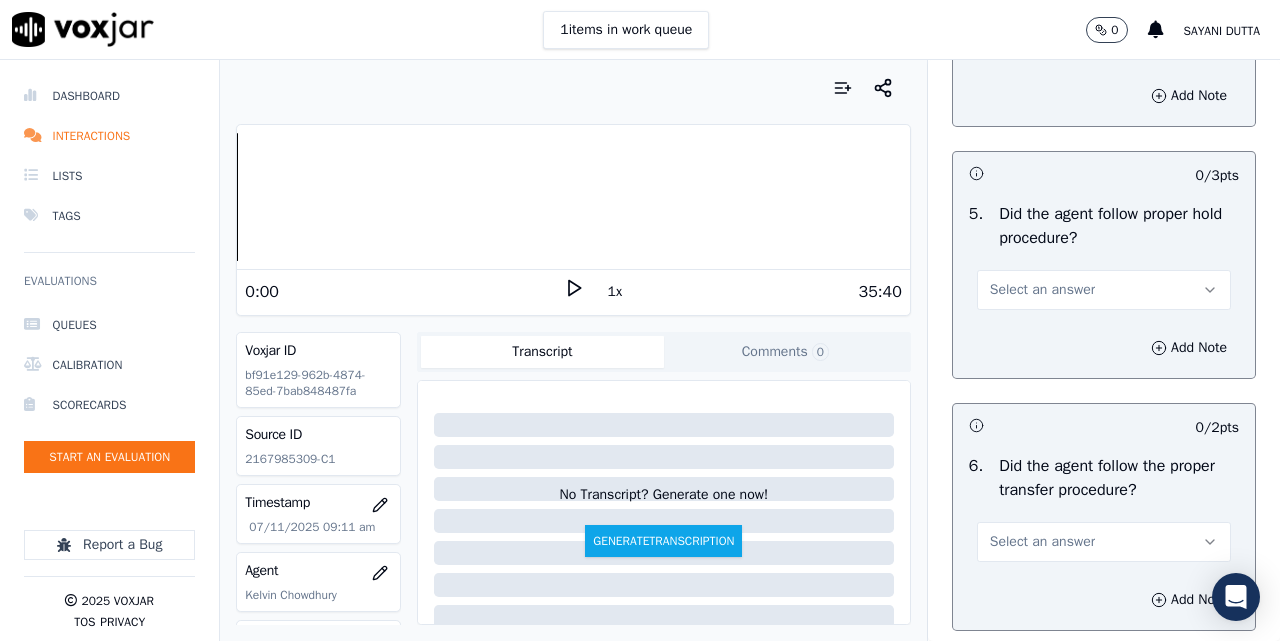 click on "No" at bounding box center (1104, 38) 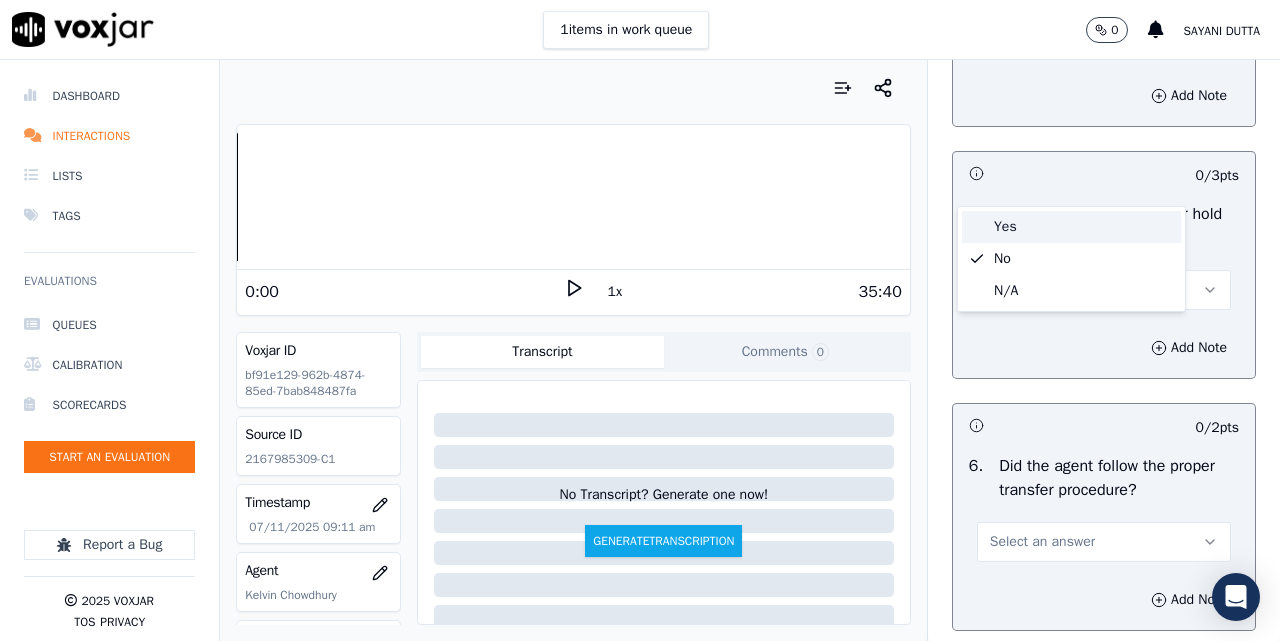 click on "Yes" at bounding box center (1071, 227) 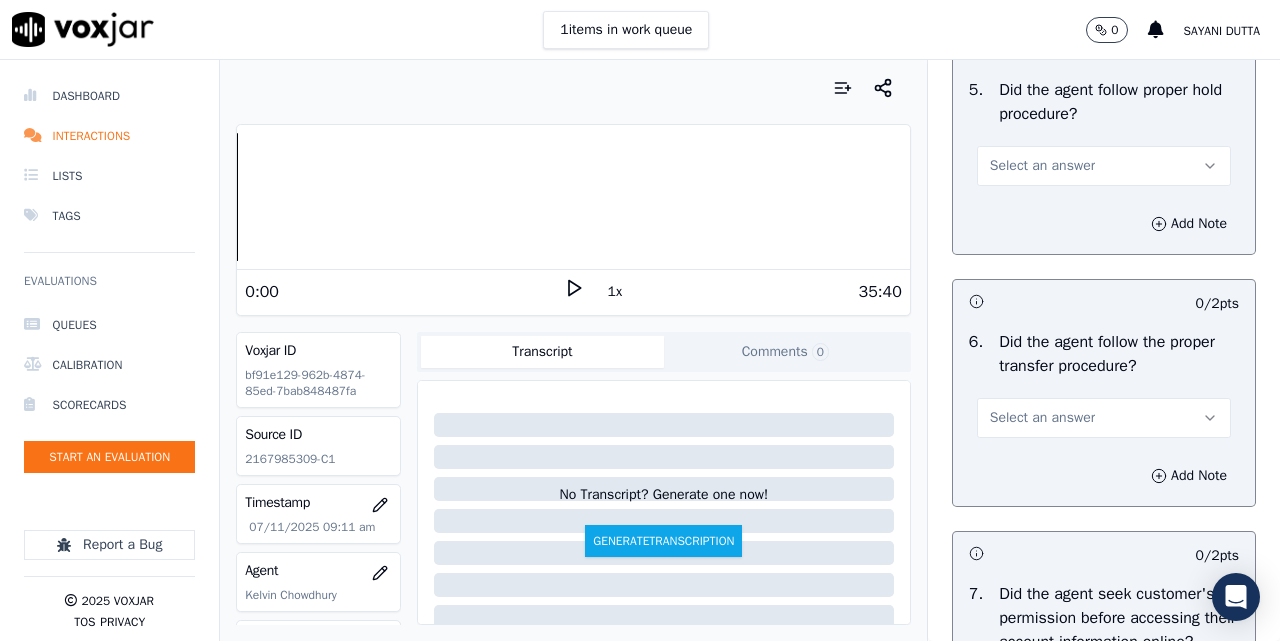 scroll, scrollTop: 3833, scrollLeft: 0, axis: vertical 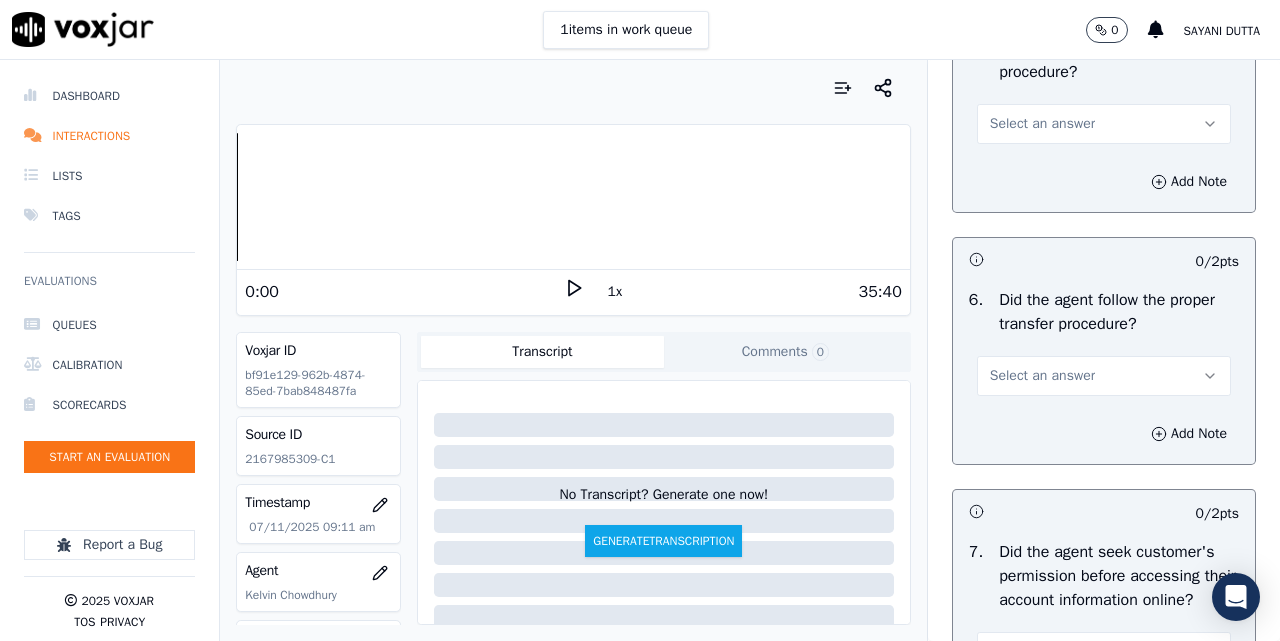 click on "Select an answer" at bounding box center [1104, 124] 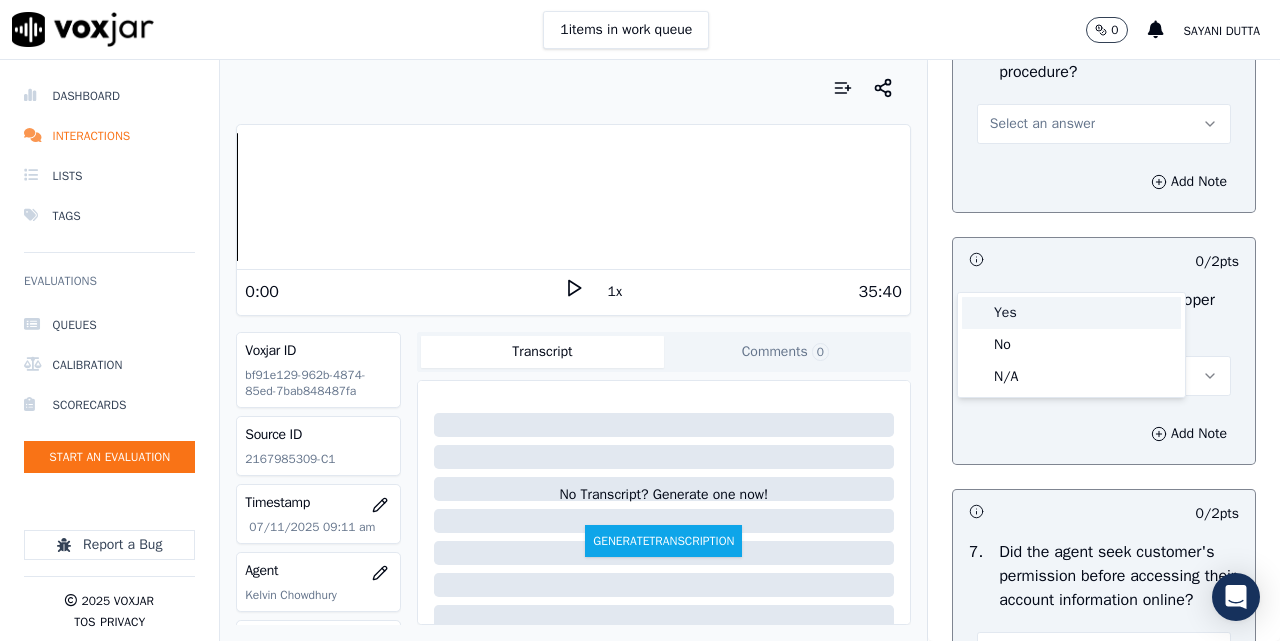click on "Yes" at bounding box center (1071, 313) 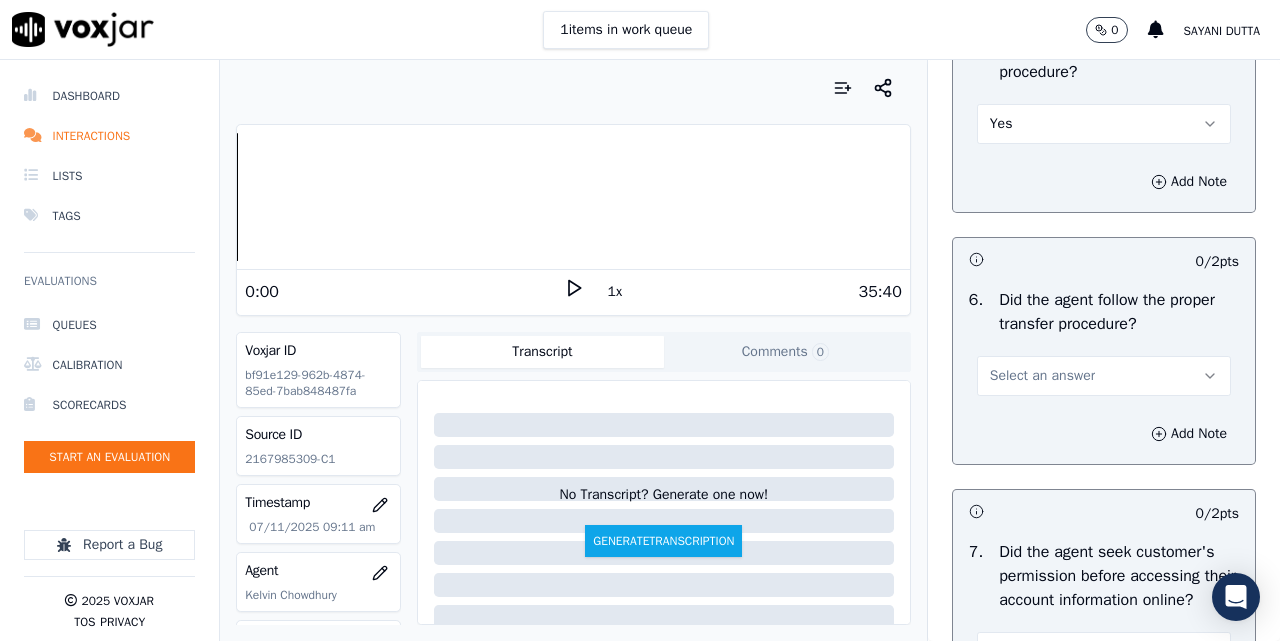 scroll, scrollTop: 4333, scrollLeft: 0, axis: vertical 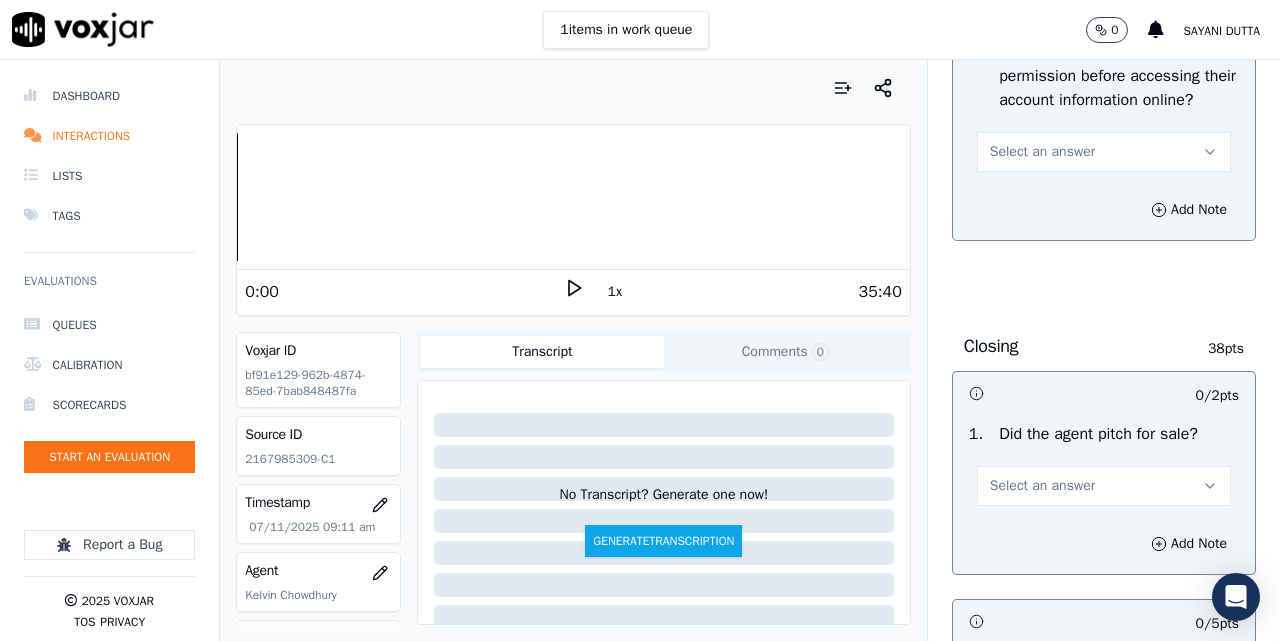 click on "Select an answer" at bounding box center [1042, 152] 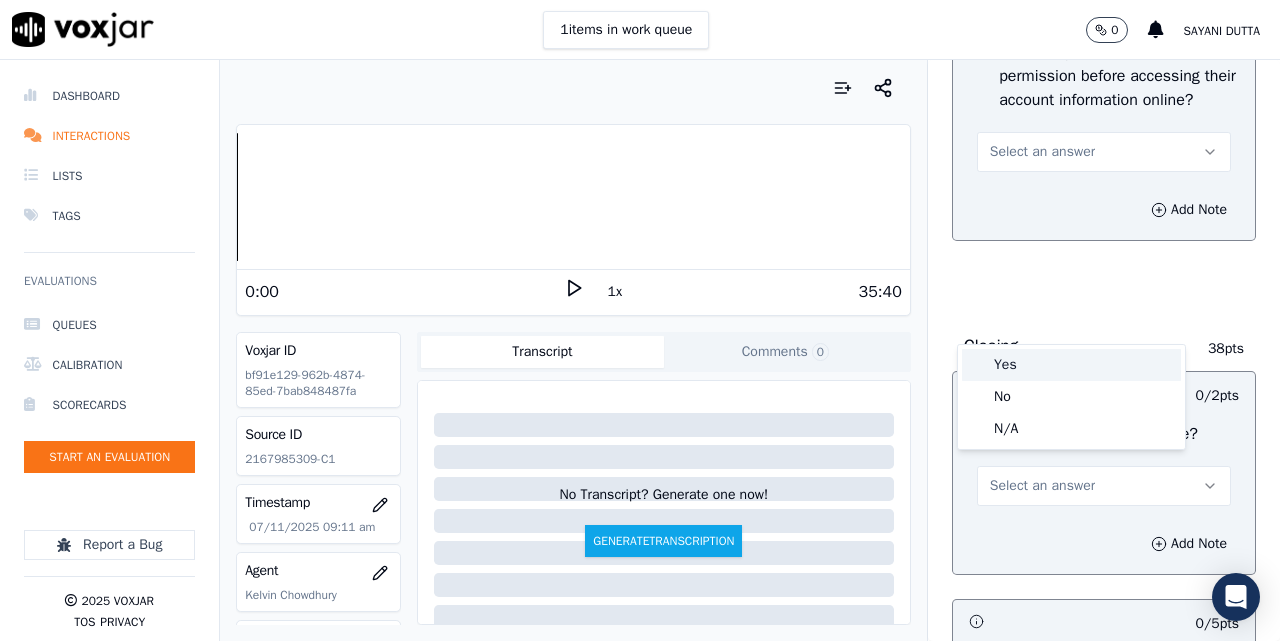 click on "Yes" at bounding box center (1071, 365) 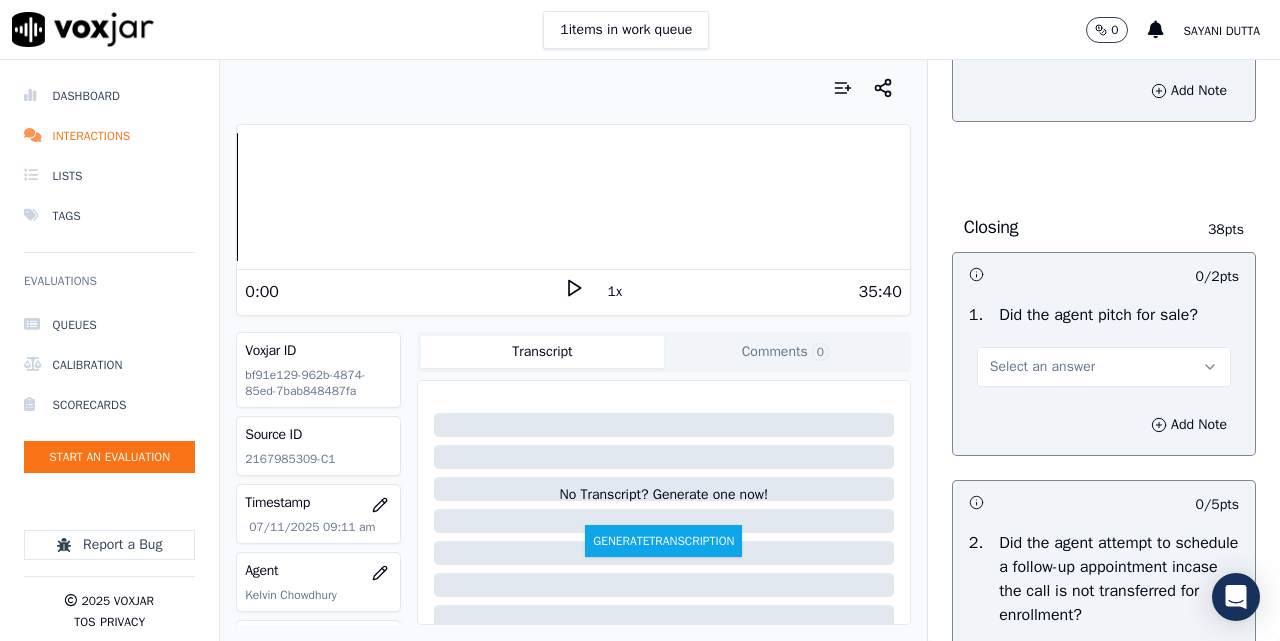 scroll, scrollTop: 4500, scrollLeft: 0, axis: vertical 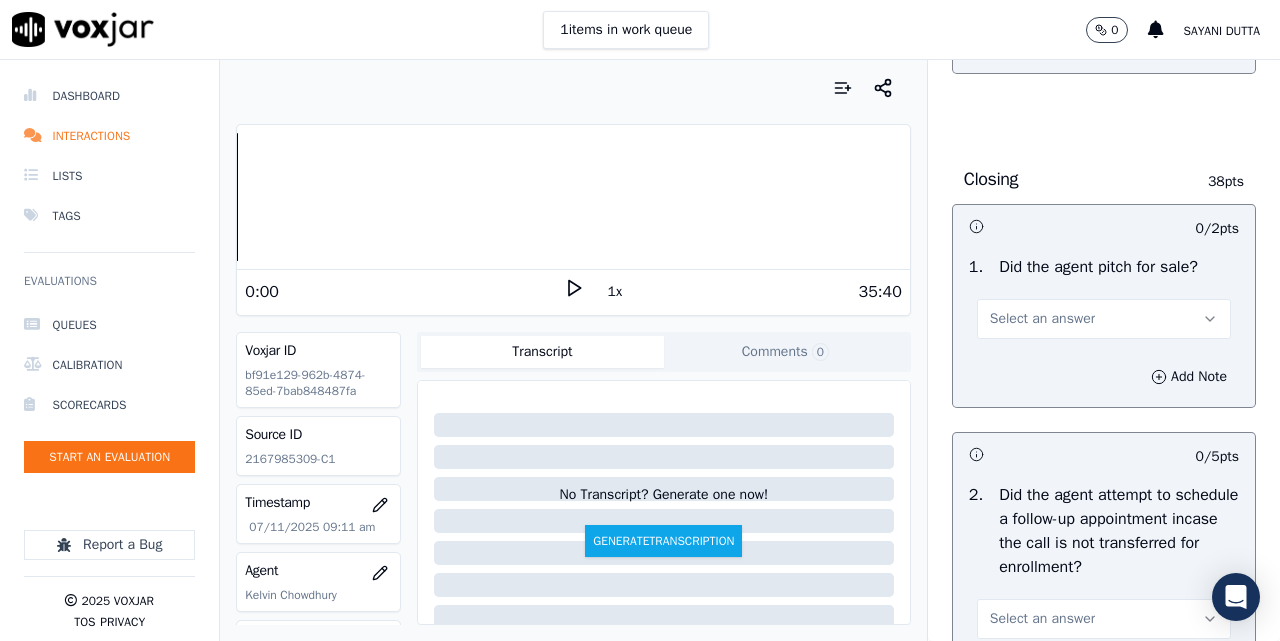 click on "Yes" at bounding box center (1104, -15) 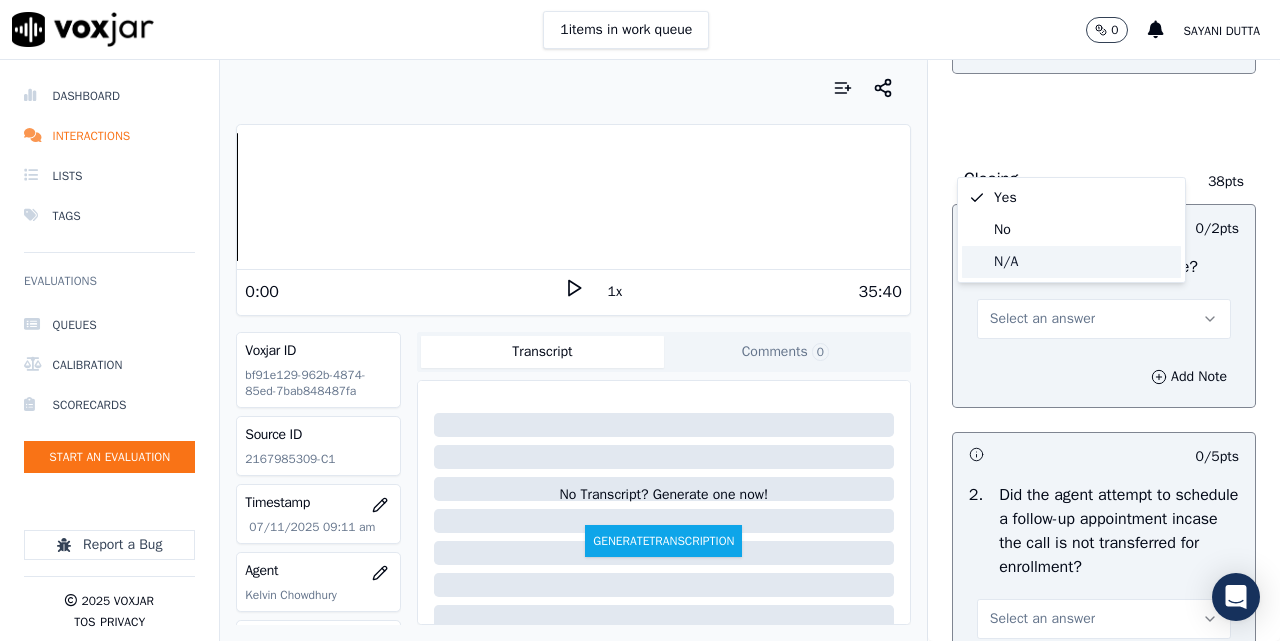 click on "N/A" 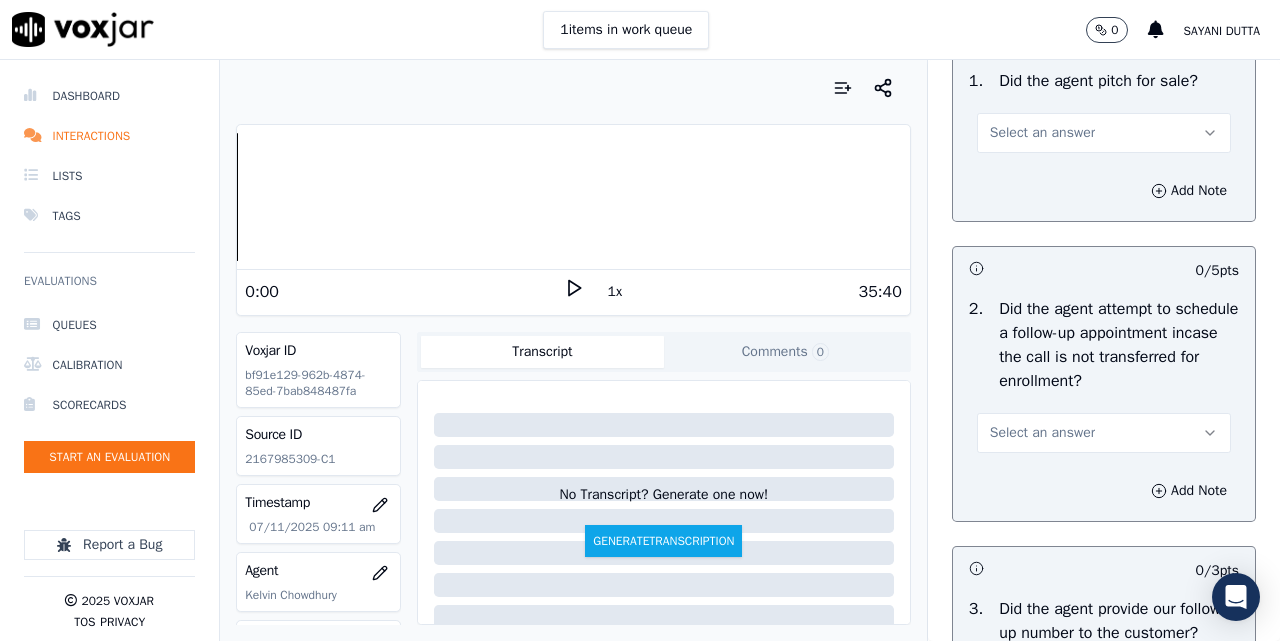 scroll, scrollTop: 4833, scrollLeft: 0, axis: vertical 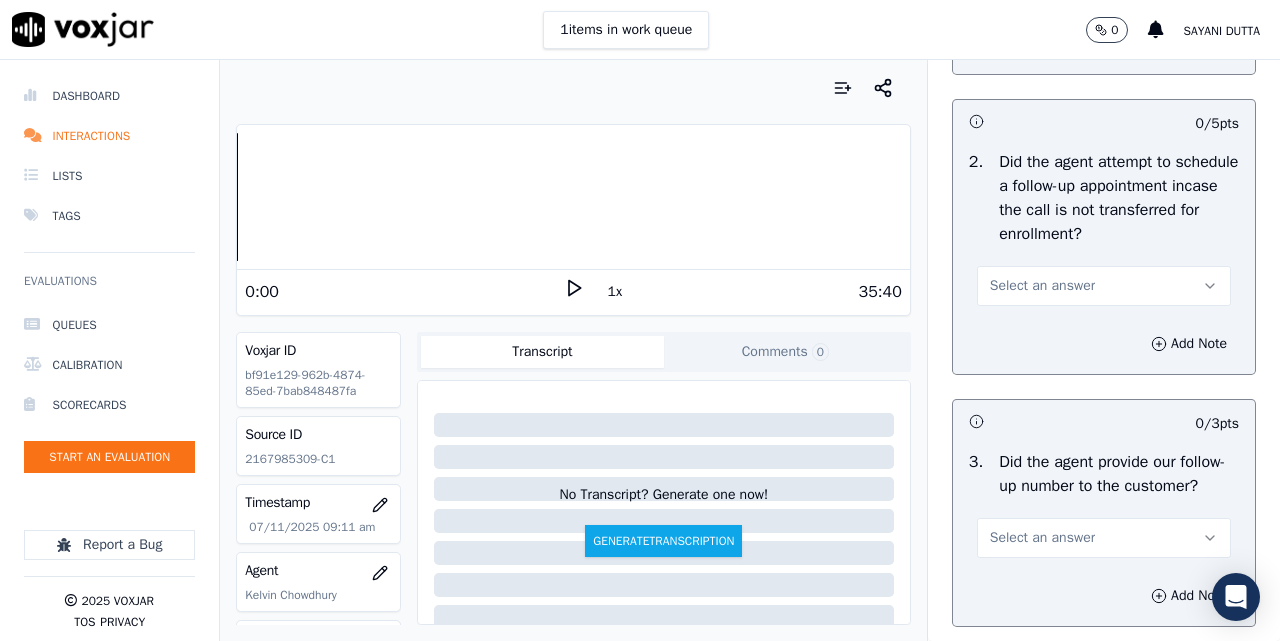 click on "Select an answer" at bounding box center (1042, -14) 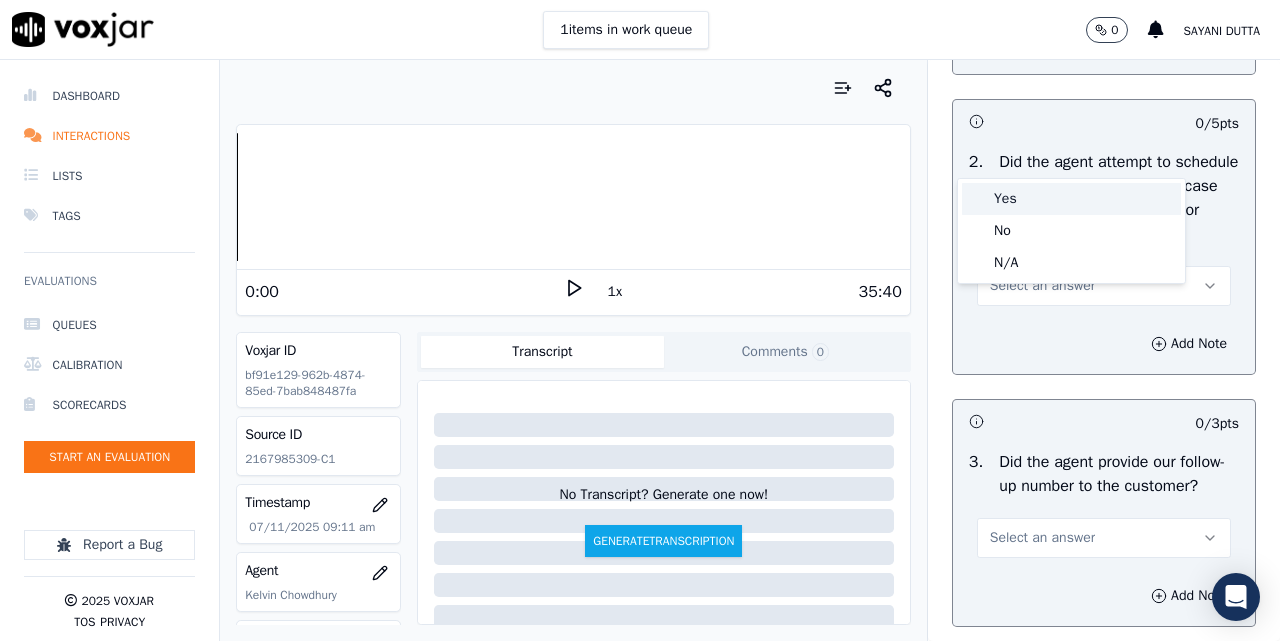click on "Yes" at bounding box center [1071, 199] 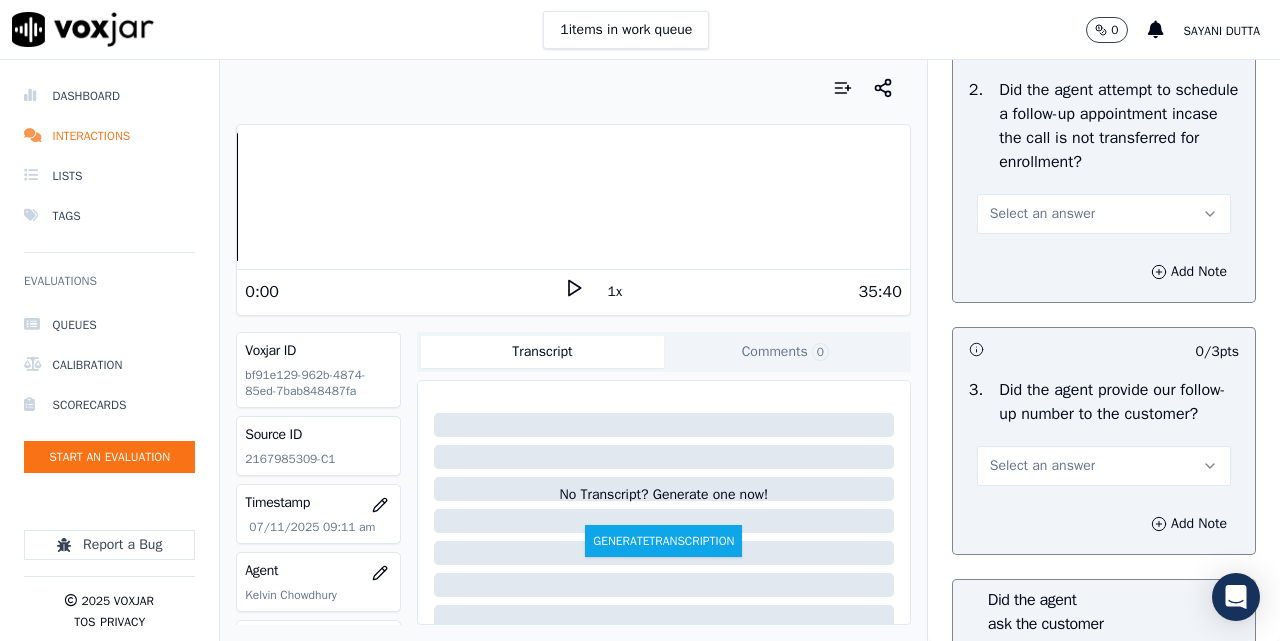 scroll, scrollTop: 5000, scrollLeft: 0, axis: vertical 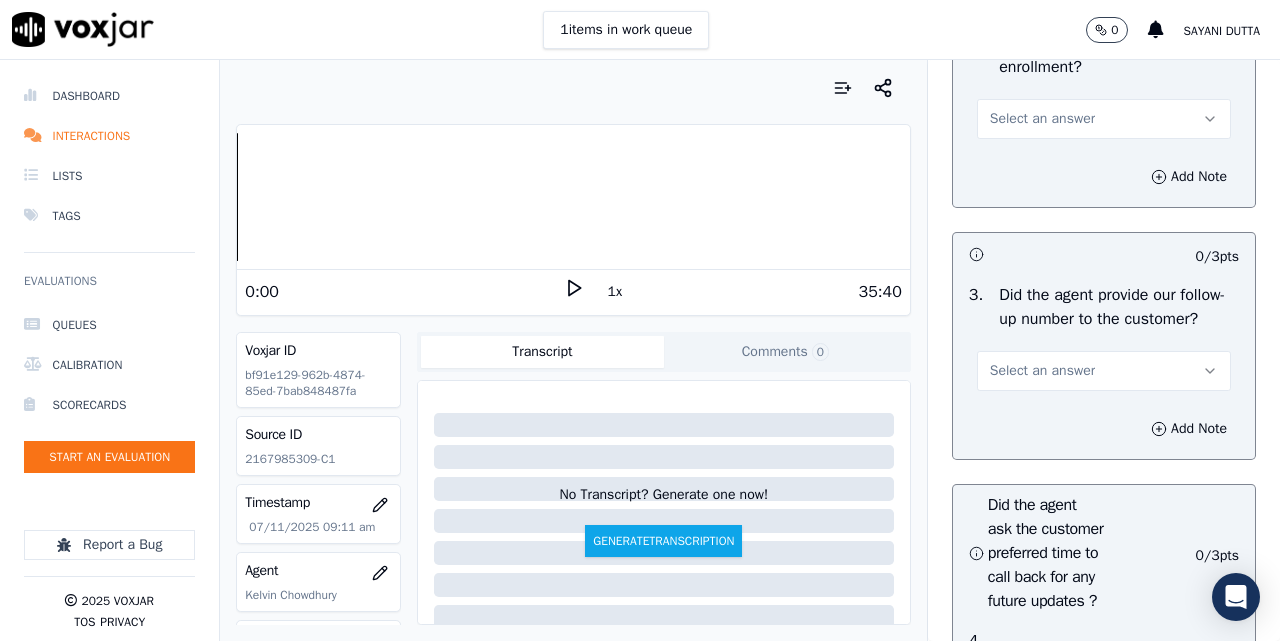 click on "Select an answer" at bounding box center [1104, 119] 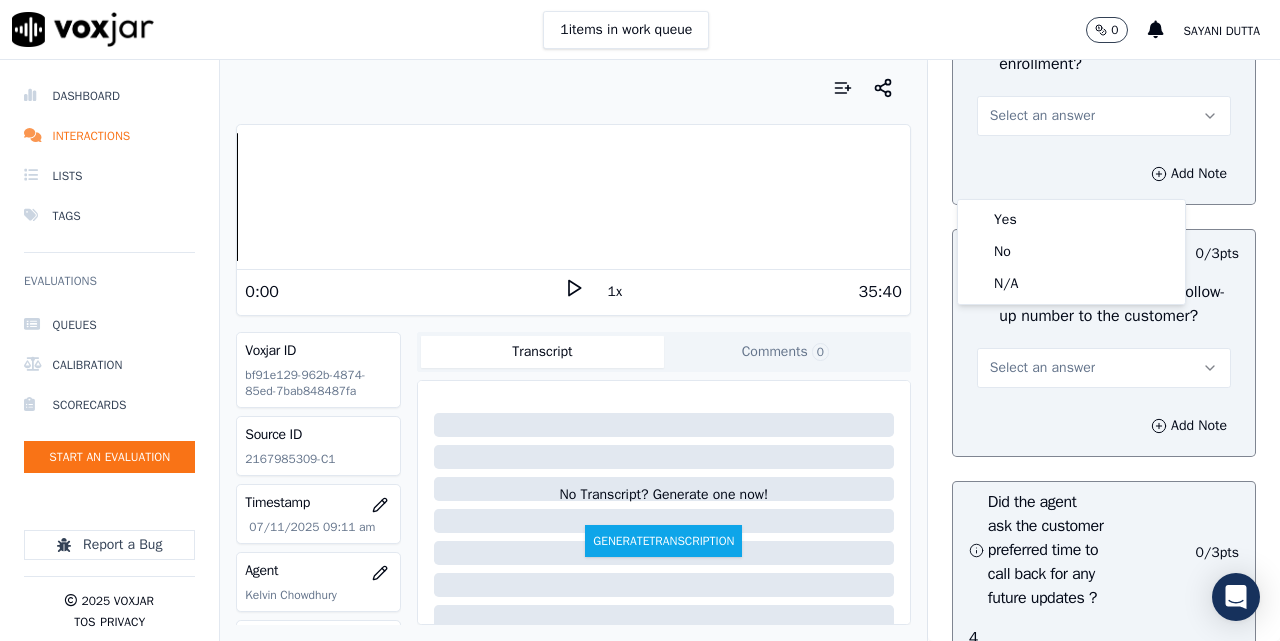 scroll, scrollTop: 5167, scrollLeft: 0, axis: vertical 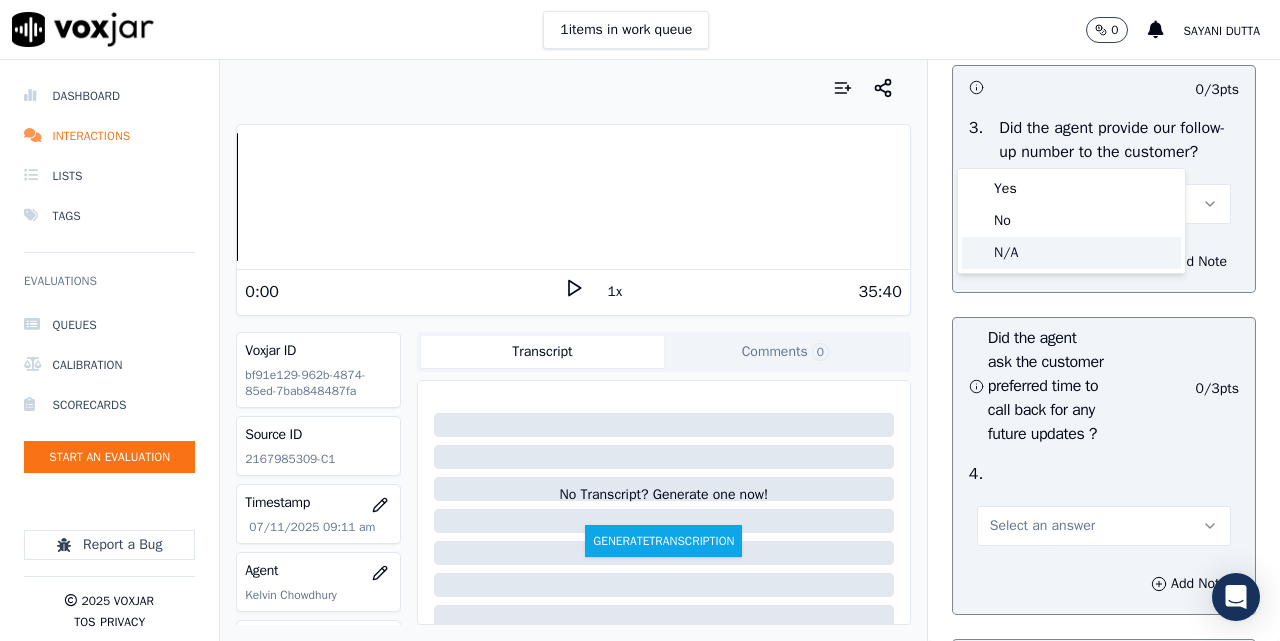click on "N/A" 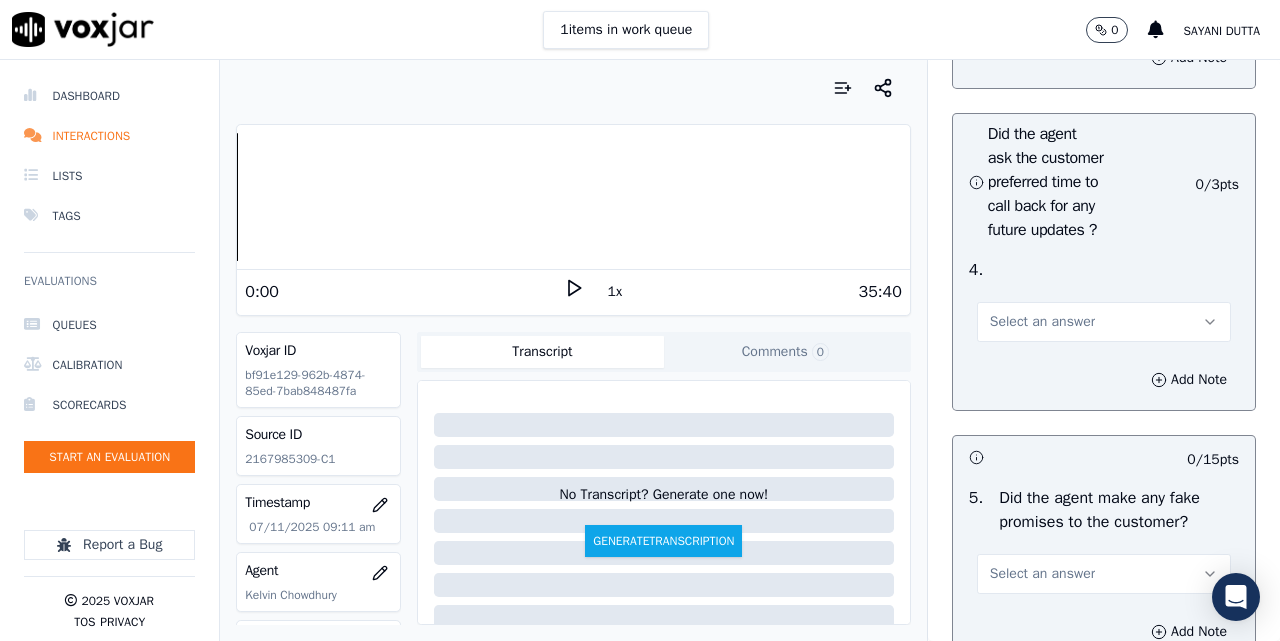 scroll, scrollTop: 5333, scrollLeft: 0, axis: vertical 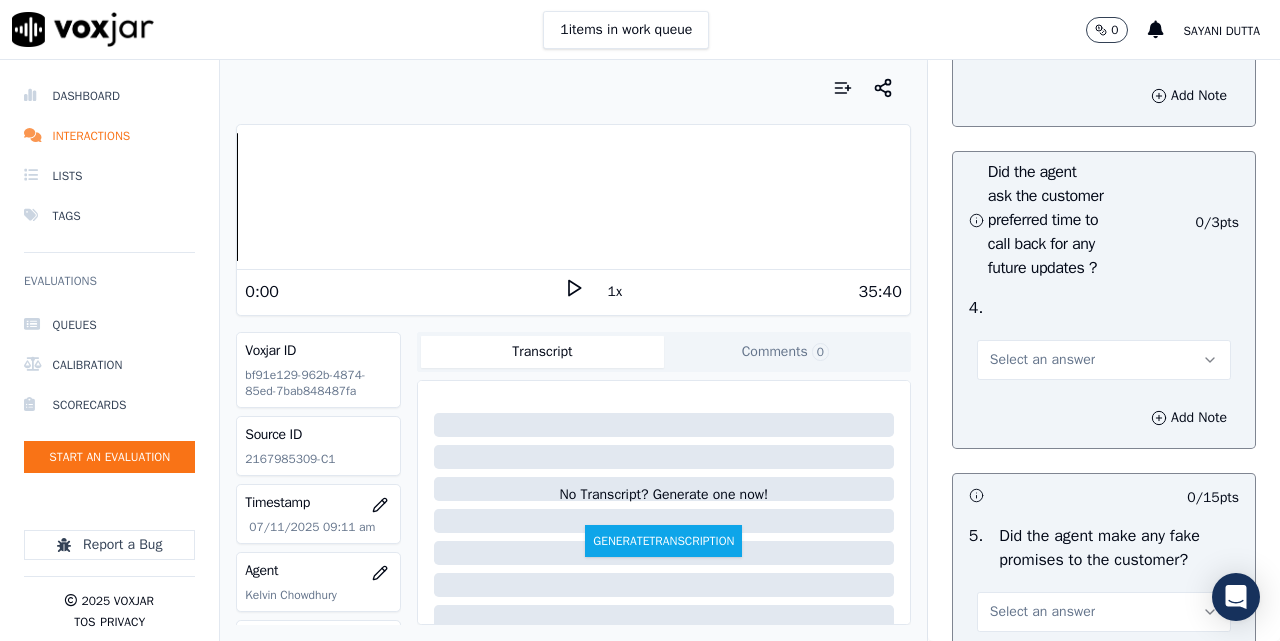 click on "Select an answer" at bounding box center [1104, 38] 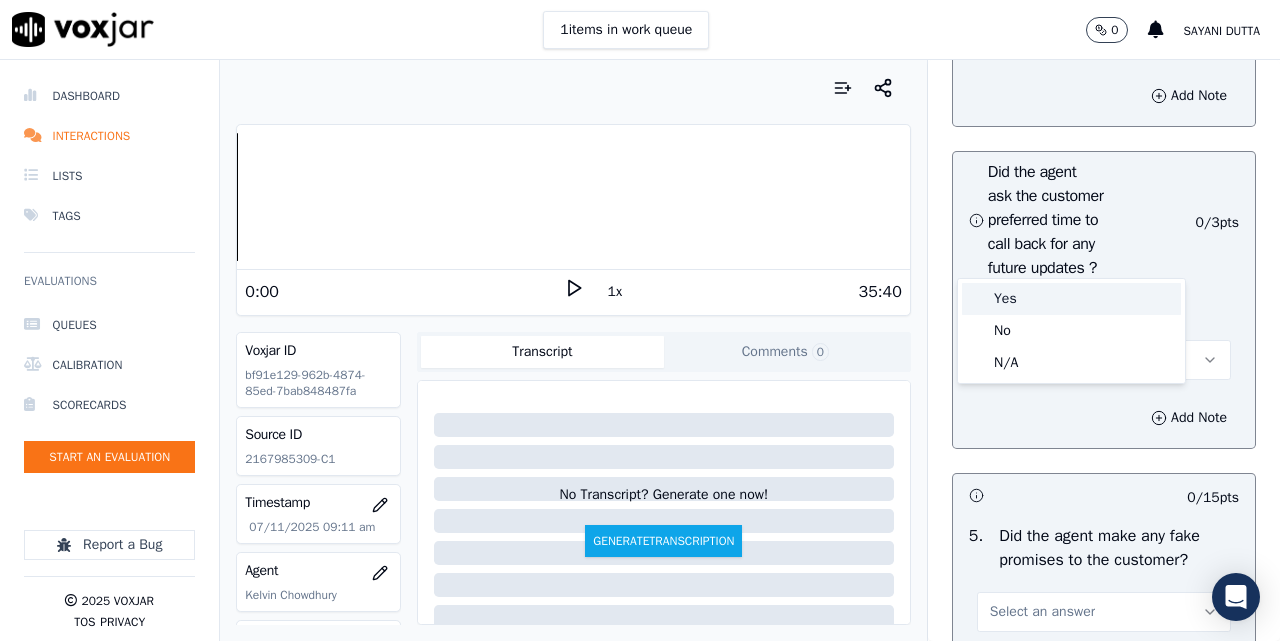 click on "Yes" at bounding box center [1071, 299] 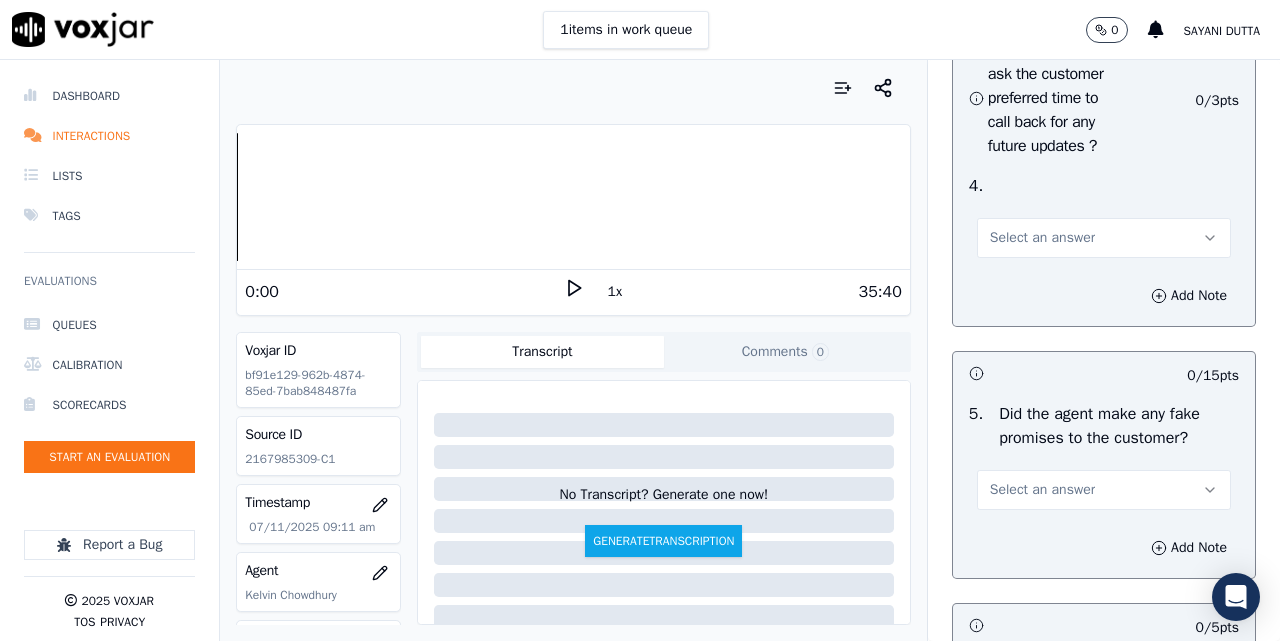 scroll, scrollTop: 5500, scrollLeft: 0, axis: vertical 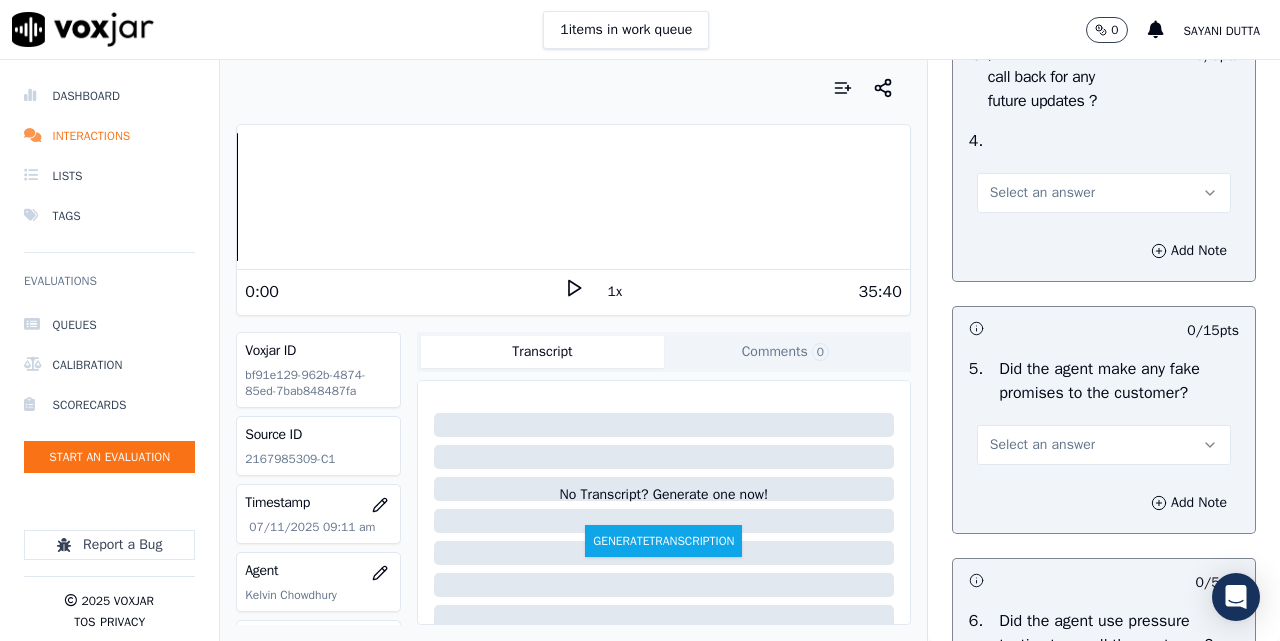 click on "Select an answer" at bounding box center (1042, 193) 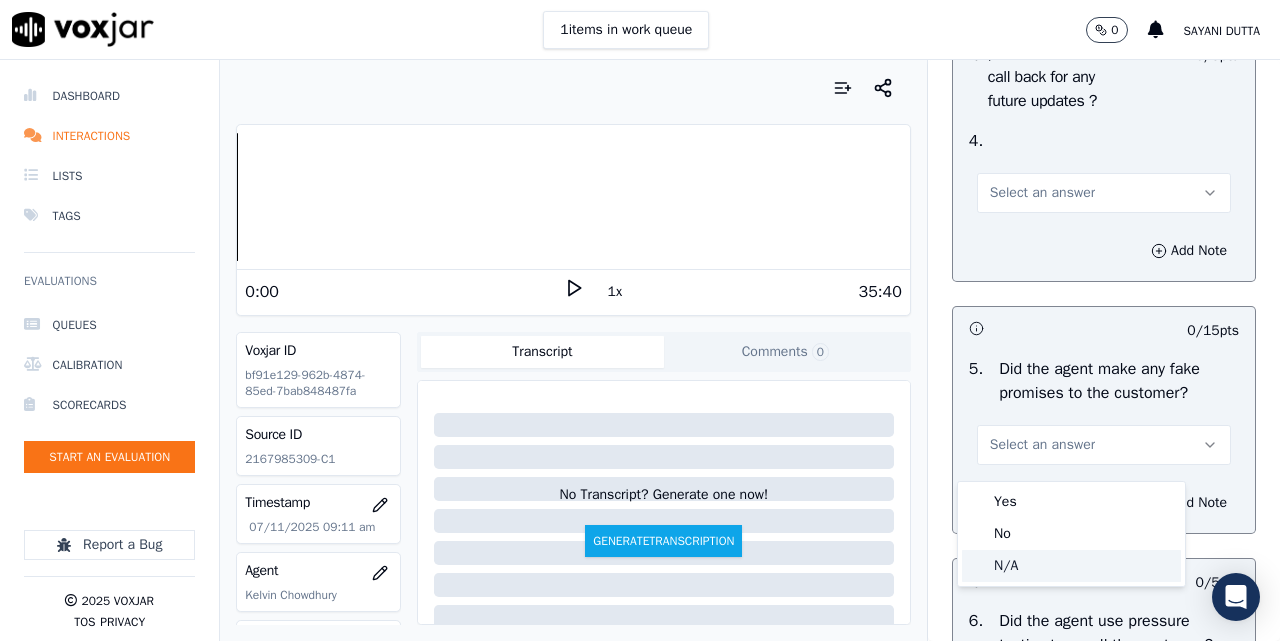 click on "N/A" 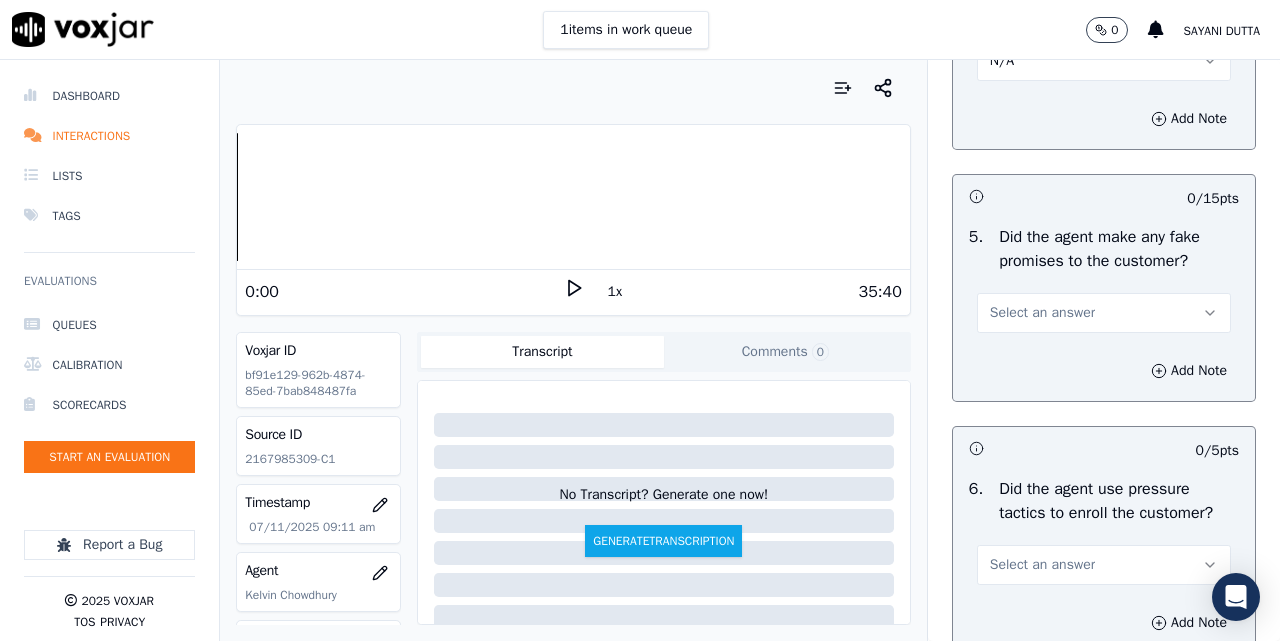 scroll, scrollTop: 5833, scrollLeft: 0, axis: vertical 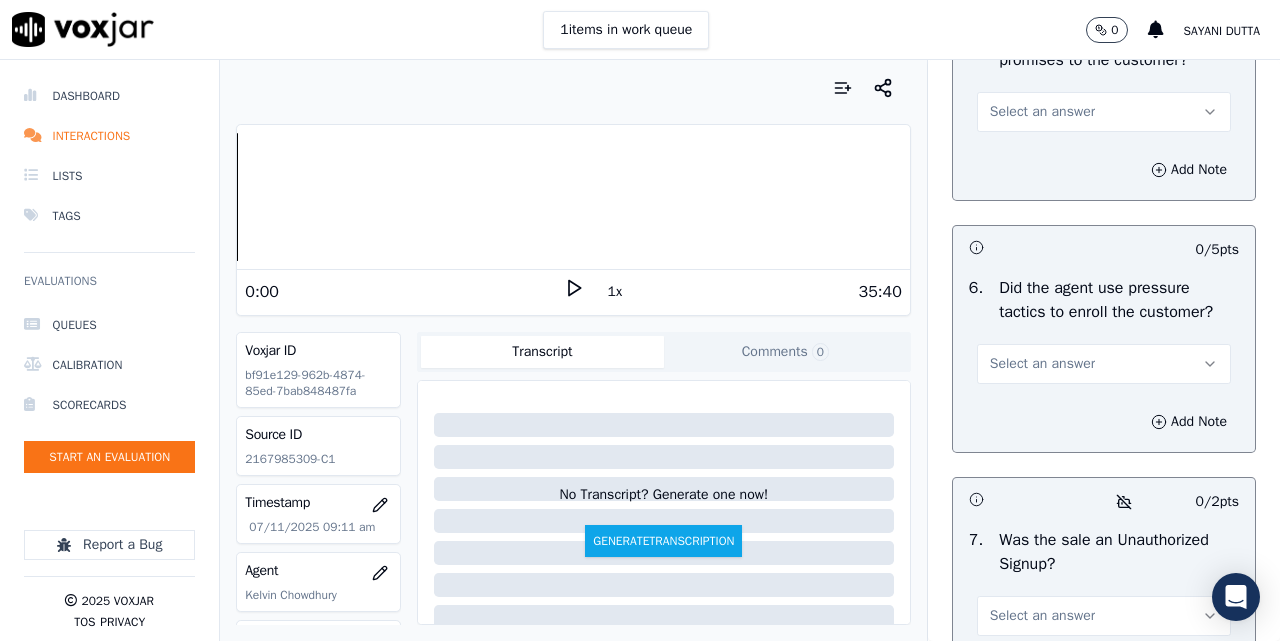 click on "Select an answer" at bounding box center [1104, 112] 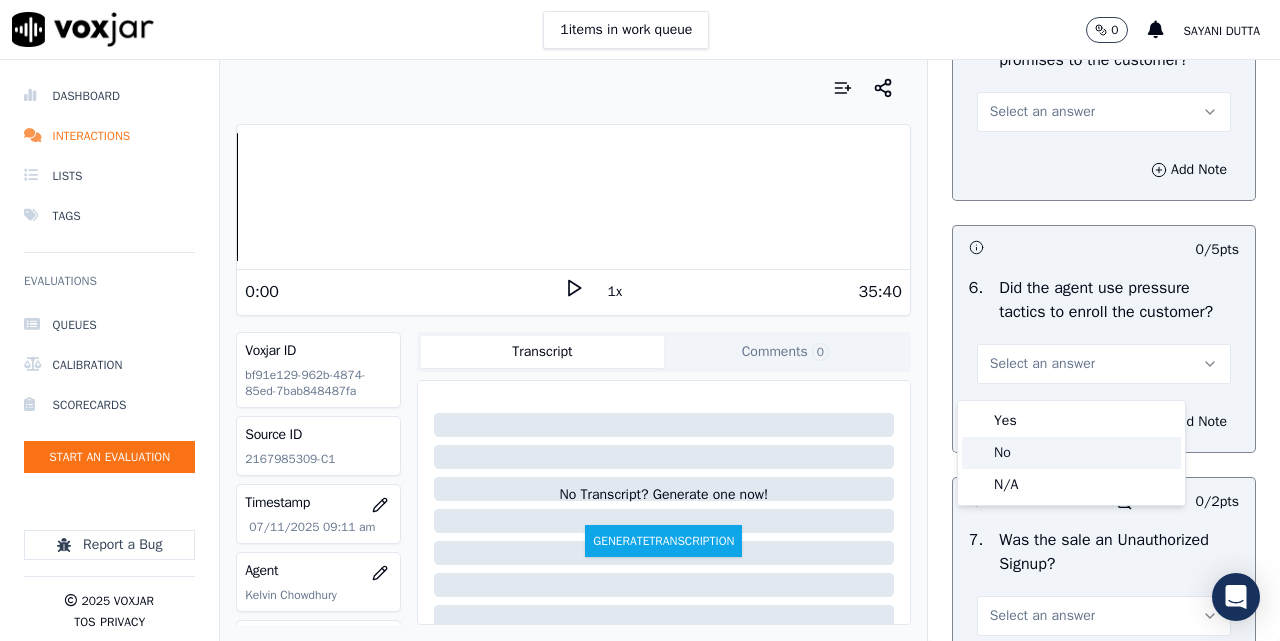 click on "No" 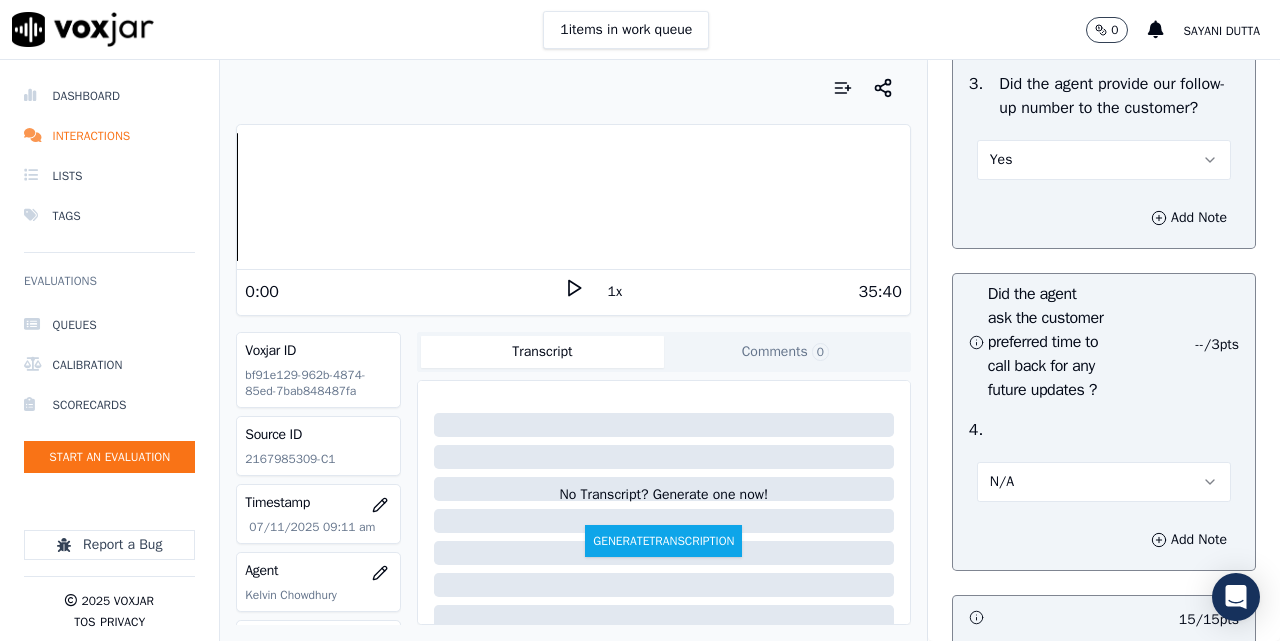 scroll, scrollTop: 5167, scrollLeft: 0, axis: vertical 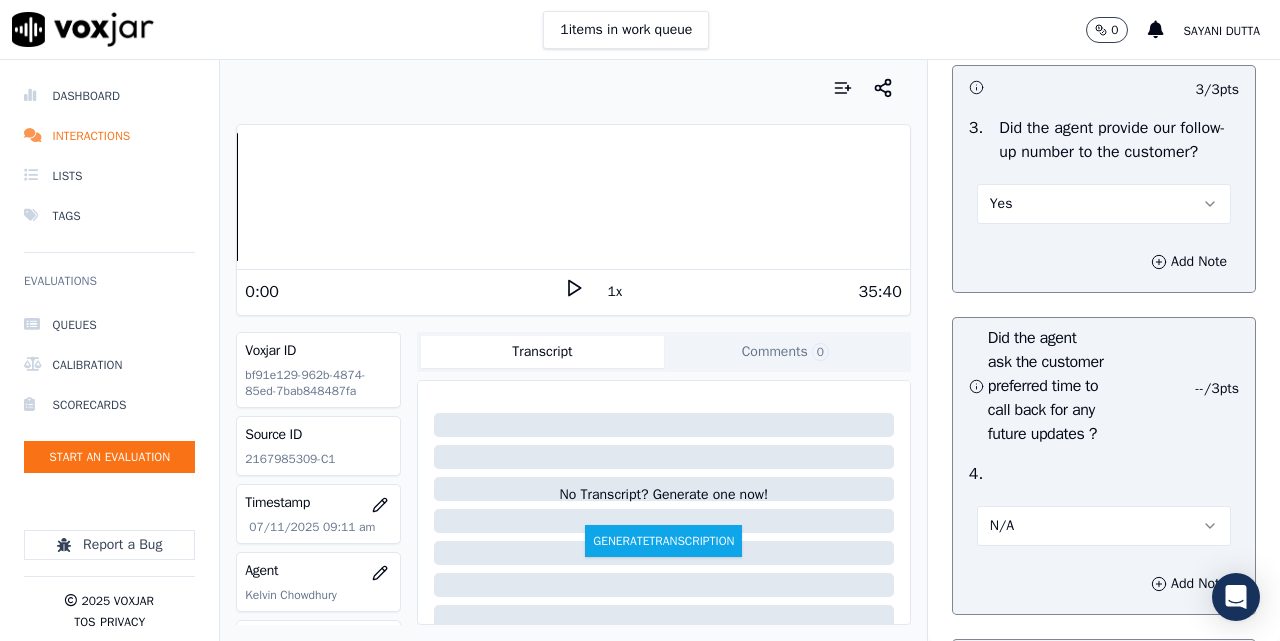 click on "Yes" at bounding box center [1104, 204] 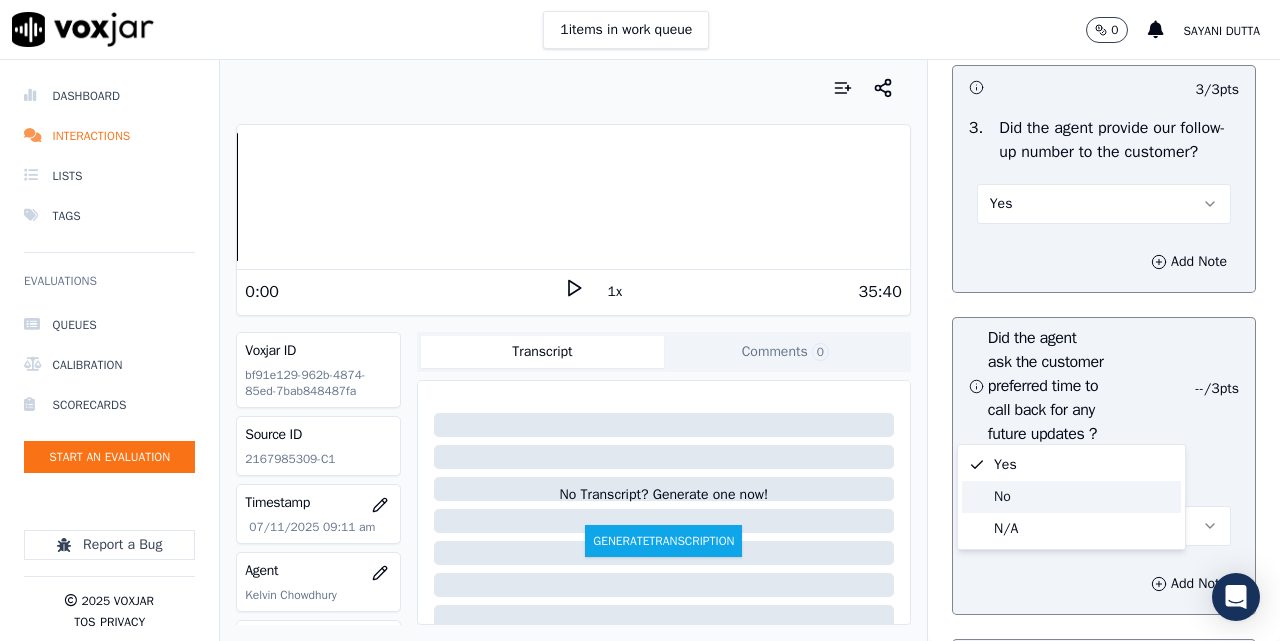 click on "No" 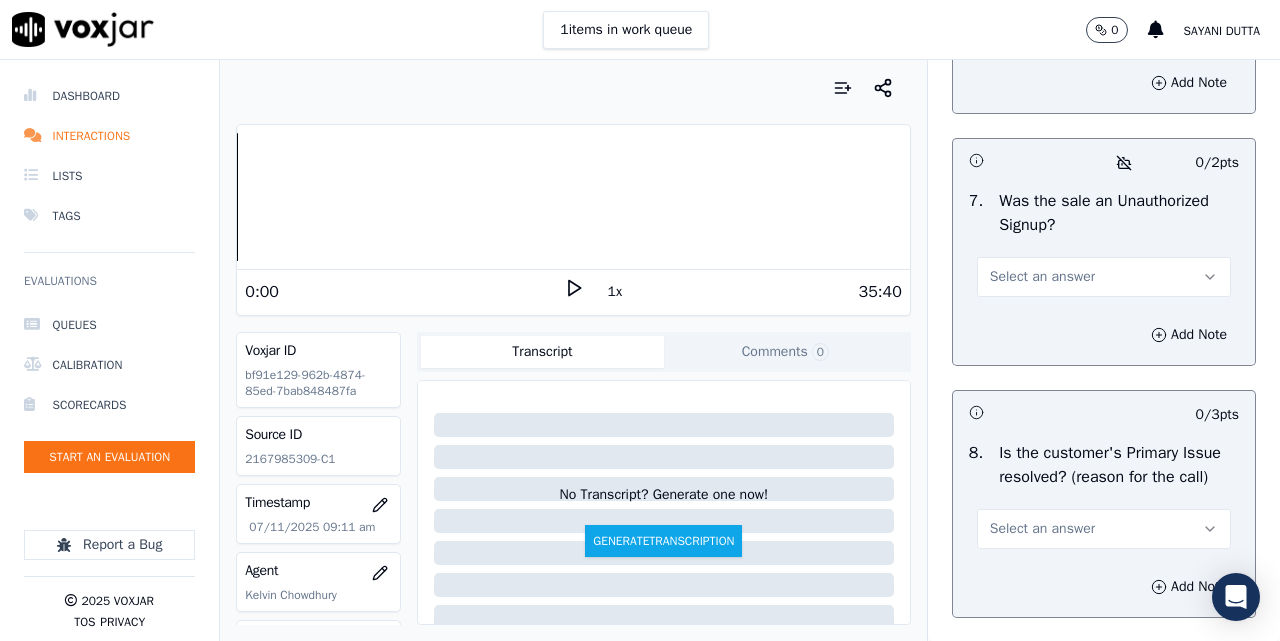 scroll, scrollTop: 6000, scrollLeft: 0, axis: vertical 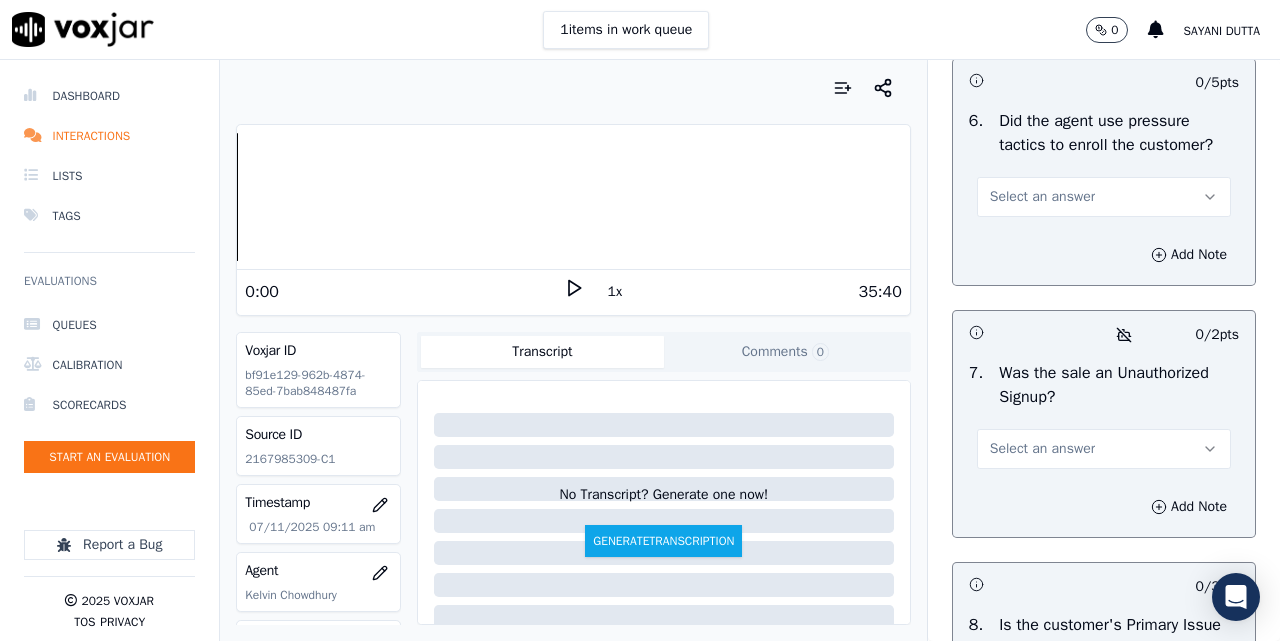 click on "Select an answer" at bounding box center (1042, 197) 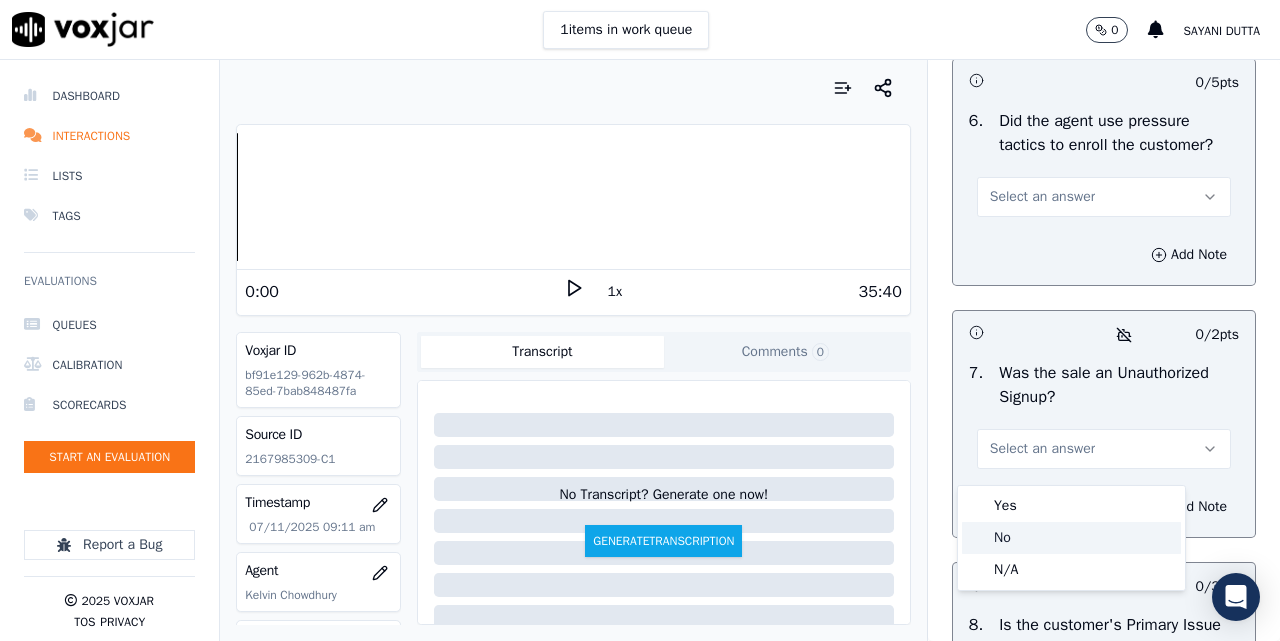 click on "No" 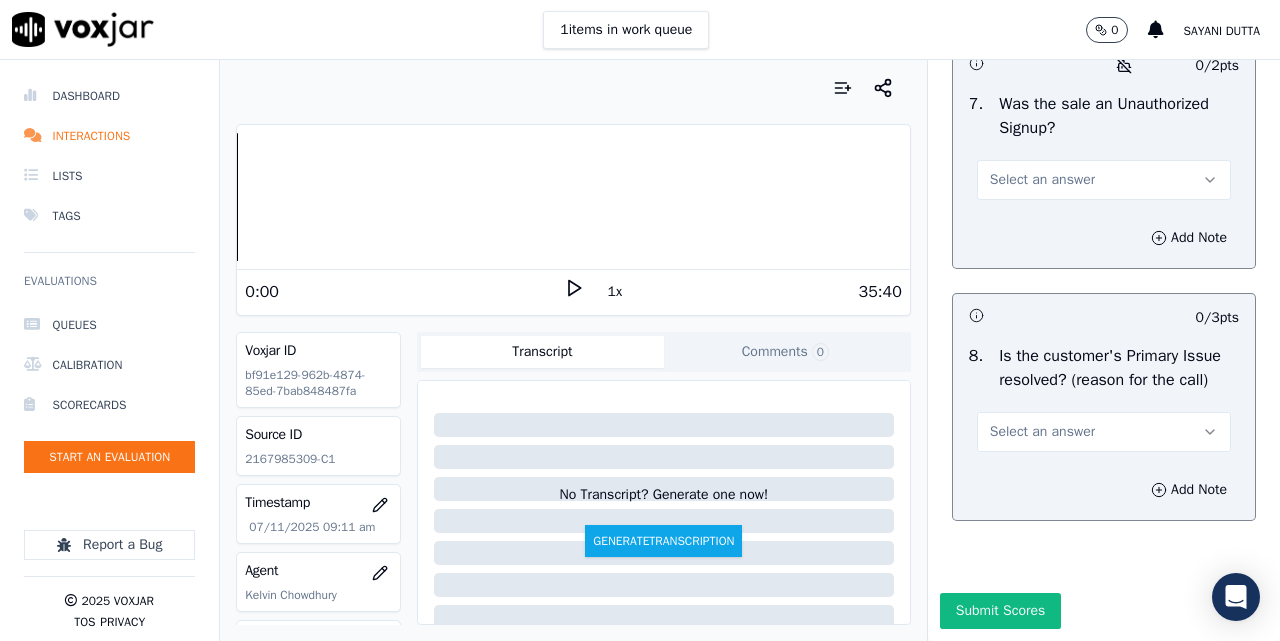 scroll, scrollTop: 6500, scrollLeft: 0, axis: vertical 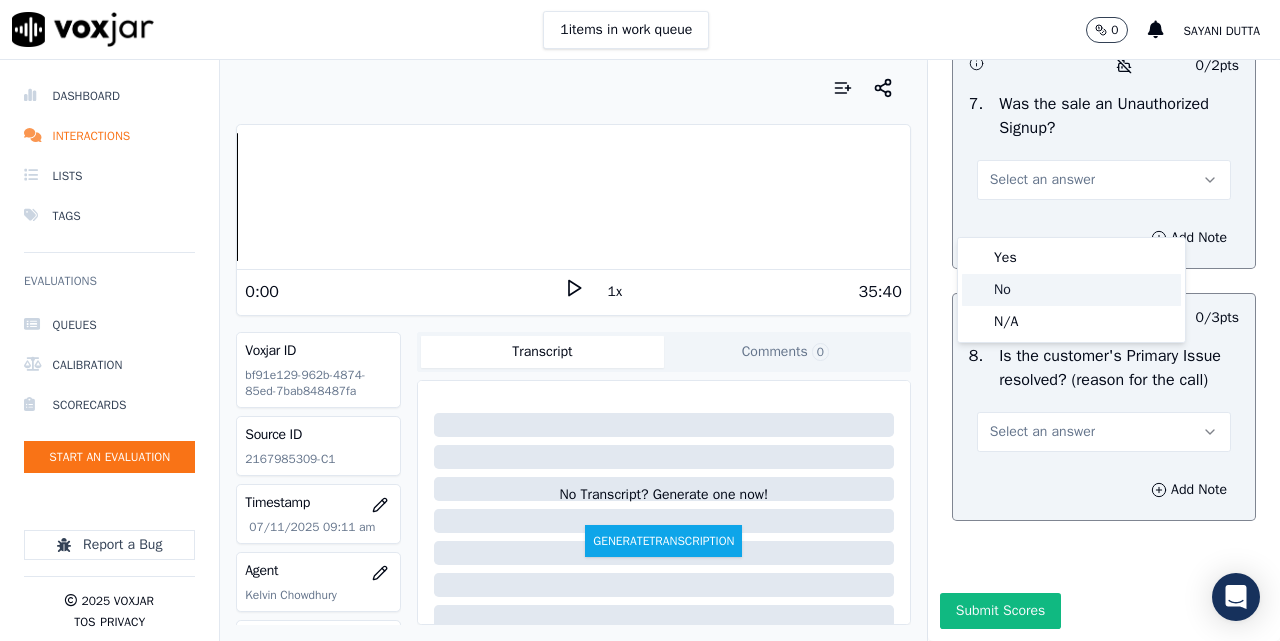 drag, startPoint x: 1006, startPoint y: 287, endPoint x: 1047, endPoint y: 300, distance: 43.011627 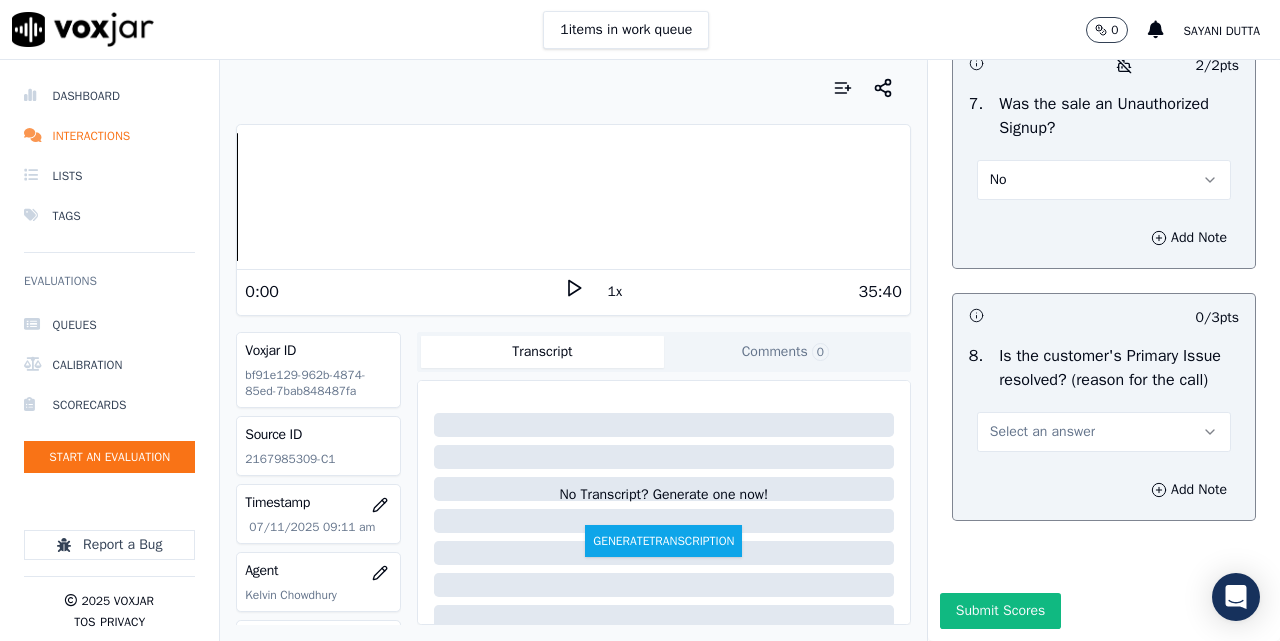 scroll, scrollTop: 6578, scrollLeft: 0, axis: vertical 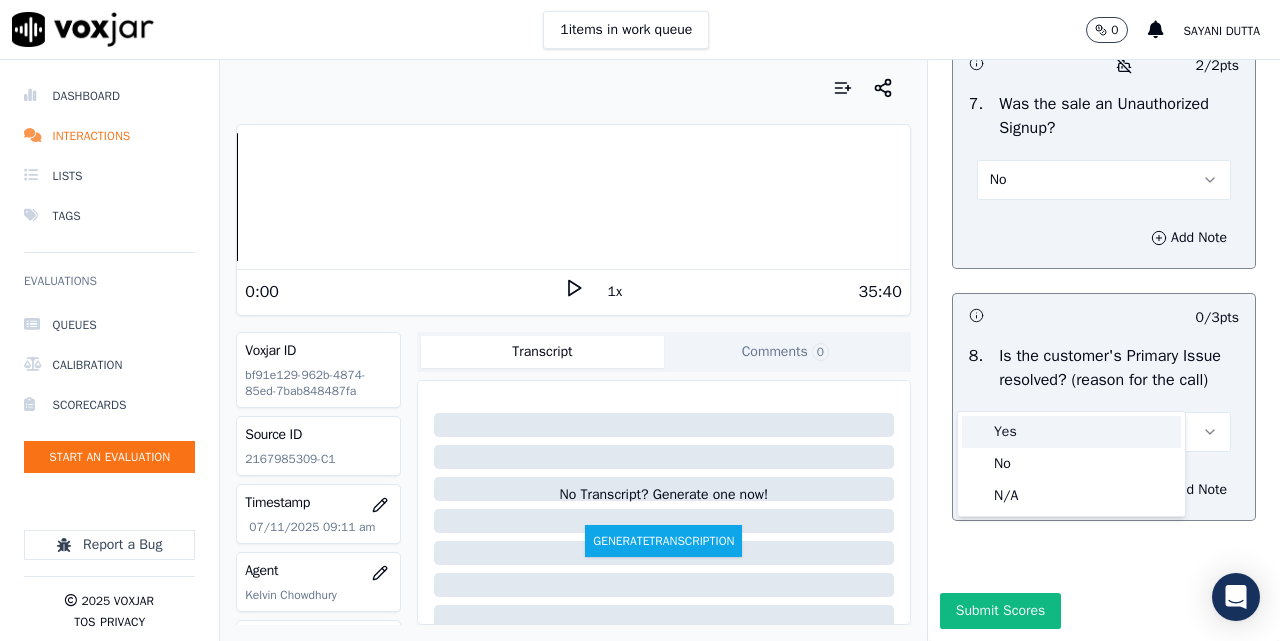 click on "Yes" at bounding box center [1071, 432] 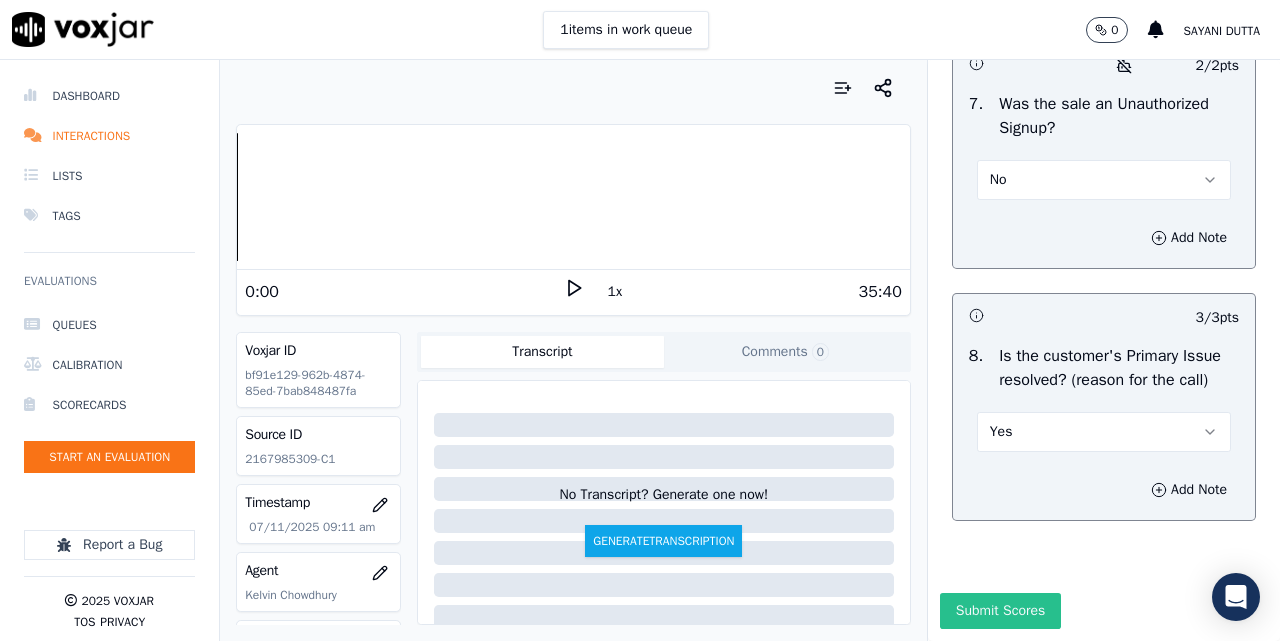 click on "Submit Scores" at bounding box center (1000, 611) 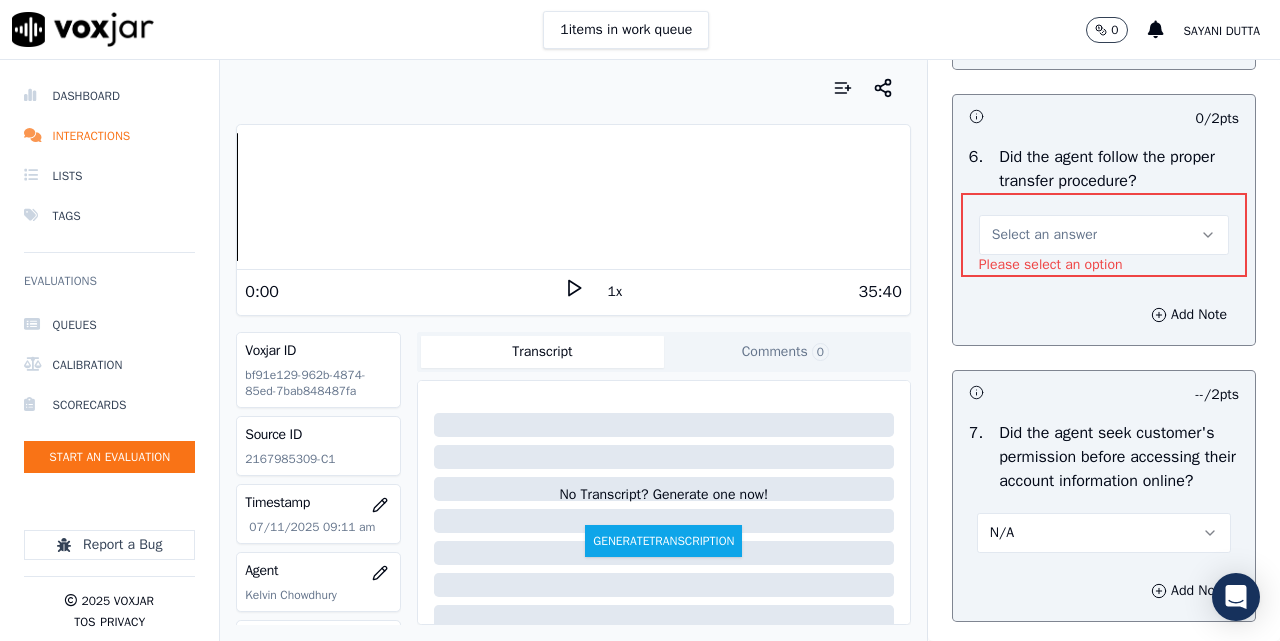 scroll, scrollTop: 3935, scrollLeft: 0, axis: vertical 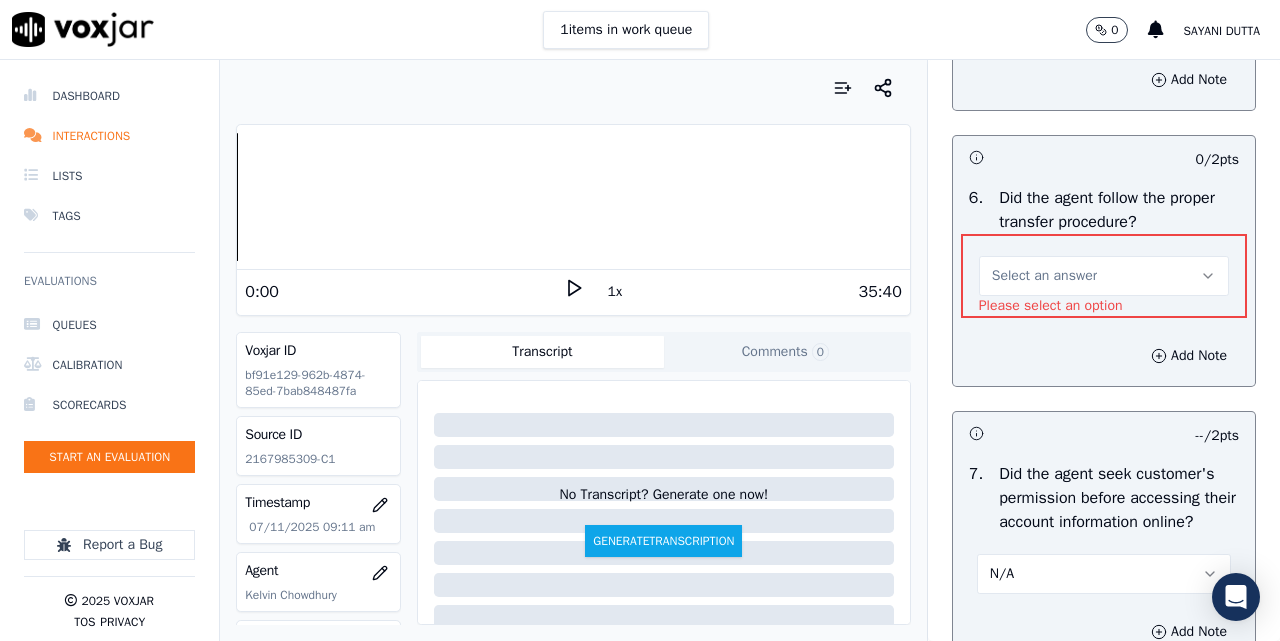 click on "Select an answer" at bounding box center [1044, 276] 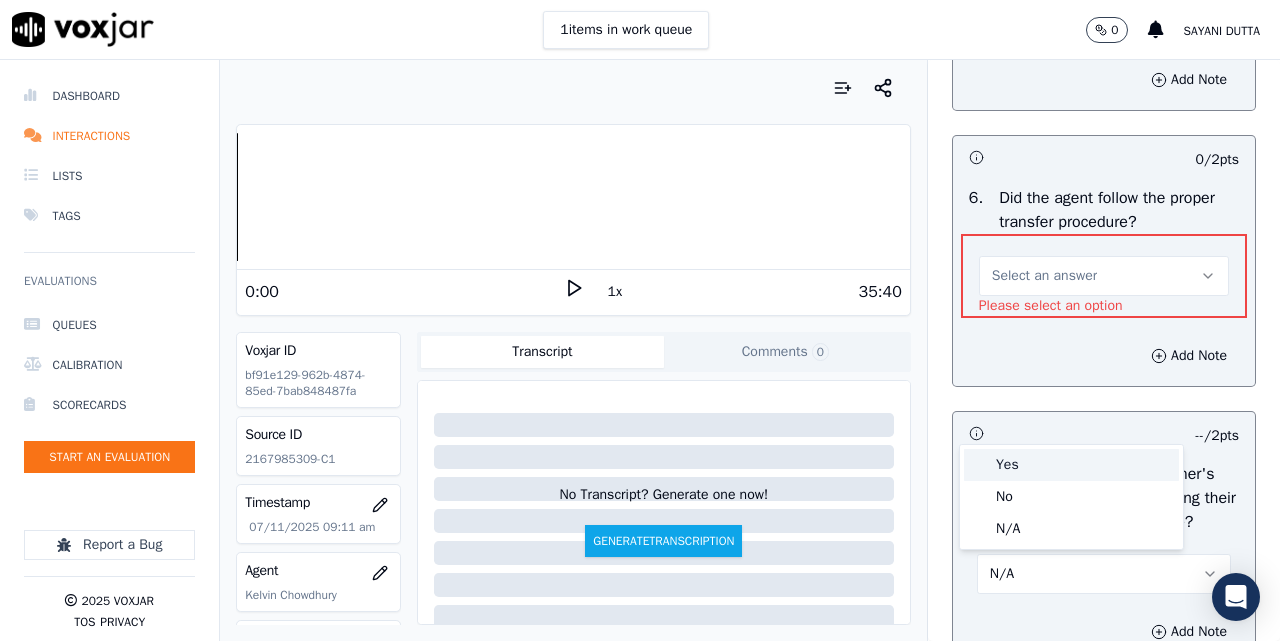 click on "Yes" at bounding box center (1071, 465) 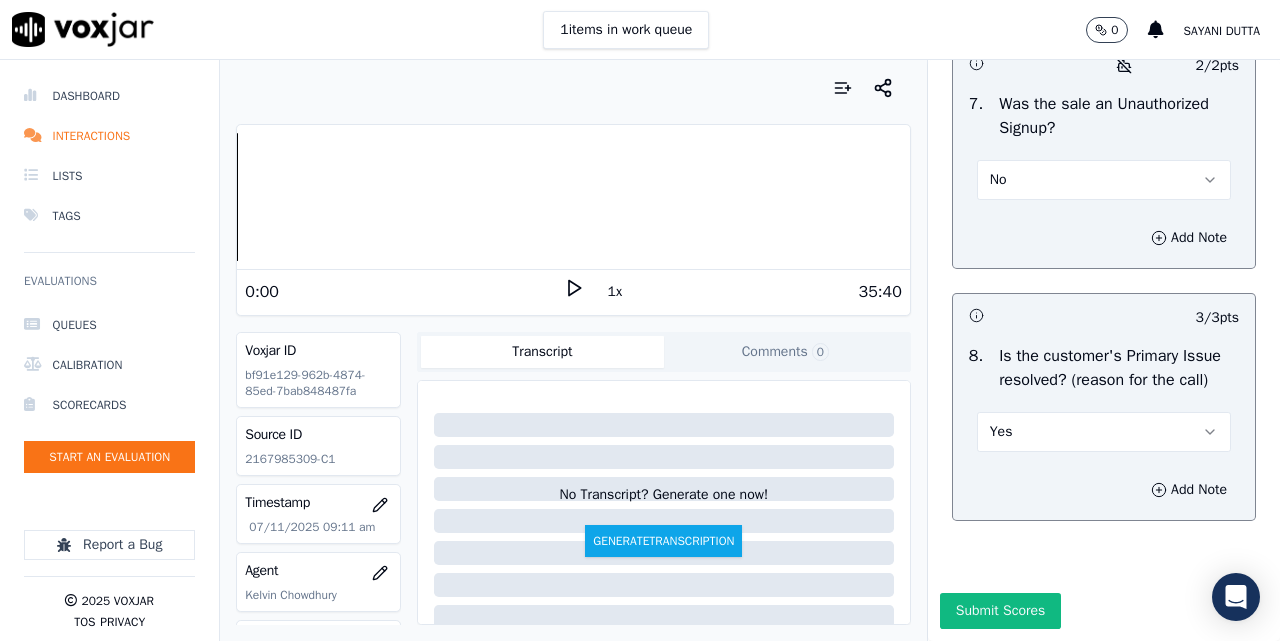 scroll, scrollTop: 6578, scrollLeft: 0, axis: vertical 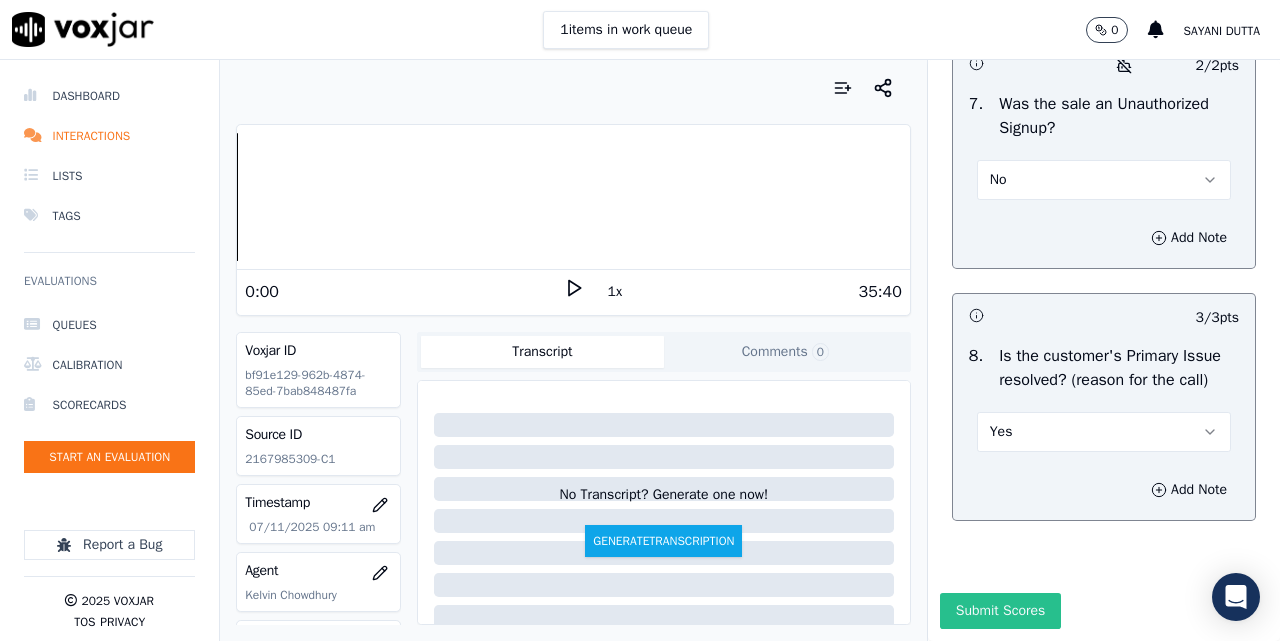 click on "Submit Scores" at bounding box center (1000, 611) 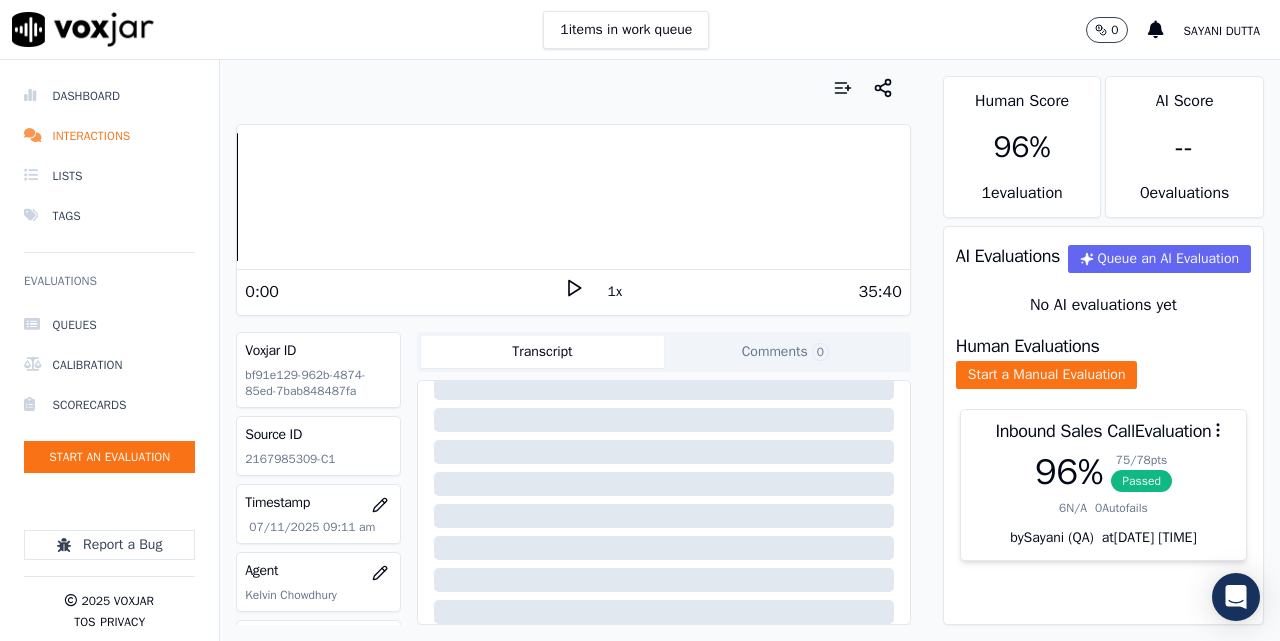 scroll, scrollTop: 0, scrollLeft: 0, axis: both 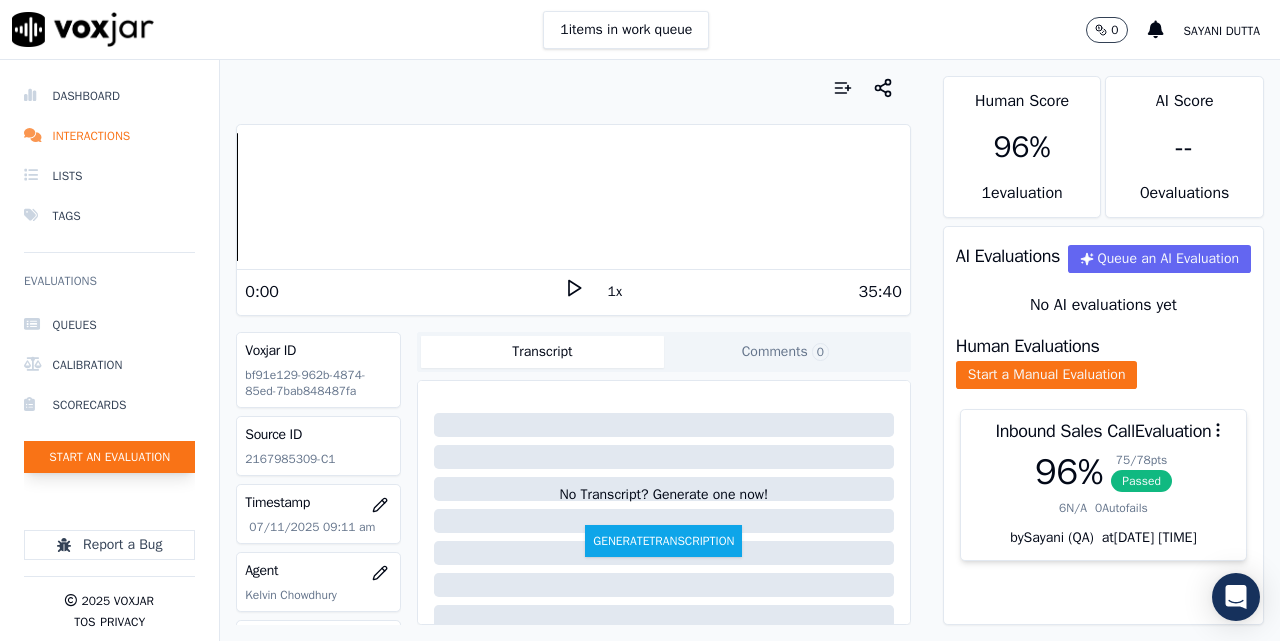 click on "Start an Evaluation" 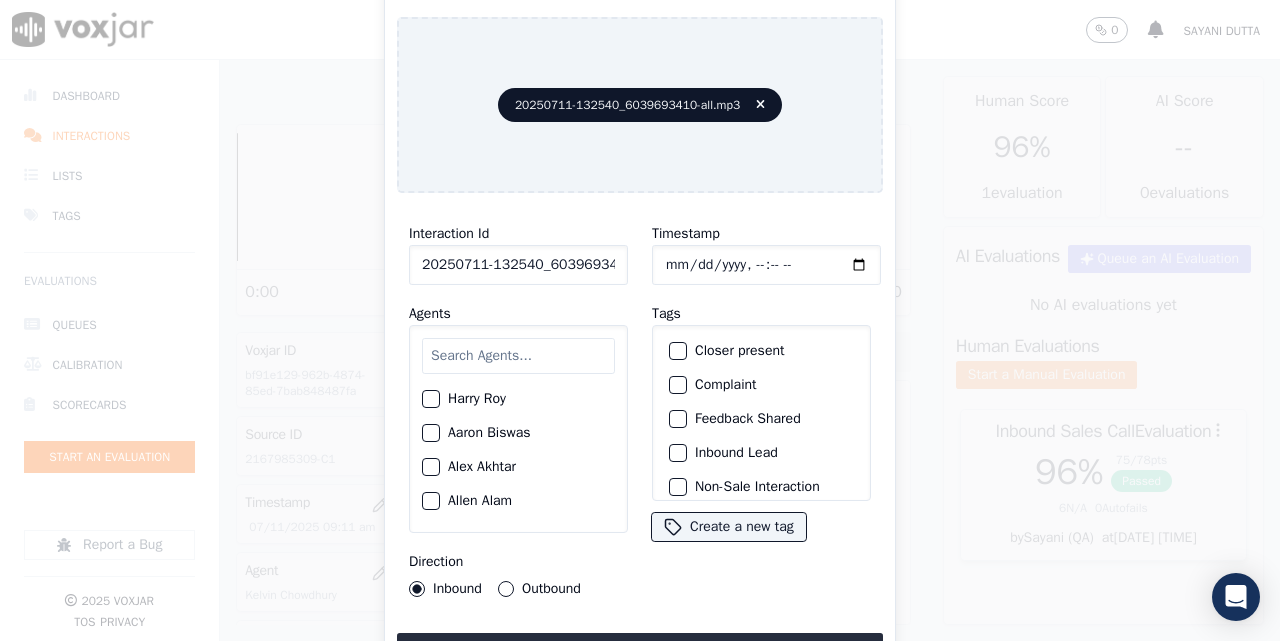 click on "20250711-132540_6039693410-all.mp3" 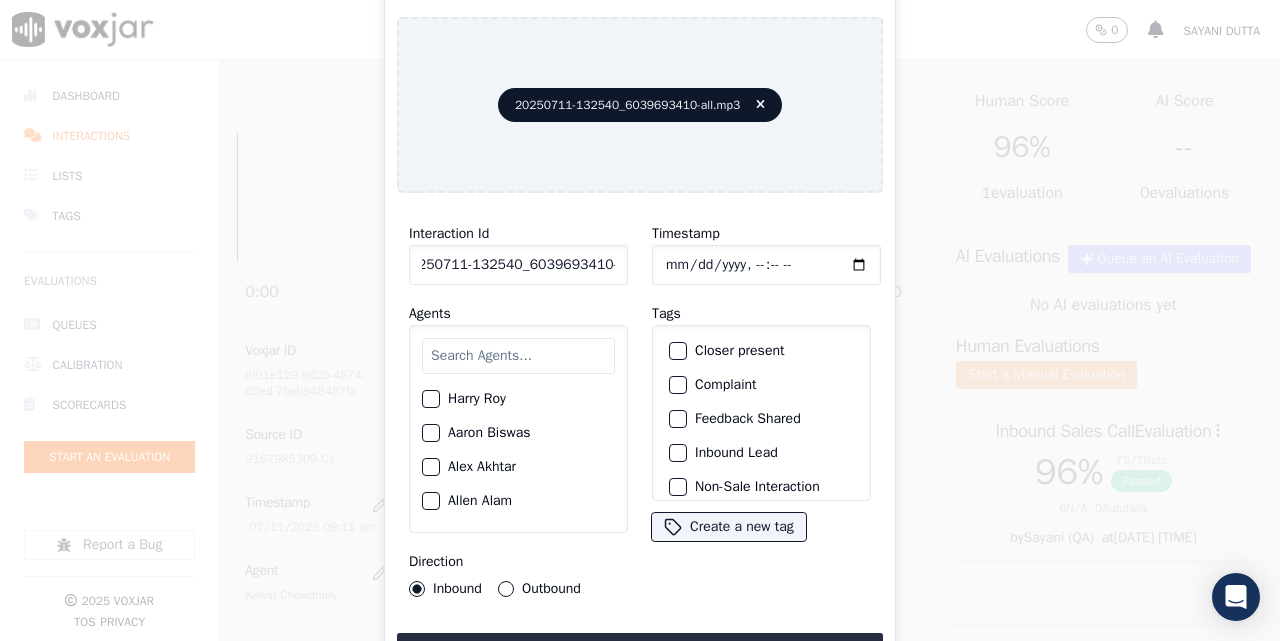 scroll, scrollTop: 0, scrollLeft: 24, axis: horizontal 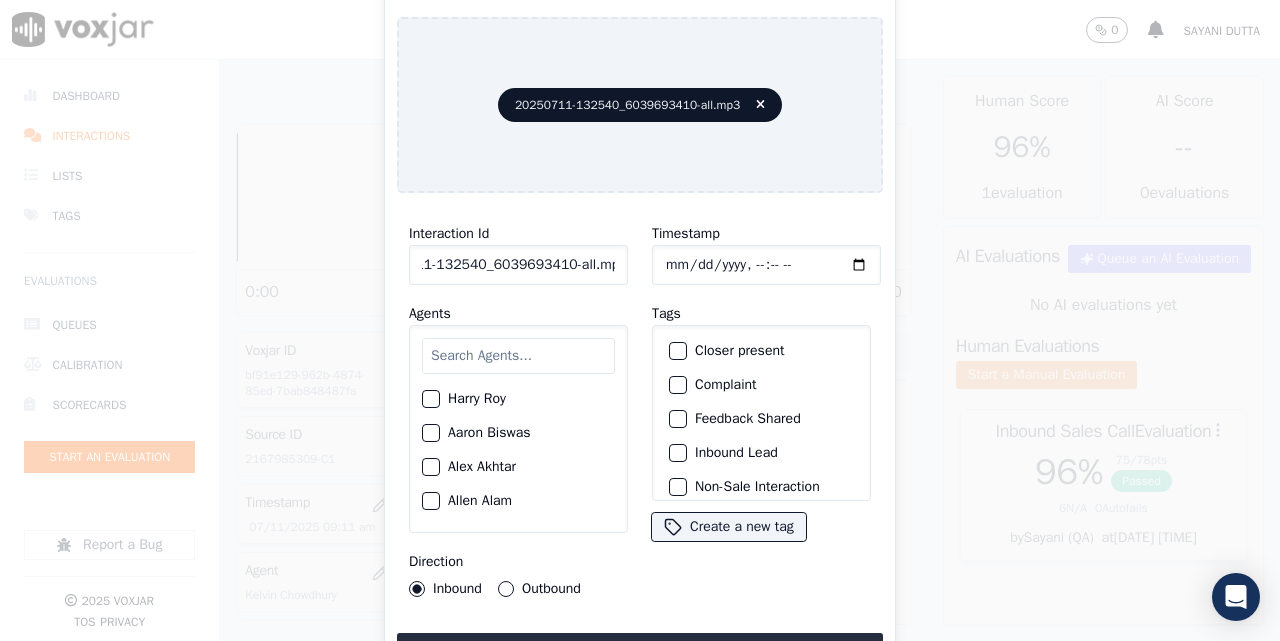 drag, startPoint x: 587, startPoint y: 253, endPoint x: 824, endPoint y: 268, distance: 237.47421 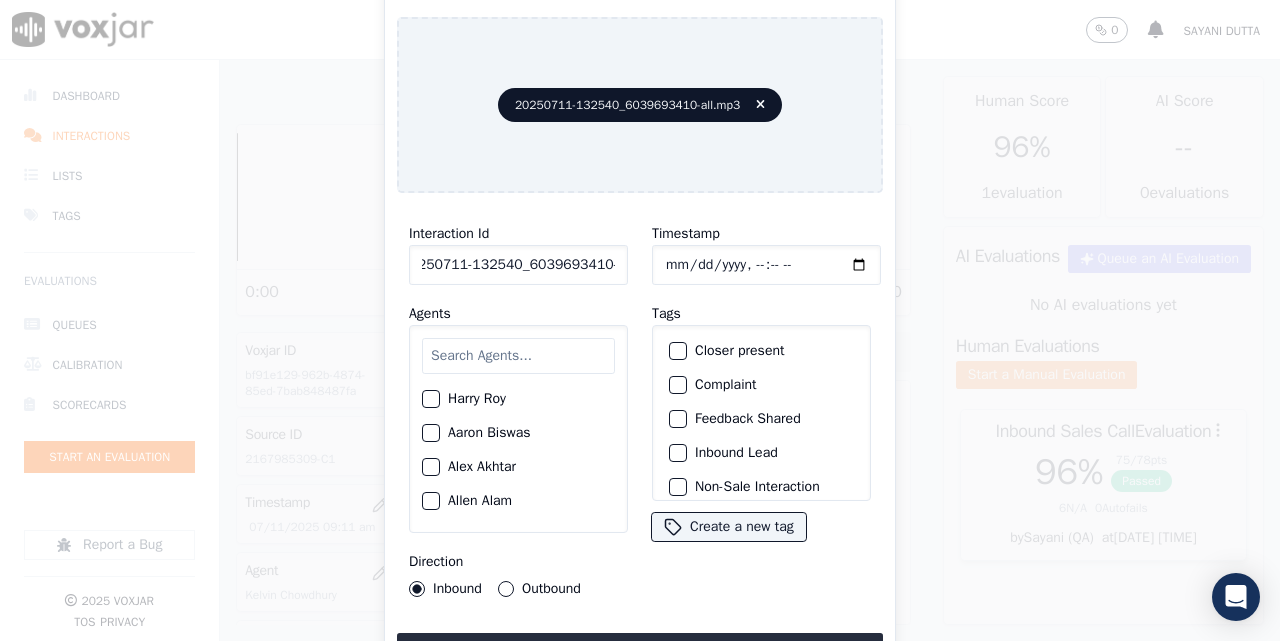 scroll, scrollTop: 0, scrollLeft: 28, axis: horizontal 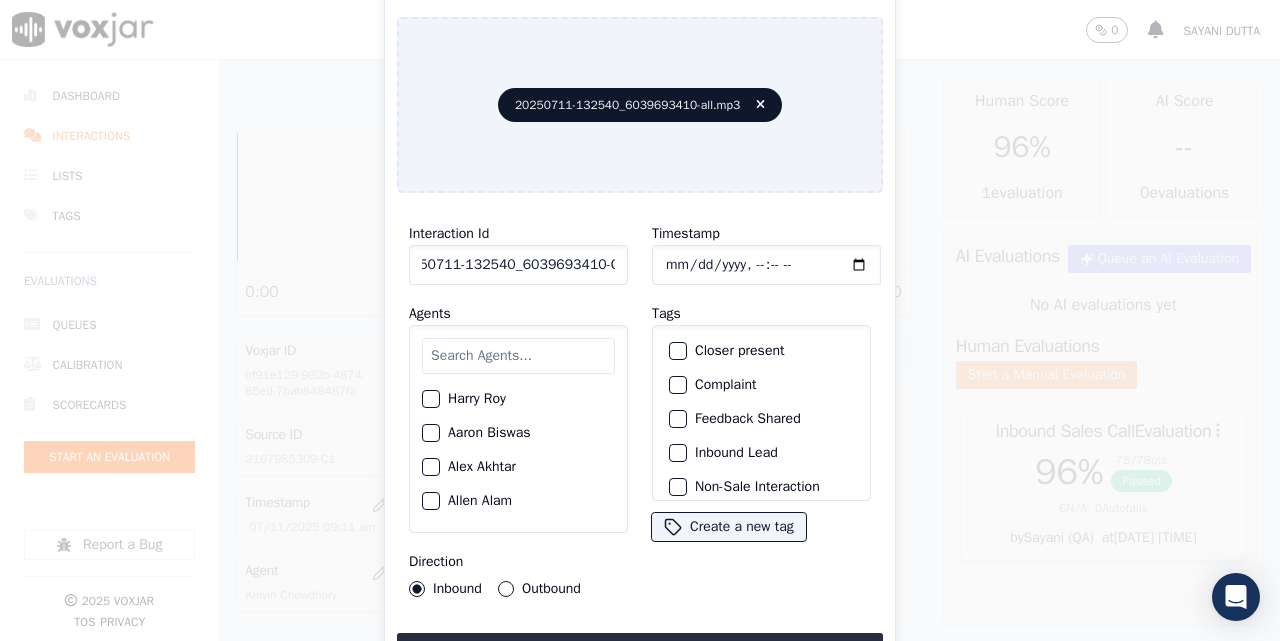 type on "20250711-132540_6039693410-C1" 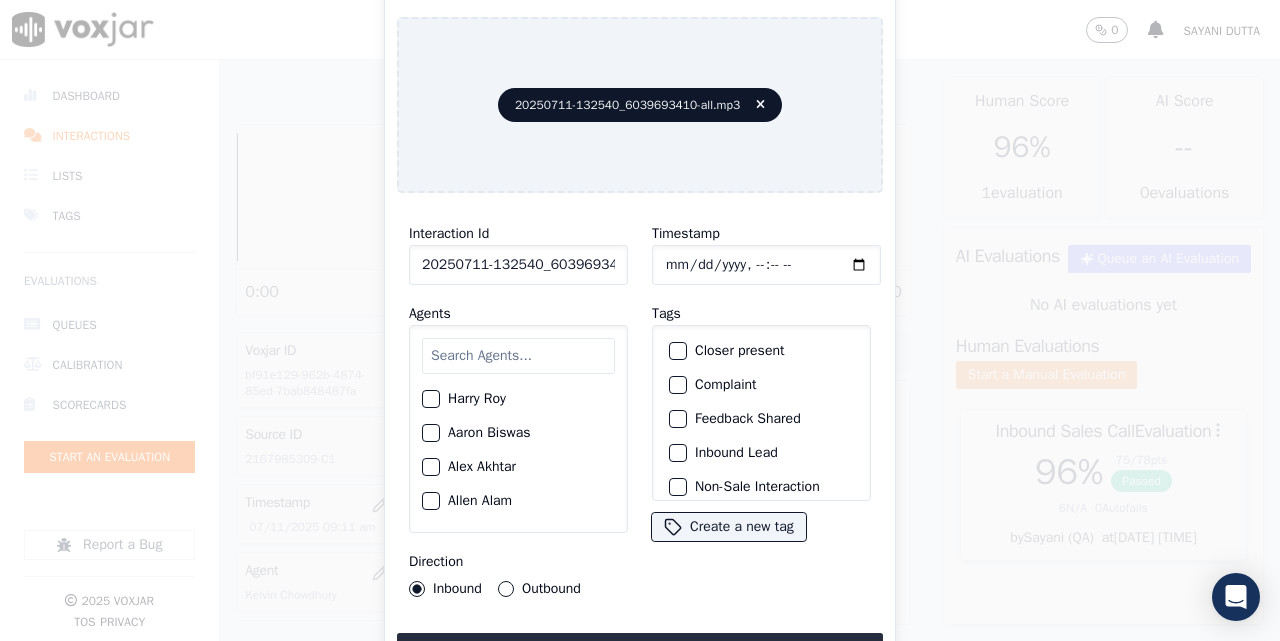 click on "Timestamp" 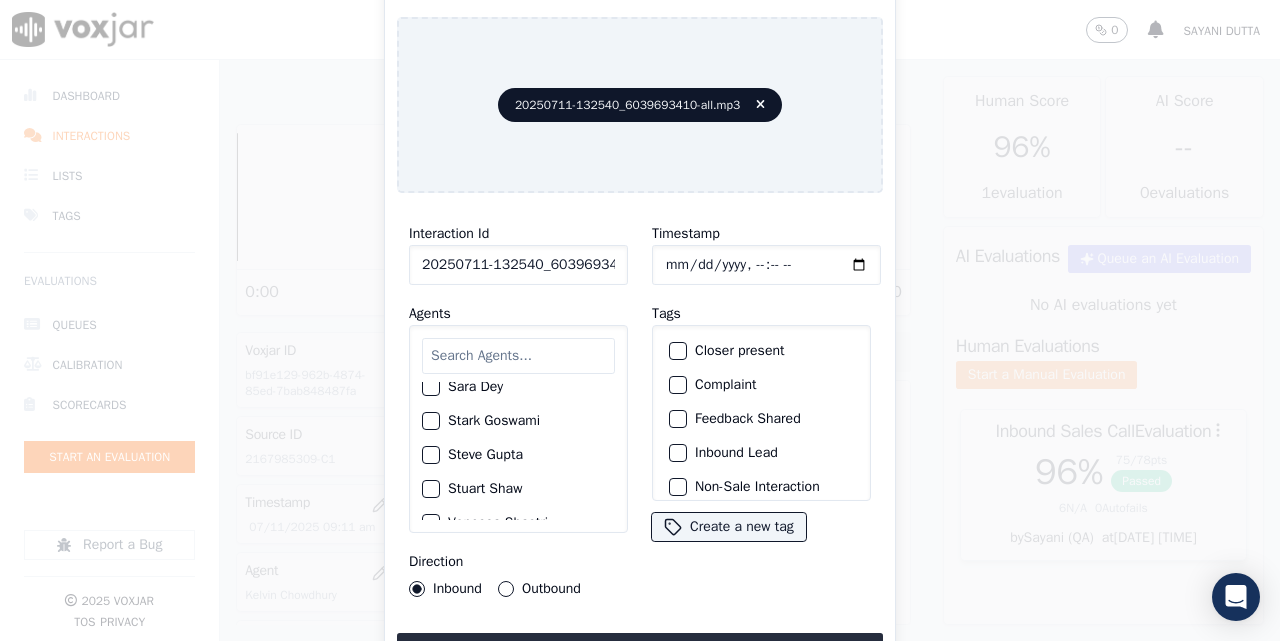 scroll, scrollTop: 2117, scrollLeft: 0, axis: vertical 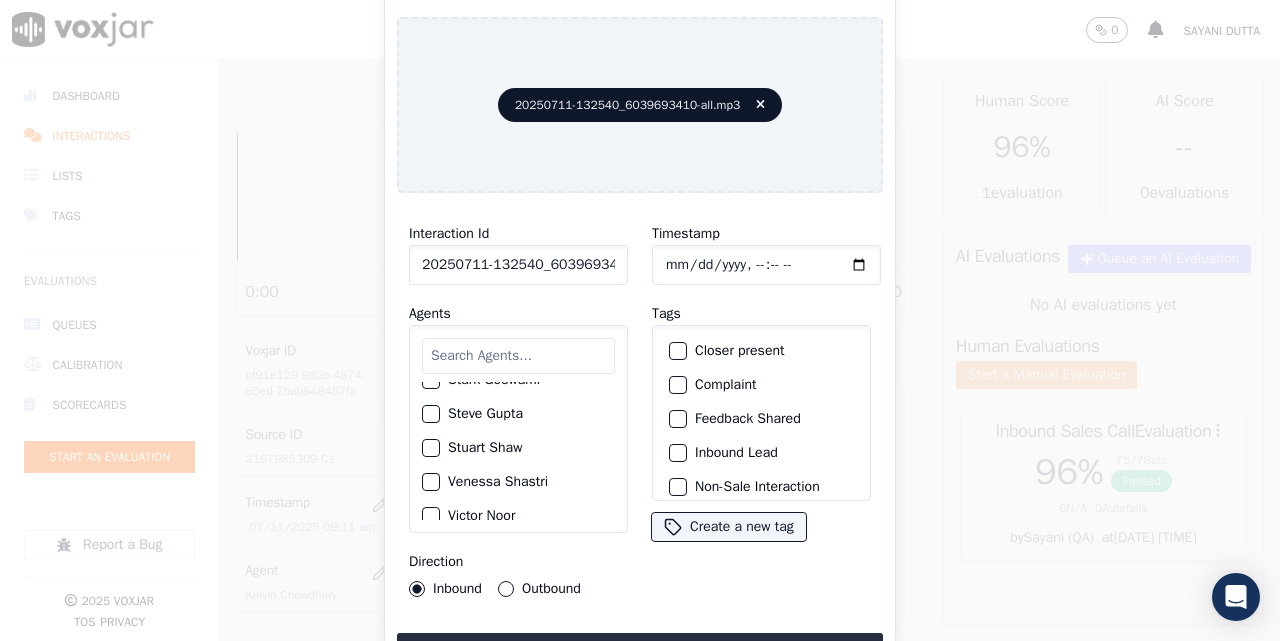 click on "Venessa Shastri" 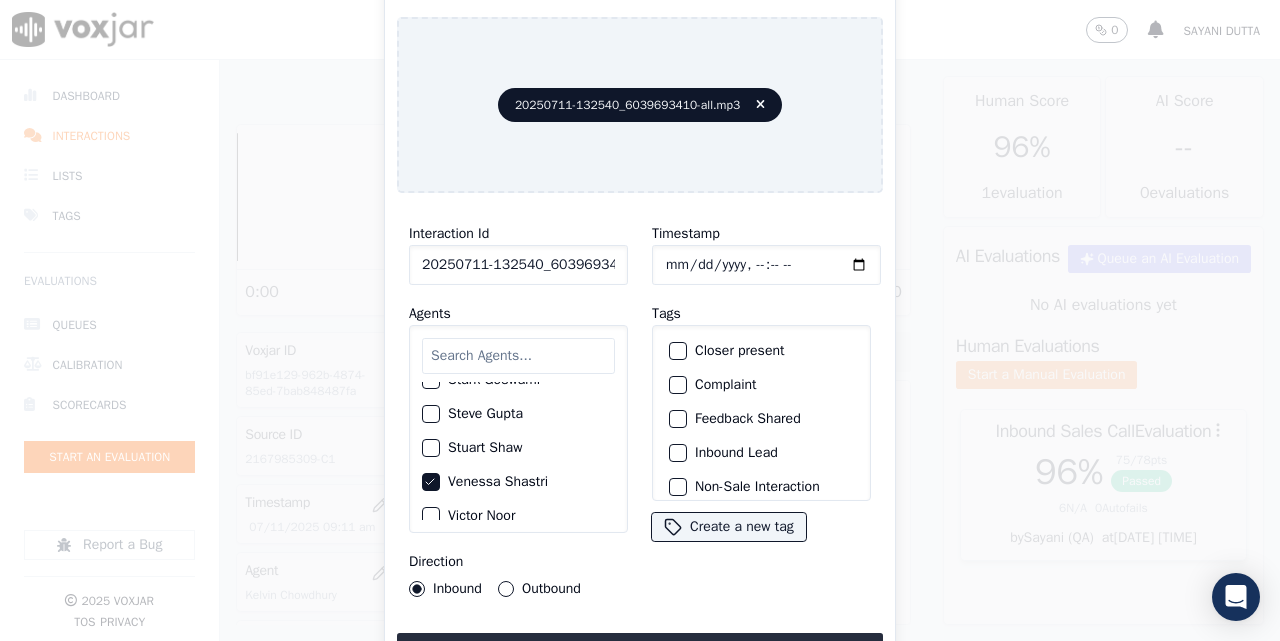 click on "Outbound" at bounding box center (506, 589) 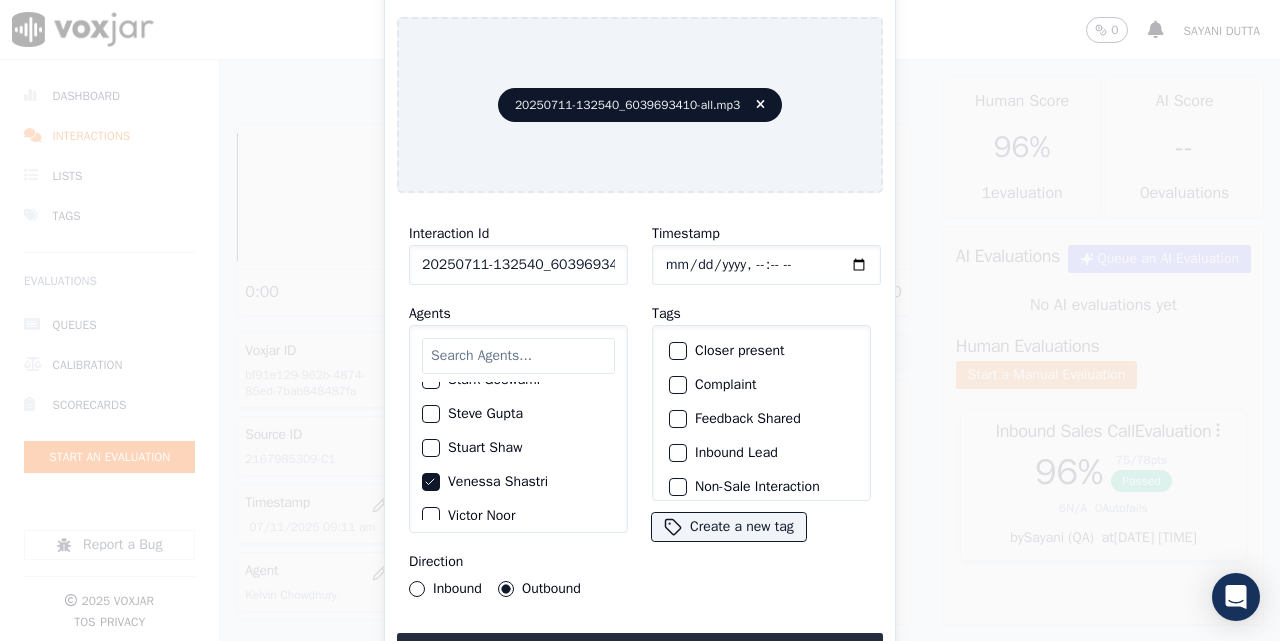 click on "Closer present" 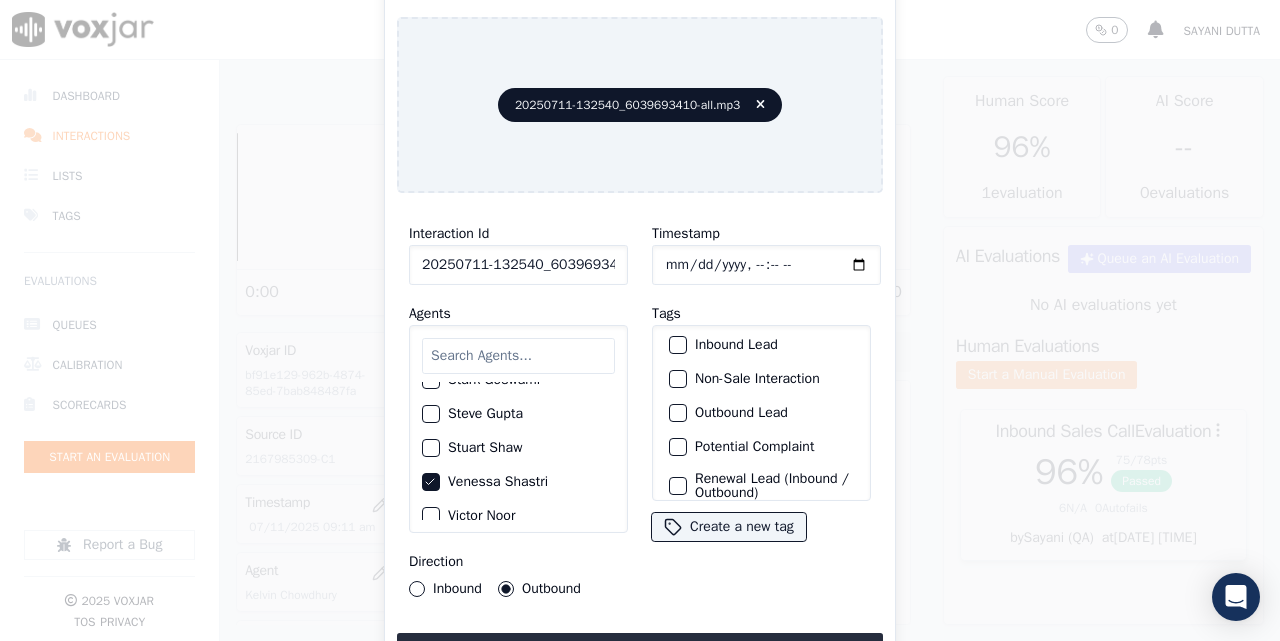 scroll, scrollTop: 187, scrollLeft: 0, axis: vertical 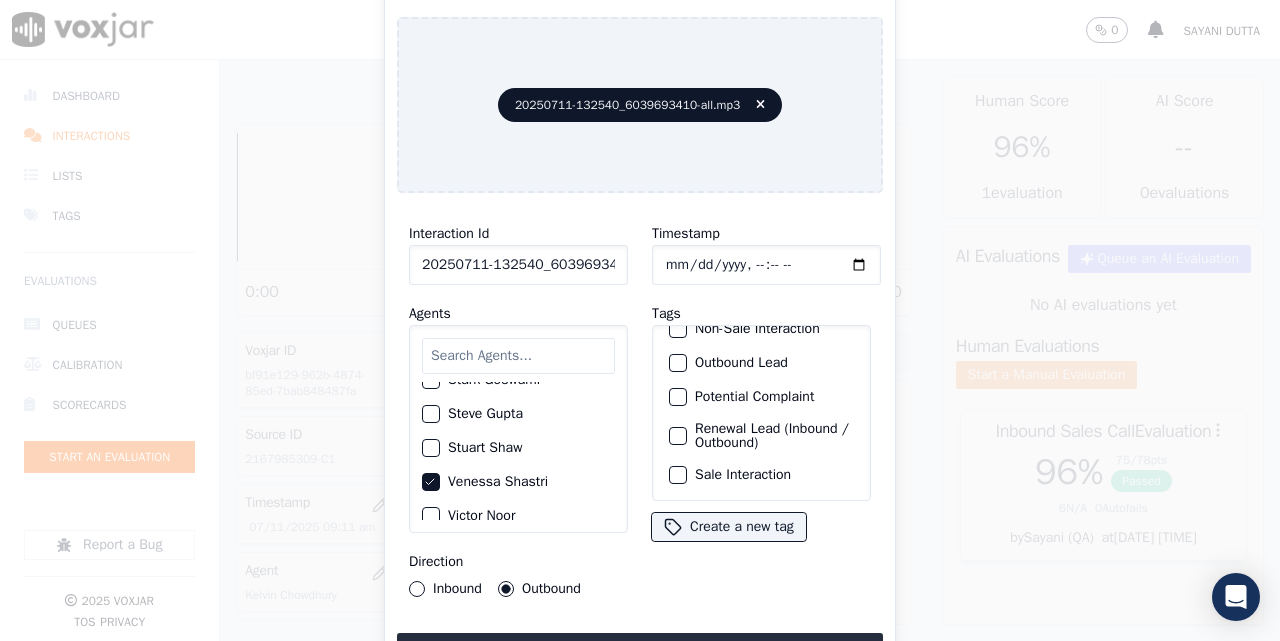 click on "Outbound Lead" 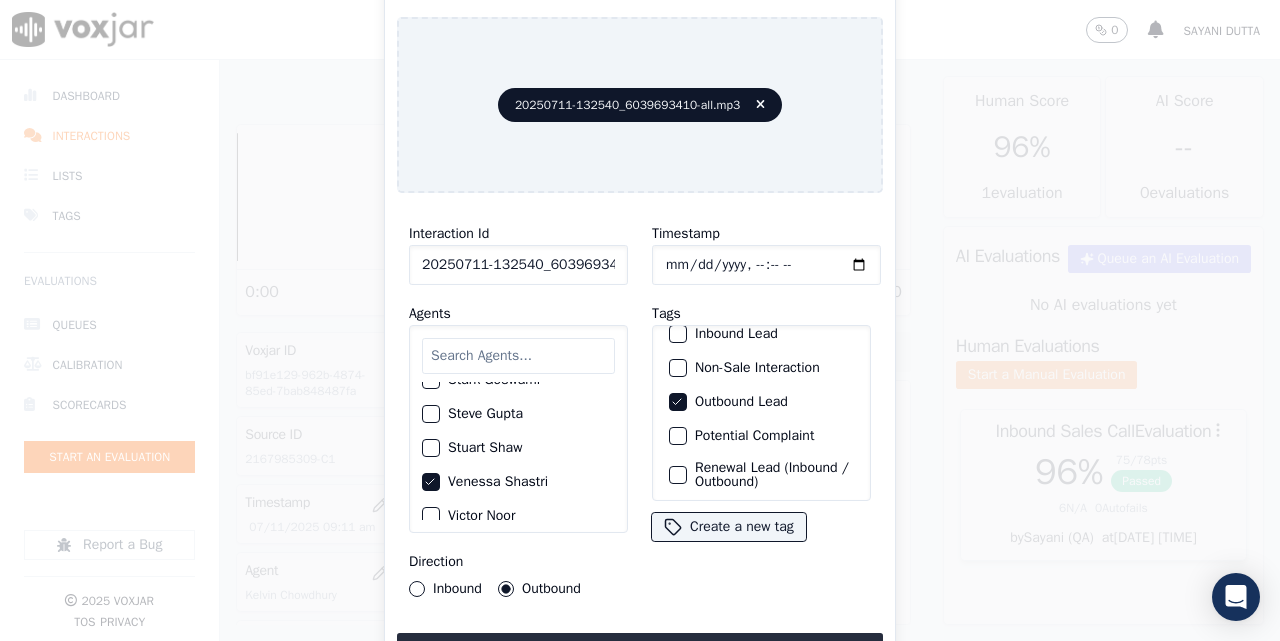 scroll, scrollTop: 167, scrollLeft: 0, axis: vertical 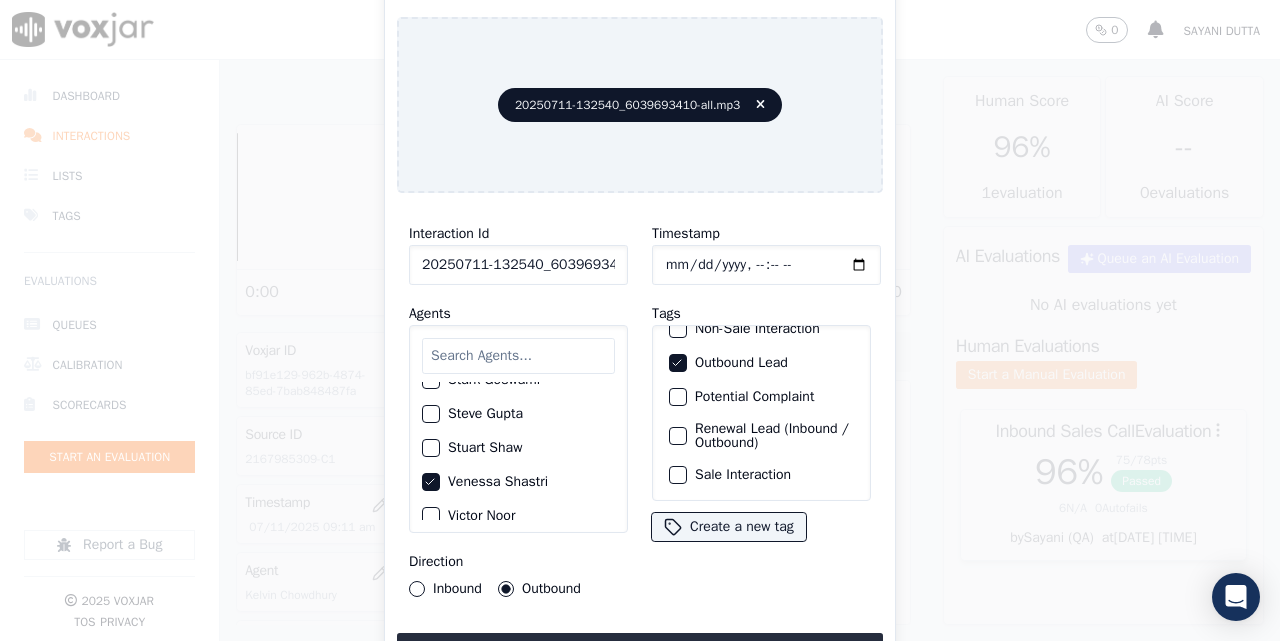 click on "Outbound Lead" 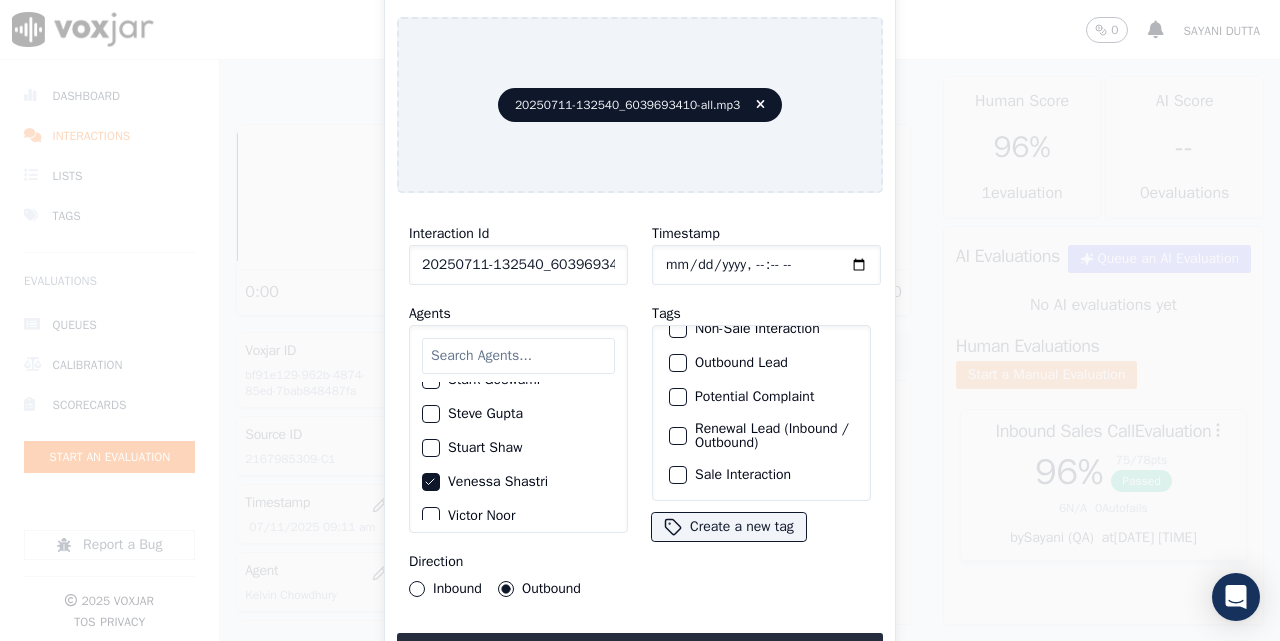 scroll, scrollTop: 187, scrollLeft: 0, axis: vertical 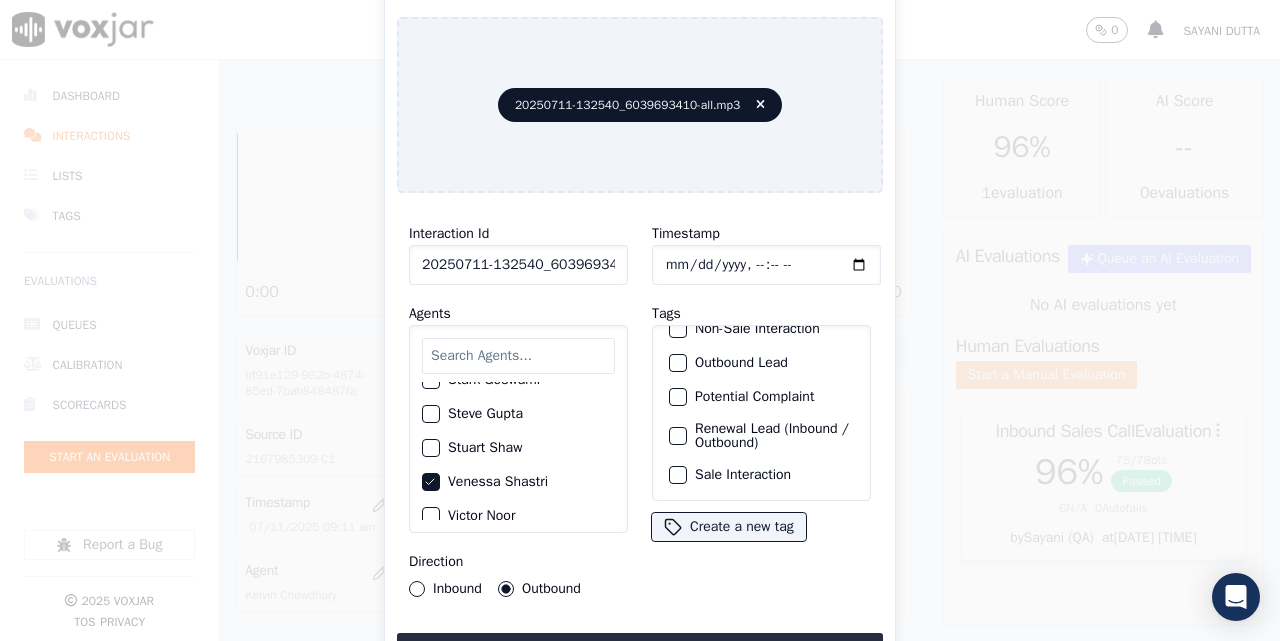 click on "Sale Interaction" 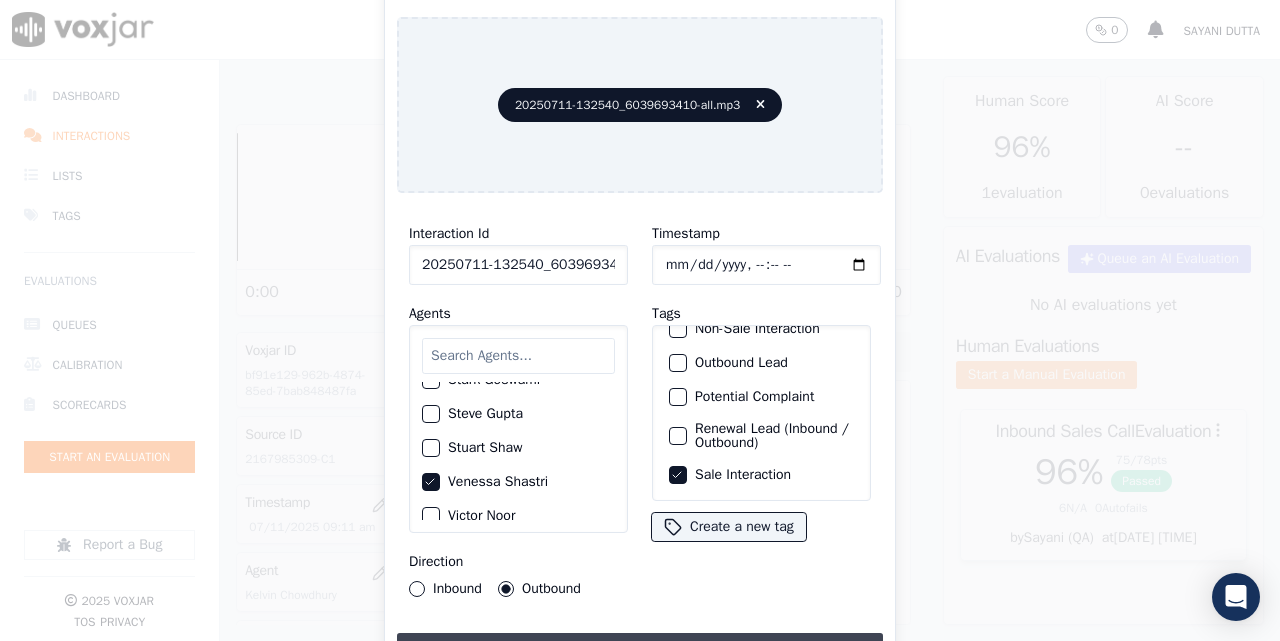 click on "Upload interaction to start evaluation" at bounding box center (640, 651) 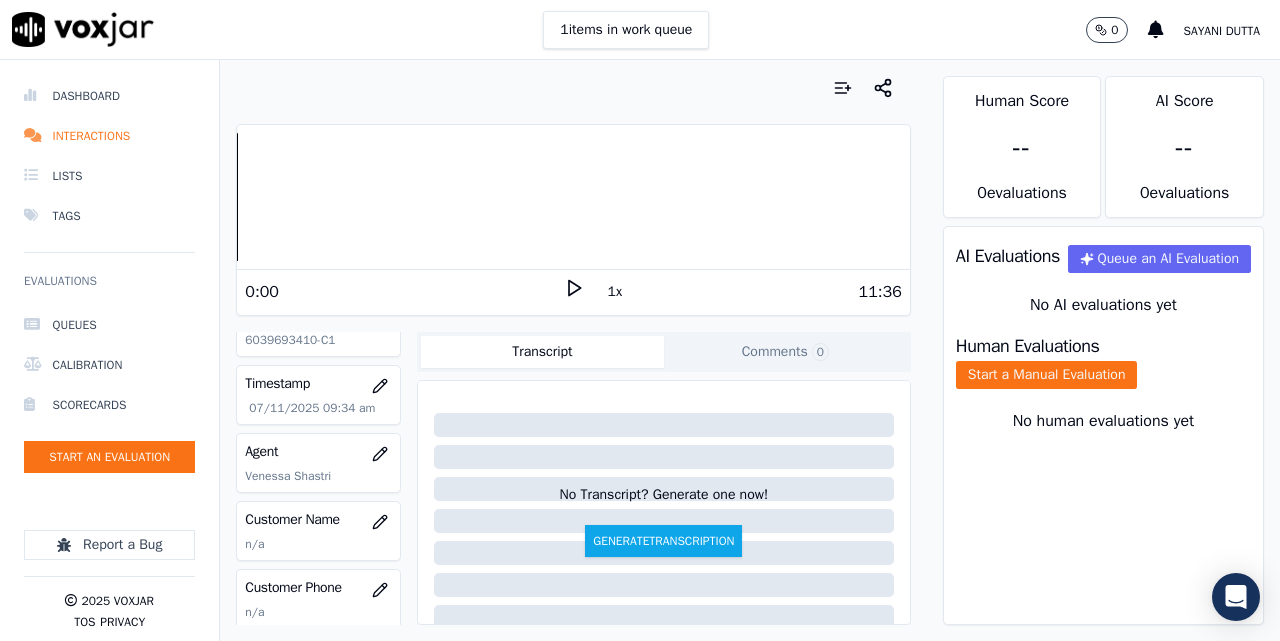 scroll, scrollTop: 167, scrollLeft: 0, axis: vertical 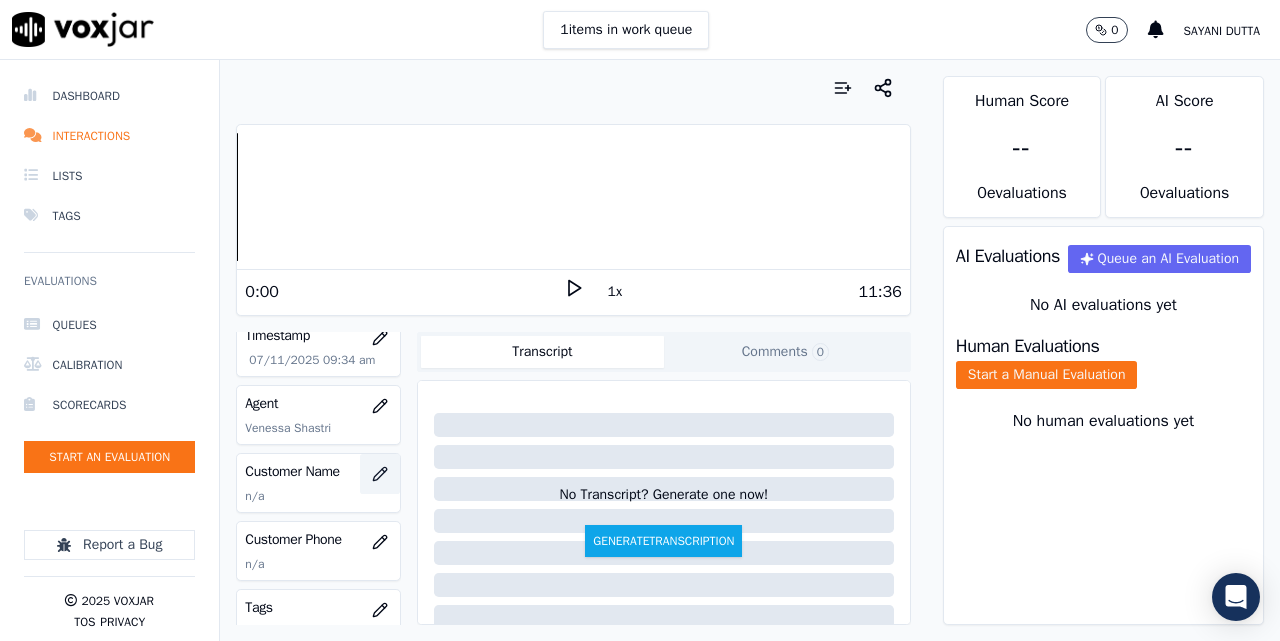 click 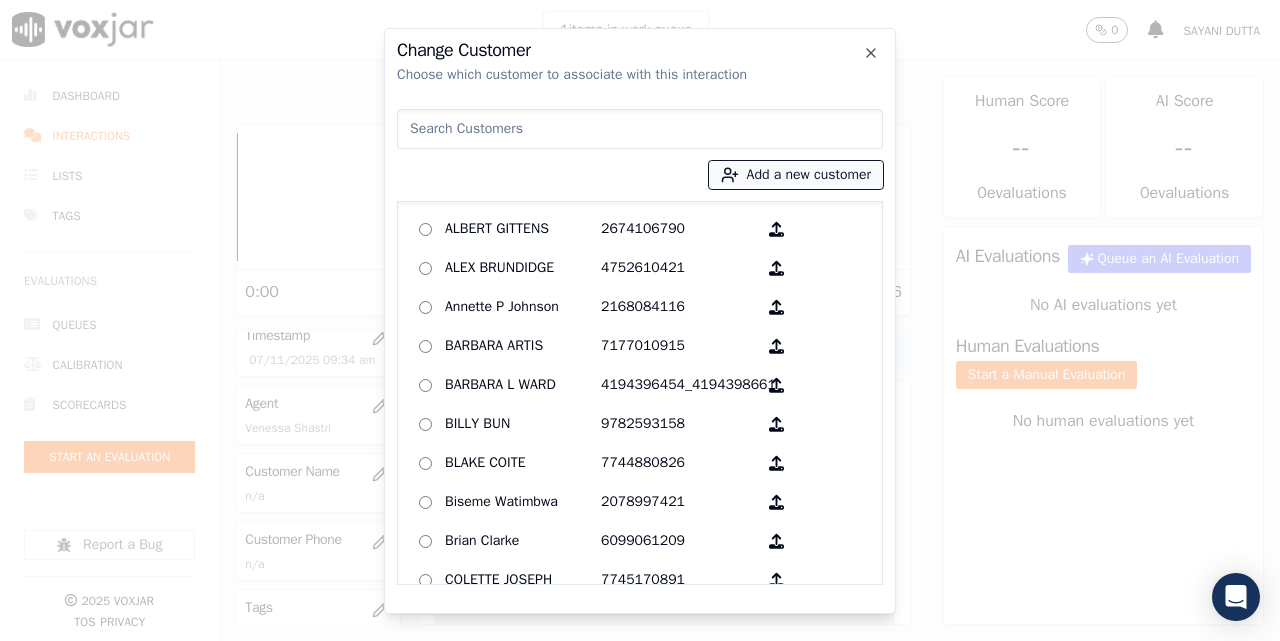 click on "Add a new customer" at bounding box center [796, 175] 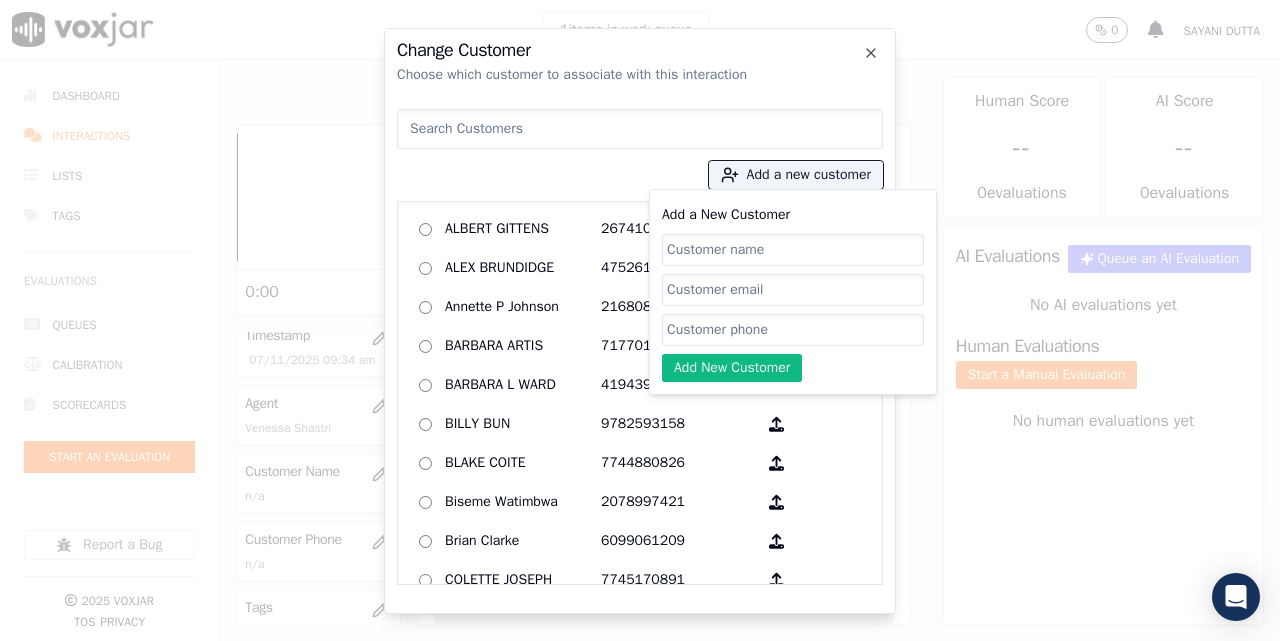 click on "Add a New Customer" 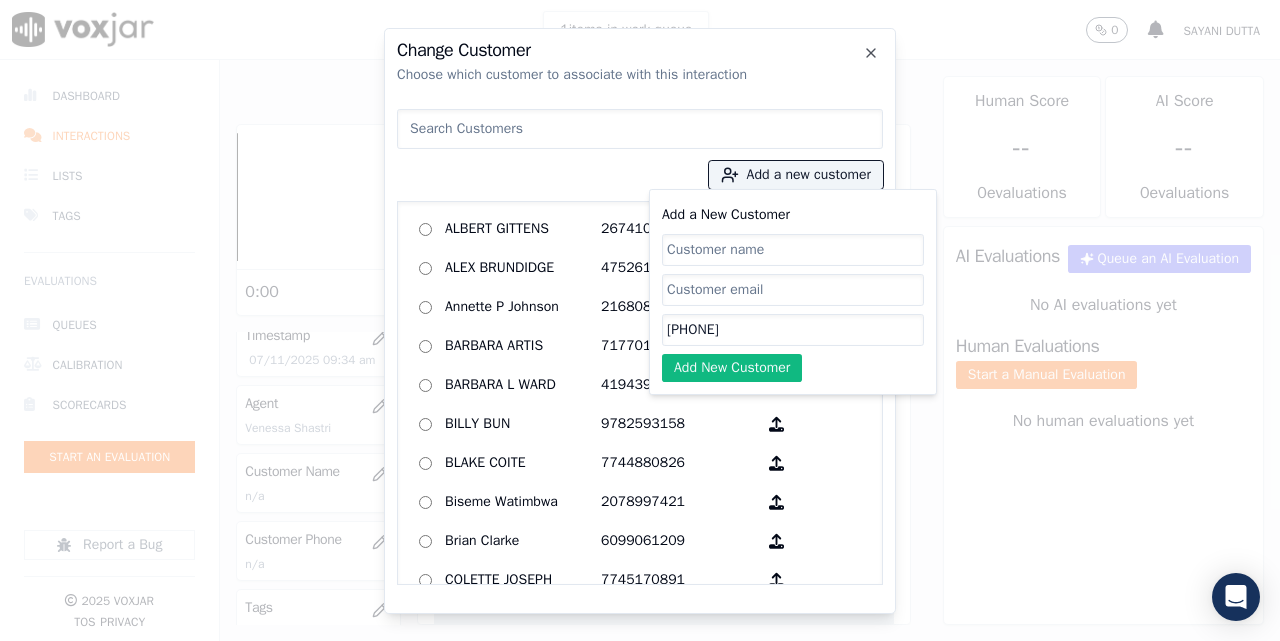 type on "[PHONE]" 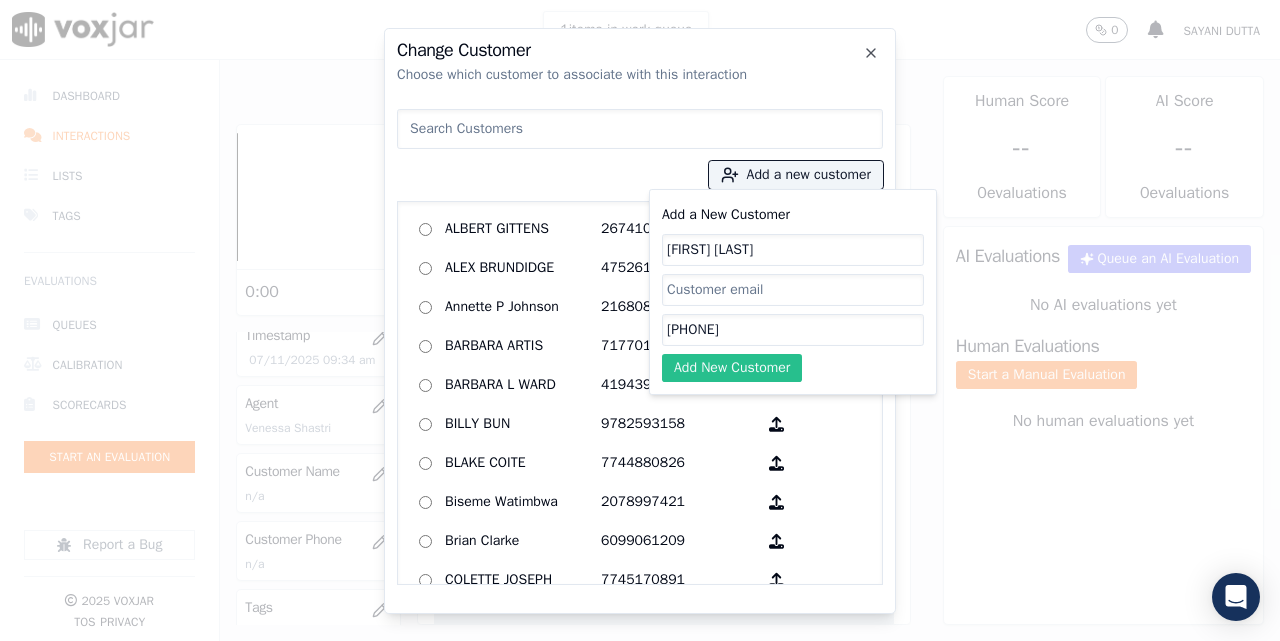 type on "[FIRST] [LAST]" 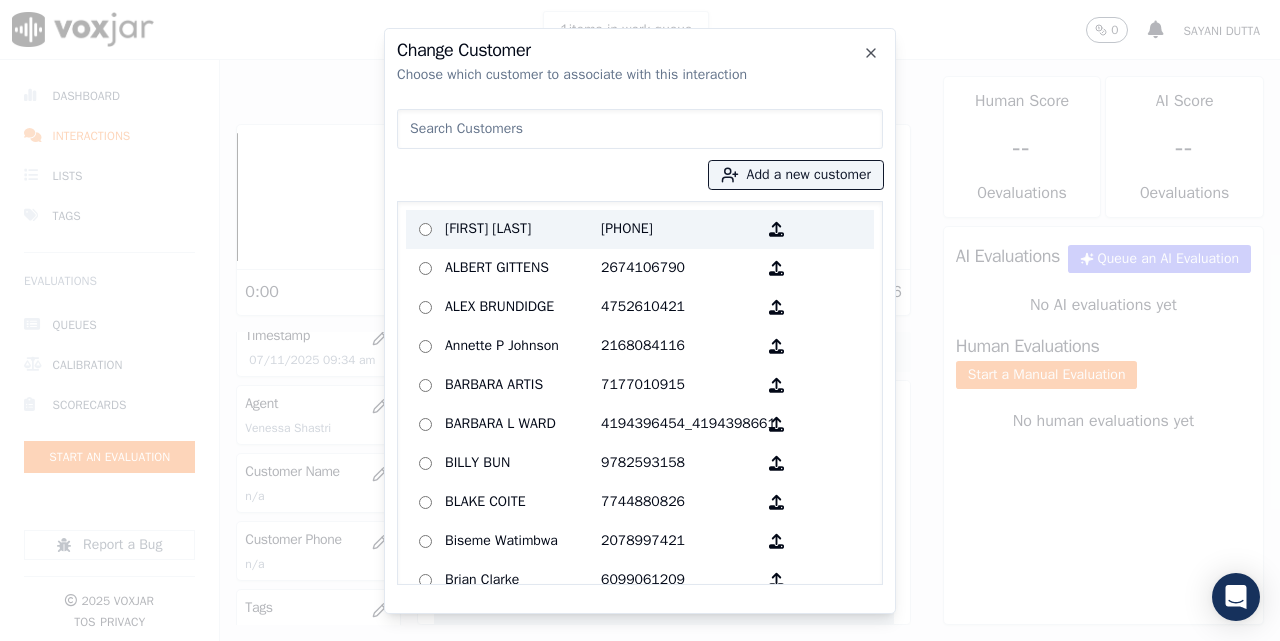 click on "[FIRST] [LAST]" at bounding box center [523, 229] 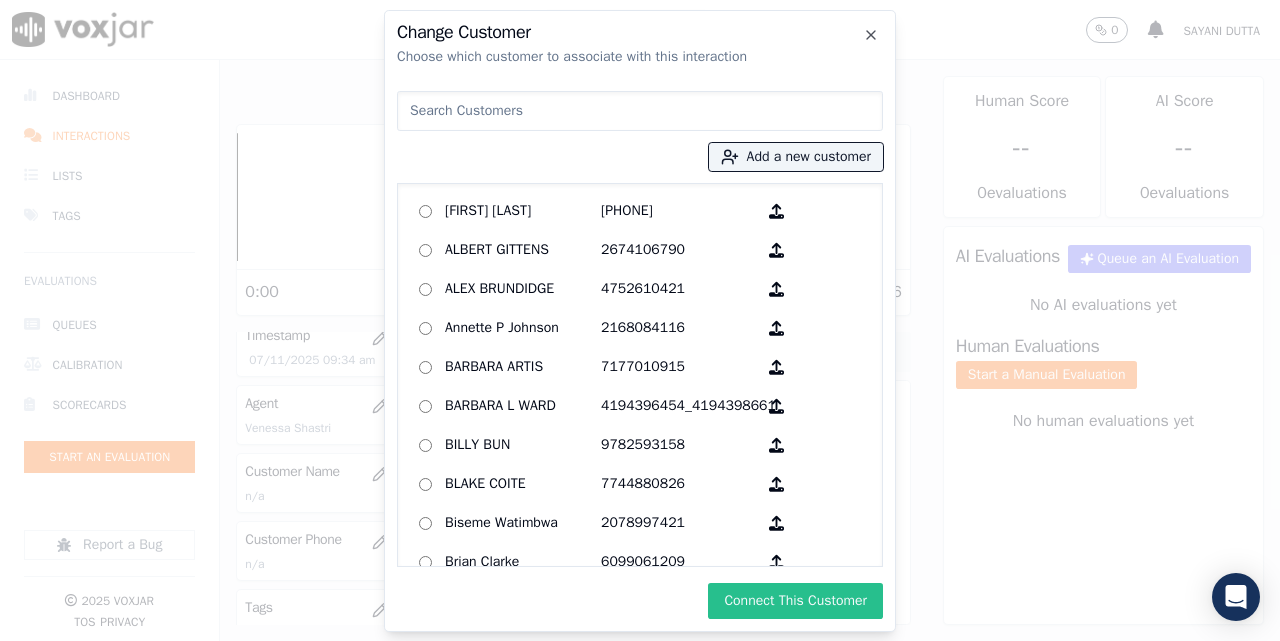 click on "Connect This Customer" at bounding box center [795, 601] 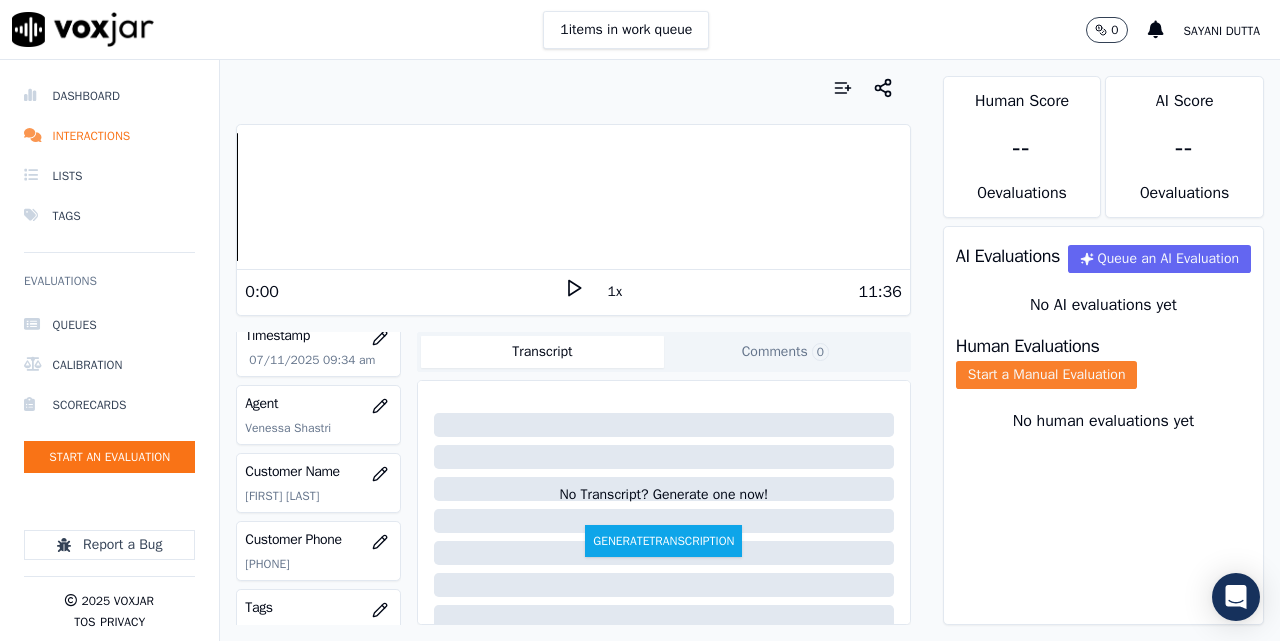 click on "Start a Manual Evaluation" 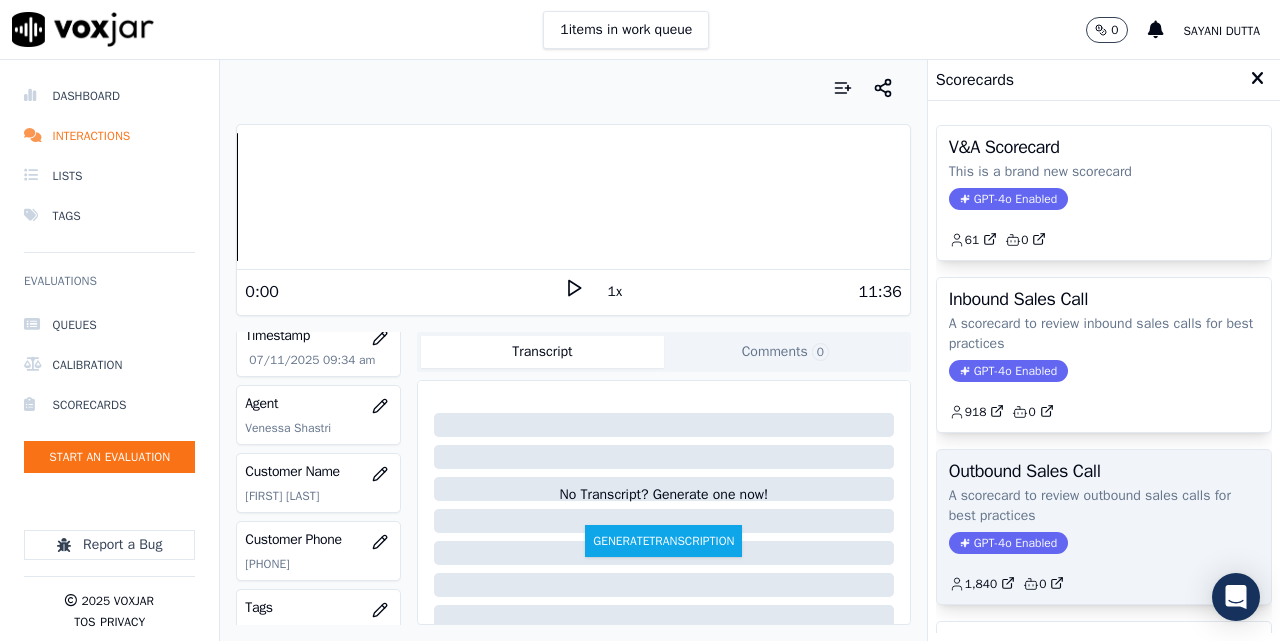 click on "1,840         0" 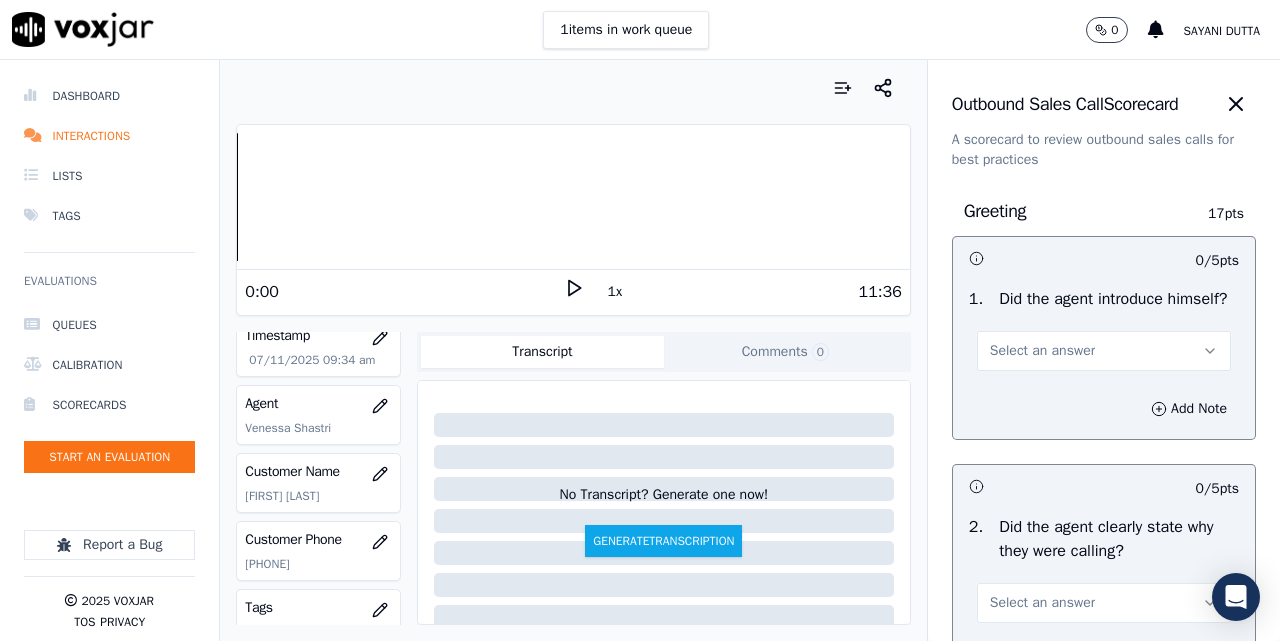 click on "Select an answer" at bounding box center (1042, 351) 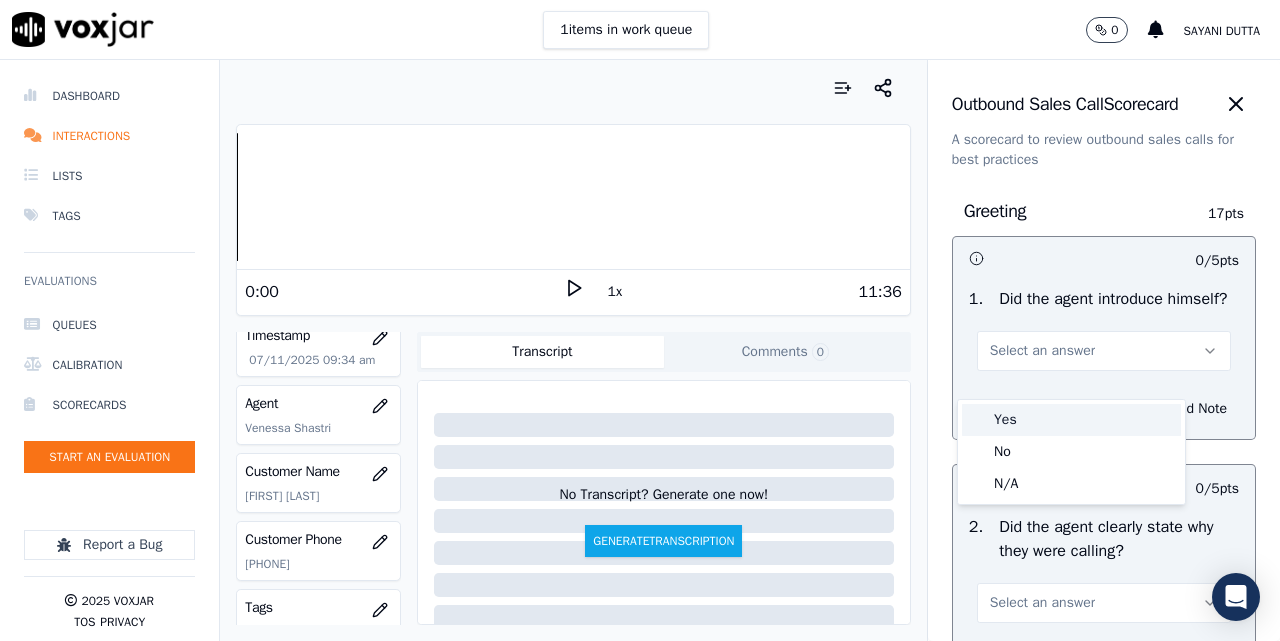 click on "Yes" at bounding box center (1071, 420) 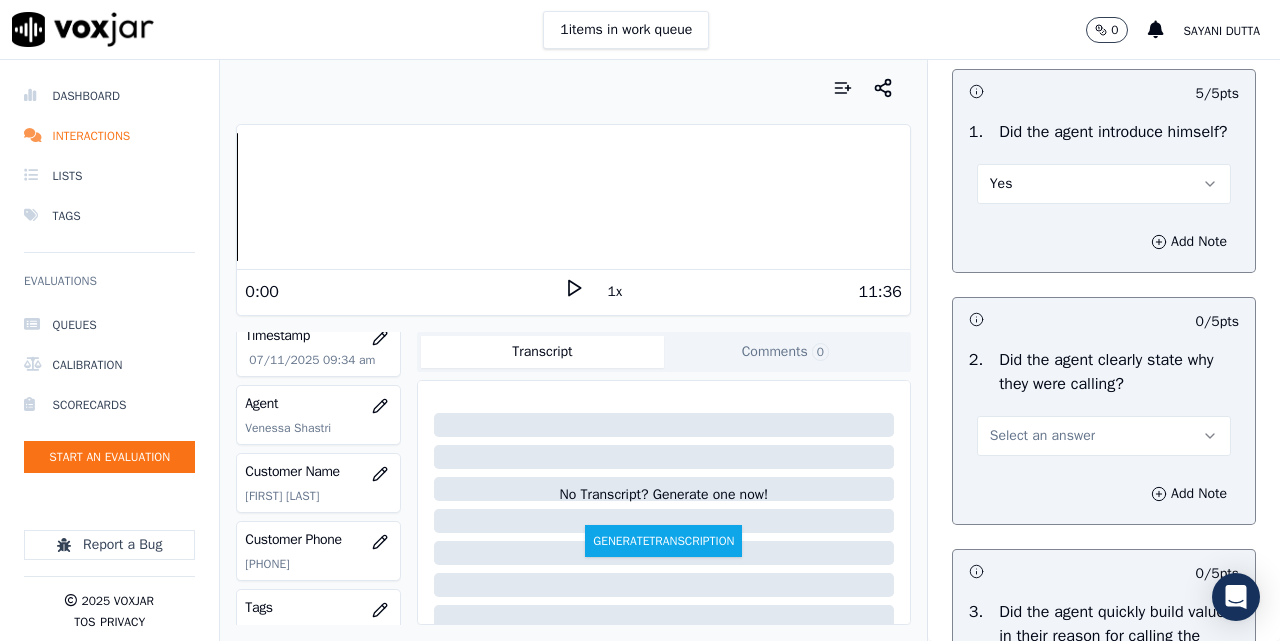 scroll, scrollTop: 333, scrollLeft: 0, axis: vertical 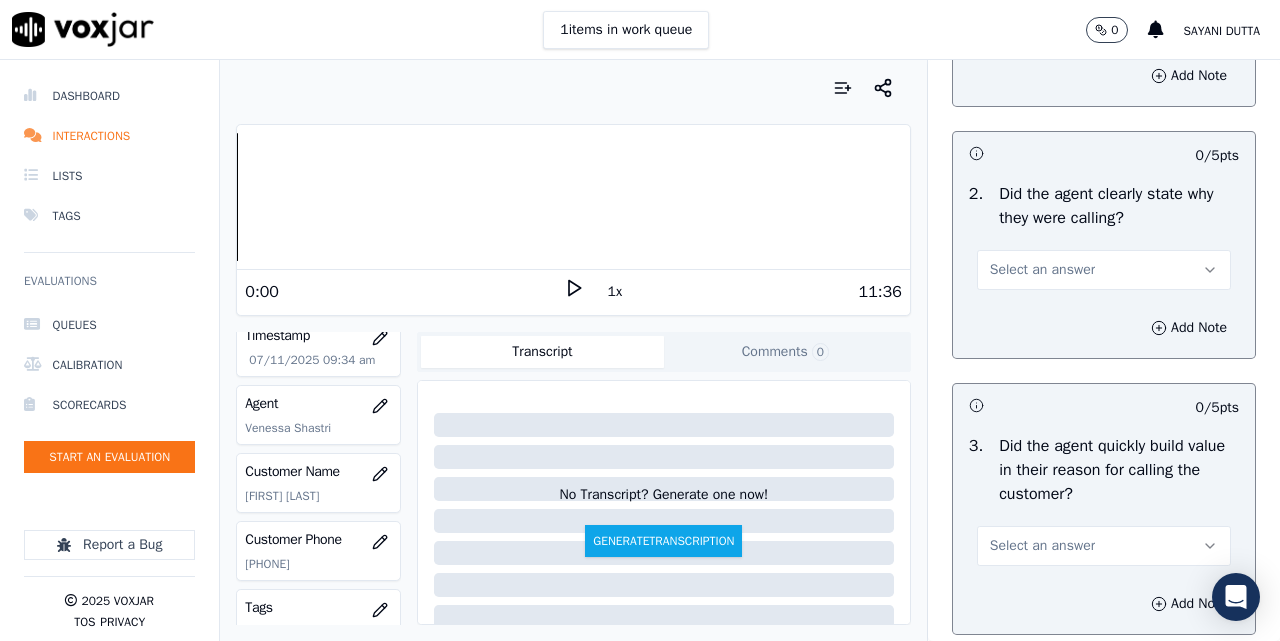 click on "Select an answer" at bounding box center (1042, 270) 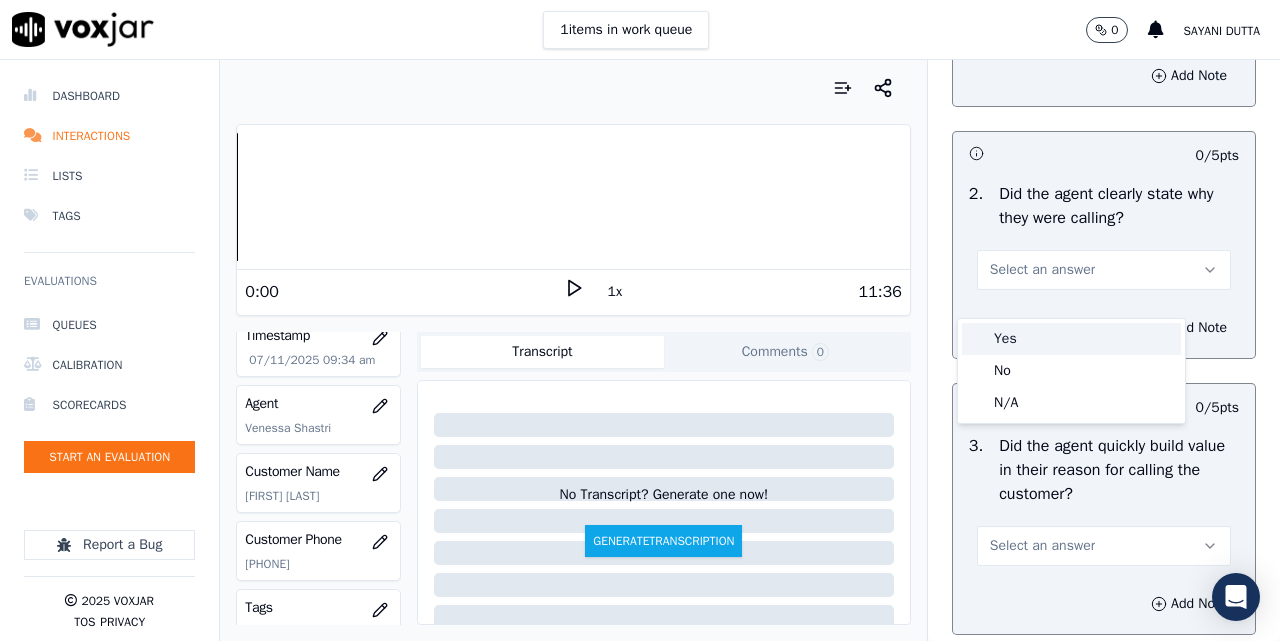 click on "Yes" at bounding box center [1071, 339] 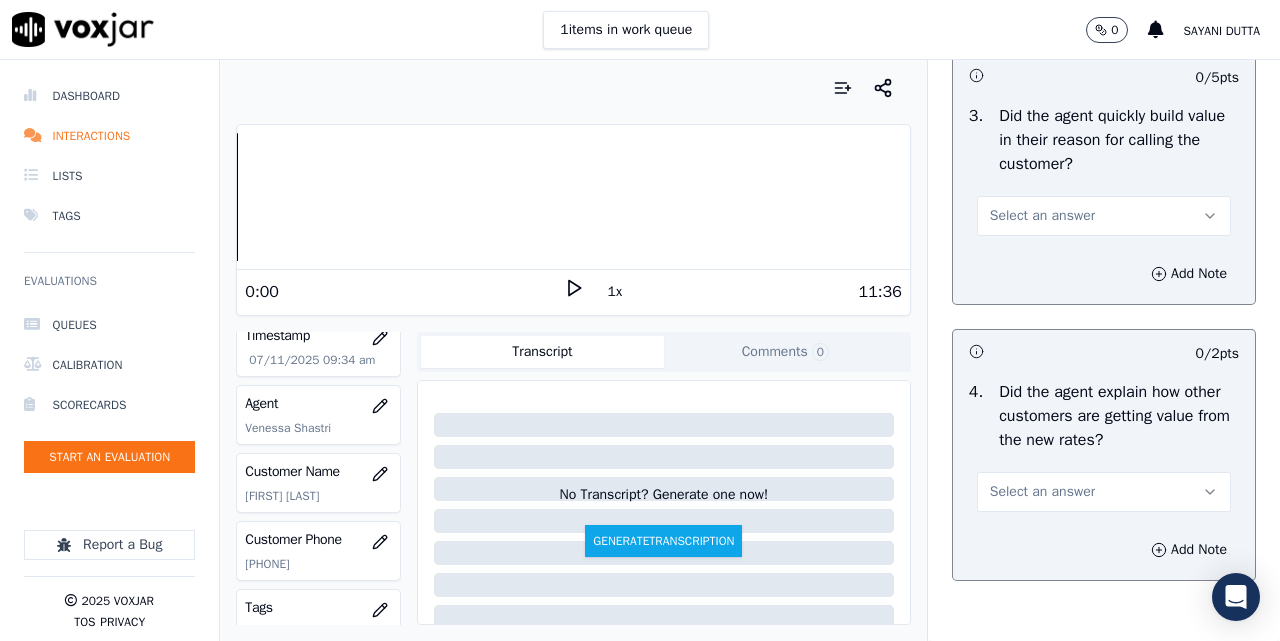 scroll, scrollTop: 667, scrollLeft: 0, axis: vertical 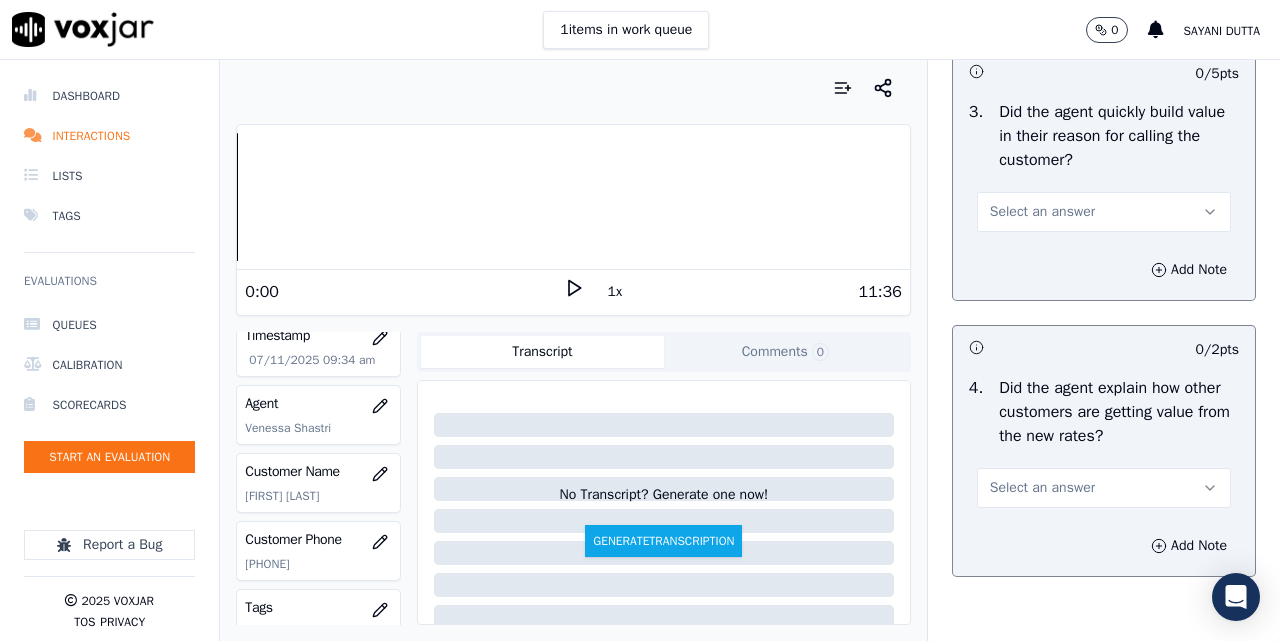 drag, startPoint x: 1024, startPoint y: 245, endPoint x: 1021, endPoint y: 255, distance: 10.440307 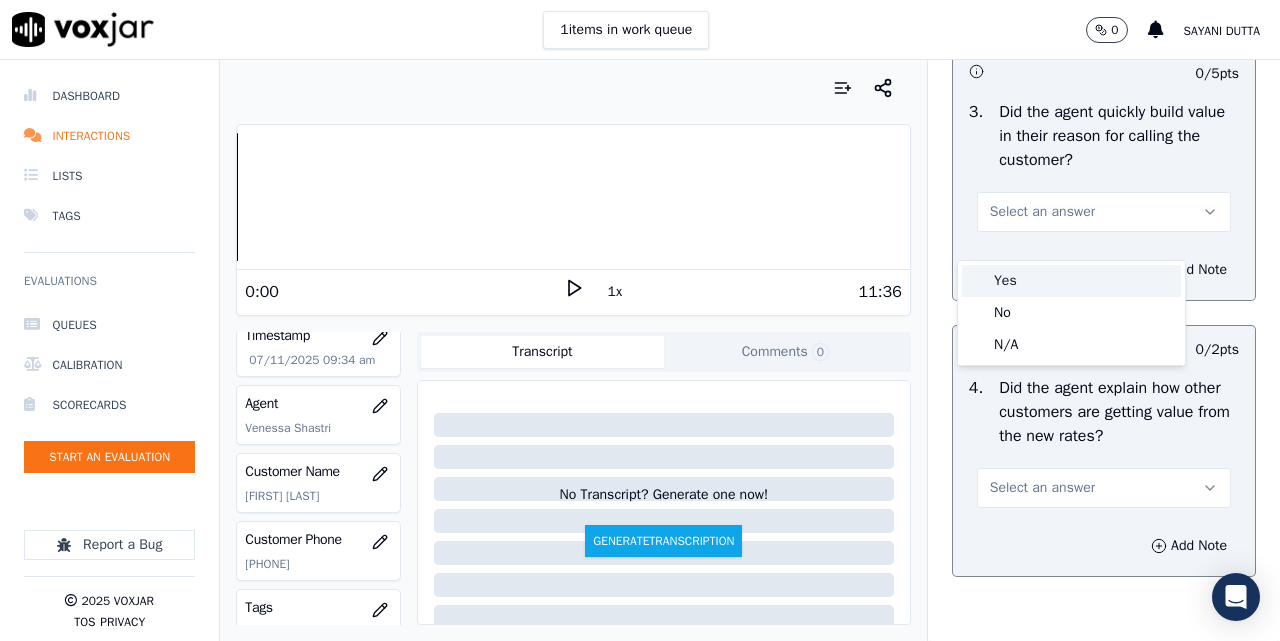 click on "Yes" at bounding box center [1071, 281] 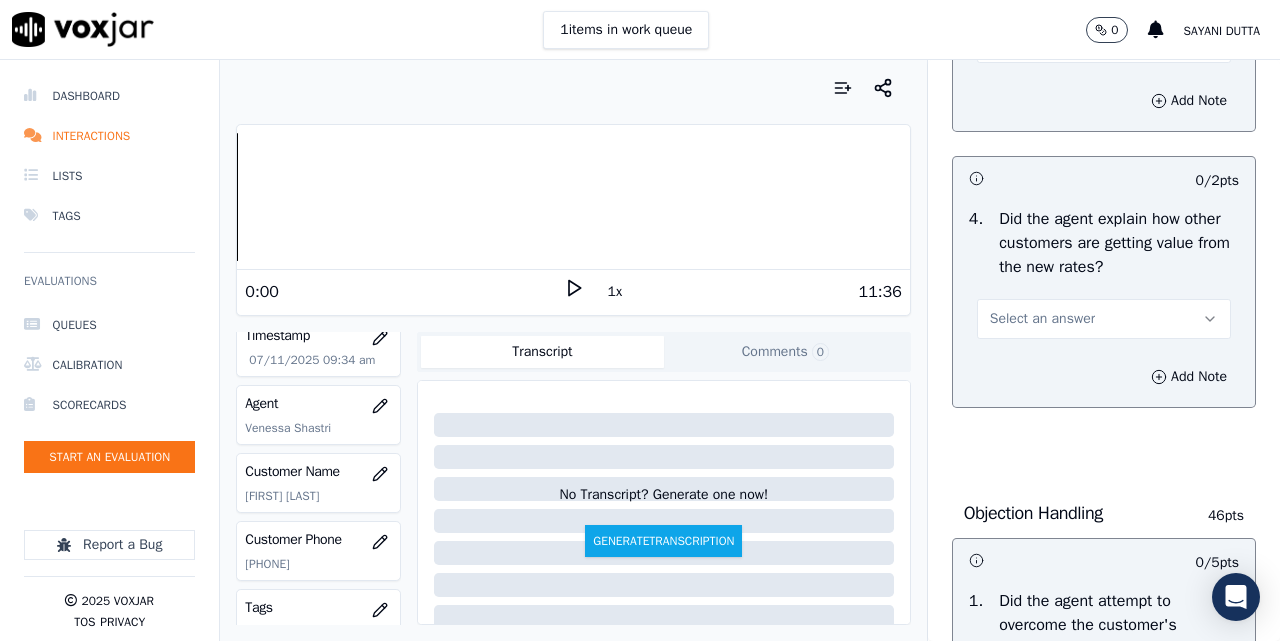 scroll, scrollTop: 1000, scrollLeft: 0, axis: vertical 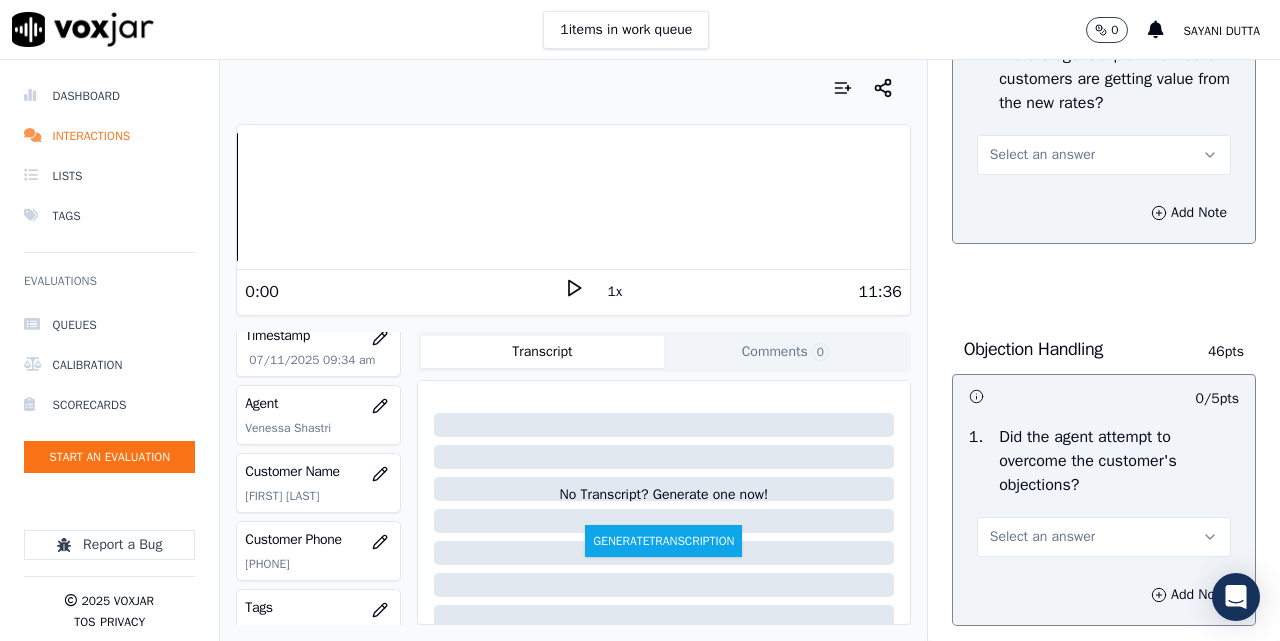 click on "Select an answer" at bounding box center (1042, 155) 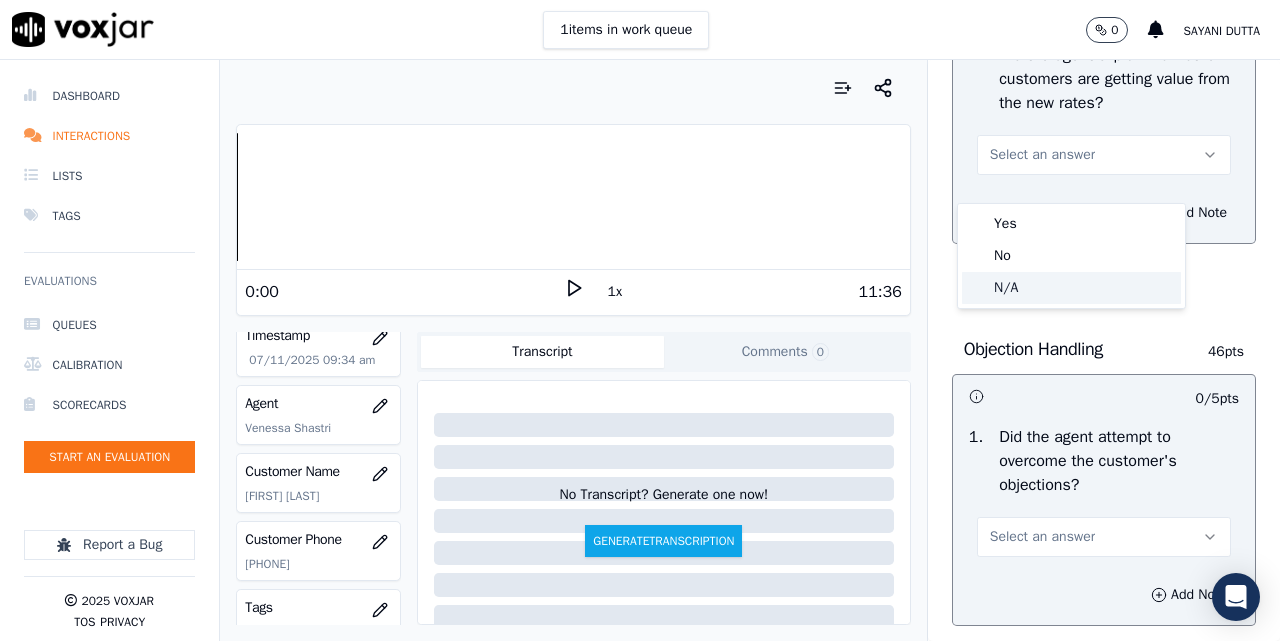 drag, startPoint x: 1015, startPoint y: 278, endPoint x: 1054, endPoint y: 270, distance: 39.812057 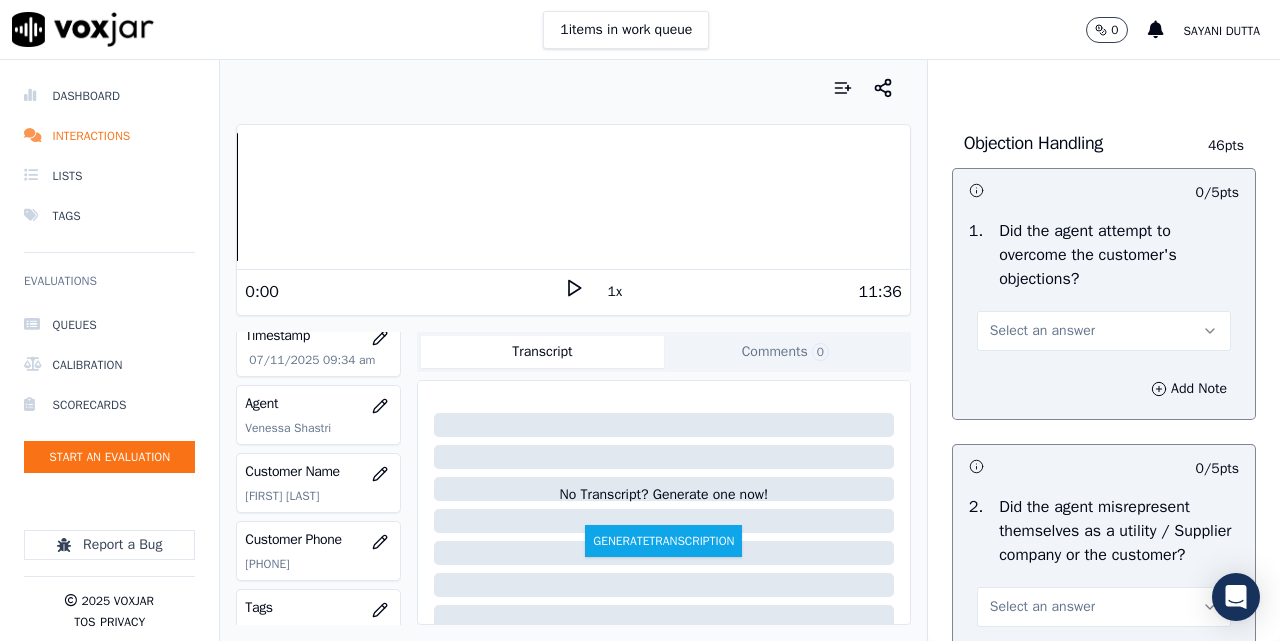 scroll, scrollTop: 1333, scrollLeft: 0, axis: vertical 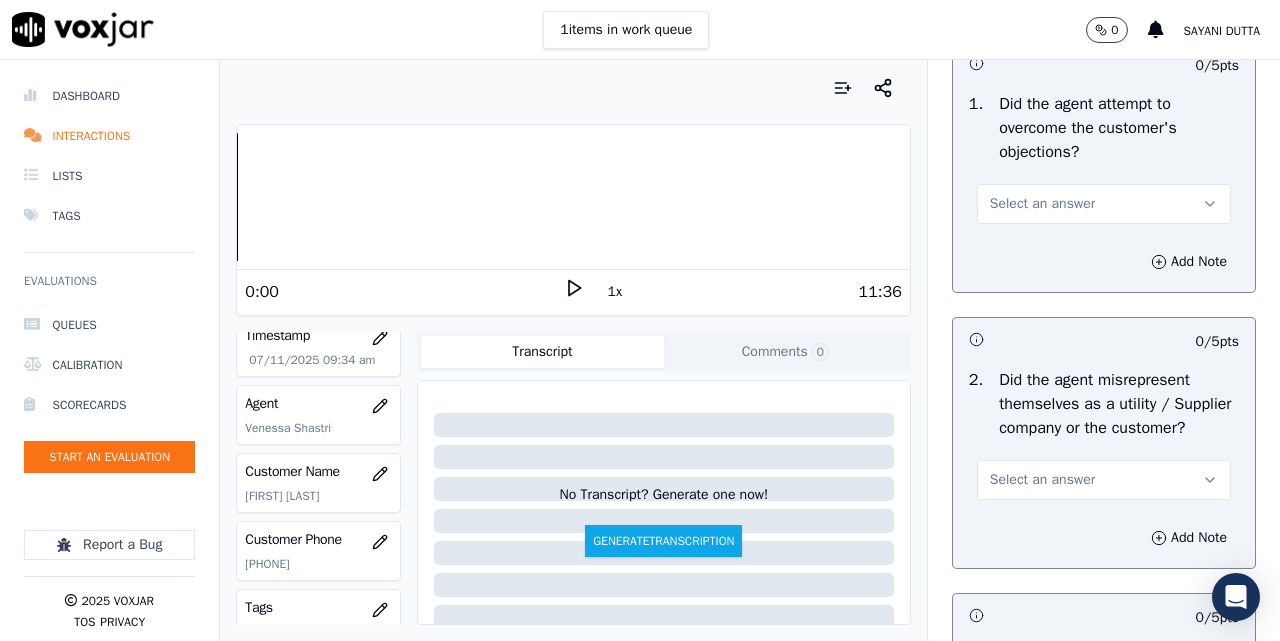 click on "Select an answer" at bounding box center (1042, 204) 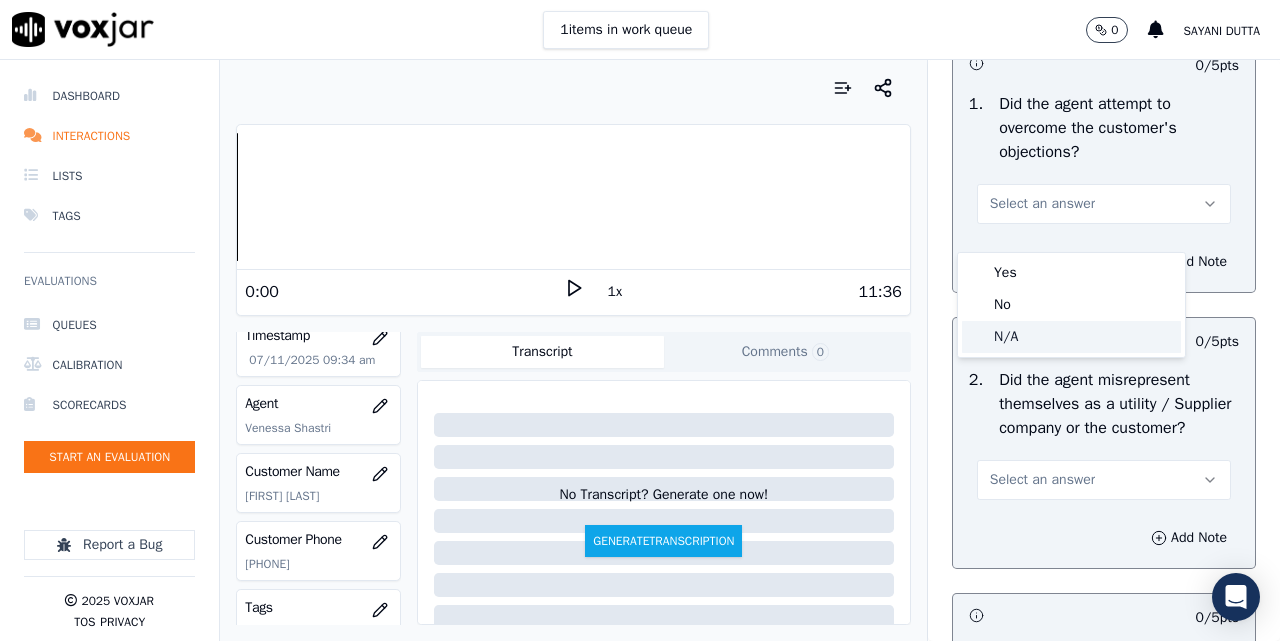 click on "N/A" 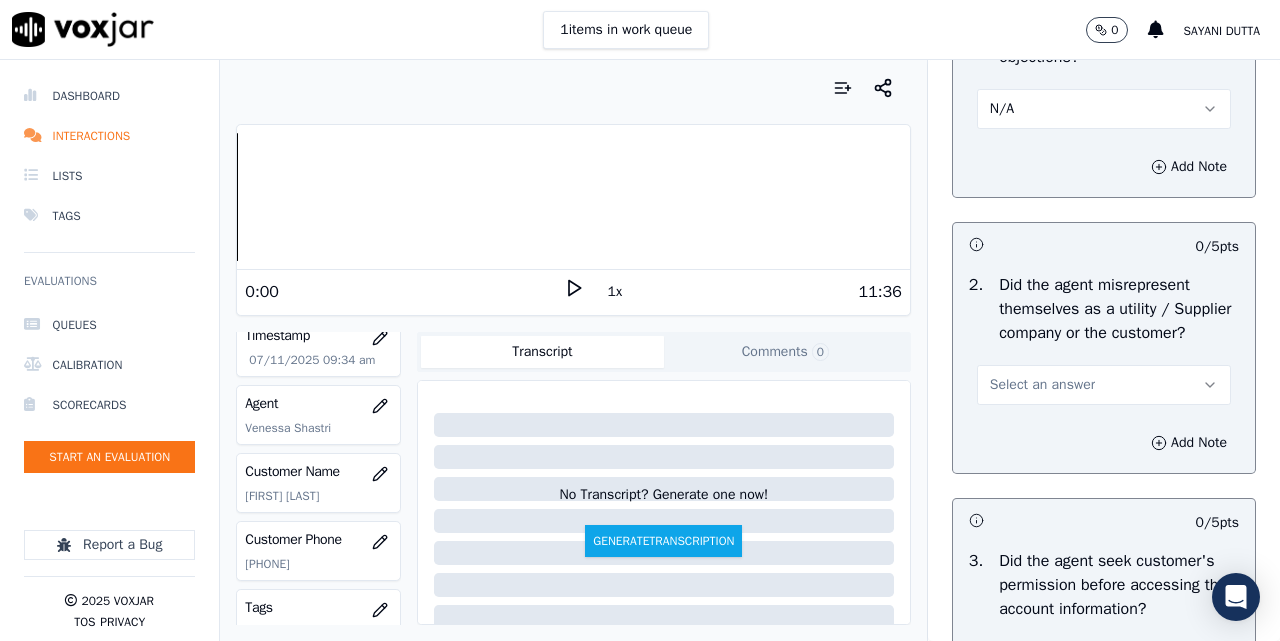 scroll, scrollTop: 1500, scrollLeft: 0, axis: vertical 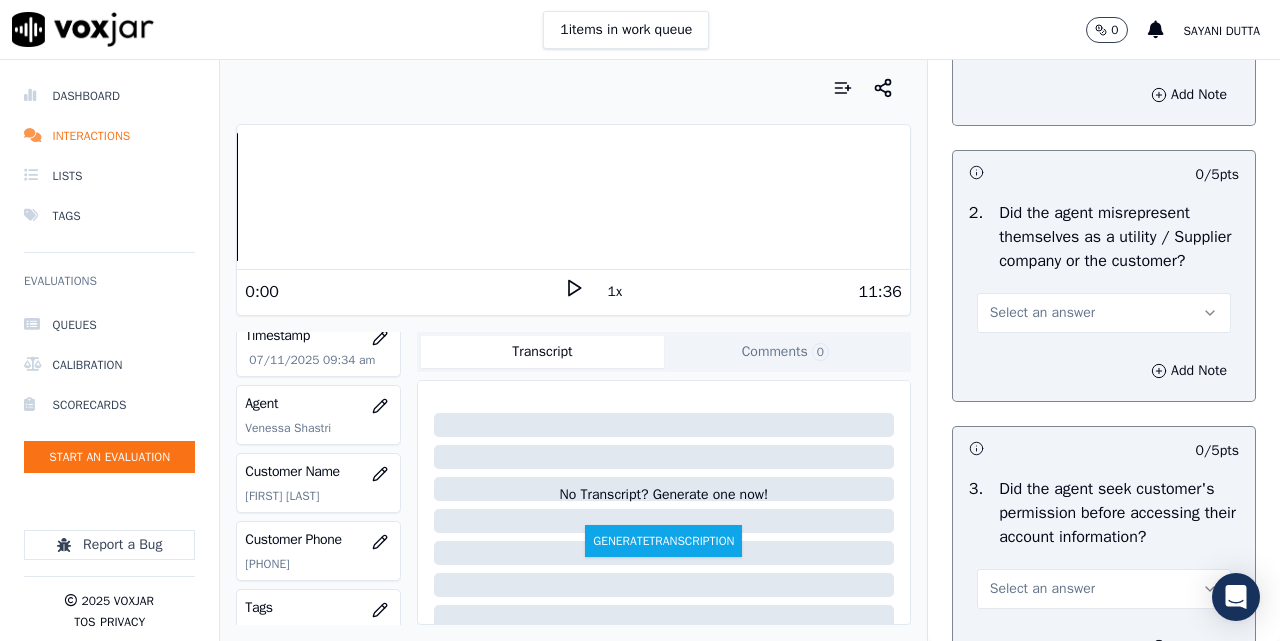 click on "Select an answer" at bounding box center (1104, 313) 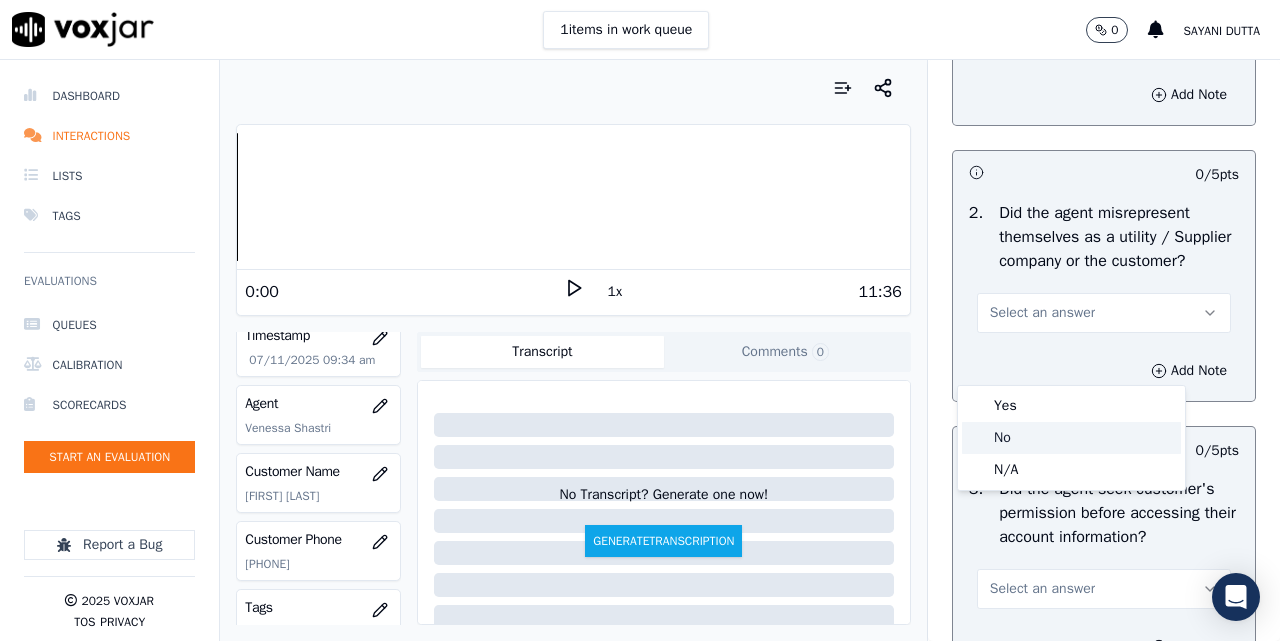 click on "No" 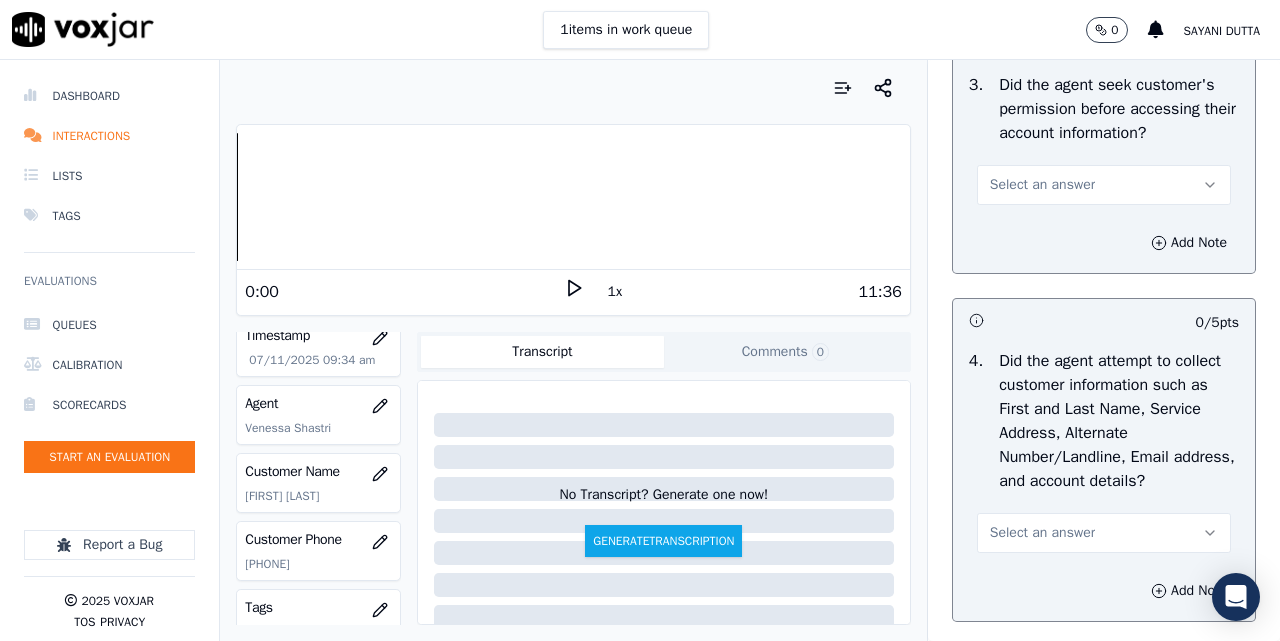 scroll, scrollTop: 1833, scrollLeft: 0, axis: vertical 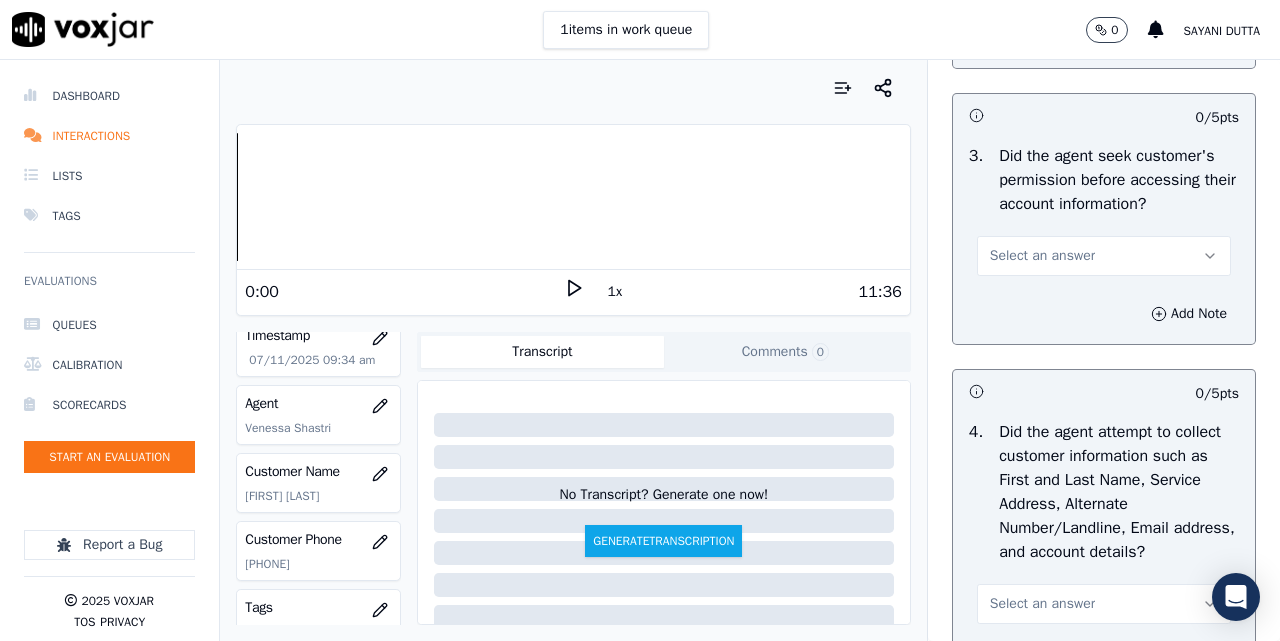 click on "Select an answer" at bounding box center [1042, 256] 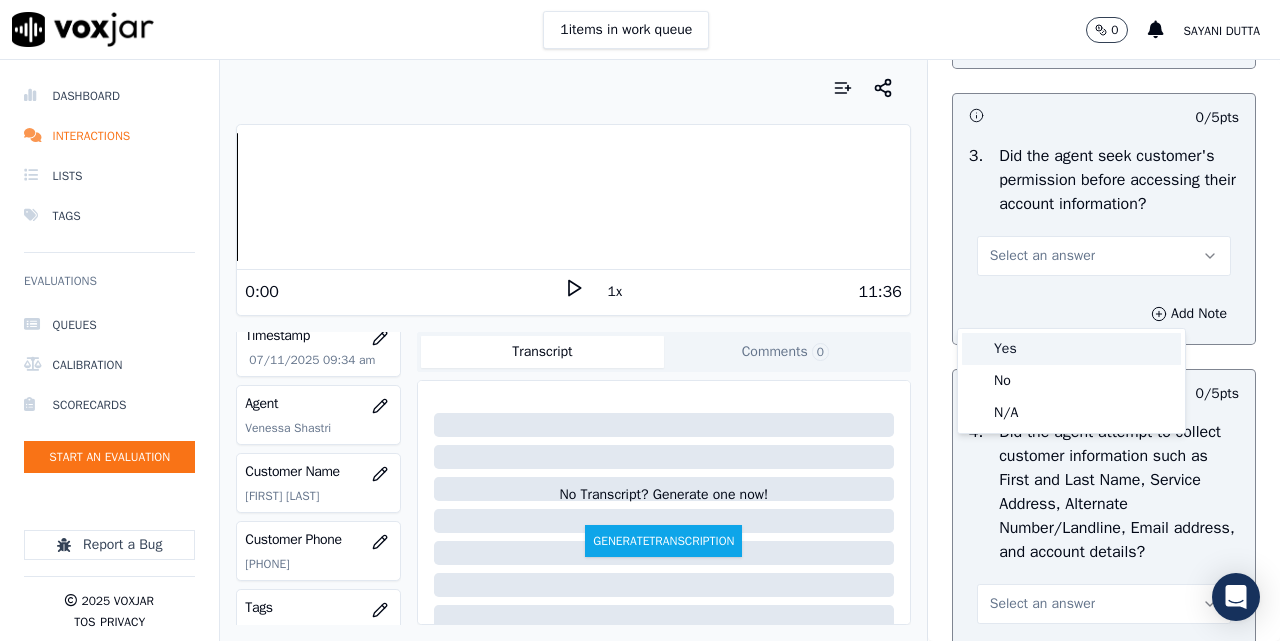 click on "Yes" at bounding box center (1071, 349) 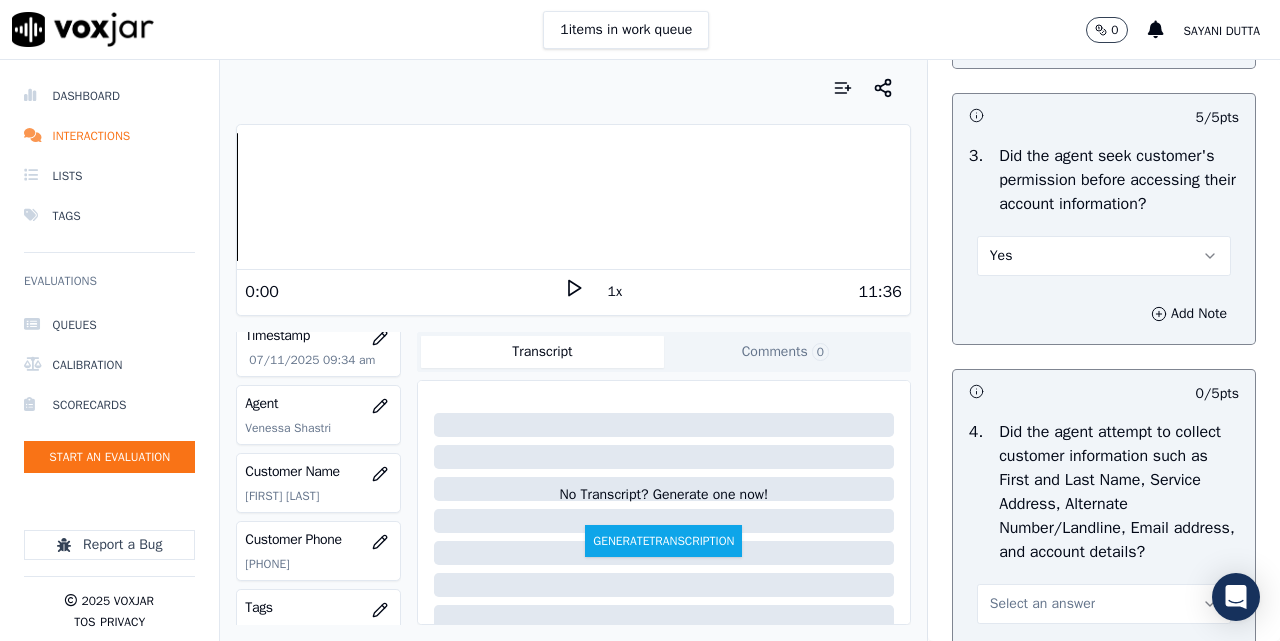 scroll, scrollTop: 2167, scrollLeft: 0, axis: vertical 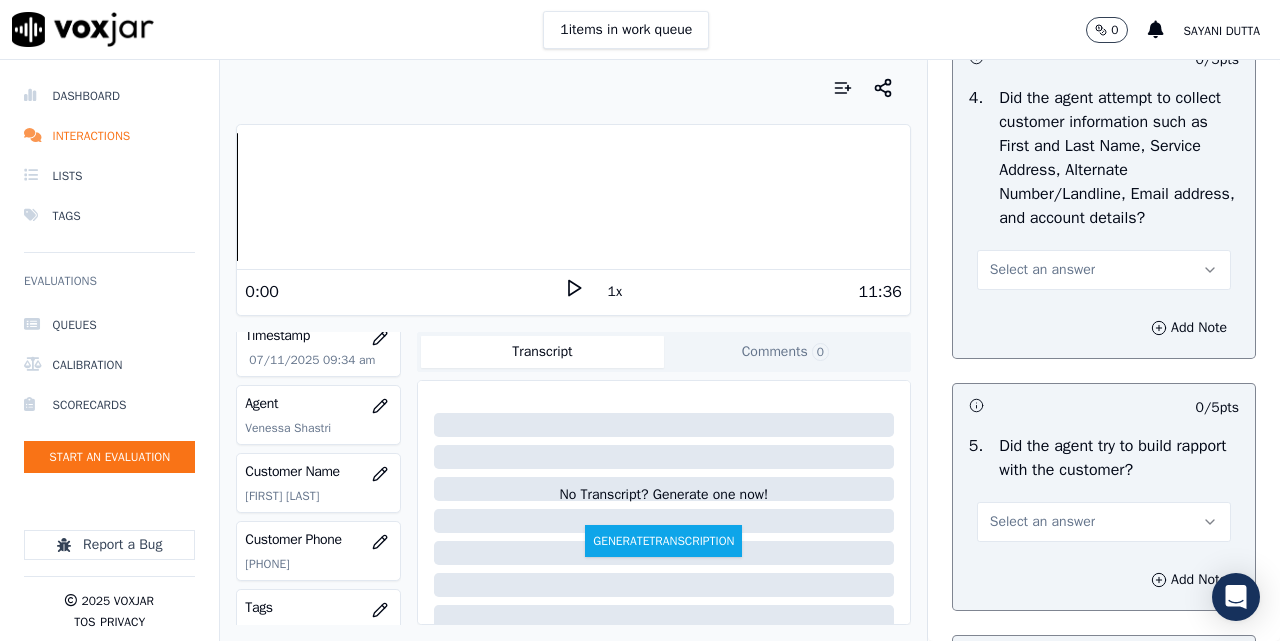 click on "Select an answer" at bounding box center (1104, 270) 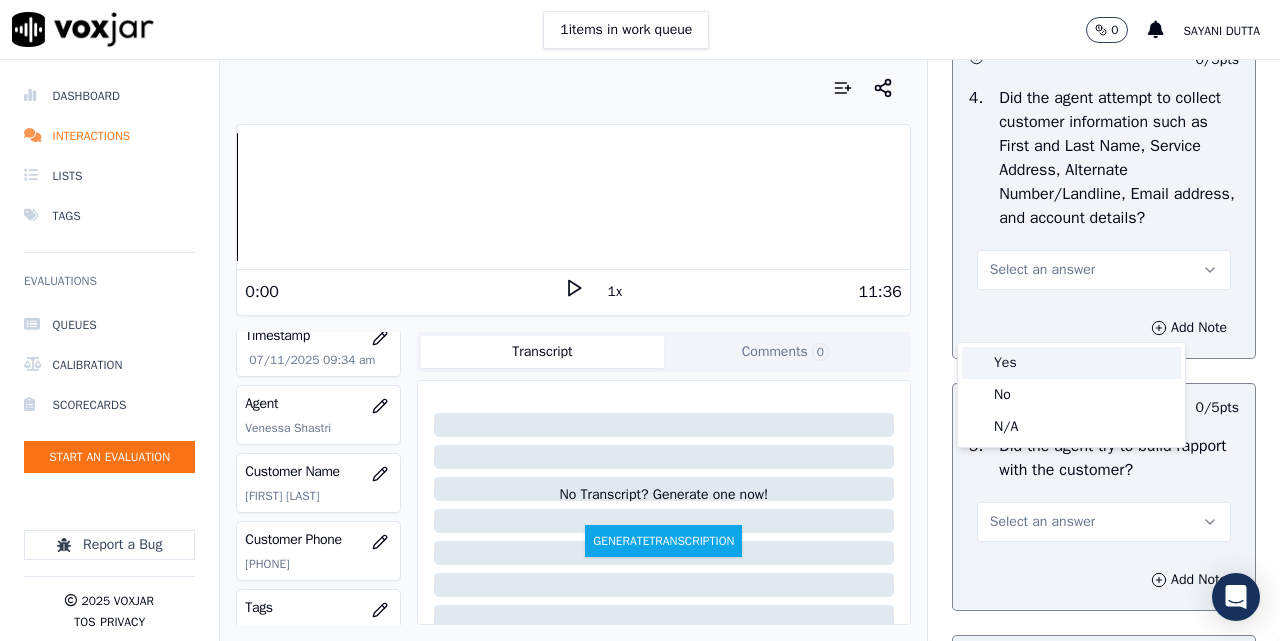 click on "Yes" at bounding box center [1071, 363] 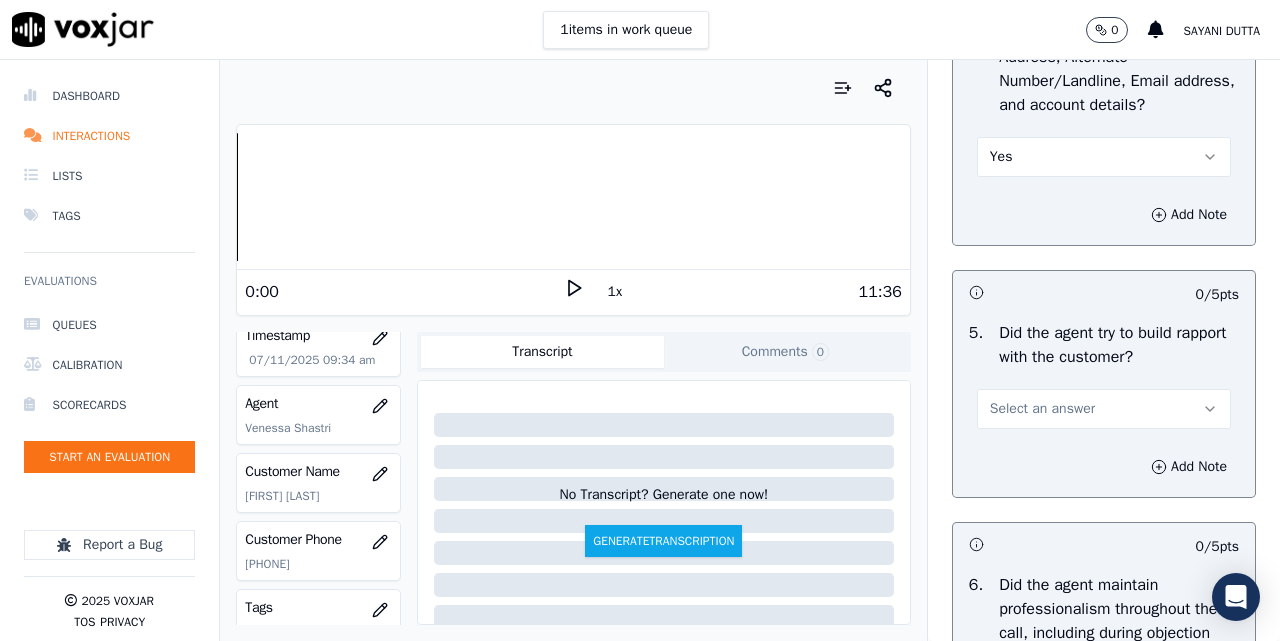 scroll, scrollTop: 2500, scrollLeft: 0, axis: vertical 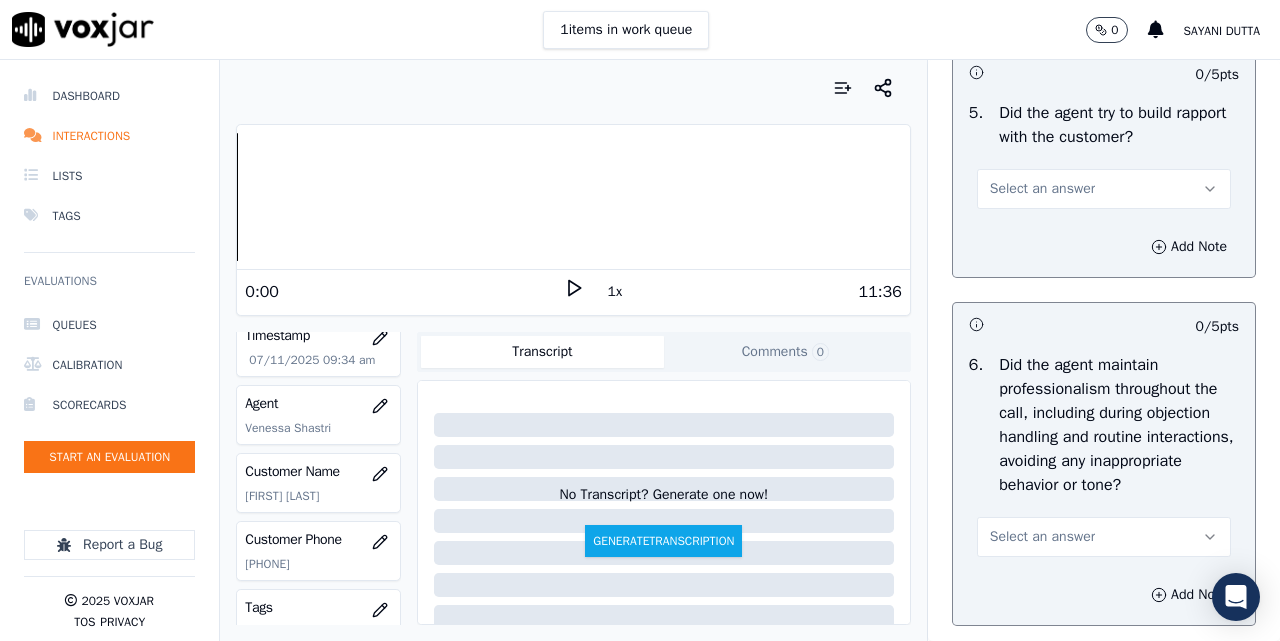 click on "Select an answer" at bounding box center [1104, 189] 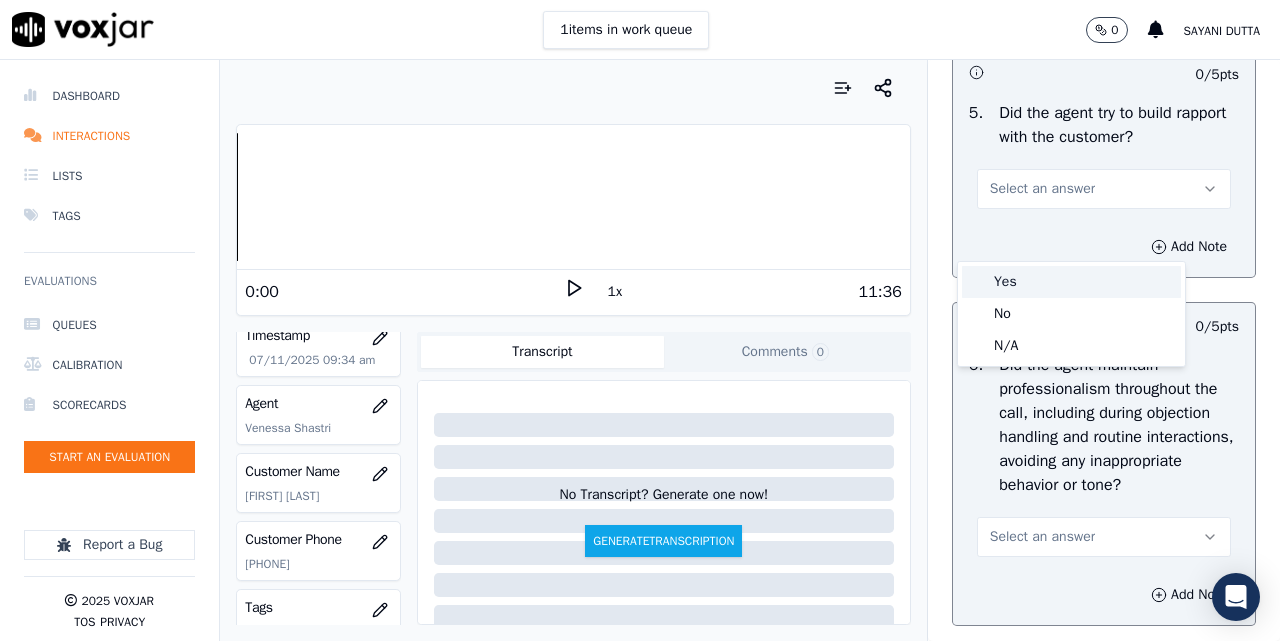 click on "Yes" at bounding box center (1071, 282) 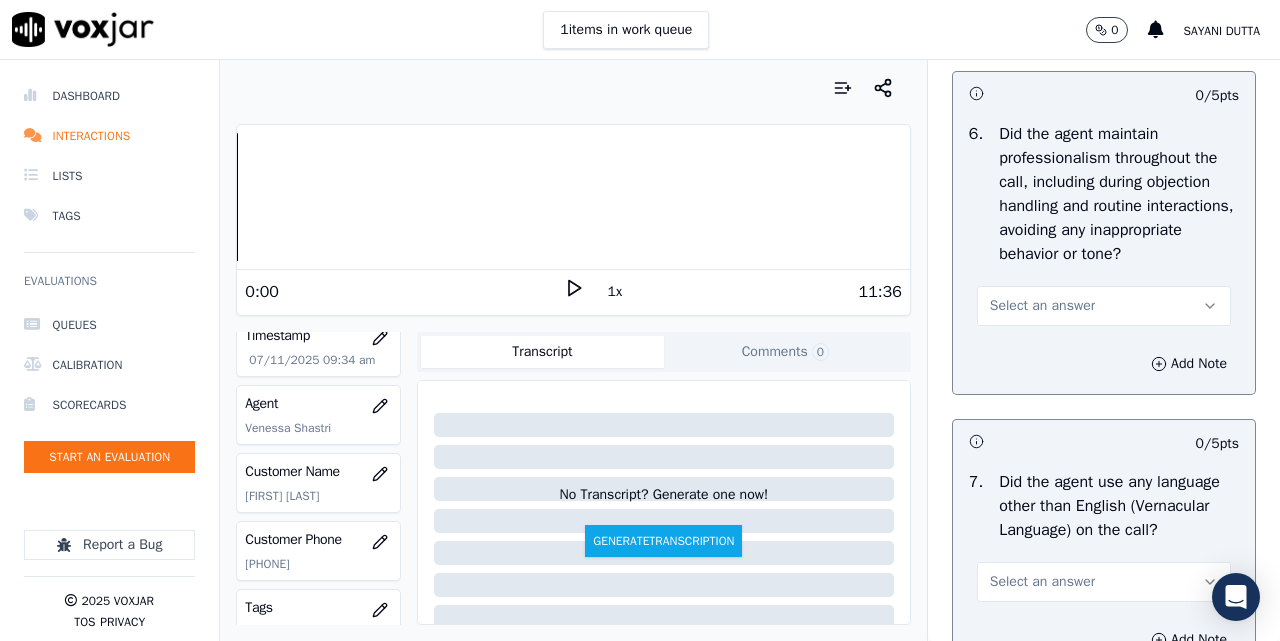 scroll, scrollTop: 2833, scrollLeft: 0, axis: vertical 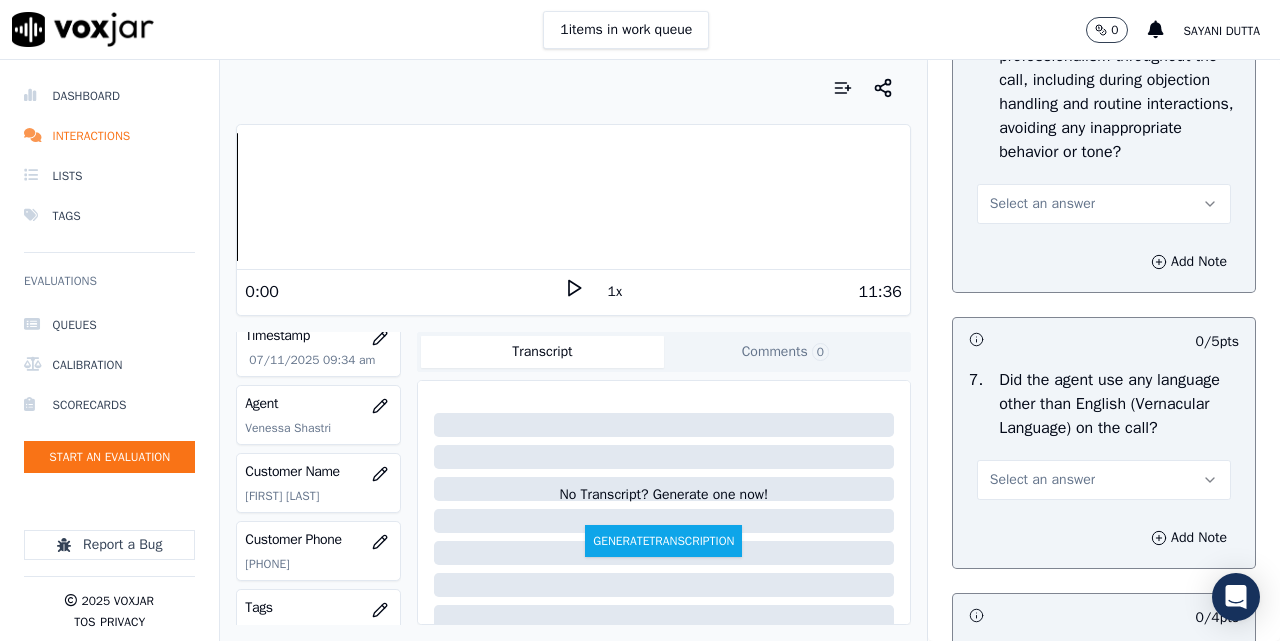 click on "Select an answer" at bounding box center [1104, 204] 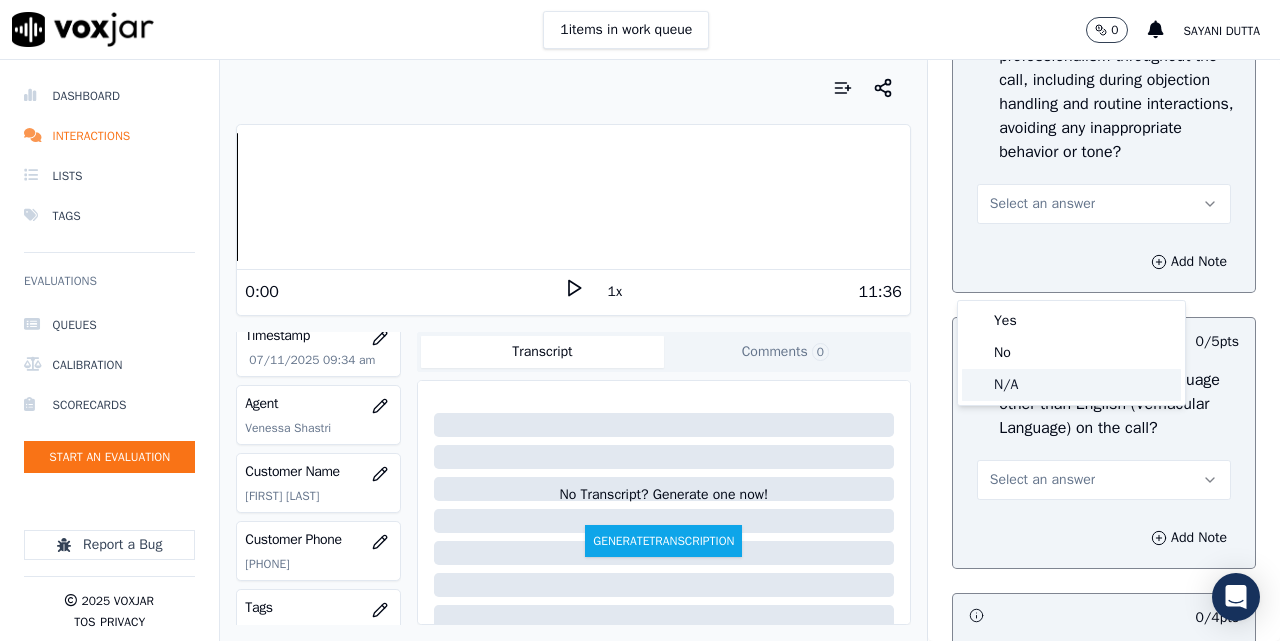 click on "N/A" 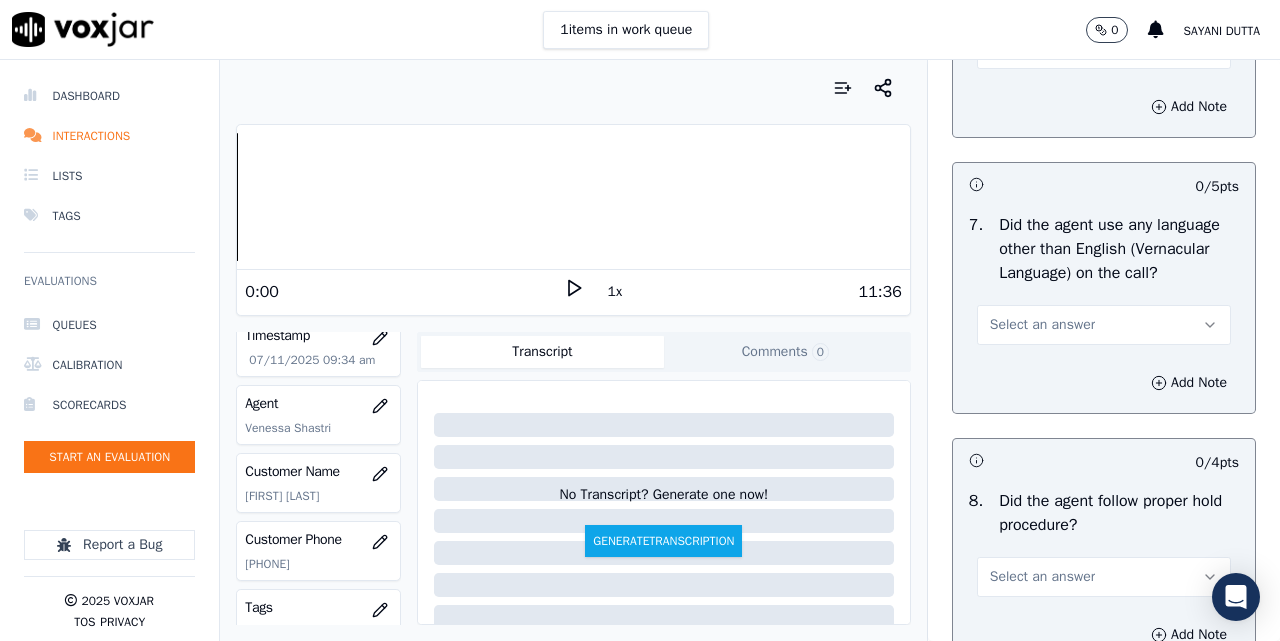 scroll, scrollTop: 3167, scrollLeft: 0, axis: vertical 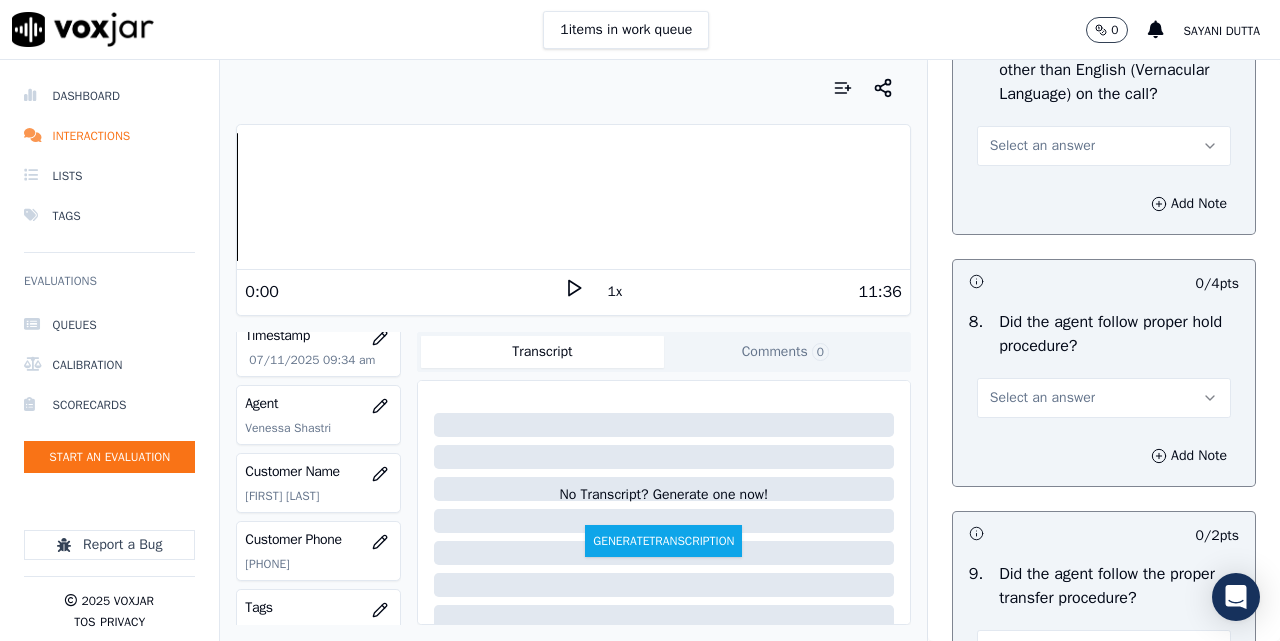 click on "Select an answer" at bounding box center [1042, 146] 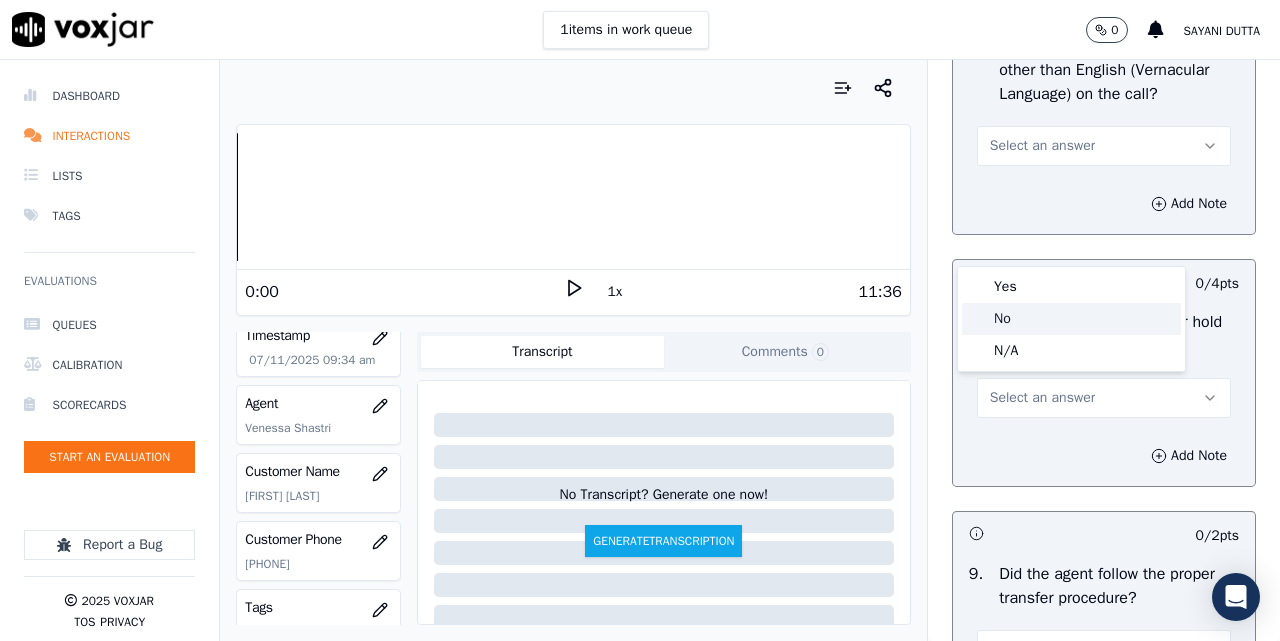 click on "No" 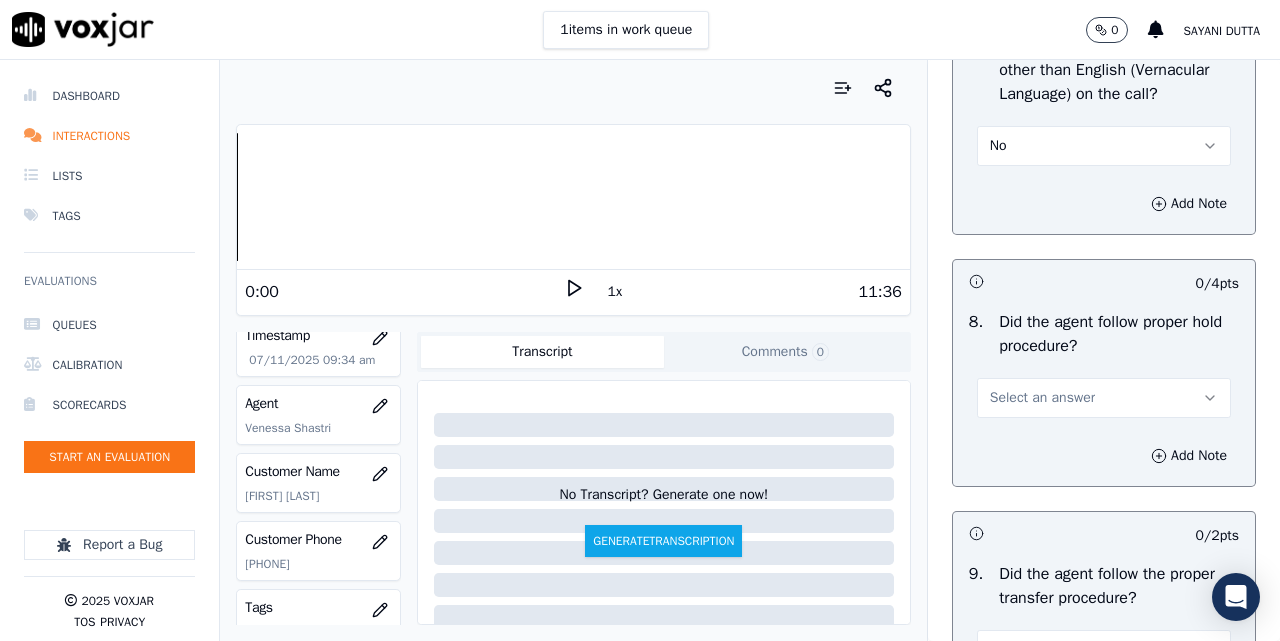 scroll, scrollTop: 3333, scrollLeft: 0, axis: vertical 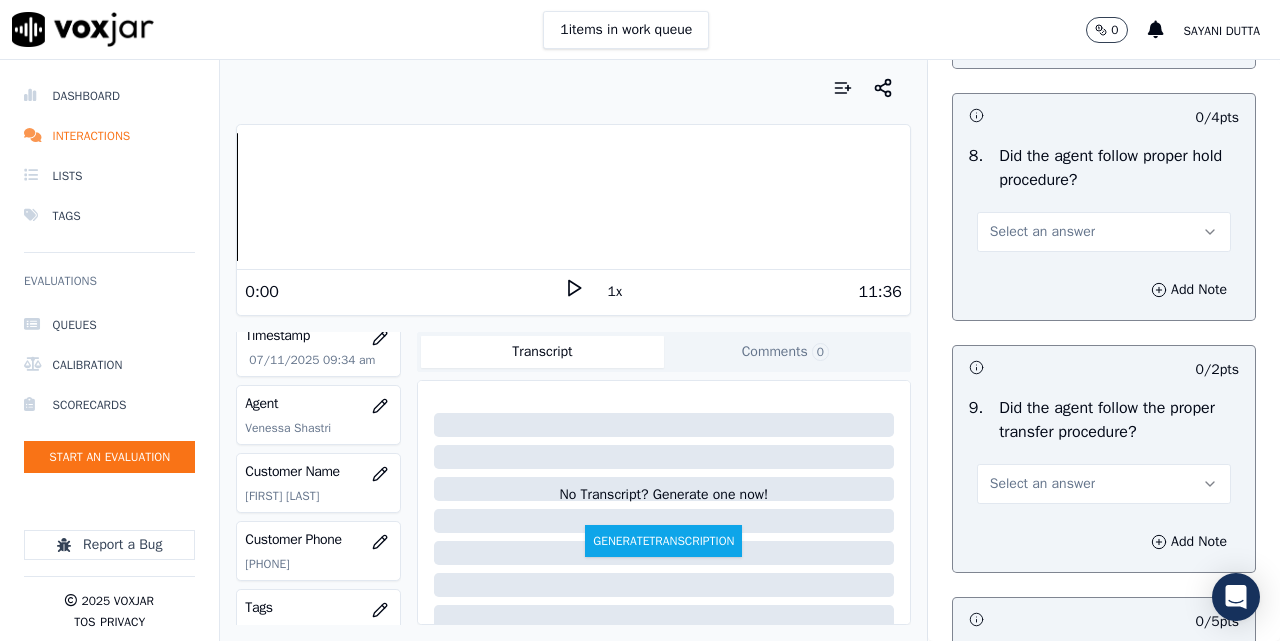 click on "Select an answer" at bounding box center [1042, 232] 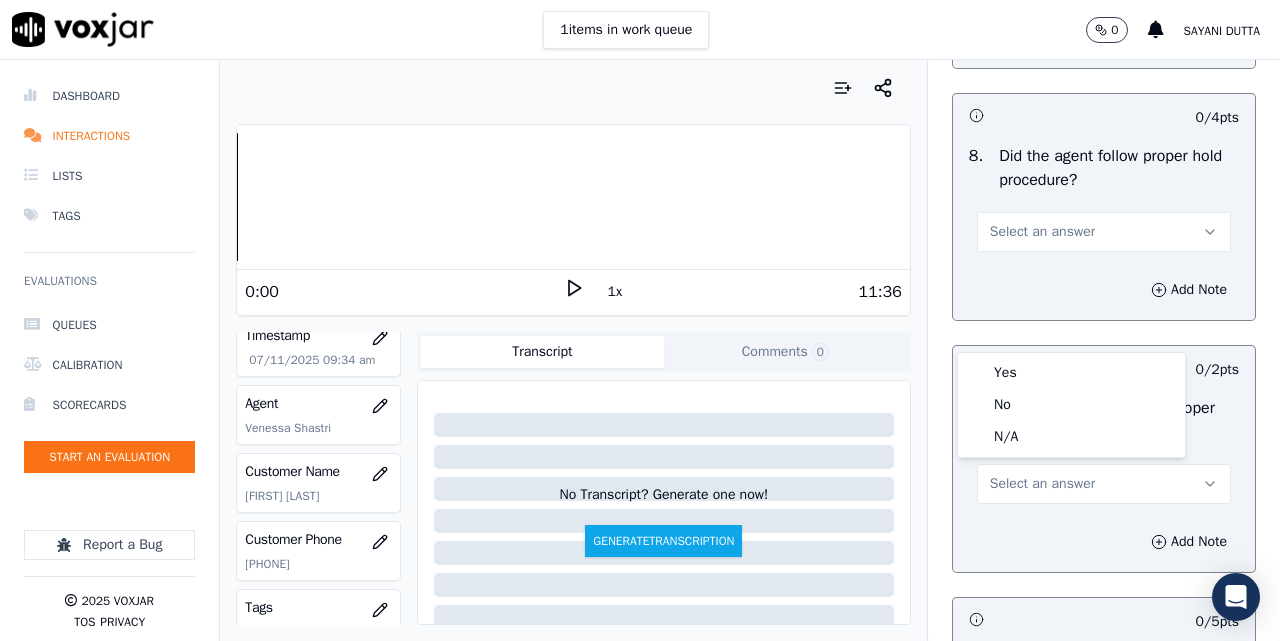 click on "Yes   No     N/A" at bounding box center [1071, 405] 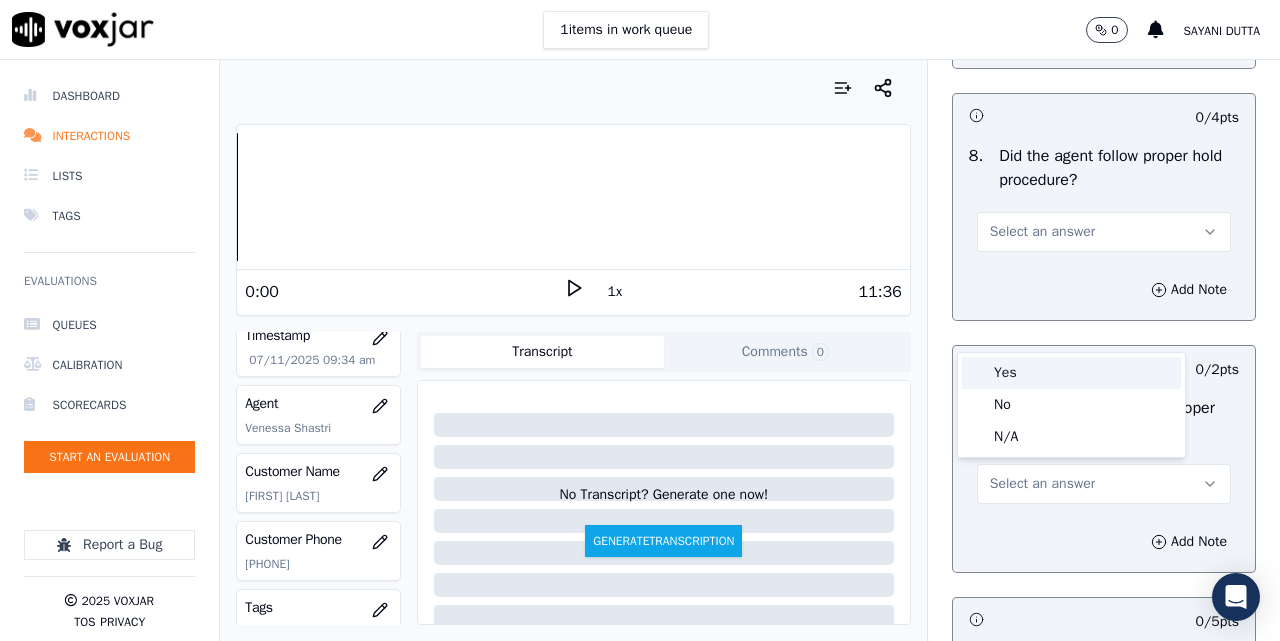 click on "Yes" at bounding box center (1071, 373) 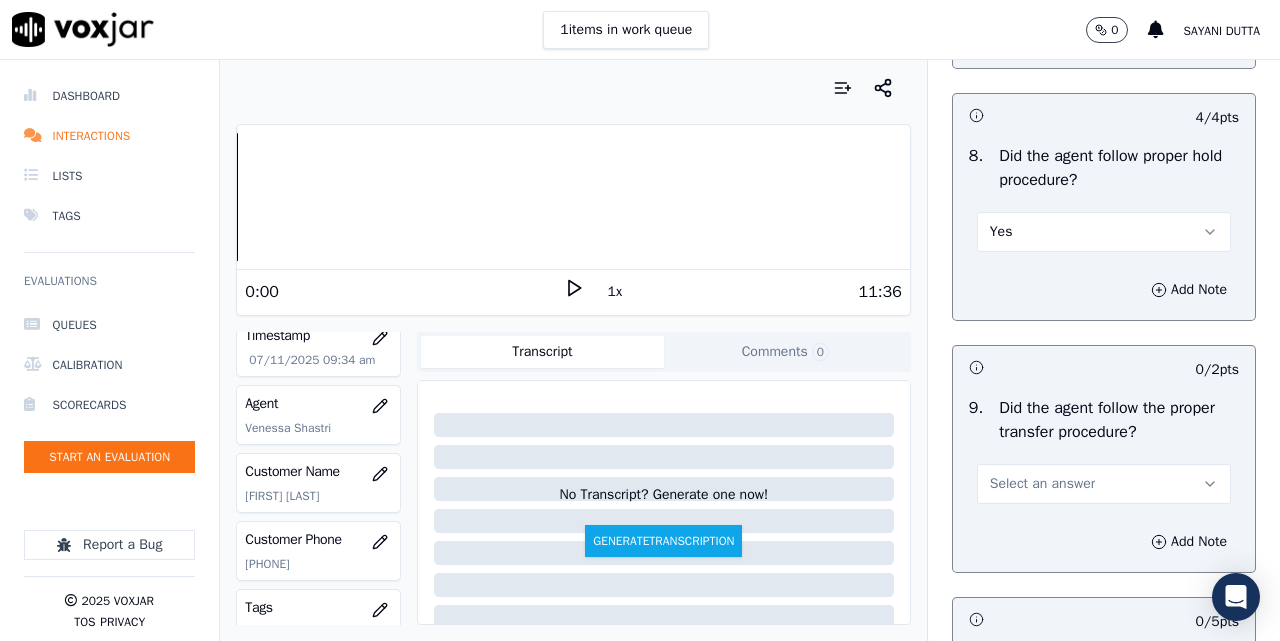 scroll, scrollTop: 3667, scrollLeft: 0, axis: vertical 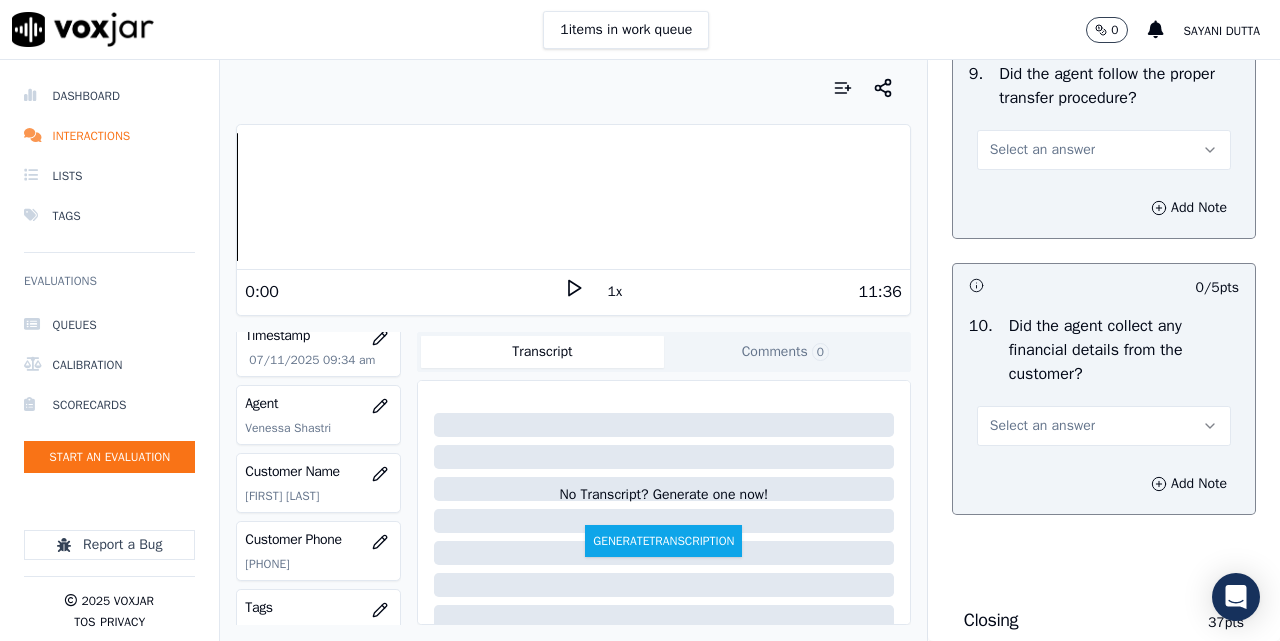 click on "Select an answer" at bounding box center [1042, 150] 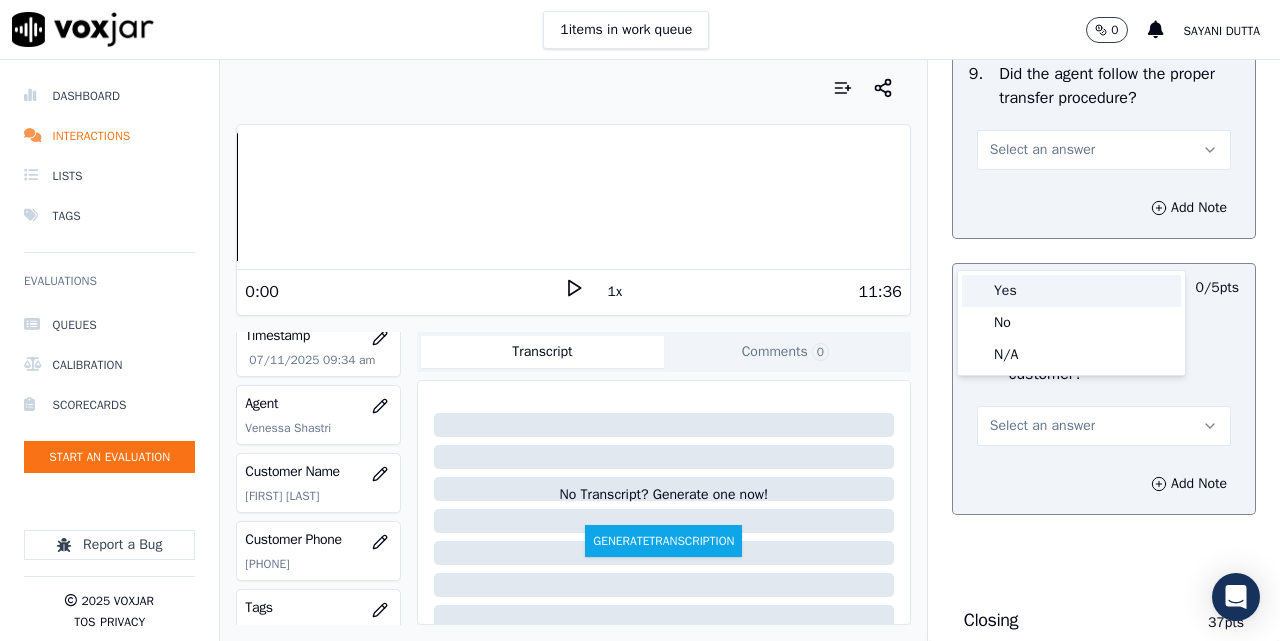 click on "Yes" at bounding box center [1071, 291] 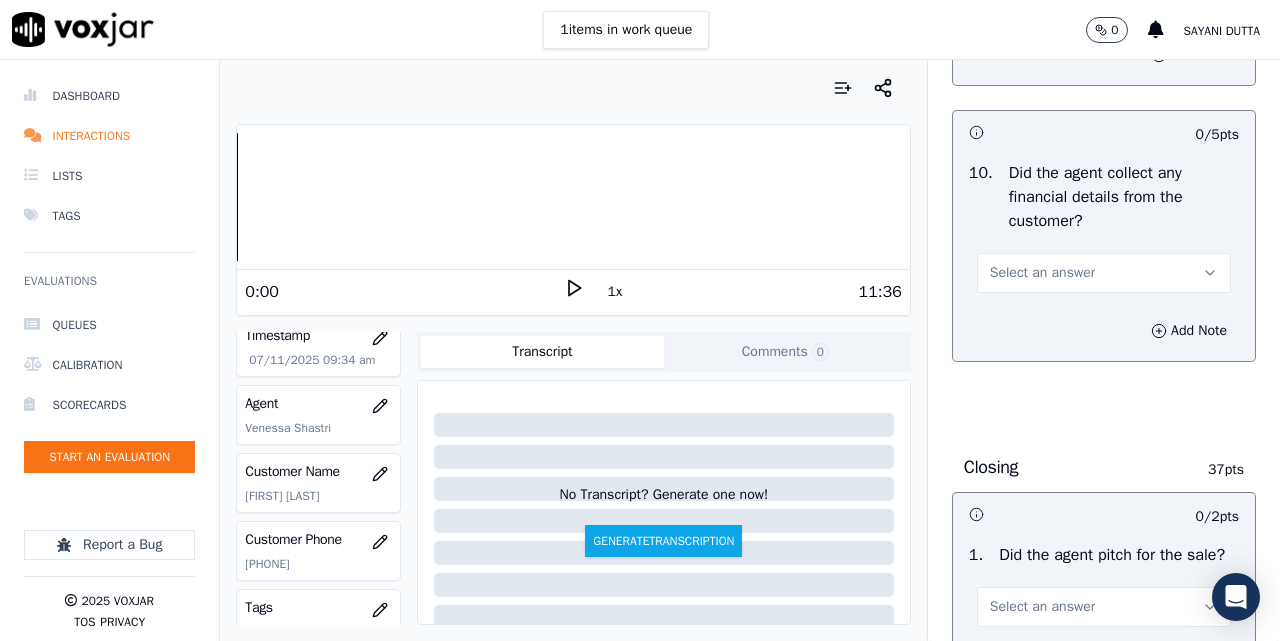 scroll, scrollTop: 4000, scrollLeft: 0, axis: vertical 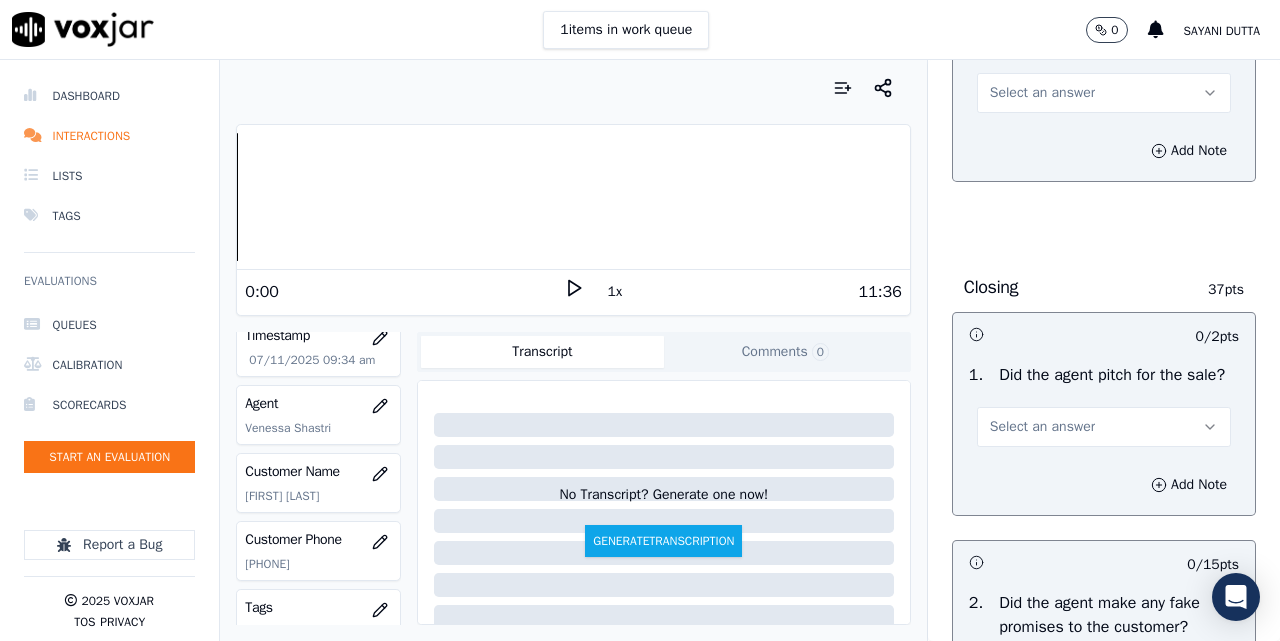 click on "Select an answer" at bounding box center [1042, 93] 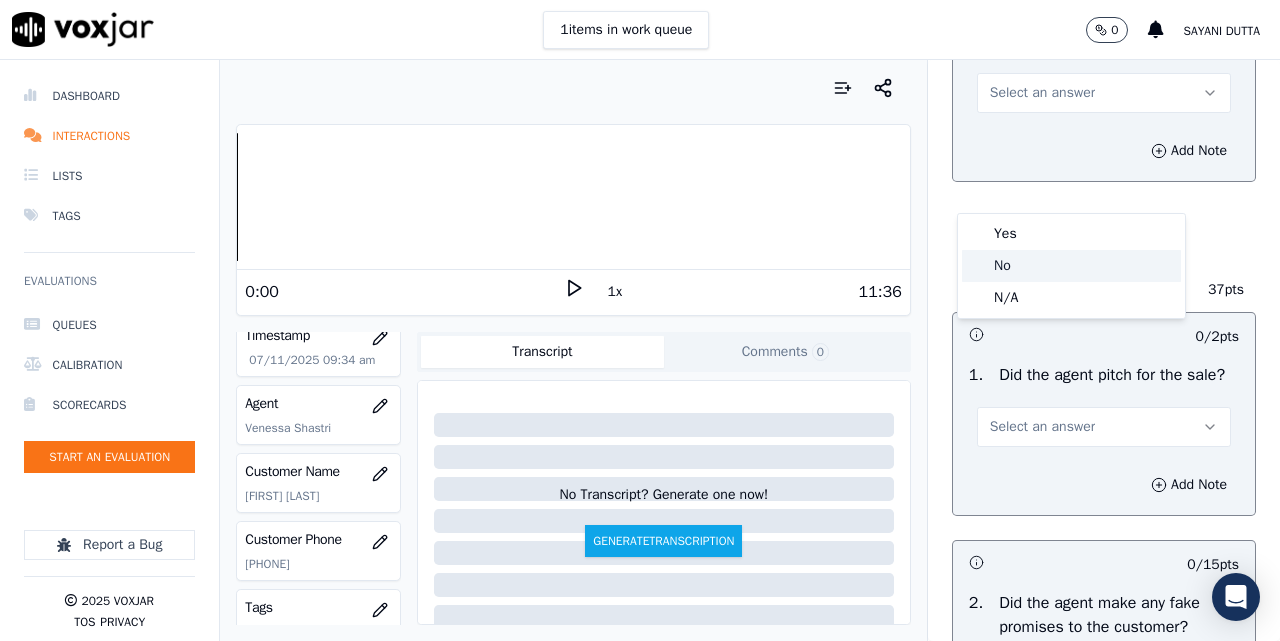 click on "No" 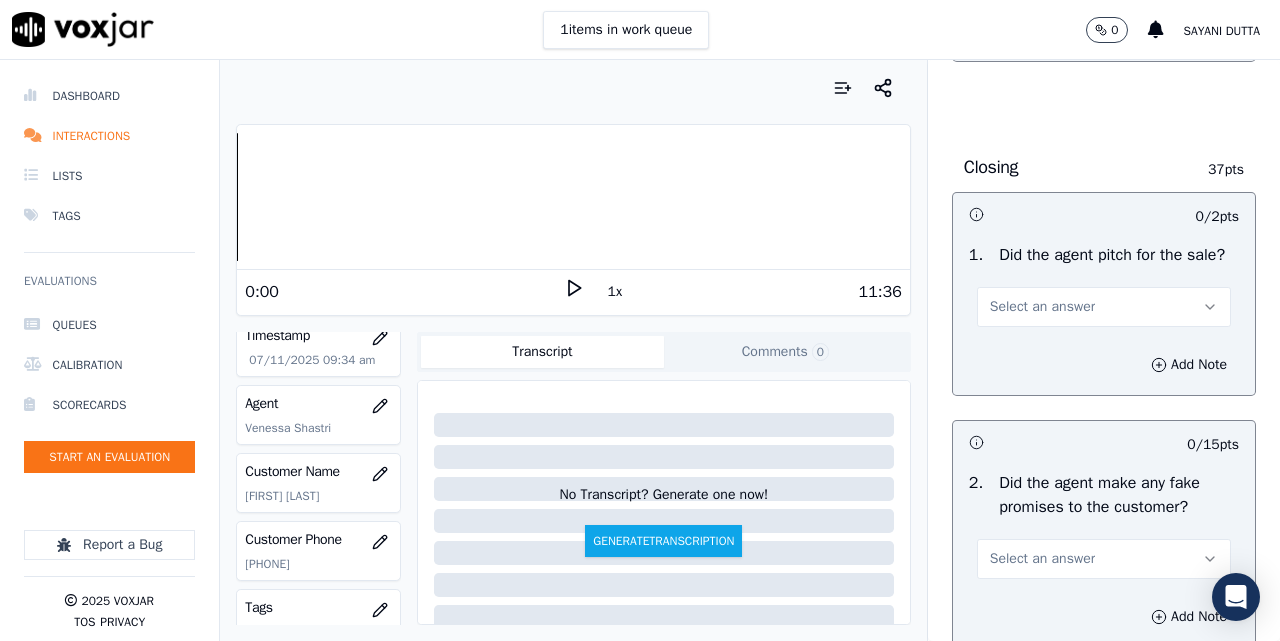 scroll, scrollTop: 4167, scrollLeft: 0, axis: vertical 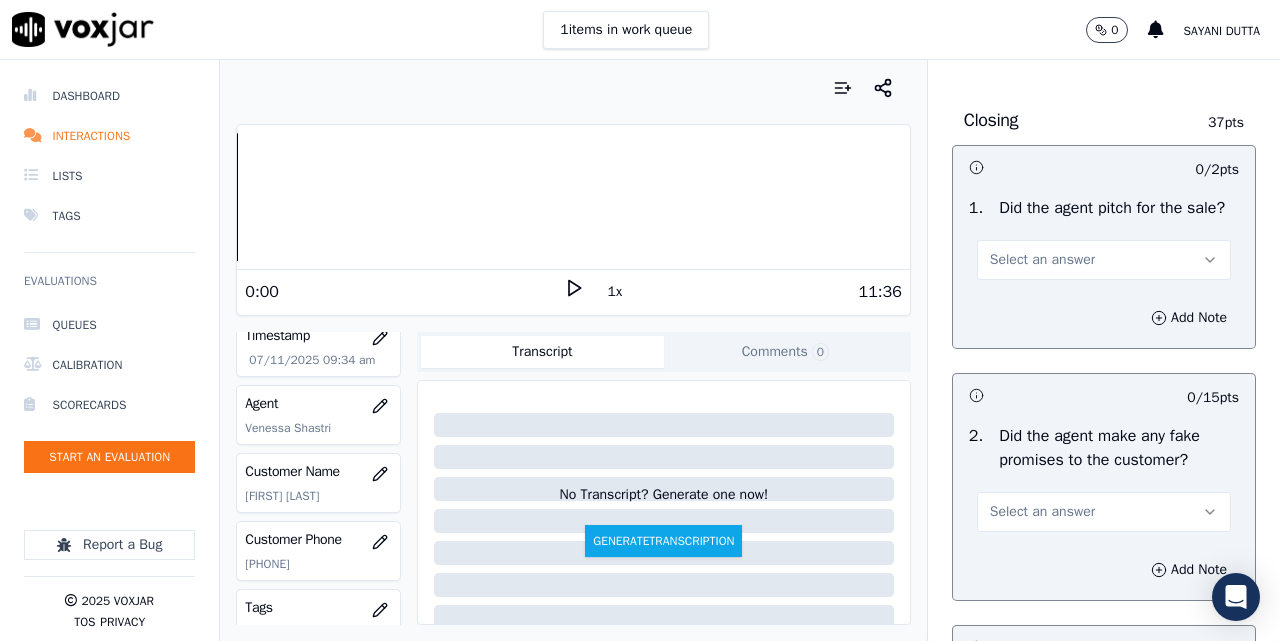 click on "Select an answer" at bounding box center (1042, 260) 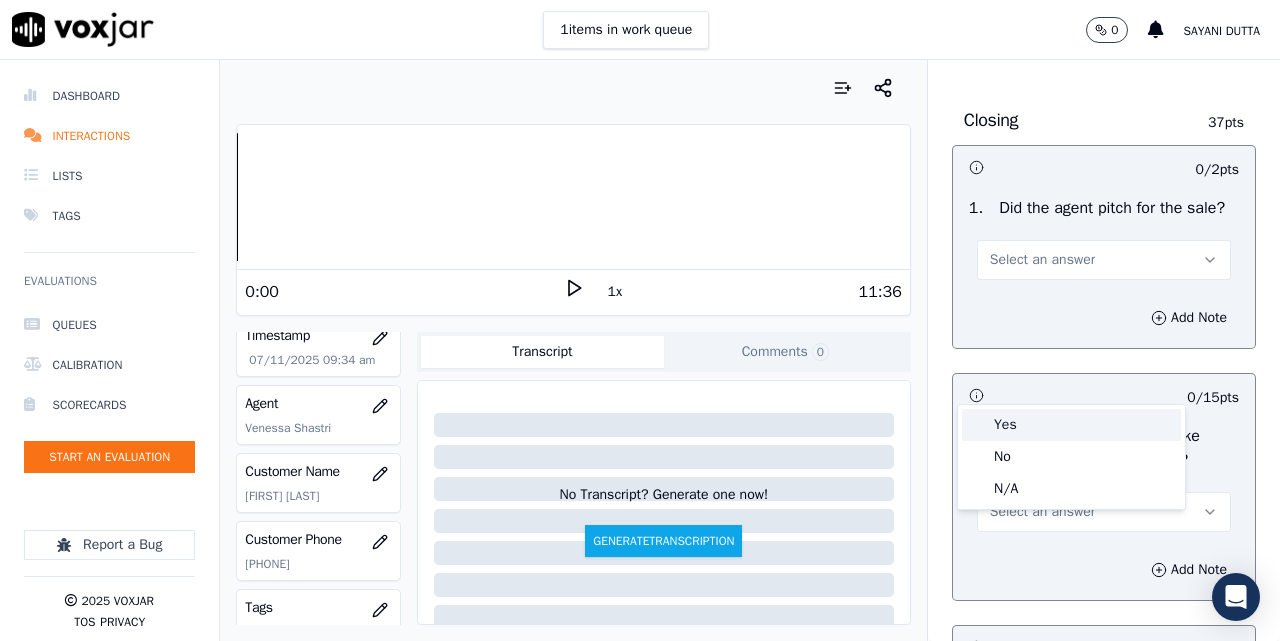 click on "Yes" at bounding box center [1071, 425] 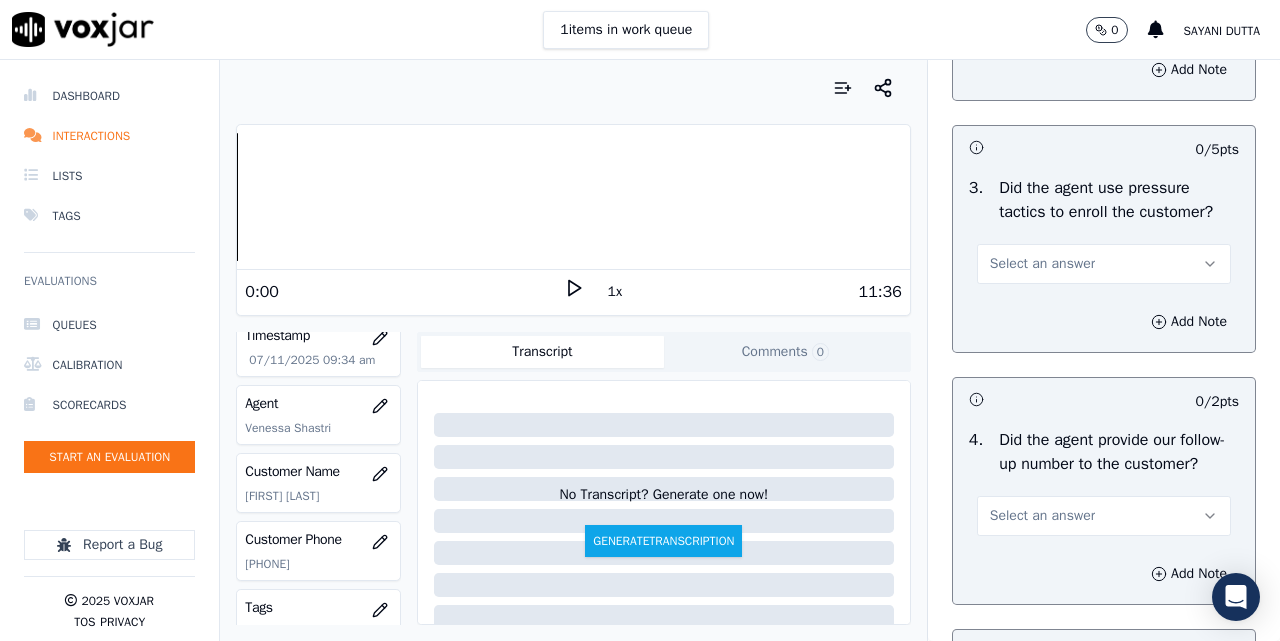 scroll, scrollTop: 4500, scrollLeft: 0, axis: vertical 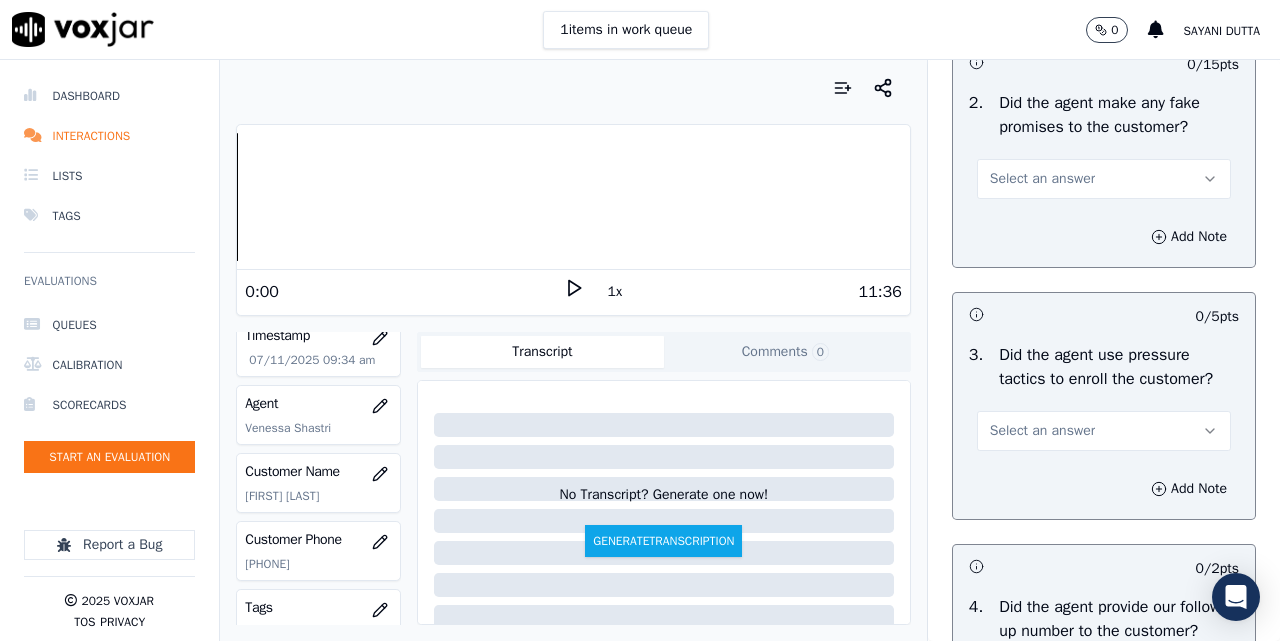 click on "Select an answer" at bounding box center [1104, 179] 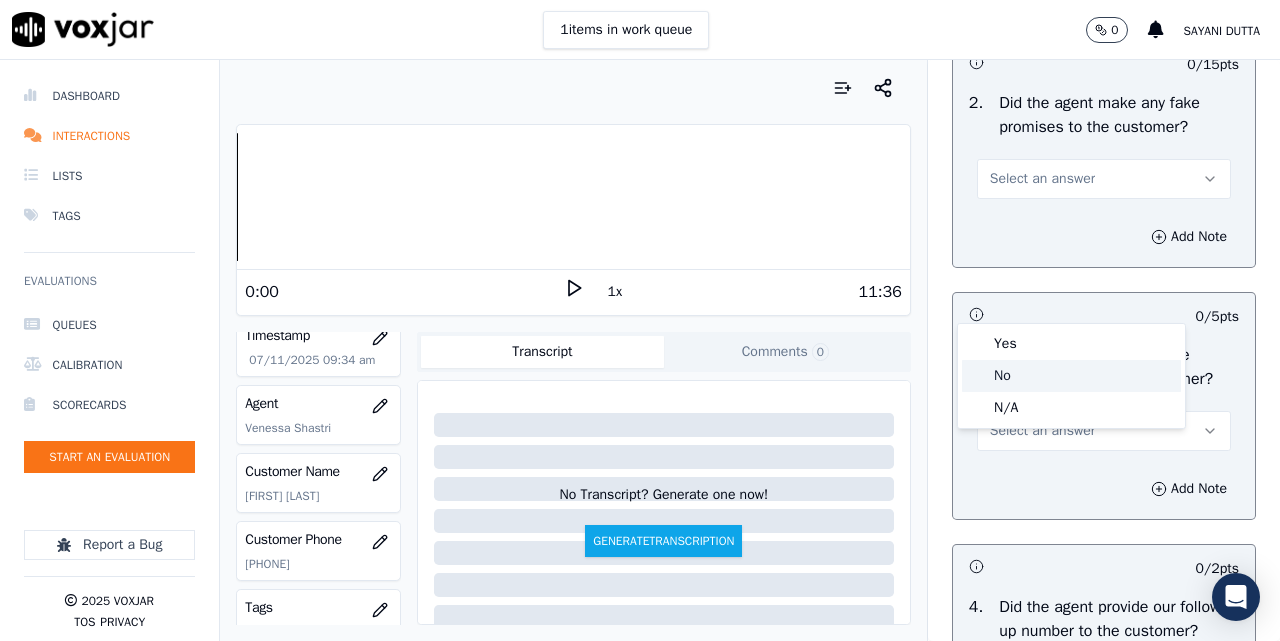 click on "No" 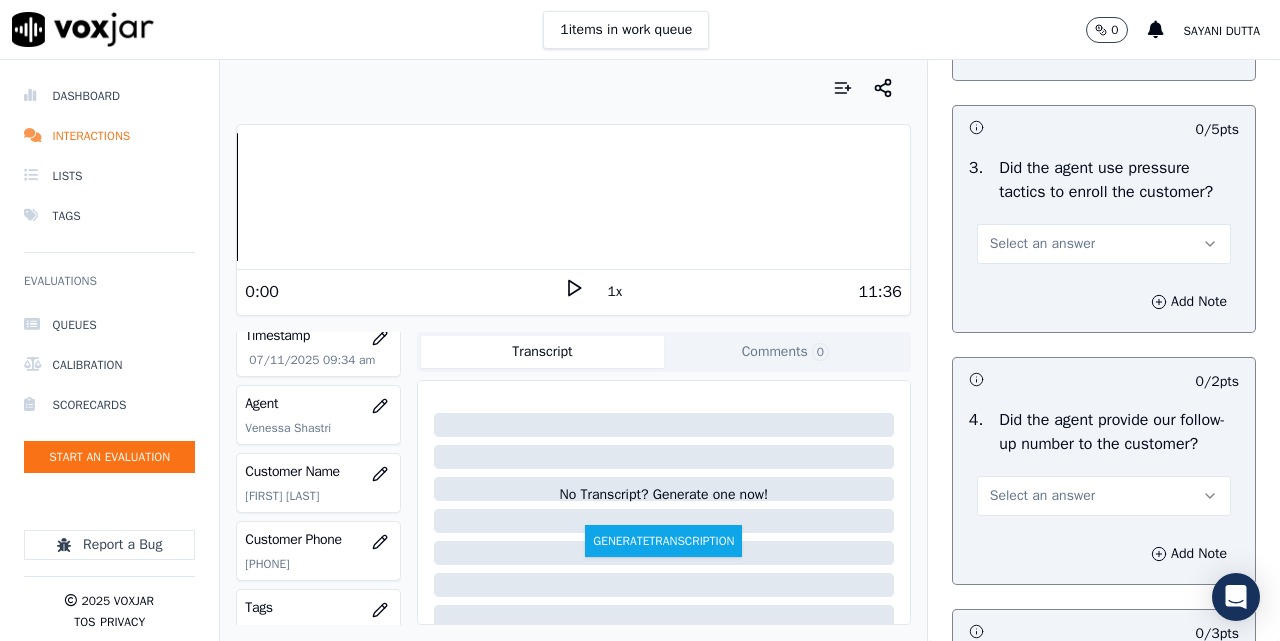 scroll, scrollTop: 4833, scrollLeft: 0, axis: vertical 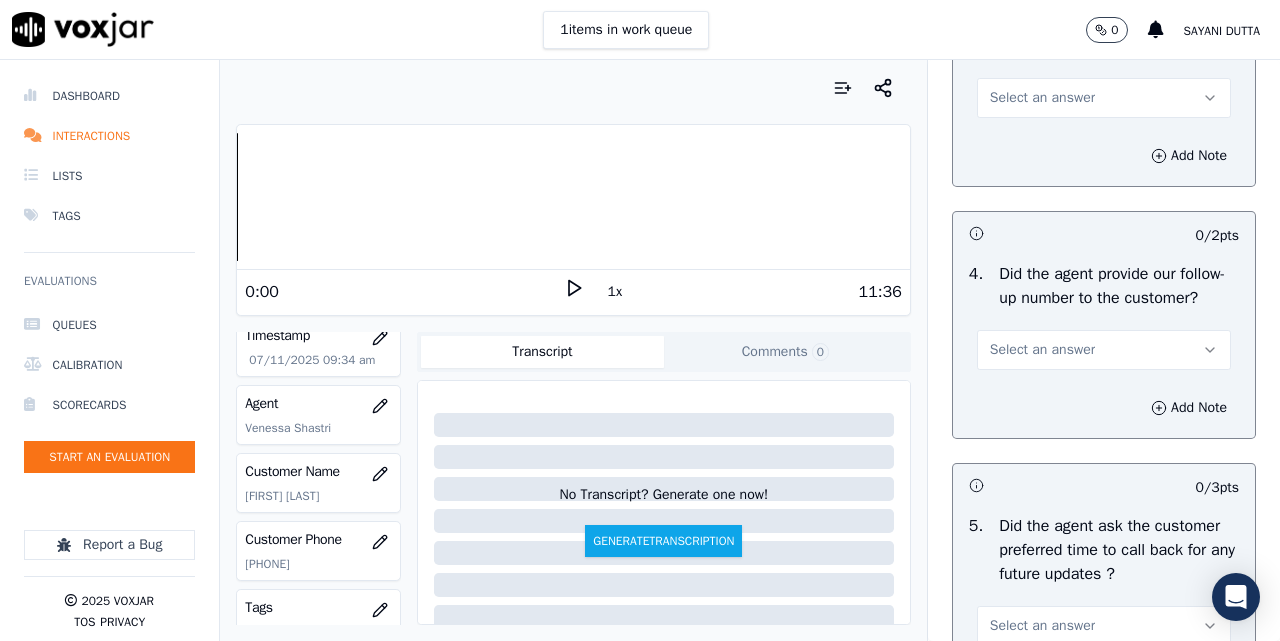 click on "Select an answer" at bounding box center [1104, 98] 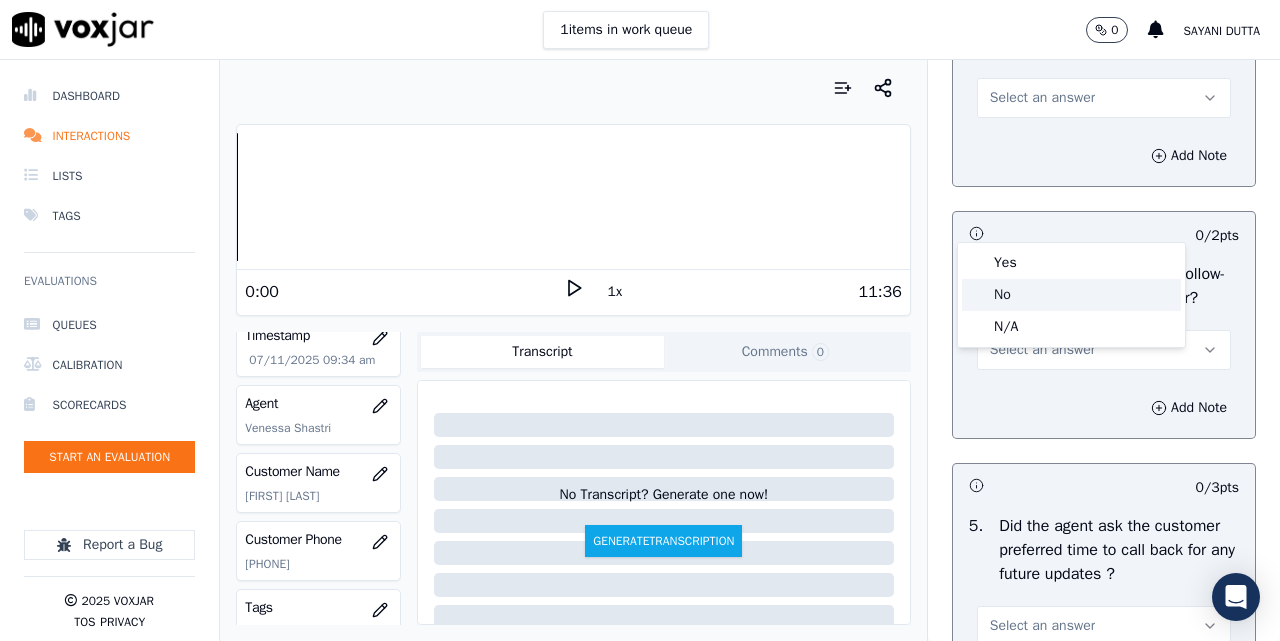 click on "No" 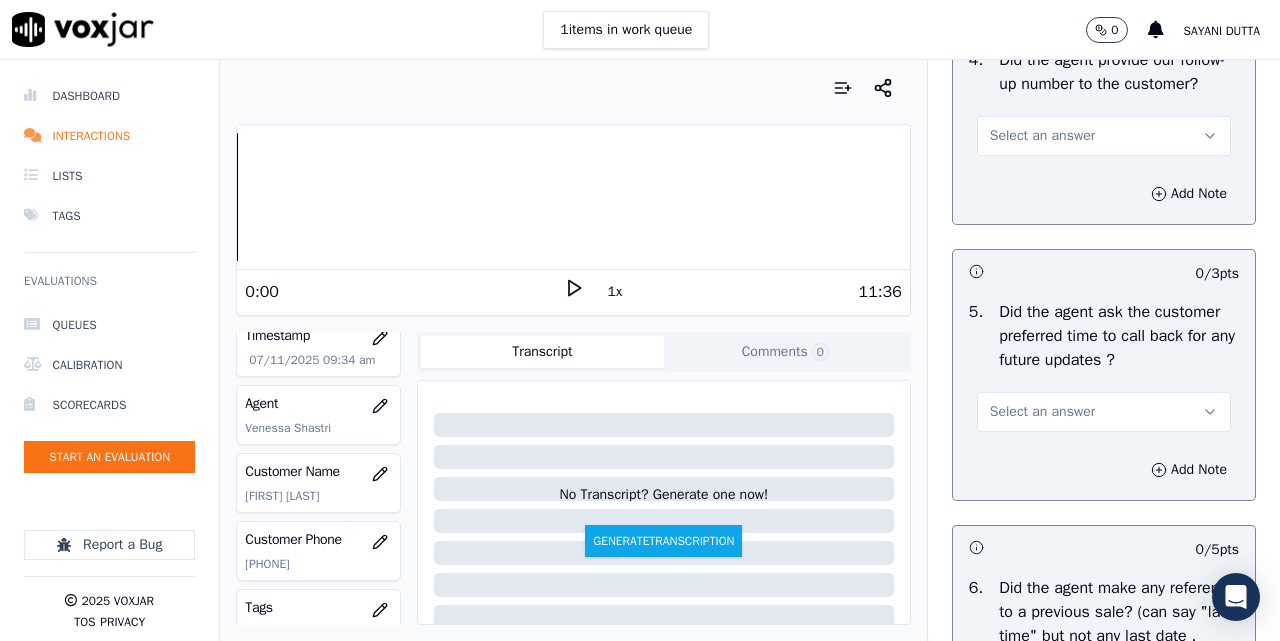 scroll, scrollTop: 5000, scrollLeft: 0, axis: vertical 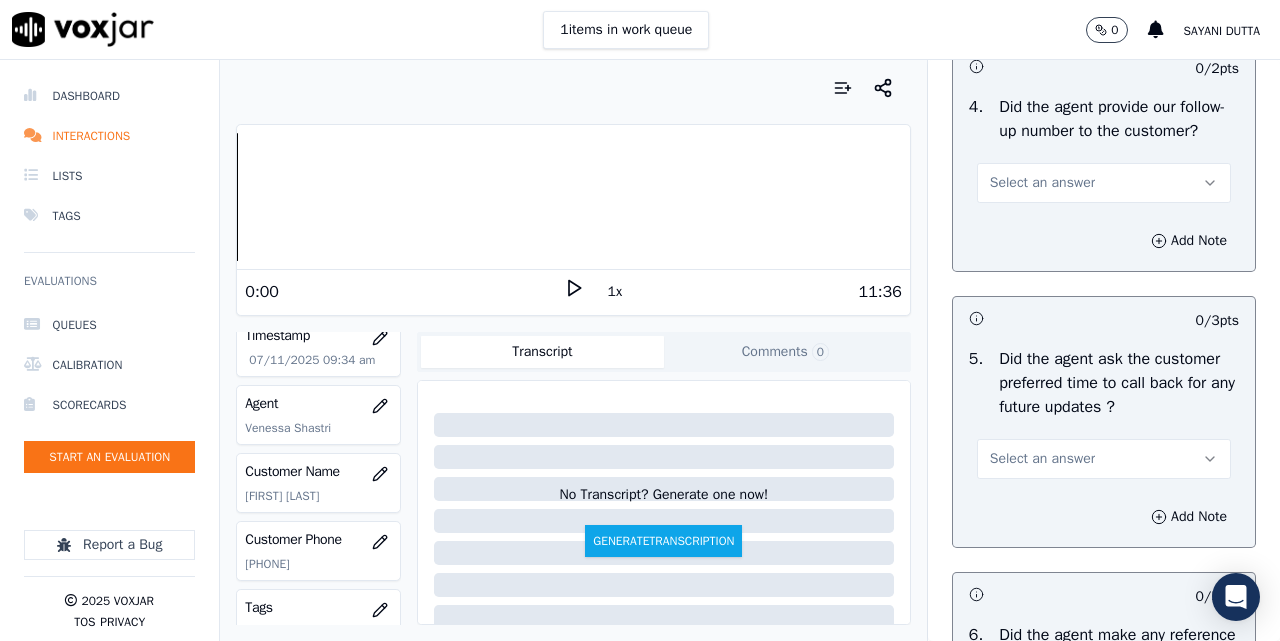 click on "Select an answer" at bounding box center [1042, 183] 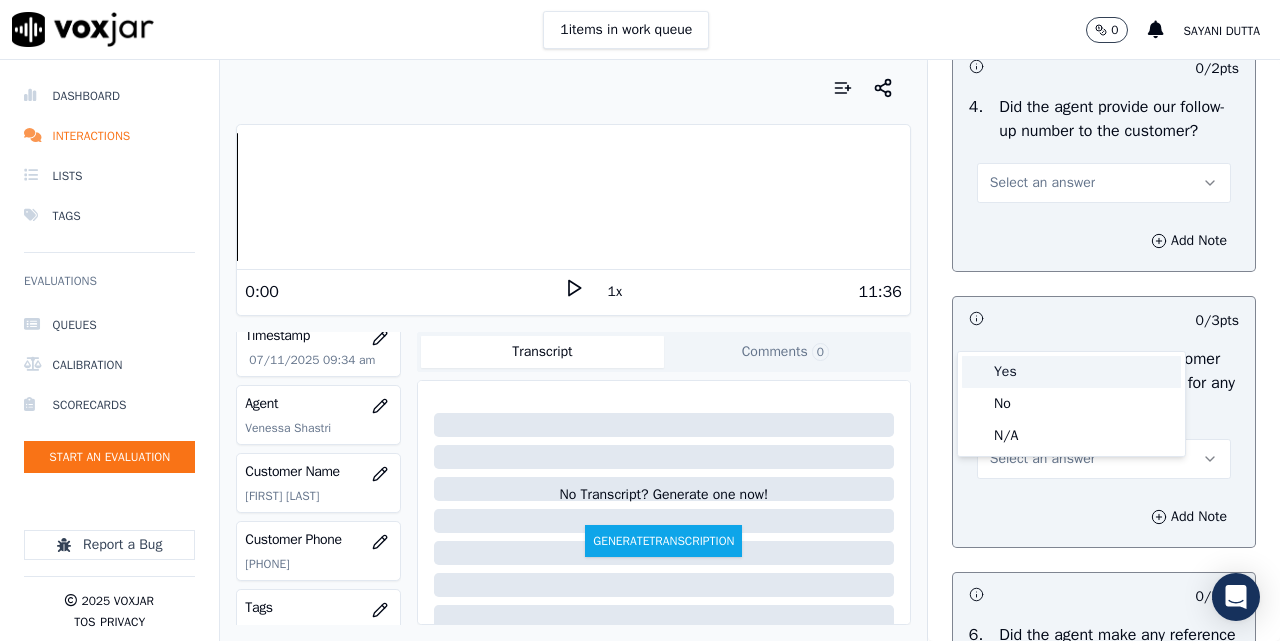 click on "Yes" at bounding box center [1071, 372] 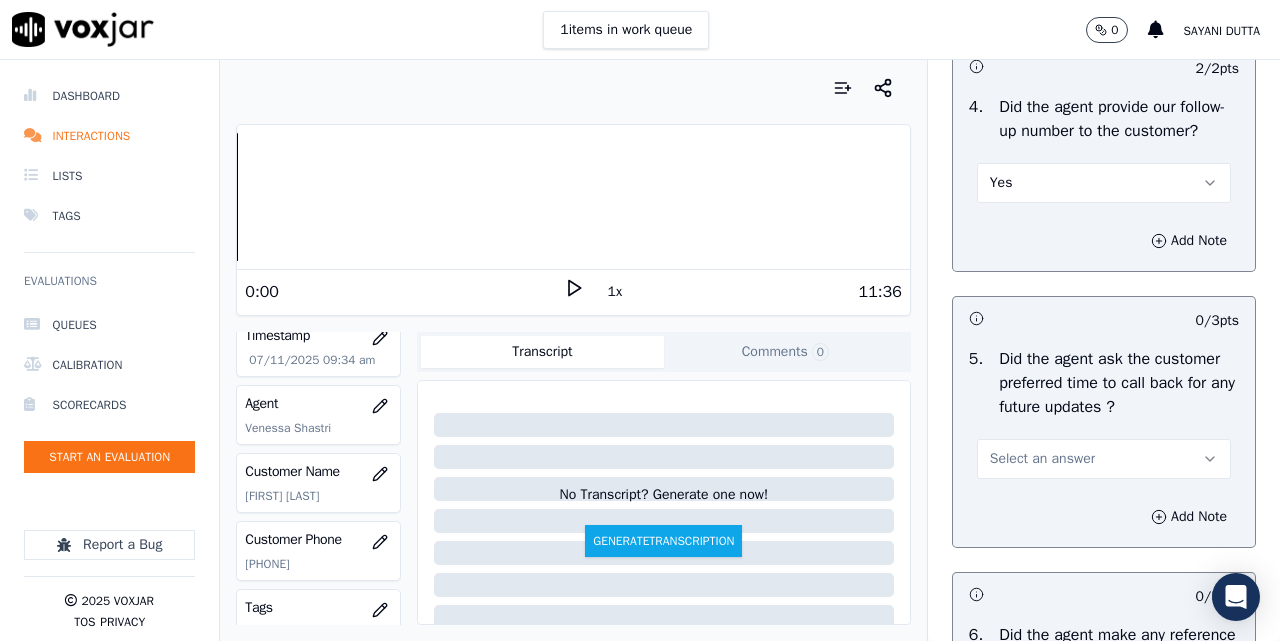 click on "Yes" at bounding box center [1104, 183] 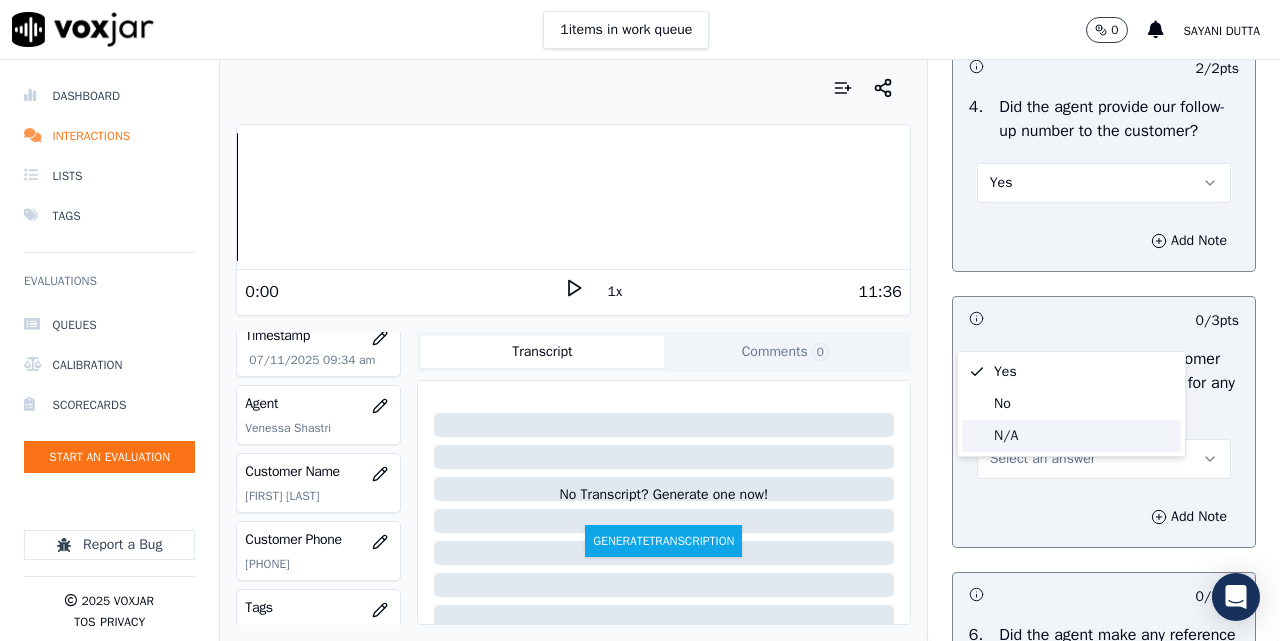 click on "N/A" 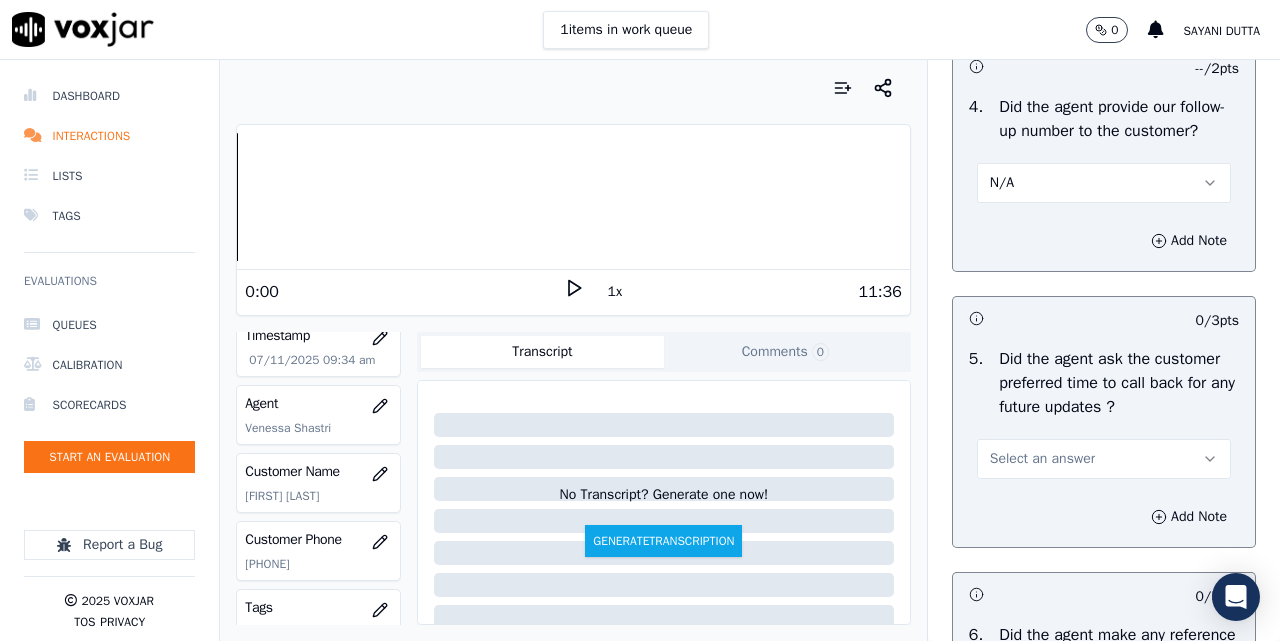 click on "N/A" at bounding box center (1104, 183) 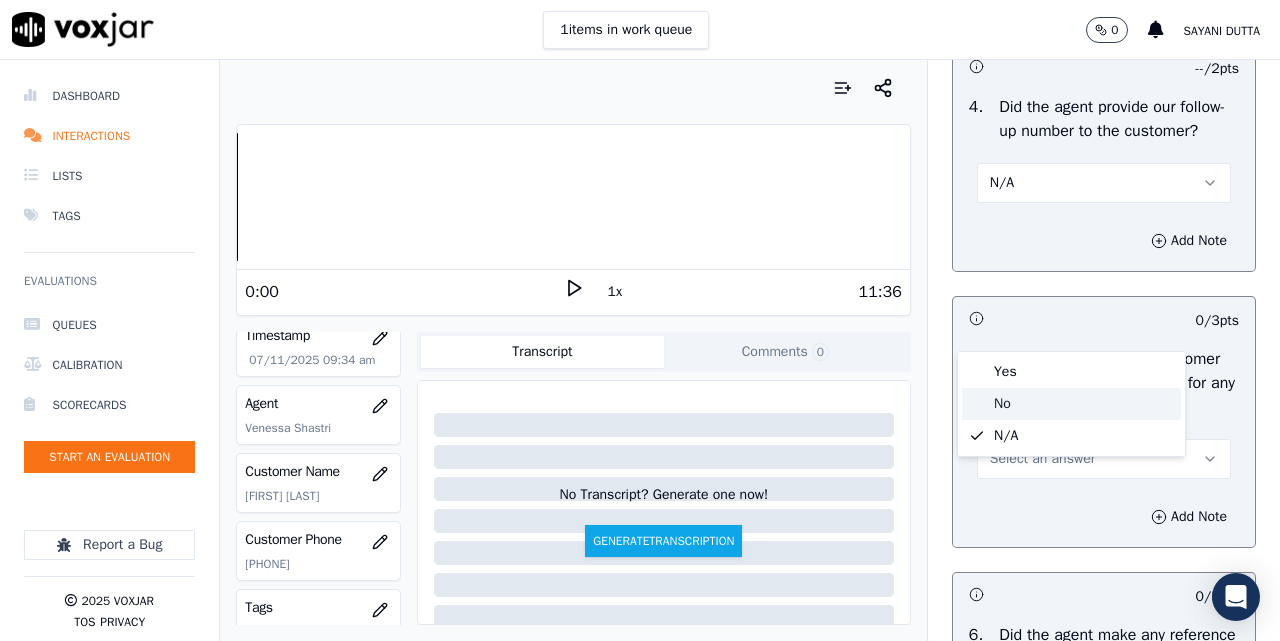 drag, startPoint x: 1019, startPoint y: 393, endPoint x: 1035, endPoint y: 392, distance: 16.03122 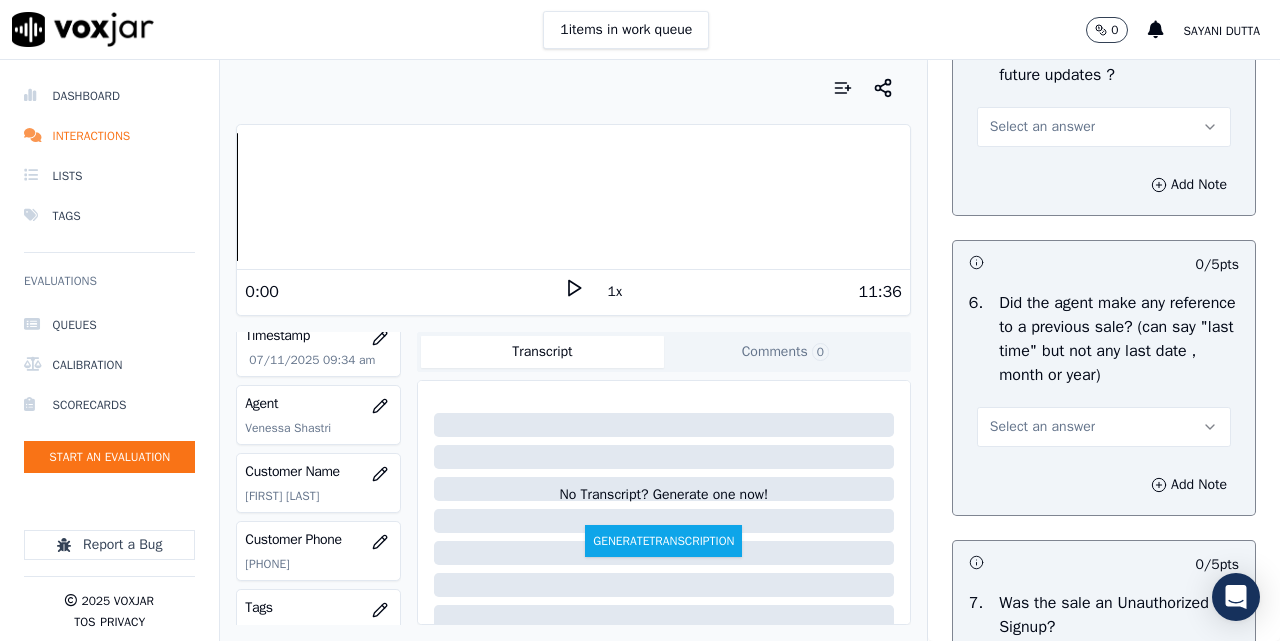 scroll, scrollTop: 5333, scrollLeft: 0, axis: vertical 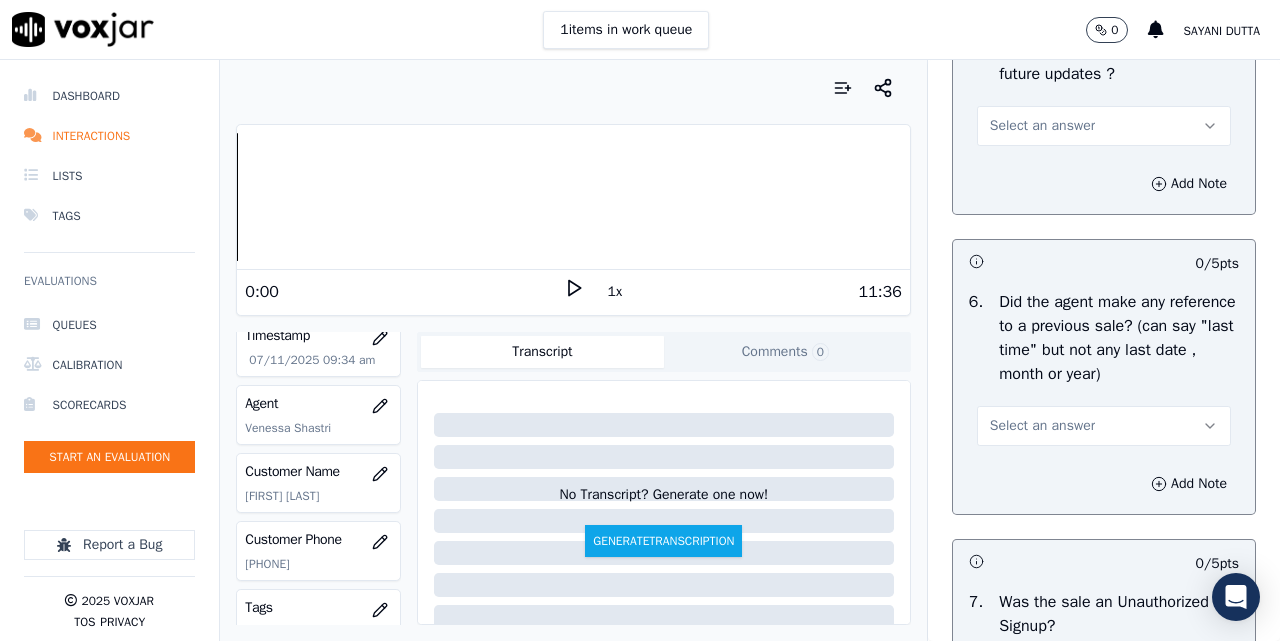 click on "Select an answer" at bounding box center [1042, 126] 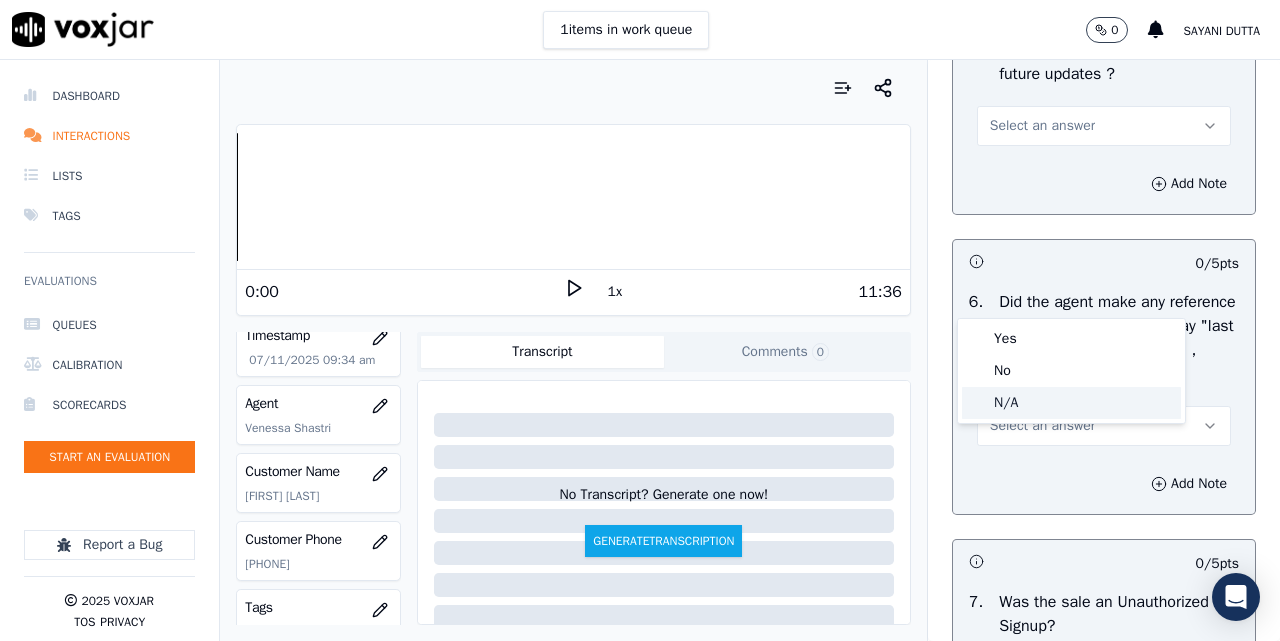 click on "N/A" 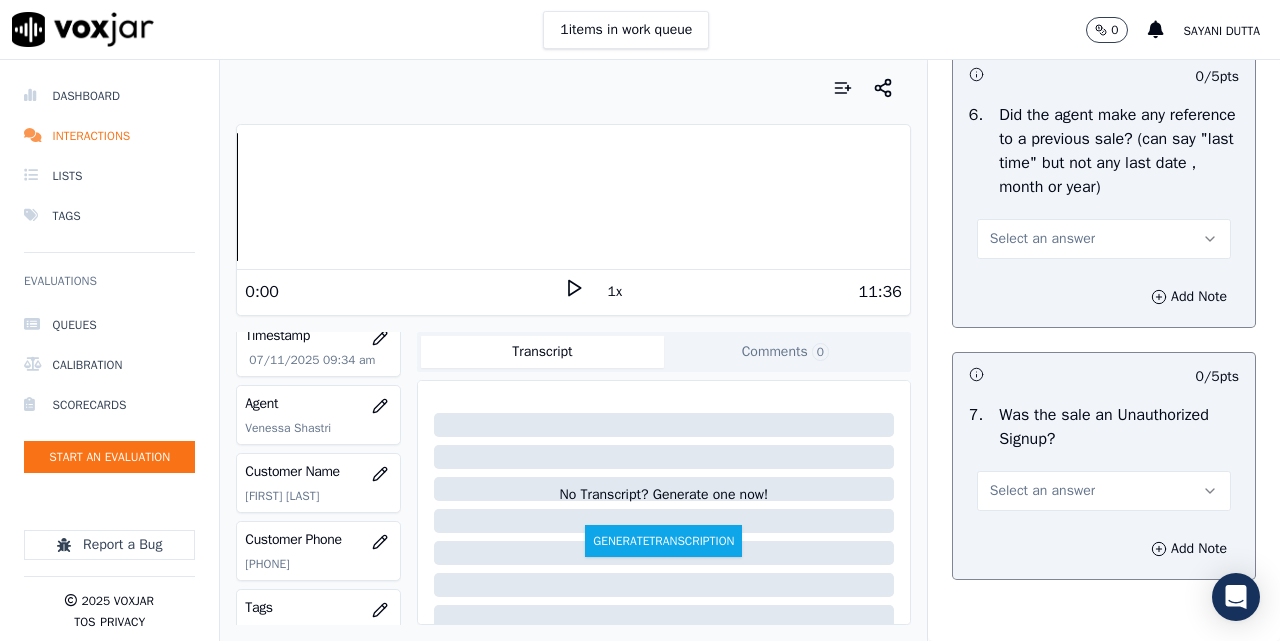 scroll, scrollTop: 5667, scrollLeft: 0, axis: vertical 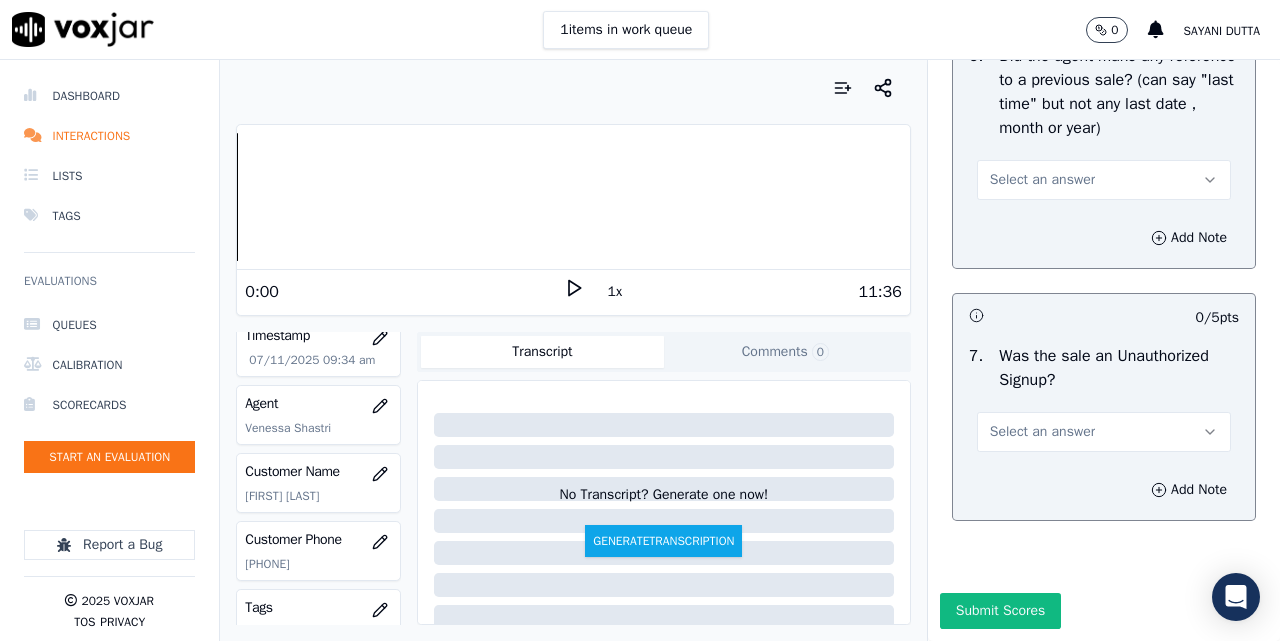 click on "Select an answer" at bounding box center [1042, 180] 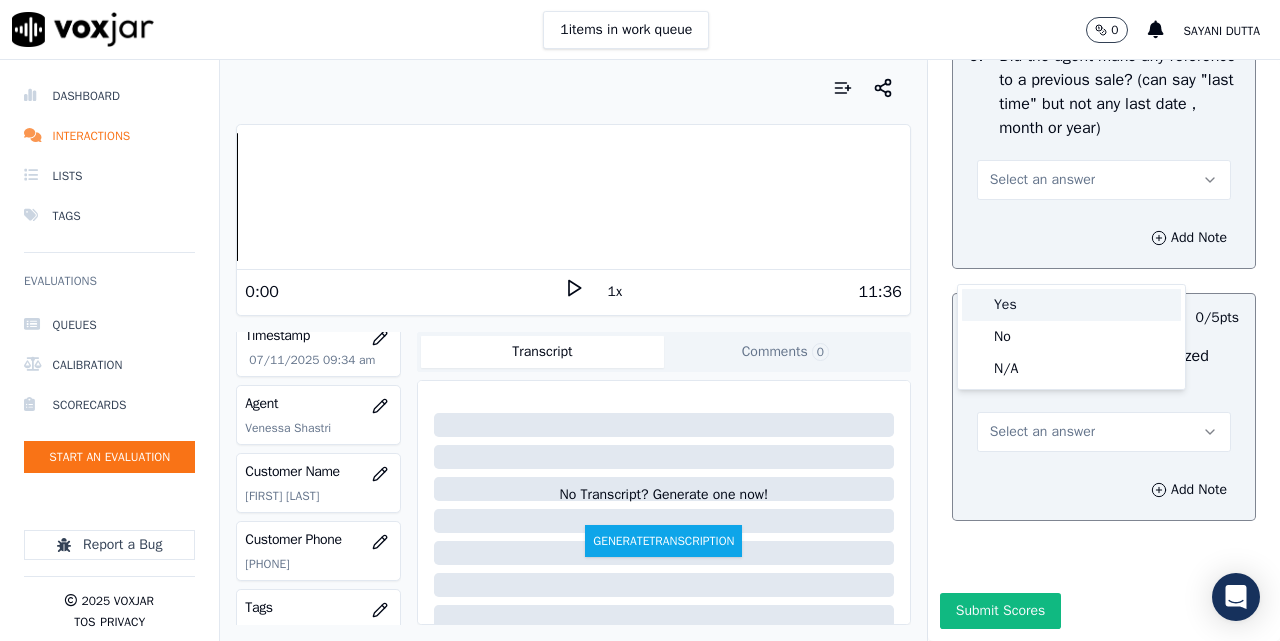 click on "Yes" at bounding box center (1071, 305) 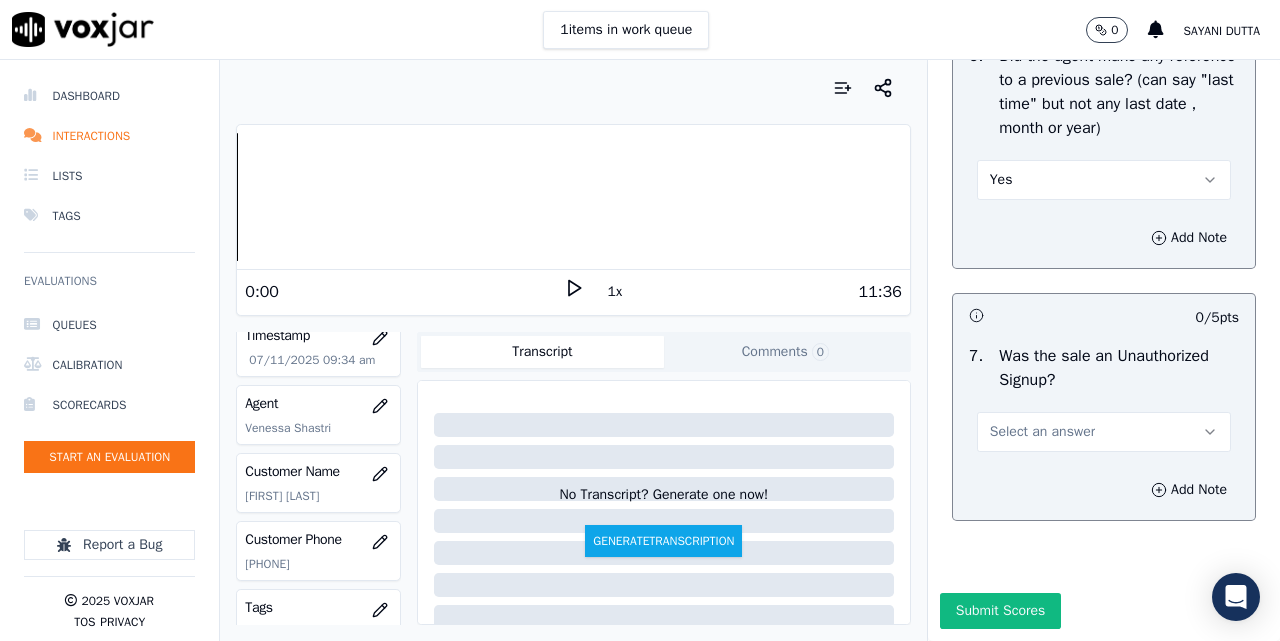 click on "Yes" at bounding box center (1104, 180) 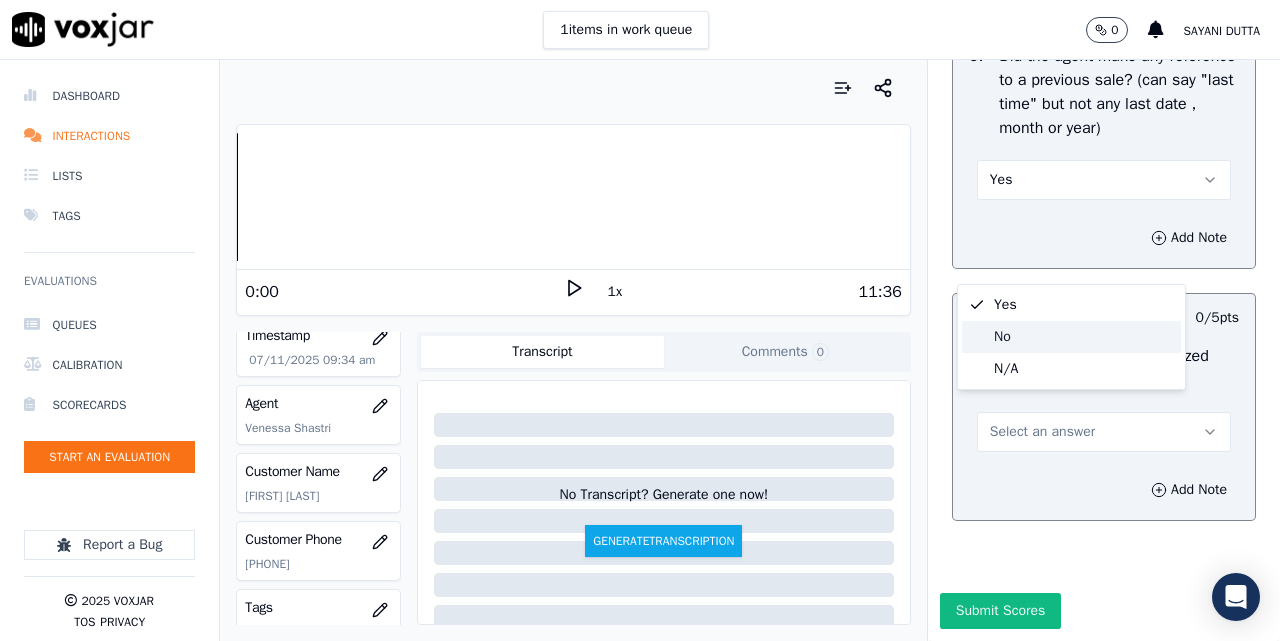 click on "No" 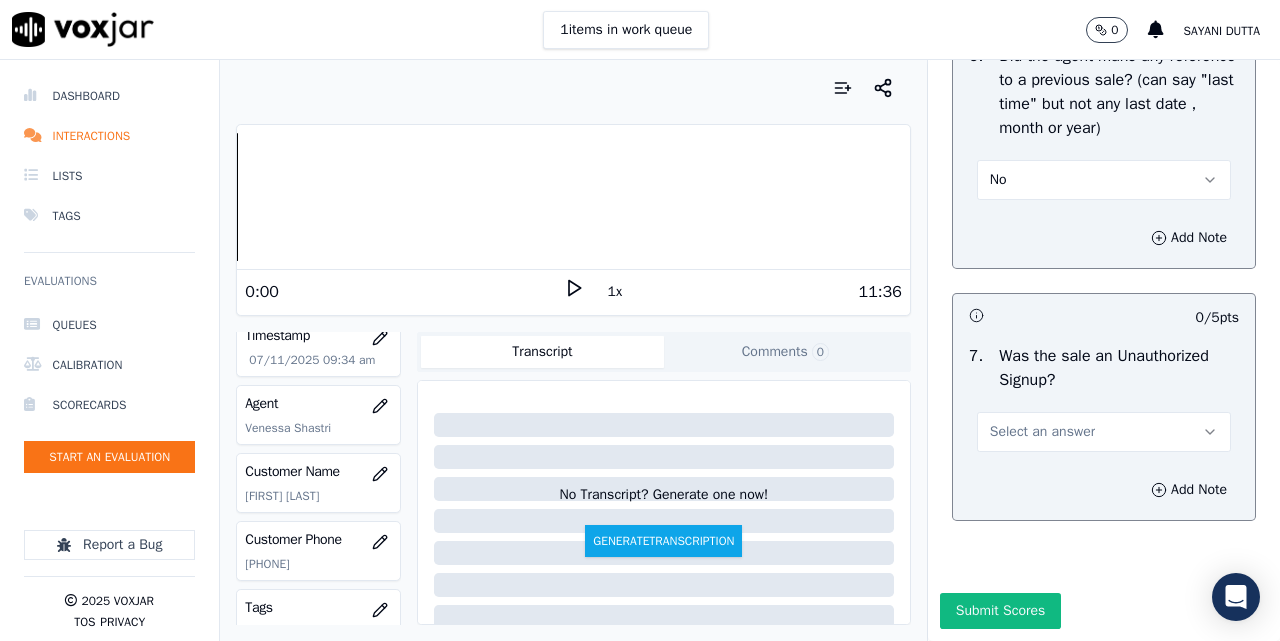 scroll, scrollTop: 5792, scrollLeft: 0, axis: vertical 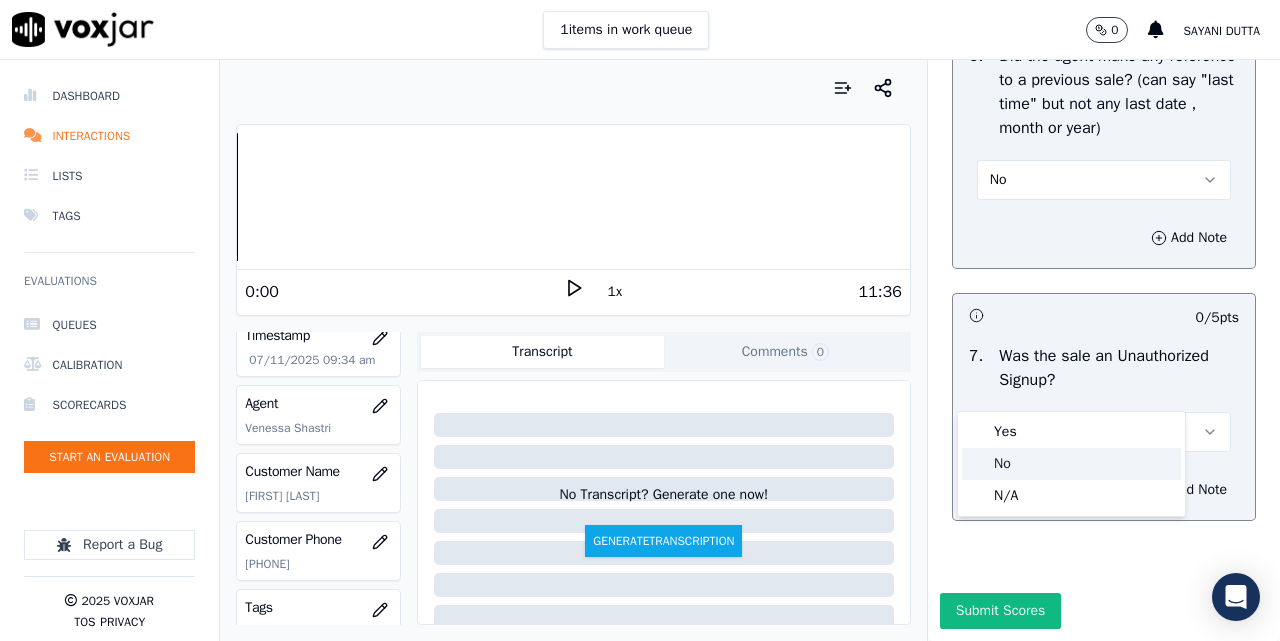 click on "No" 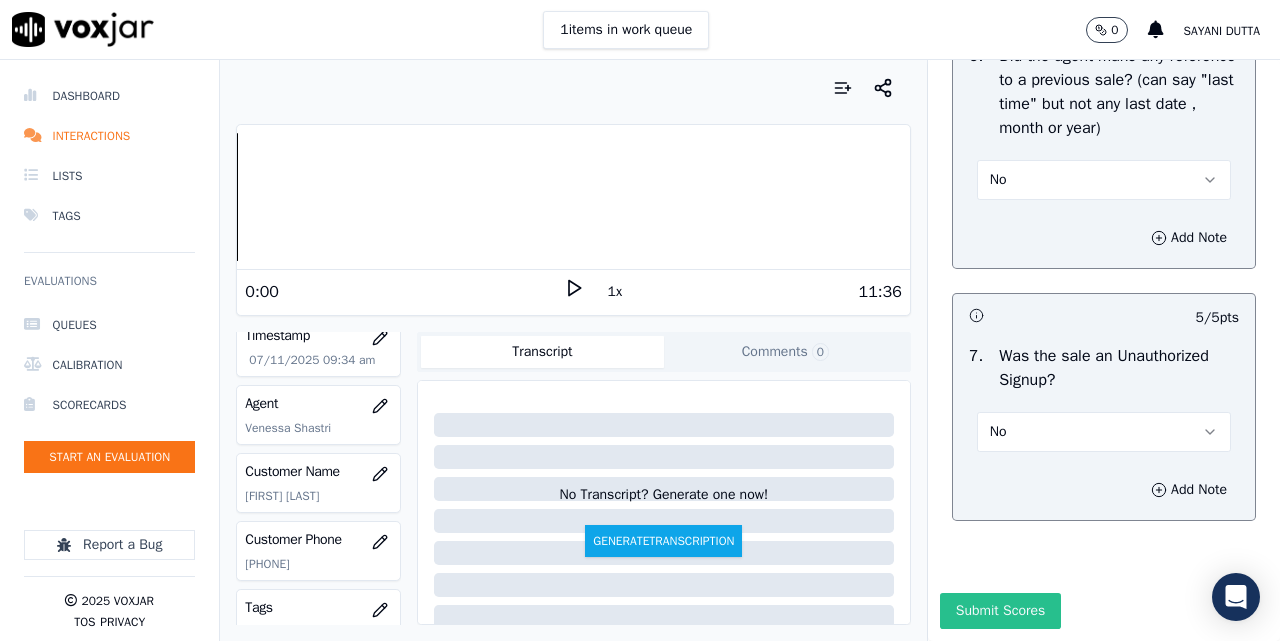 click on "Submit Scores" at bounding box center (1000, 611) 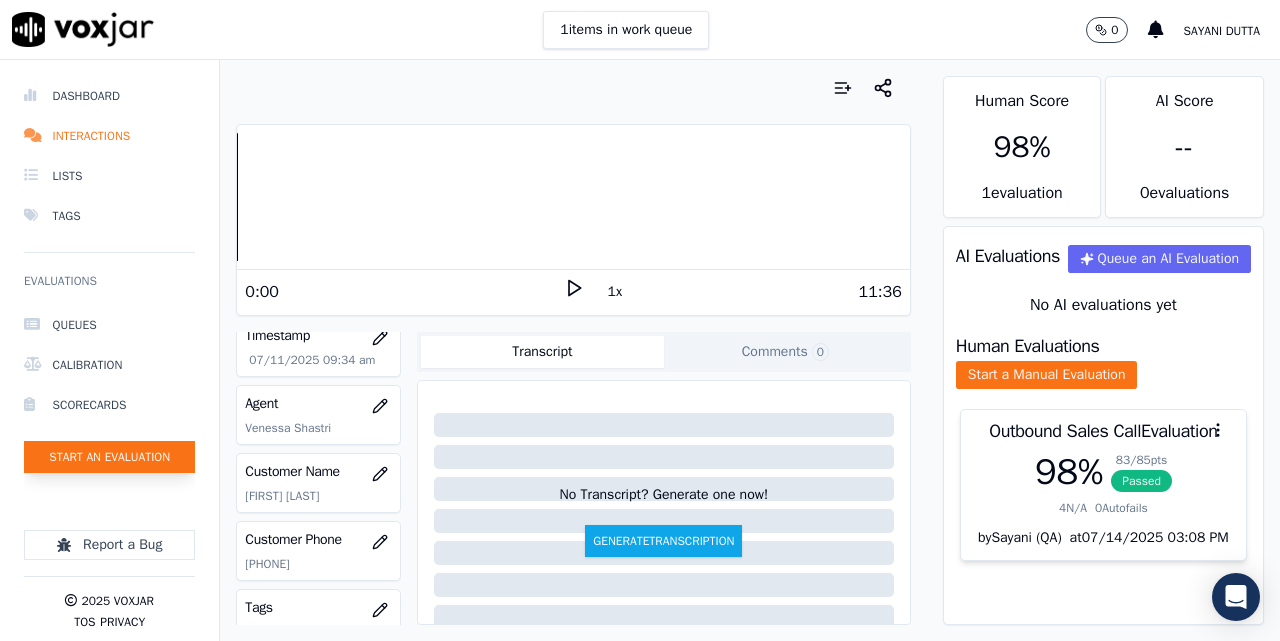 click on "Start an Evaluation" 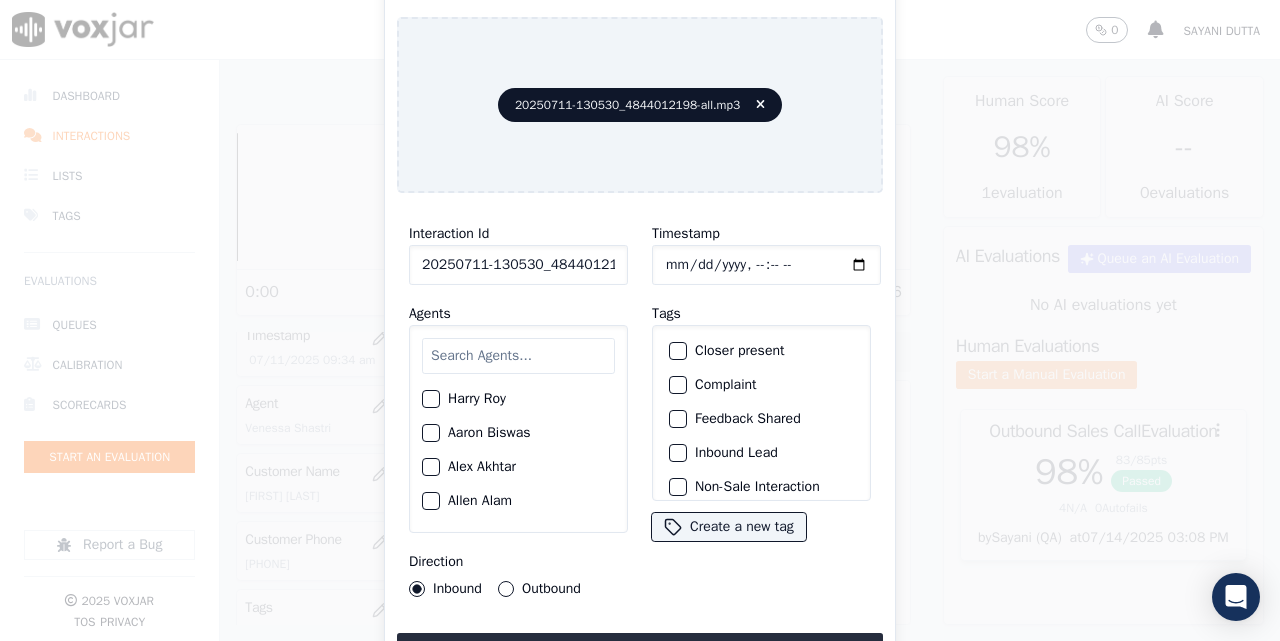 click on "20250711-130530_4844012198-all.mp3" 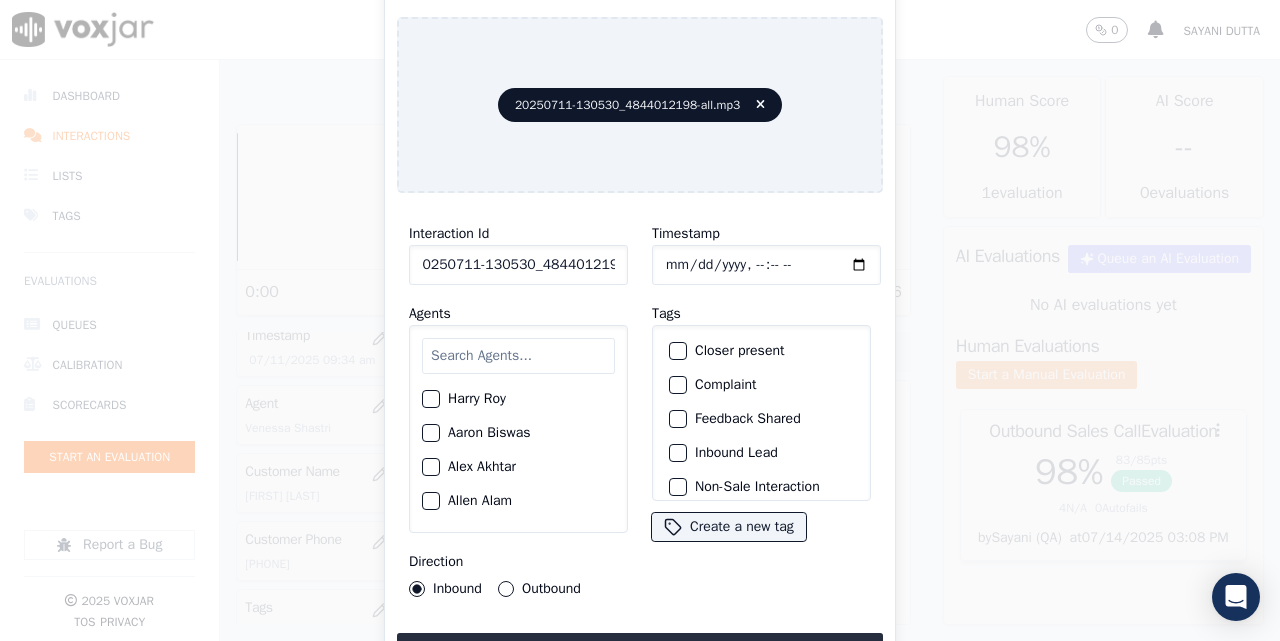 scroll, scrollTop: 0, scrollLeft: 14, axis: horizontal 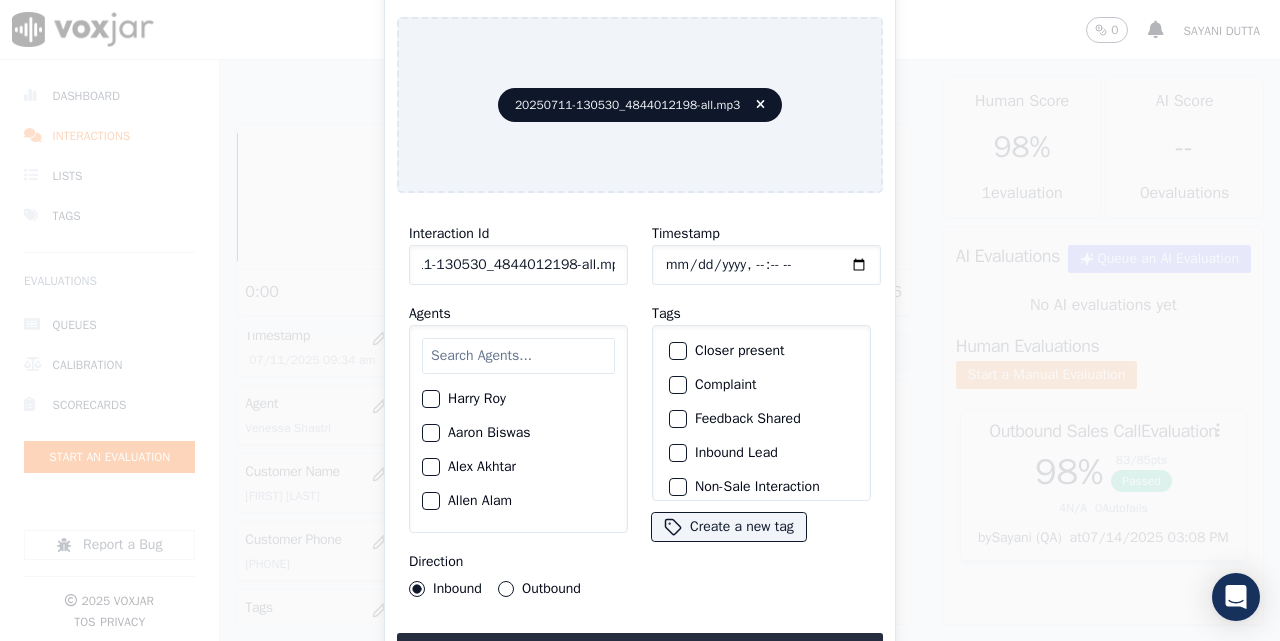 drag, startPoint x: 606, startPoint y: 258, endPoint x: 768, endPoint y: 273, distance: 162.69296 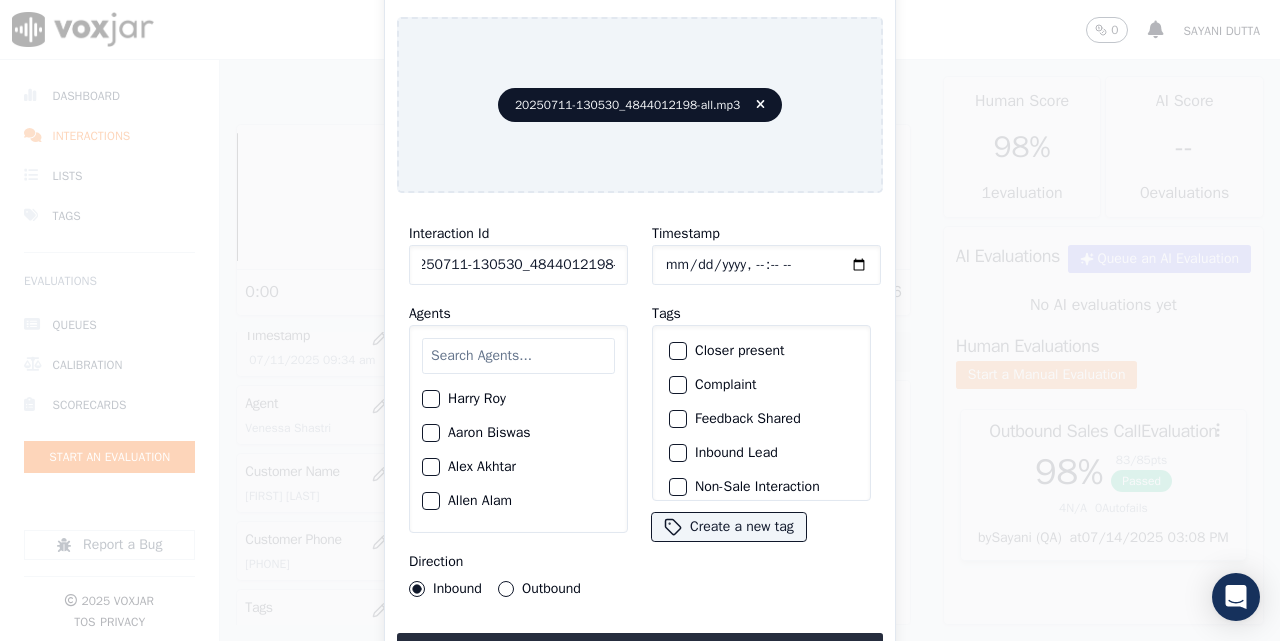 scroll, scrollTop: 0, scrollLeft: 28, axis: horizontal 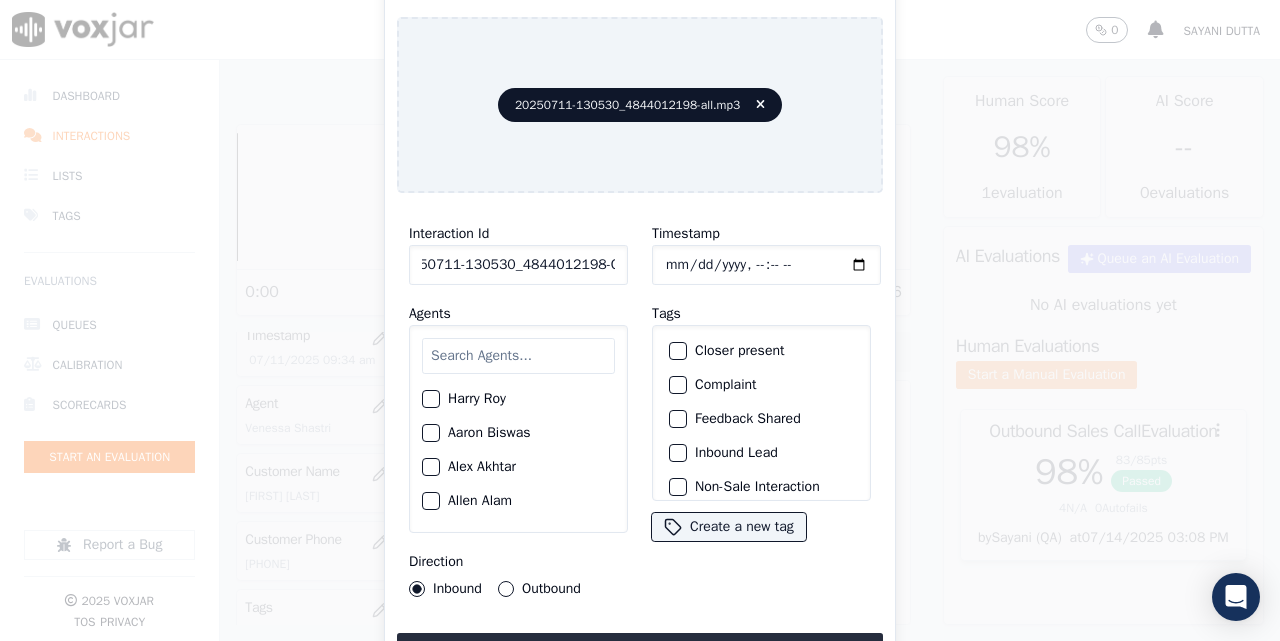 type on "20250711-130530_4844012198-C1" 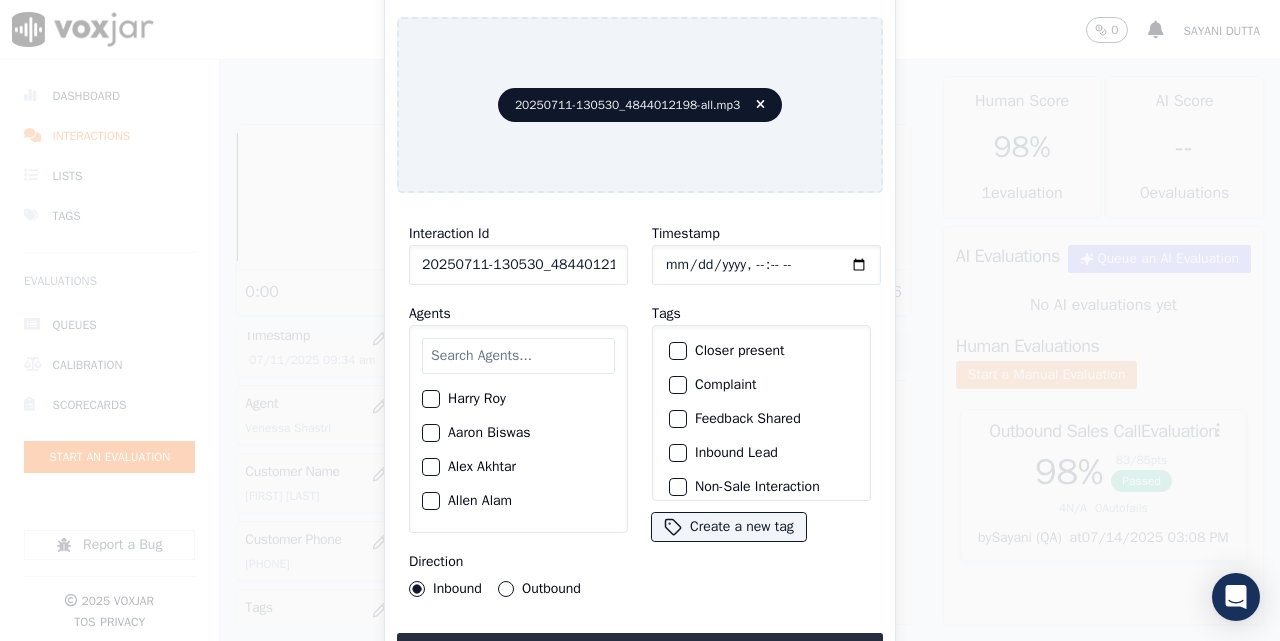 click on "Timestamp" 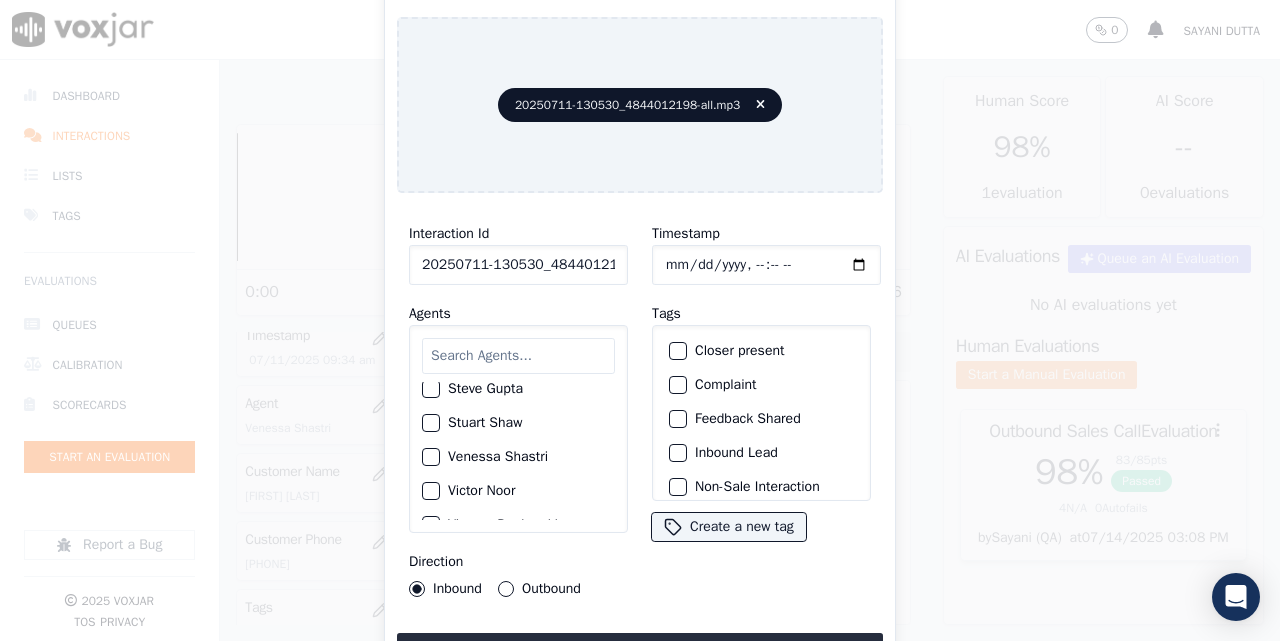 scroll, scrollTop: 2117, scrollLeft: 0, axis: vertical 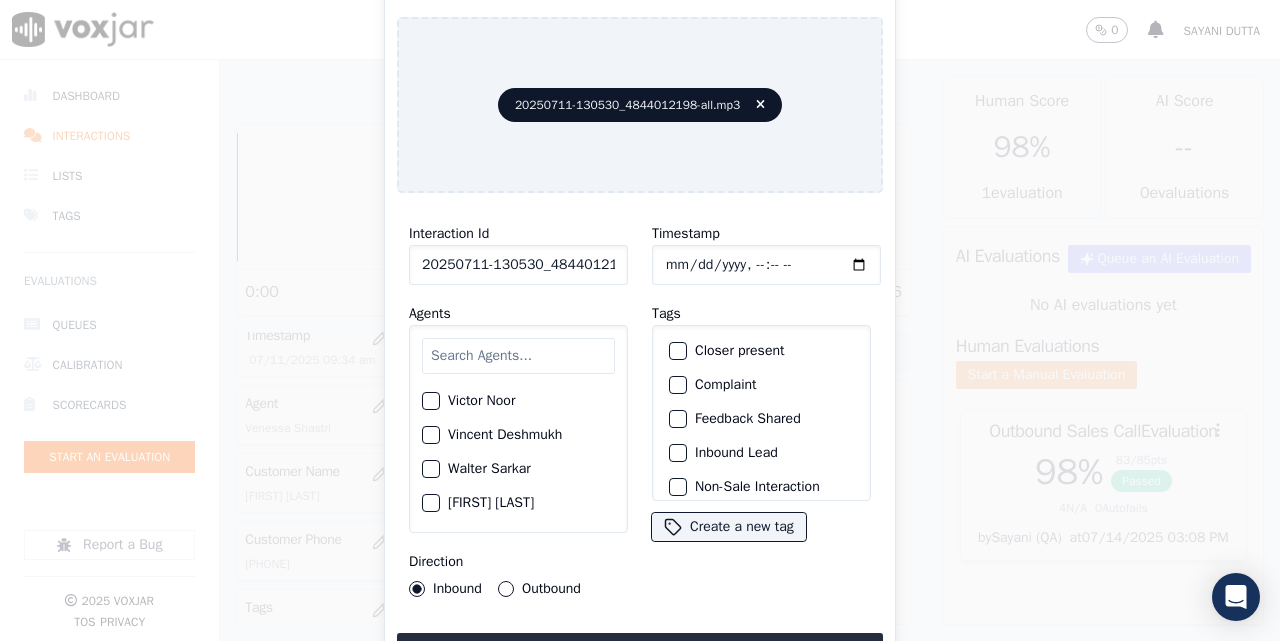 click on "[FIRST] [LAST]" 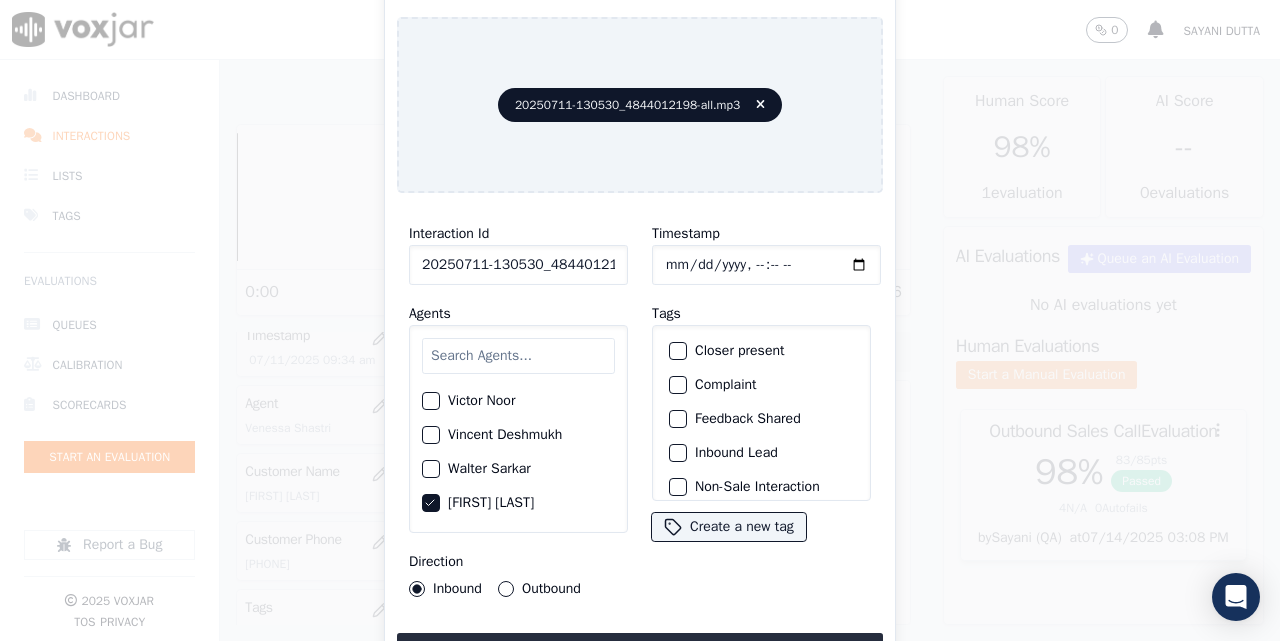 click on "Outbound" at bounding box center (506, 589) 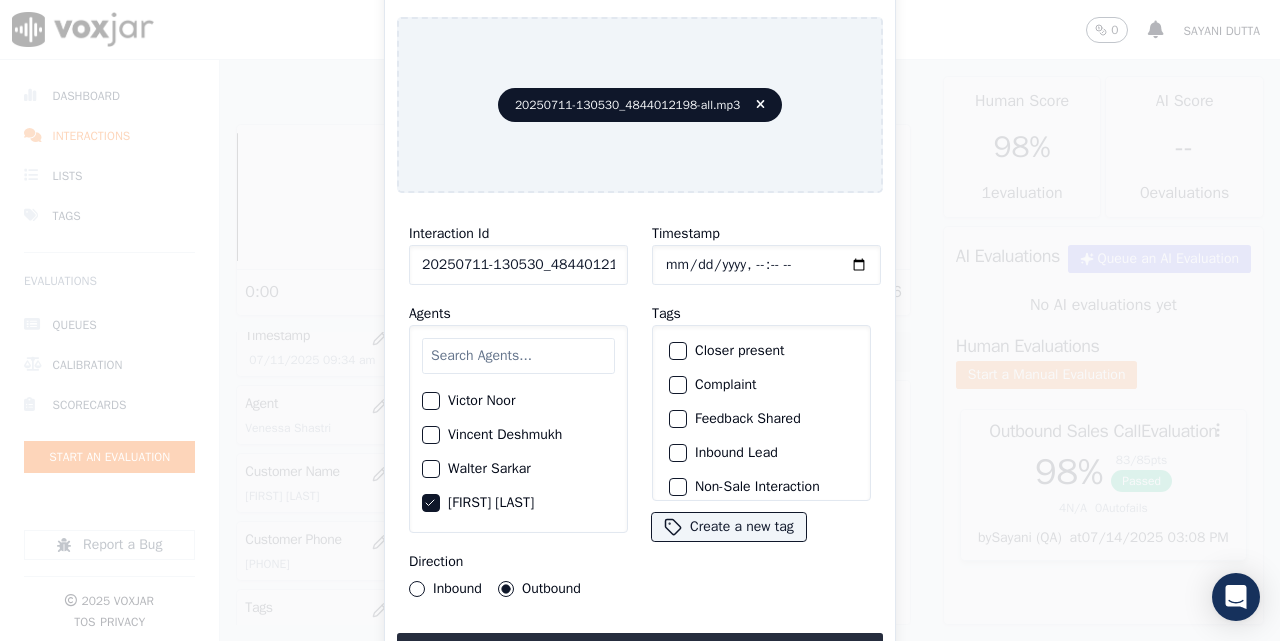 click on "Closer present" 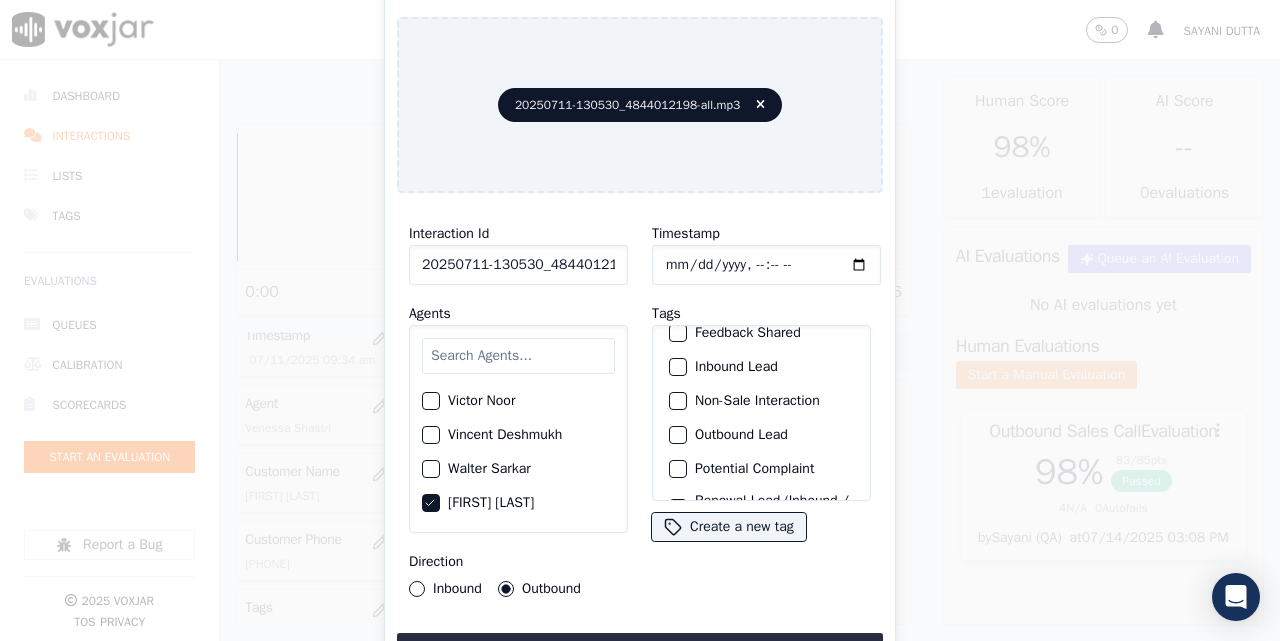 scroll, scrollTop: 187, scrollLeft: 0, axis: vertical 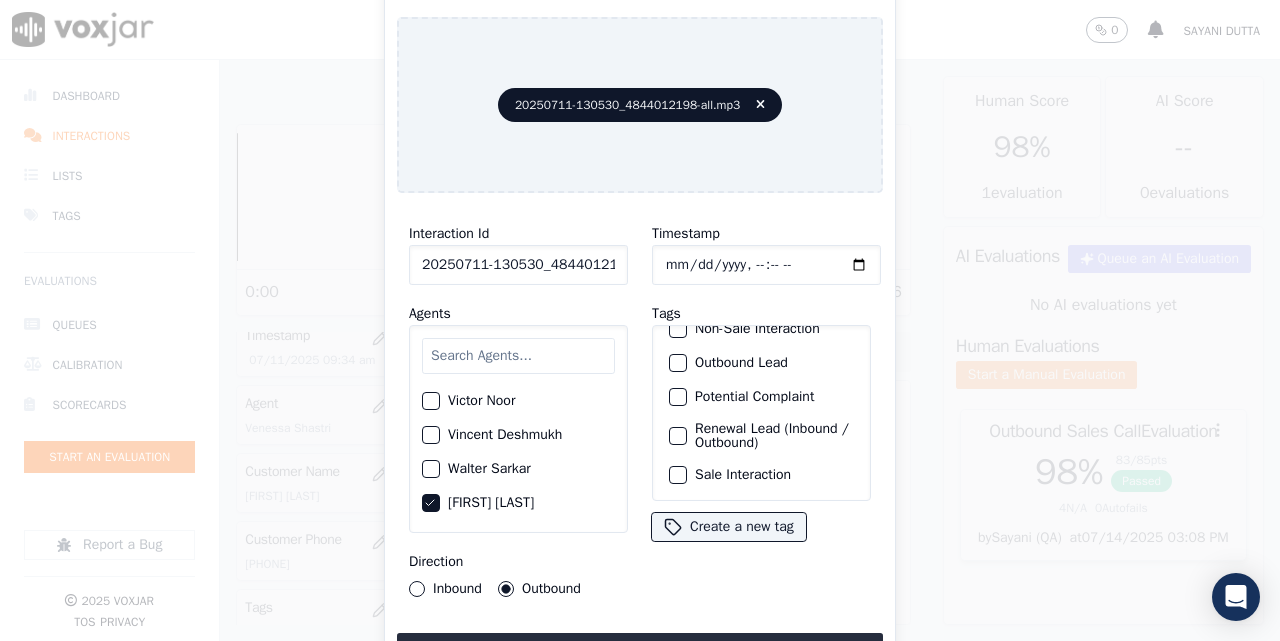 click on "Renewal Lead (Inbound / Outbound)" 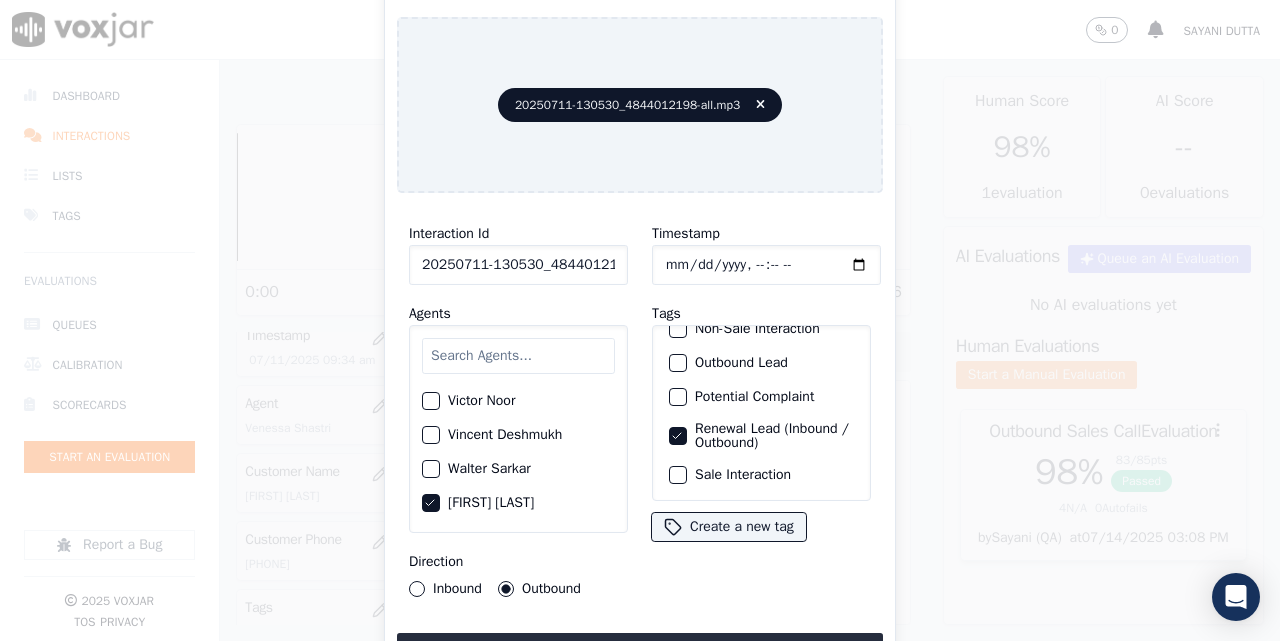 click on "Sale Interaction" 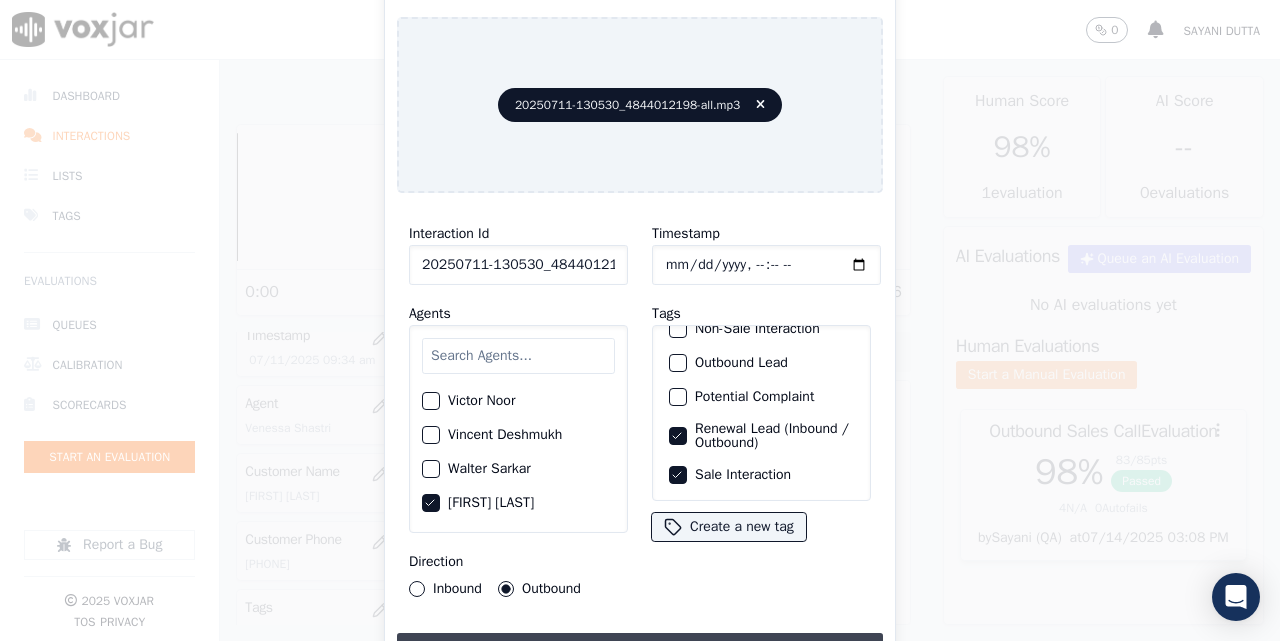 click on "Upload interaction to start evaluation" at bounding box center [640, 651] 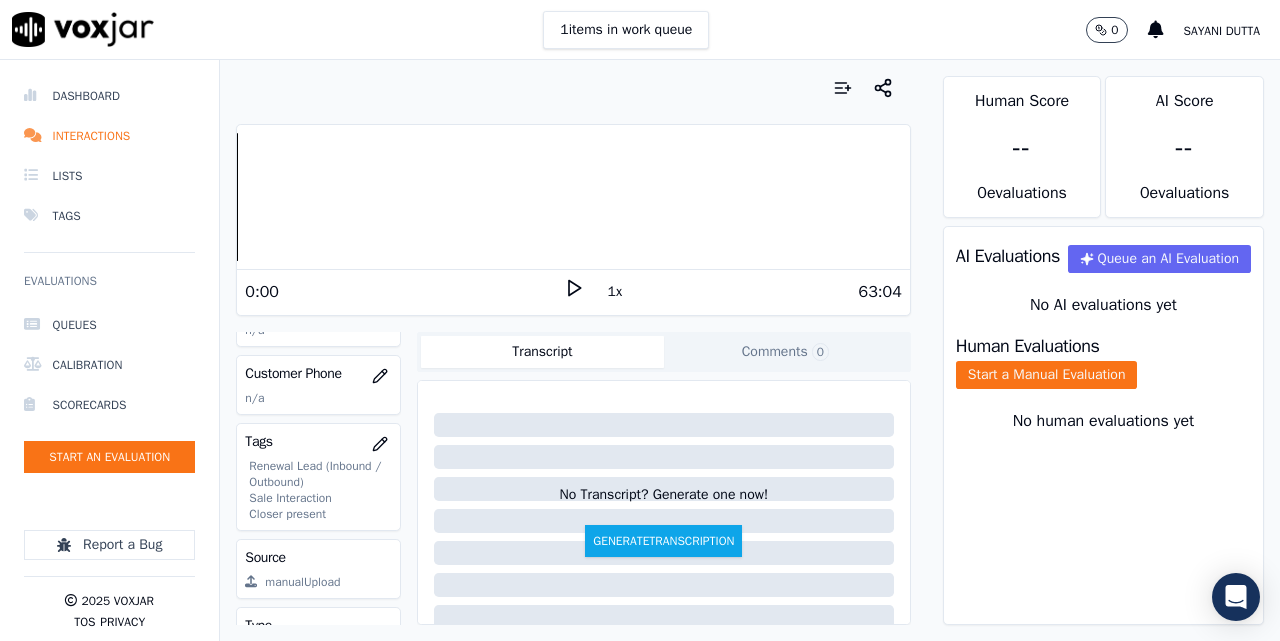 scroll, scrollTop: 167, scrollLeft: 0, axis: vertical 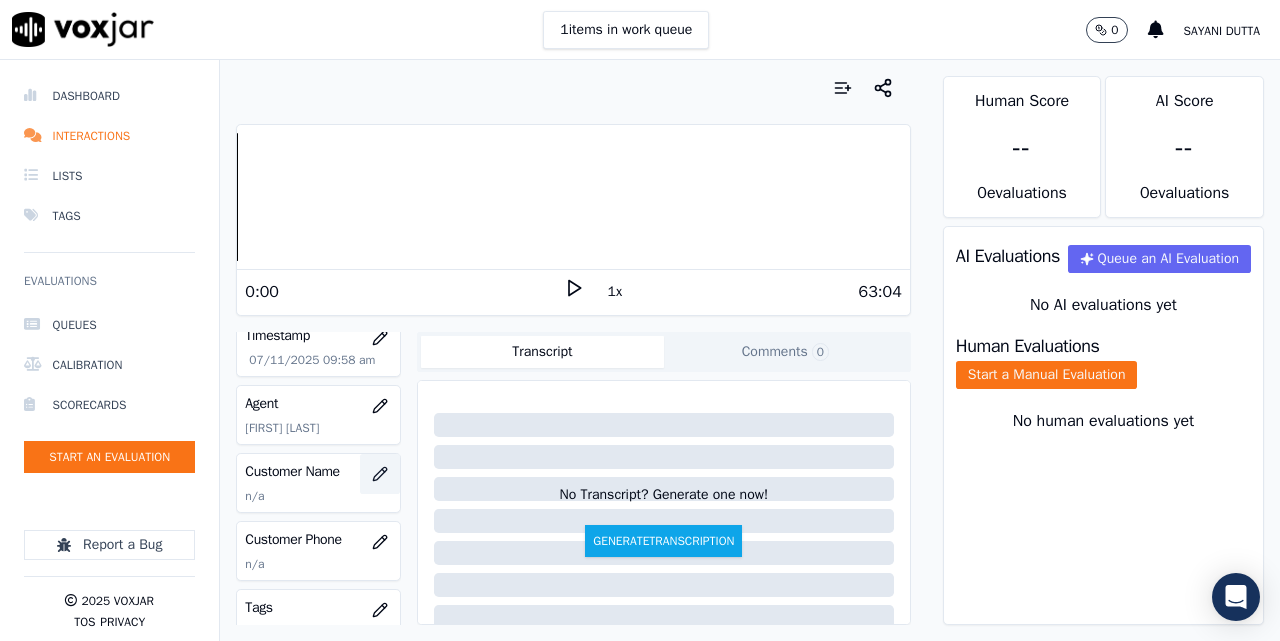 click 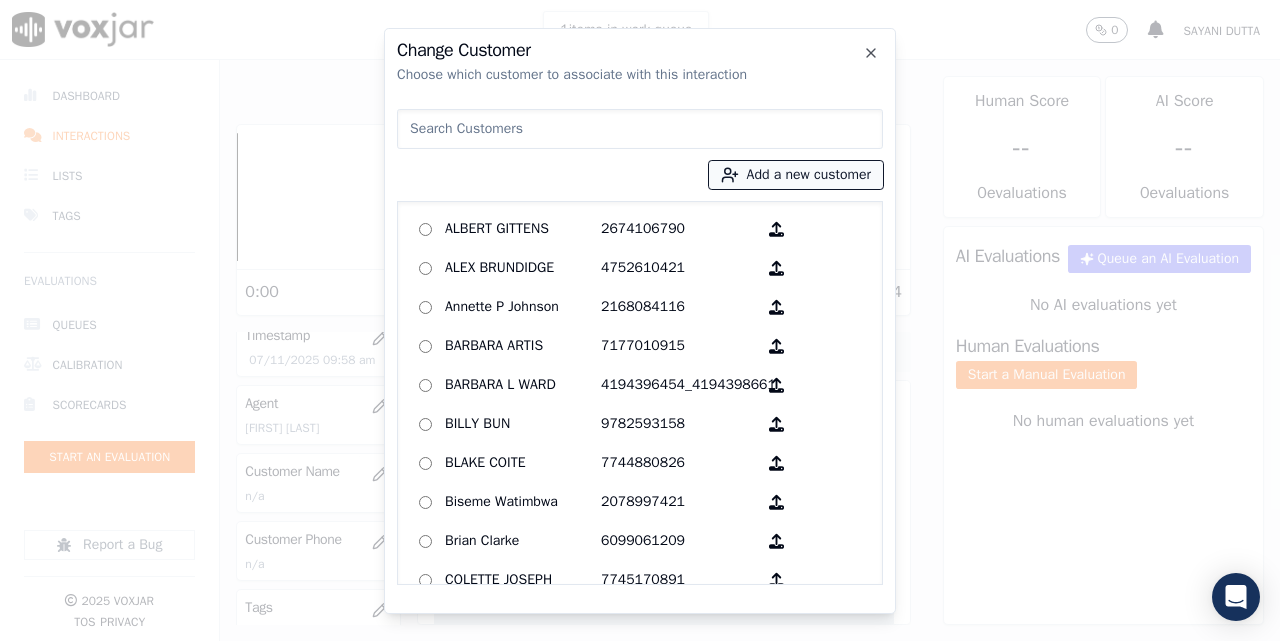 click on "Add a new customer" at bounding box center [796, 175] 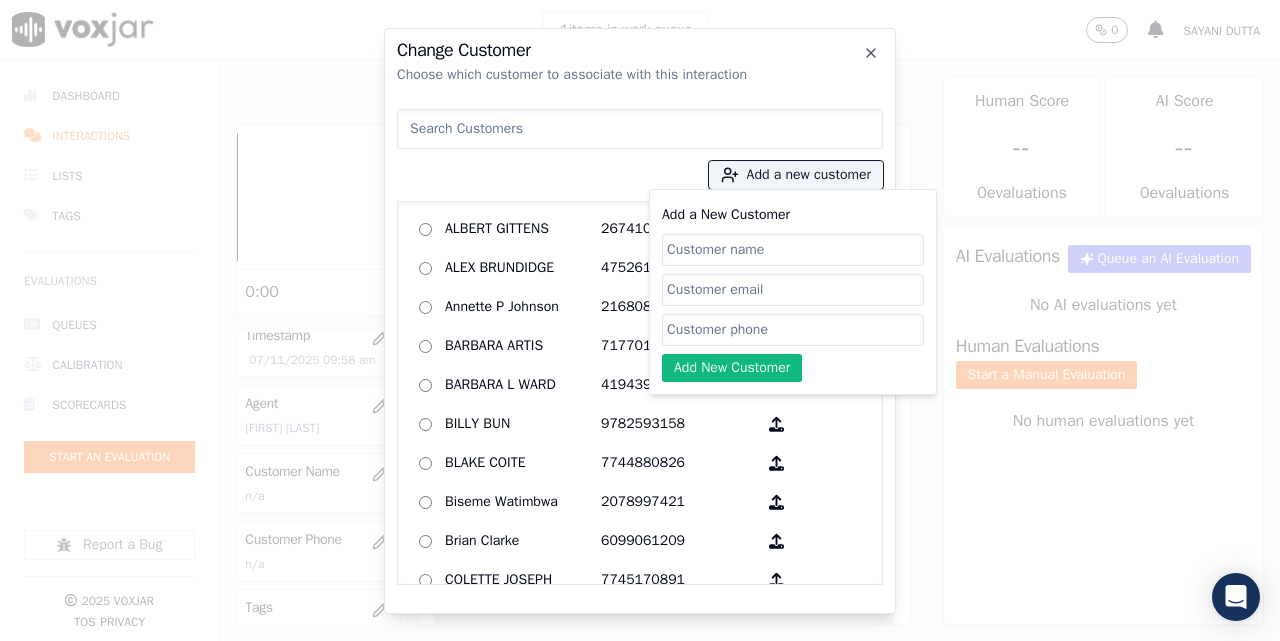click on "Add a New Customer" 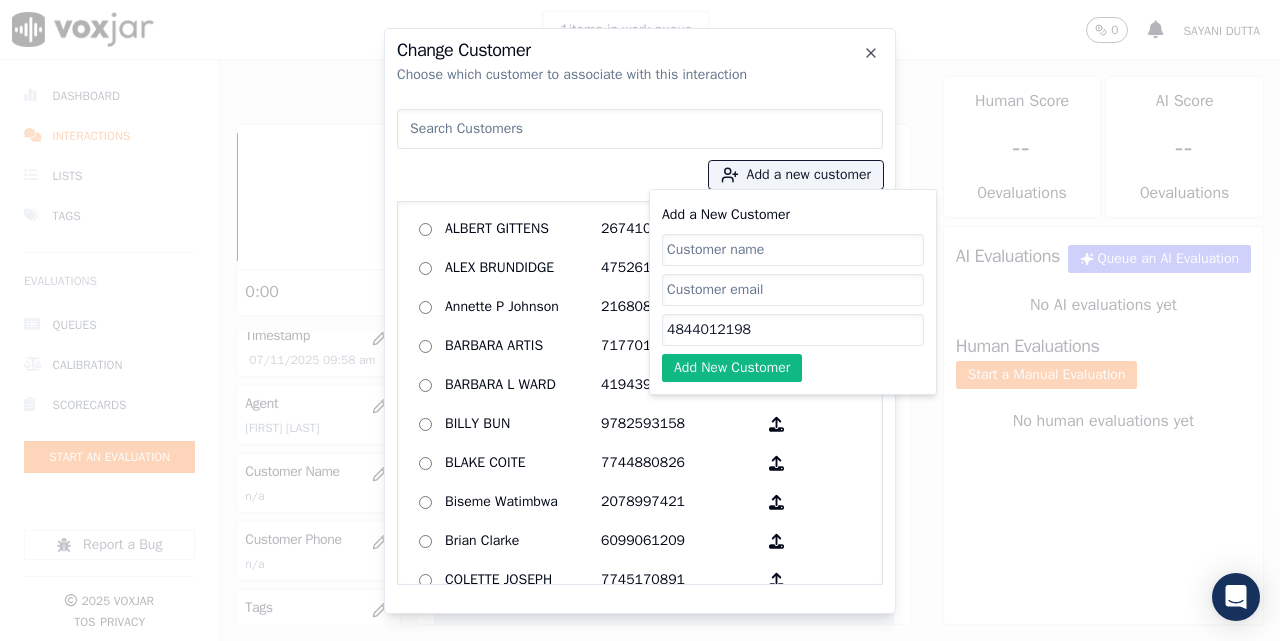 type on "4844012198" 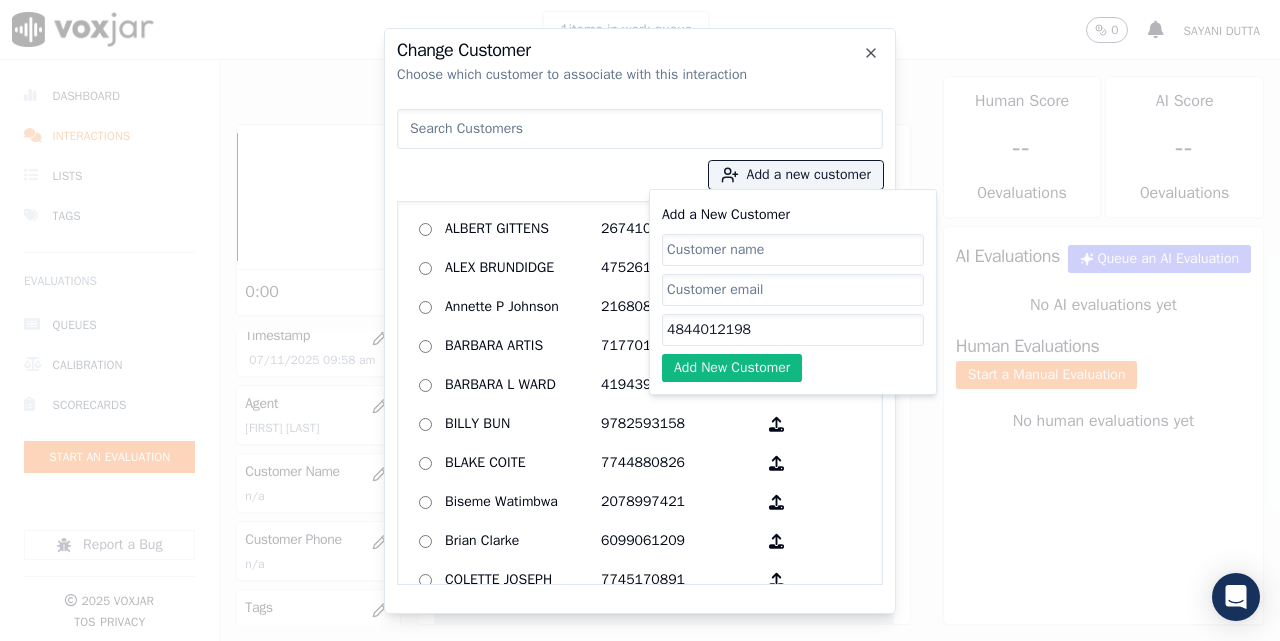 paste on "[FIRST] [LAST]" 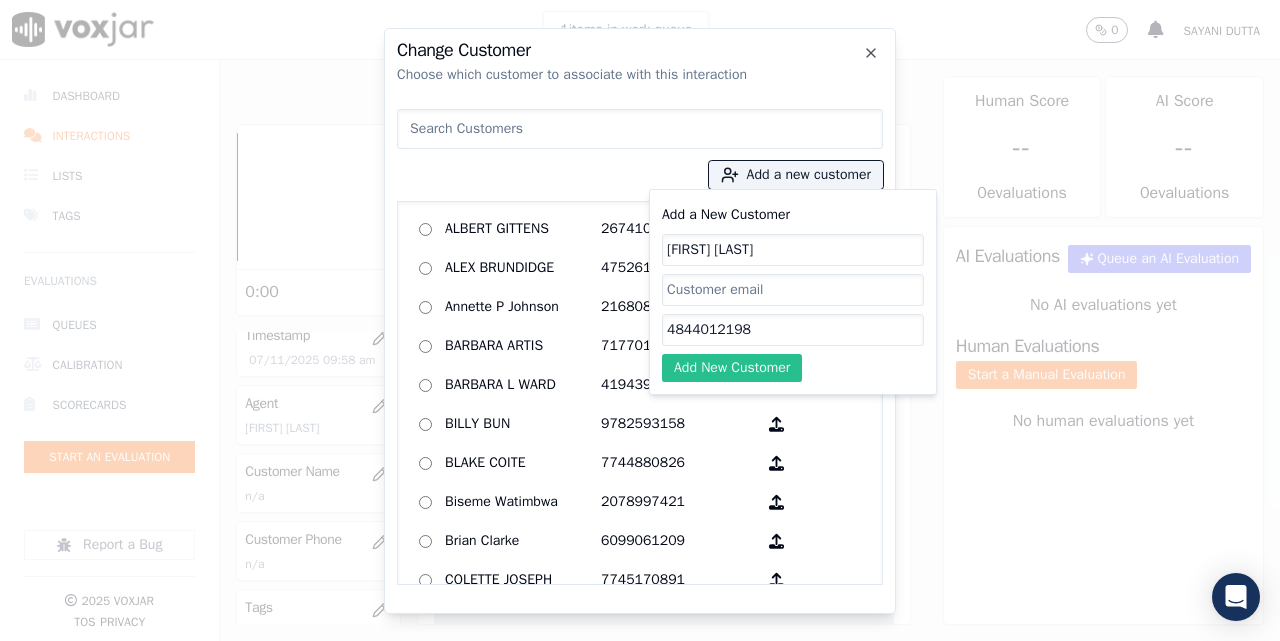 type on "[FIRST] [LAST]" 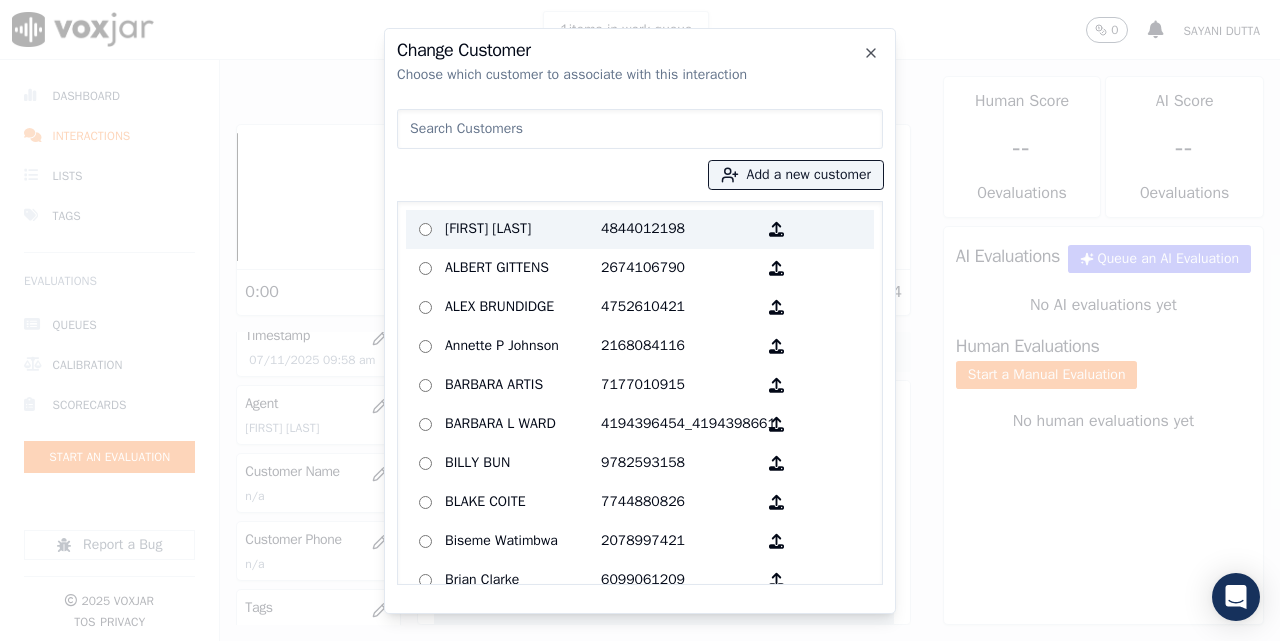 click on "[FIRST] [LAST]" at bounding box center [523, 229] 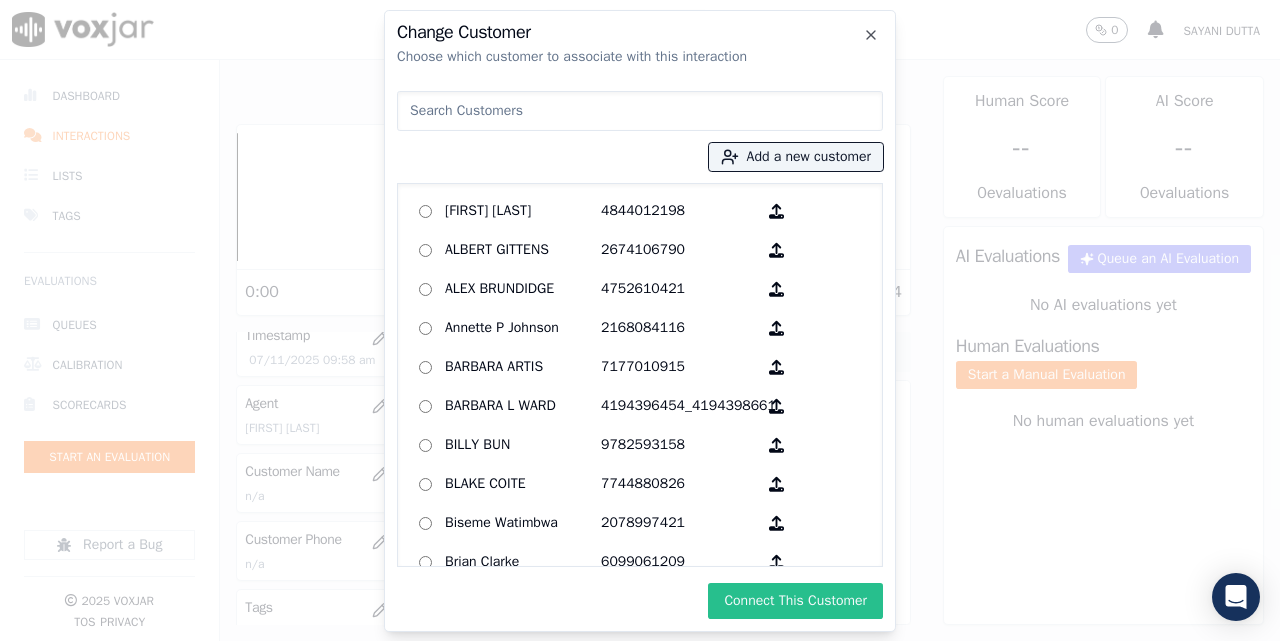 drag, startPoint x: 768, startPoint y: 602, endPoint x: 759, endPoint y: 545, distance: 57.706154 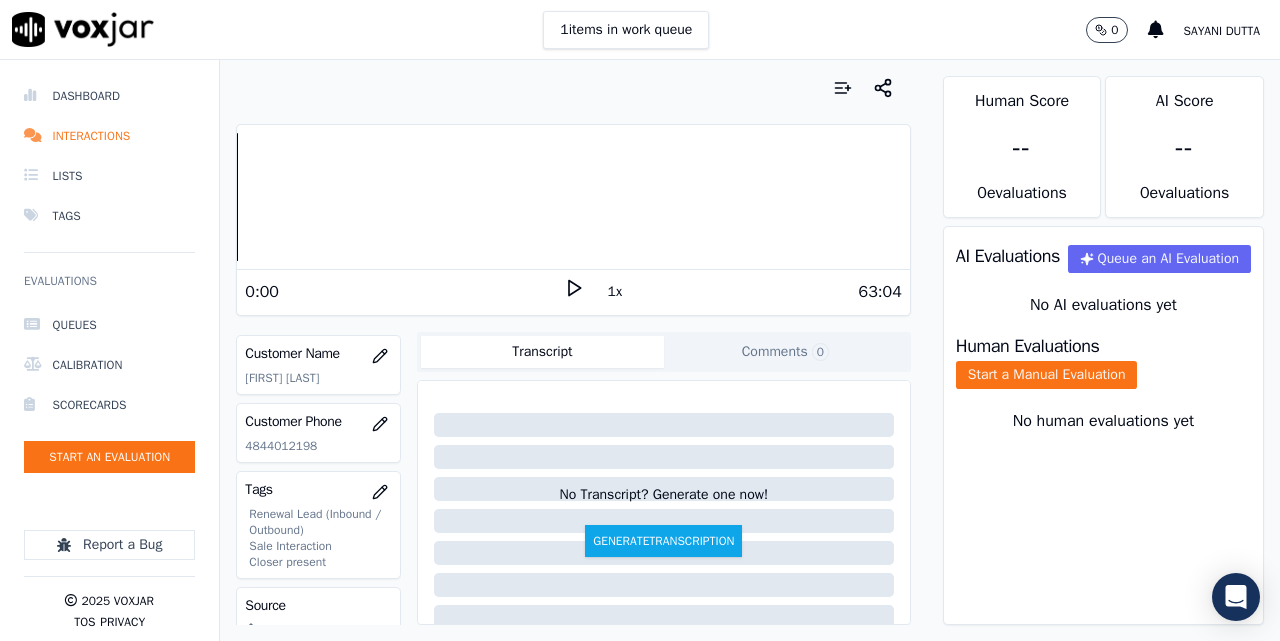 scroll, scrollTop: 333, scrollLeft: 0, axis: vertical 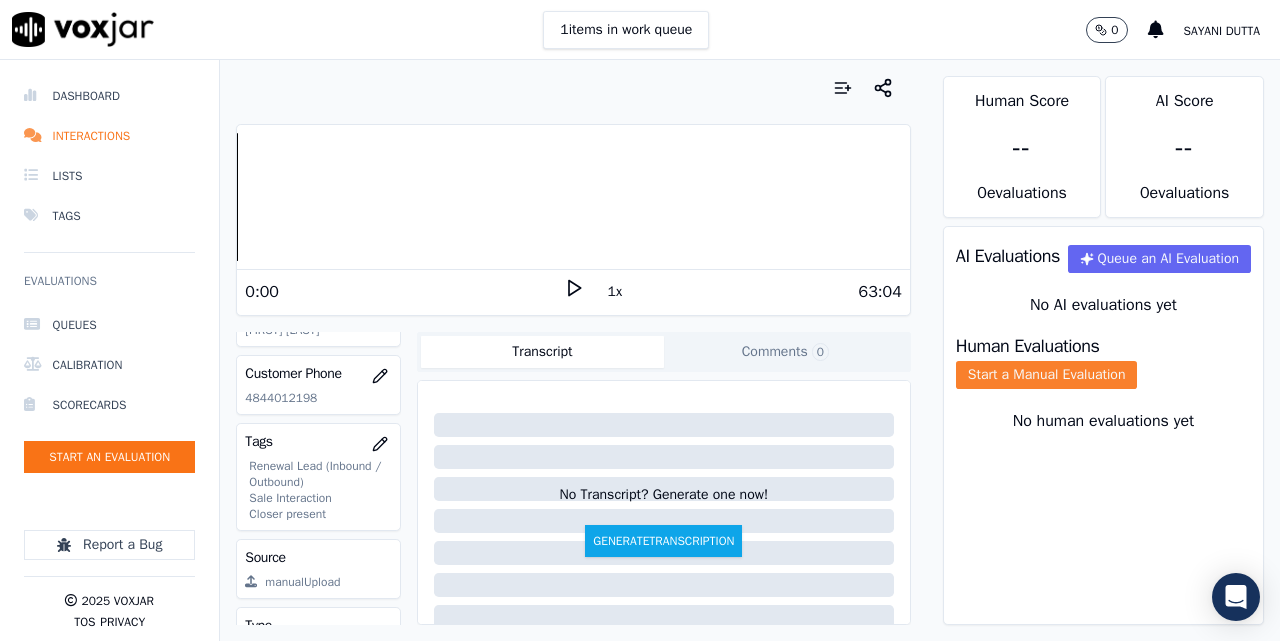 click on "Start a Manual Evaluation" 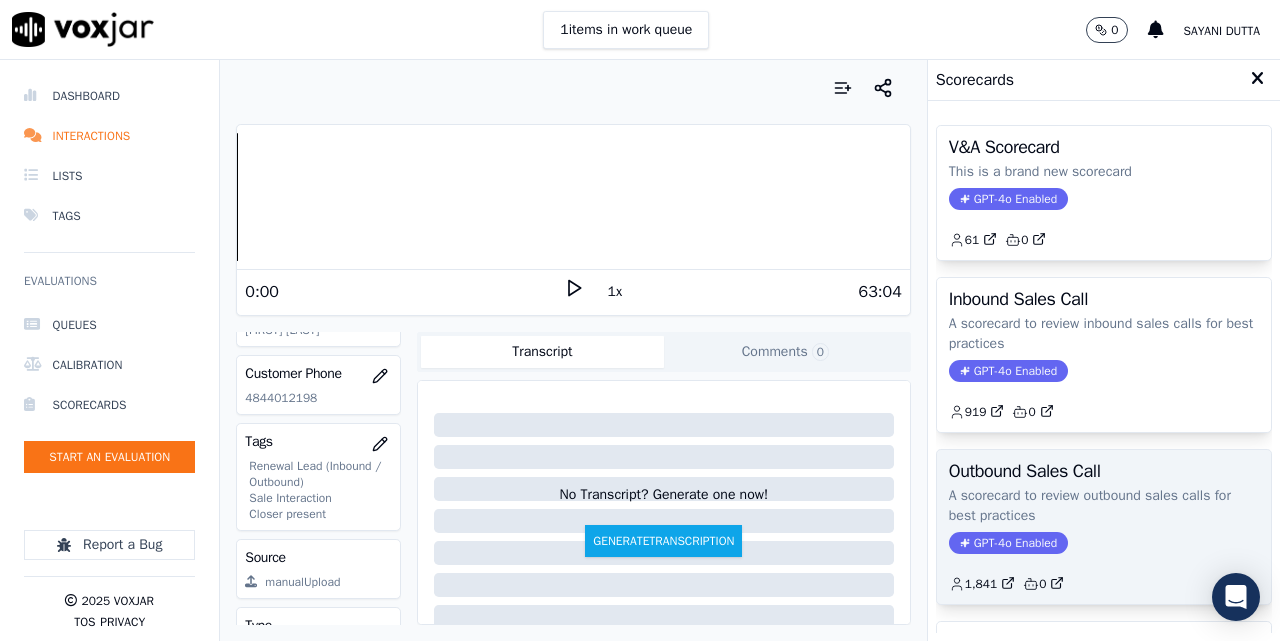 click on "A scorecard to review outbound sales calls for best practices" 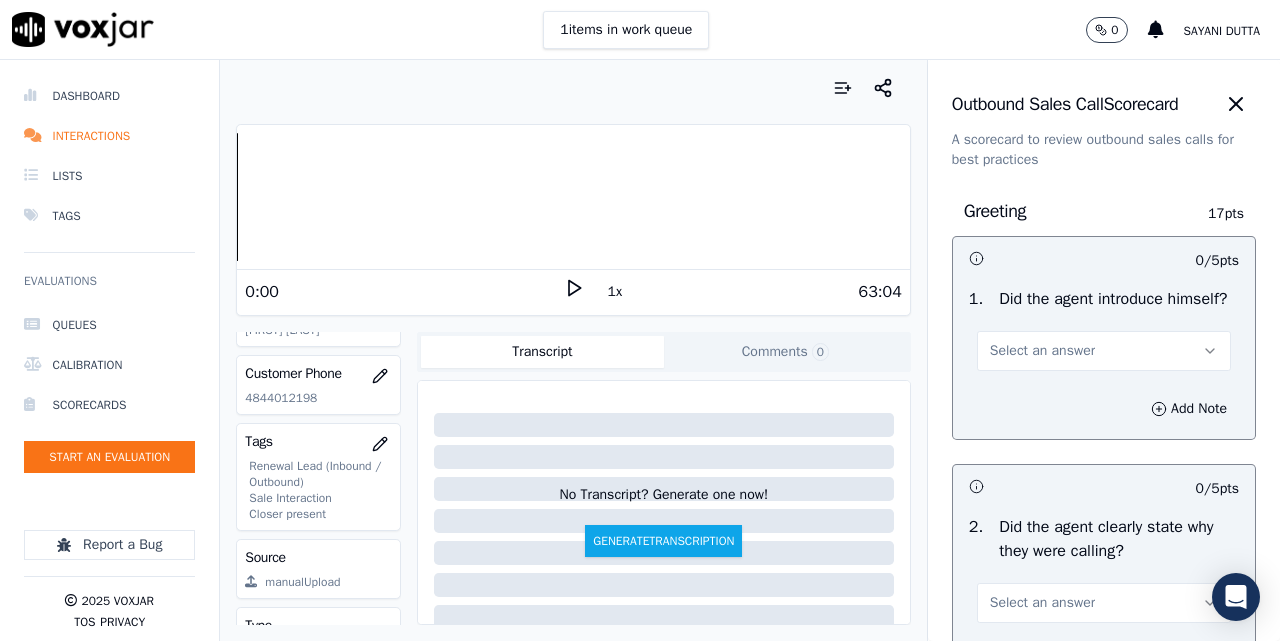 click on "Select an answer" at bounding box center [1104, 351] 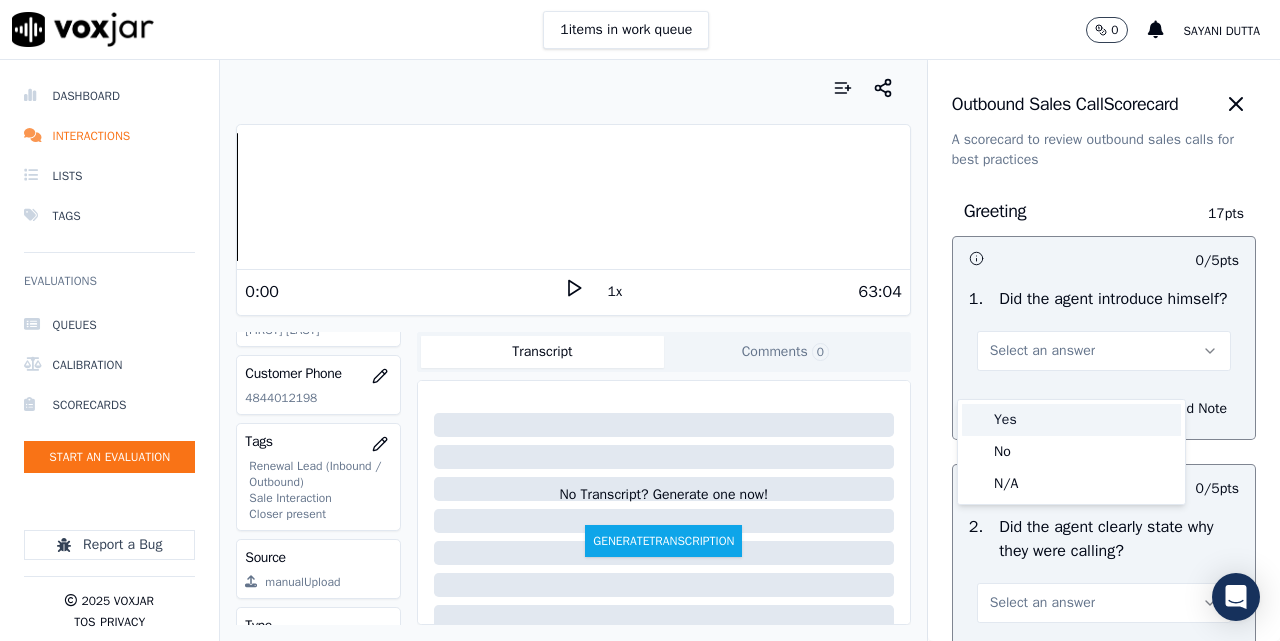 click on "Yes" at bounding box center (1071, 420) 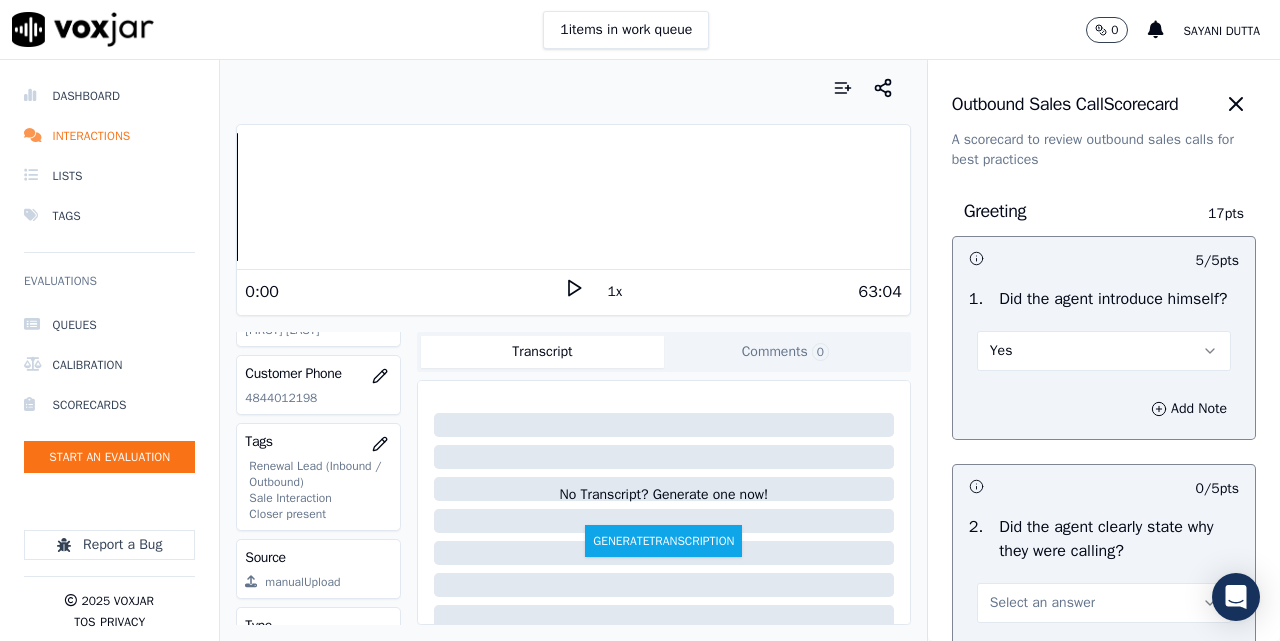 scroll, scrollTop: 333, scrollLeft: 0, axis: vertical 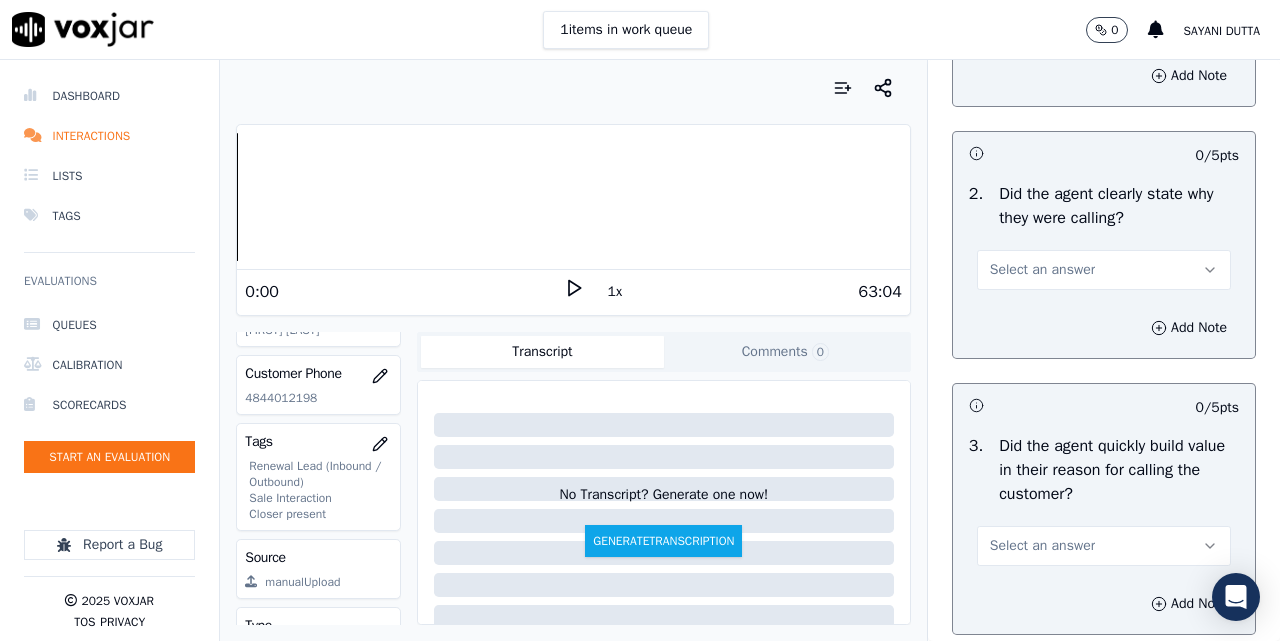 click on "Select an answer" at bounding box center (1042, 270) 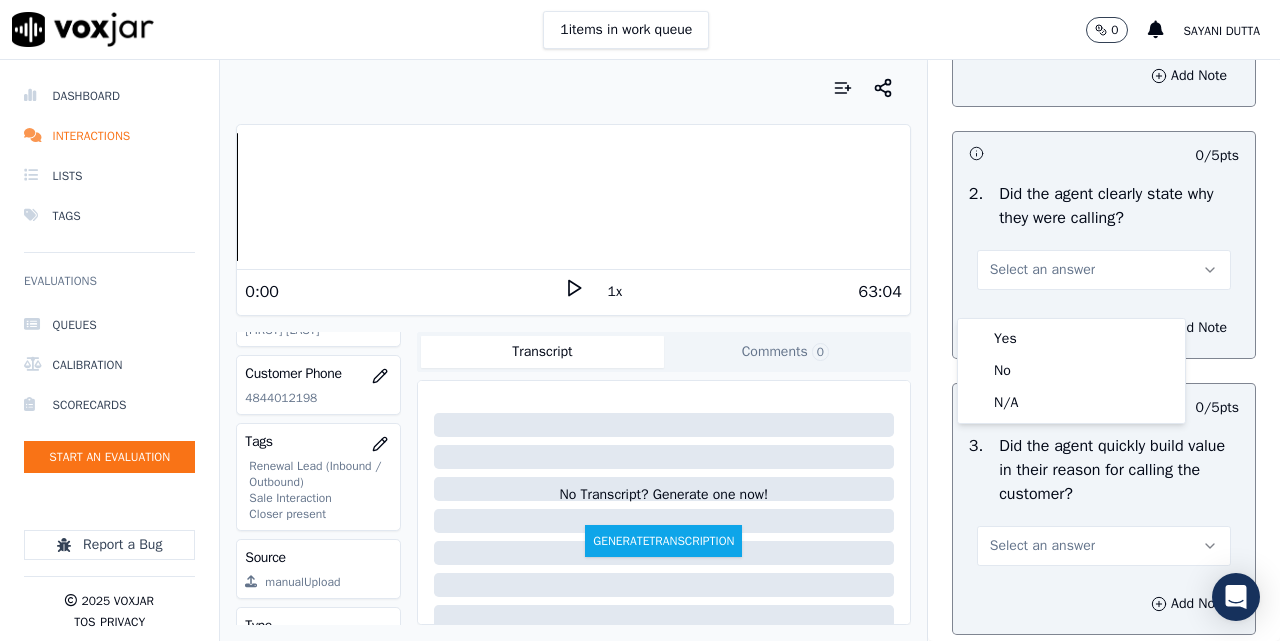 click on "Yes" at bounding box center [1071, 339] 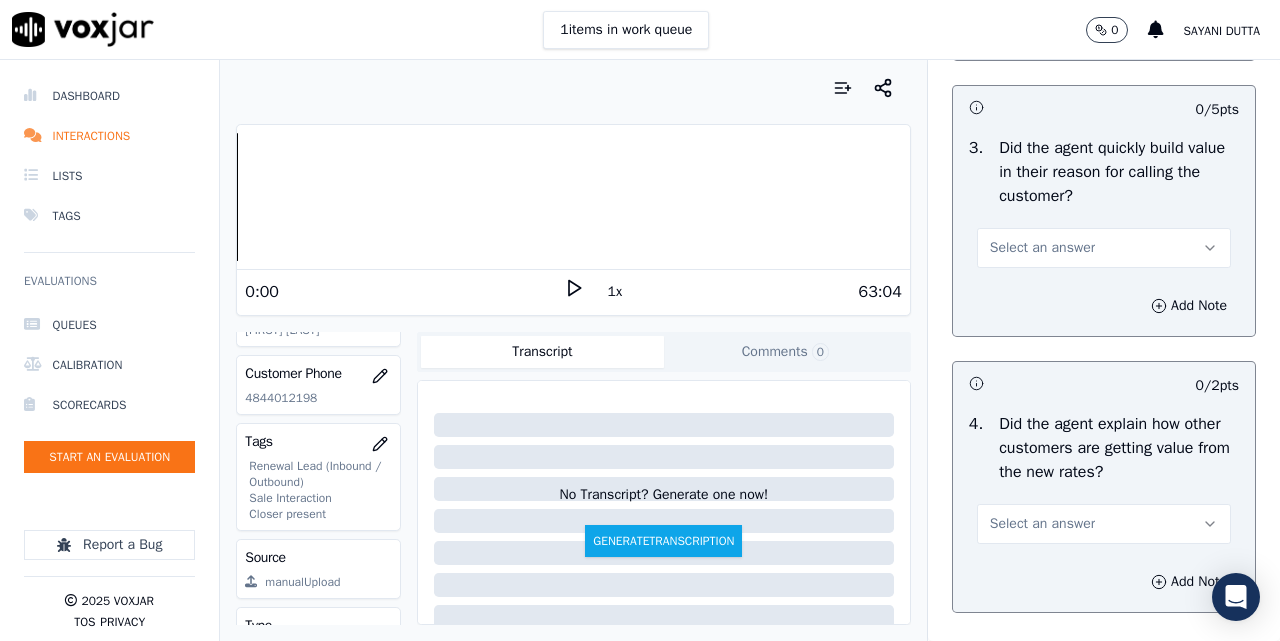 scroll, scrollTop: 500, scrollLeft: 0, axis: vertical 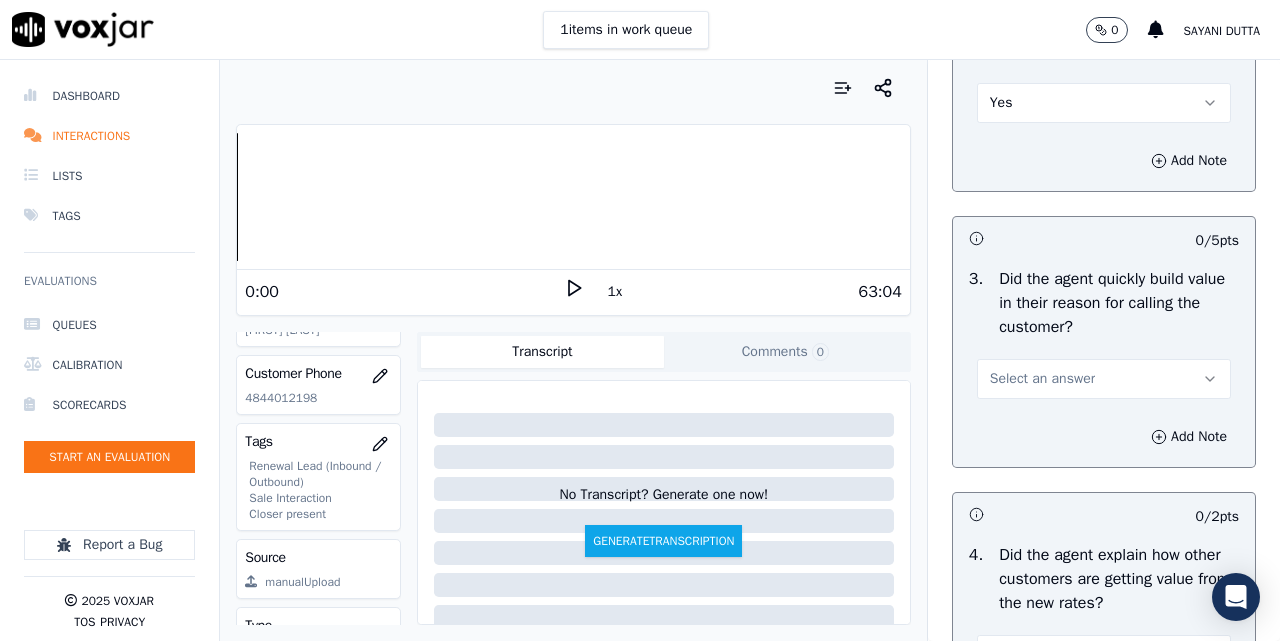 click on "Select an answer" at bounding box center (1042, 379) 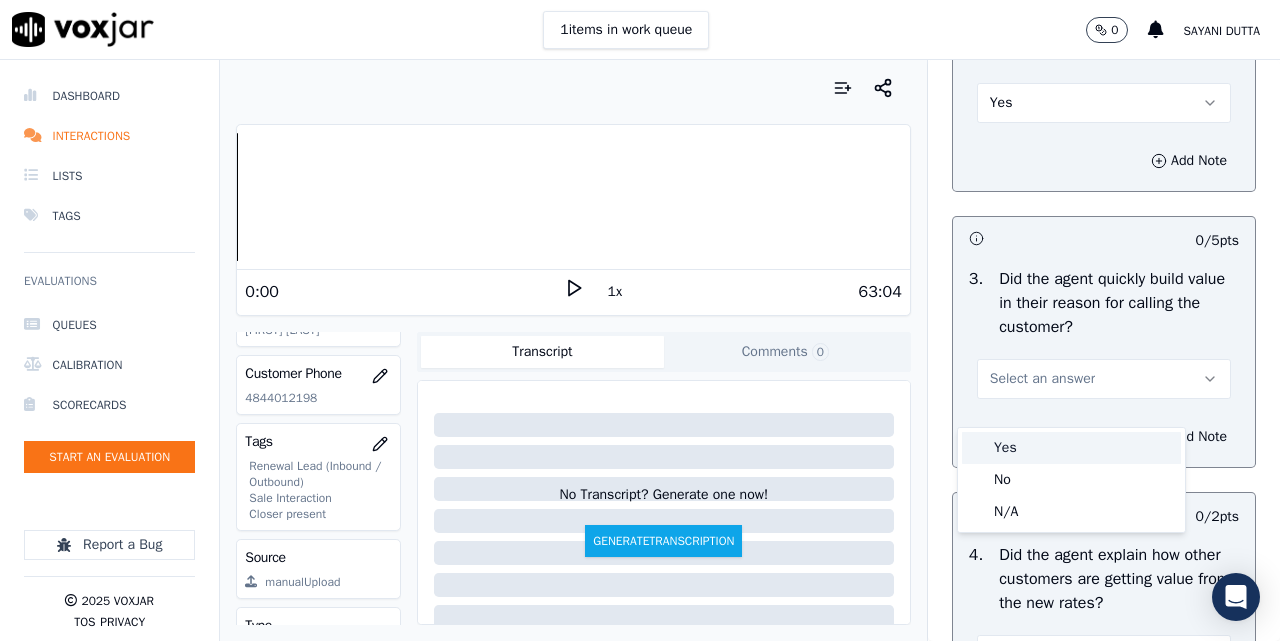 click on "Yes" at bounding box center [1071, 448] 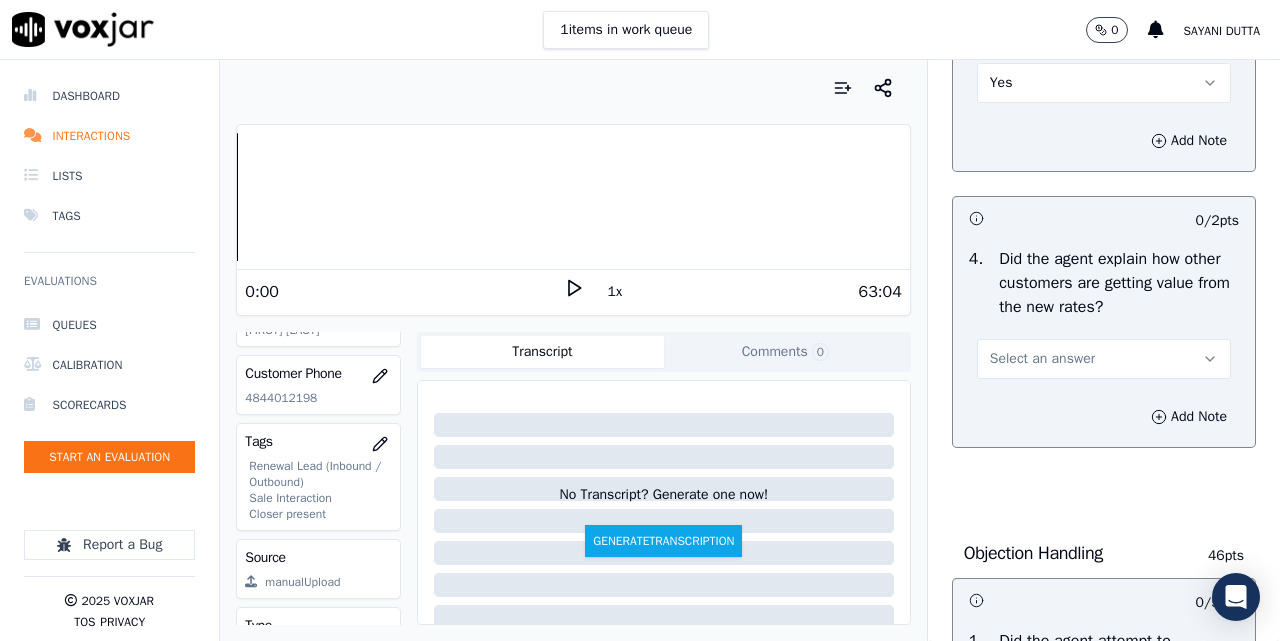 scroll, scrollTop: 1000, scrollLeft: 0, axis: vertical 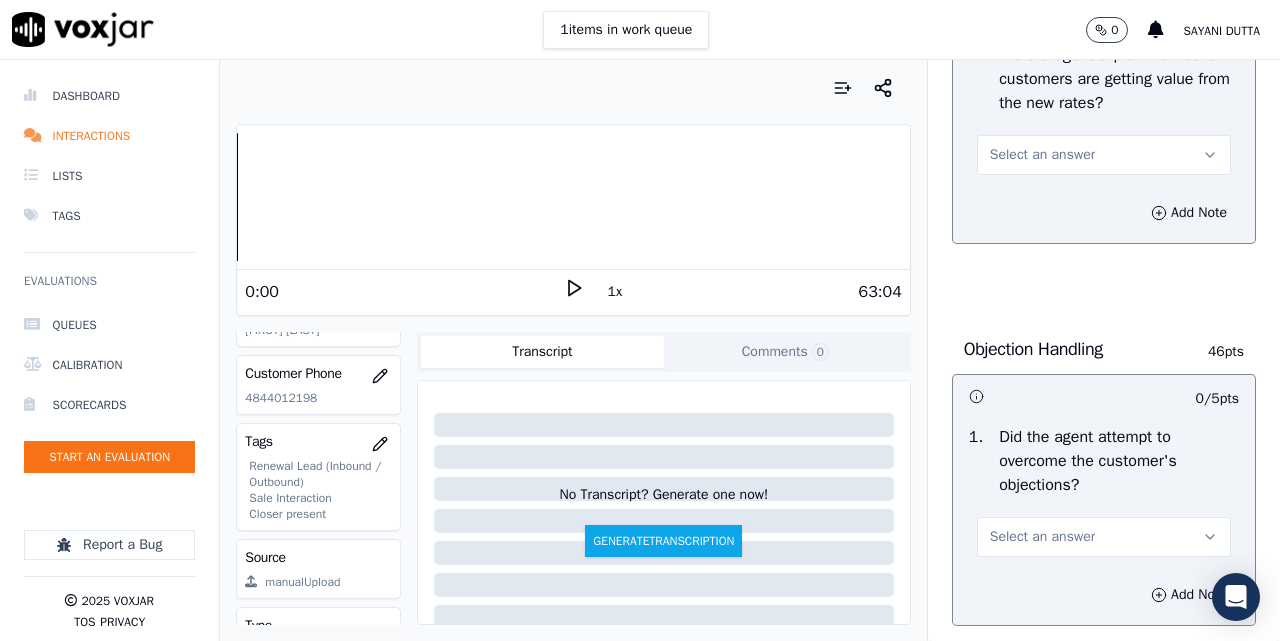click on "Select an answer" at bounding box center [1042, 155] 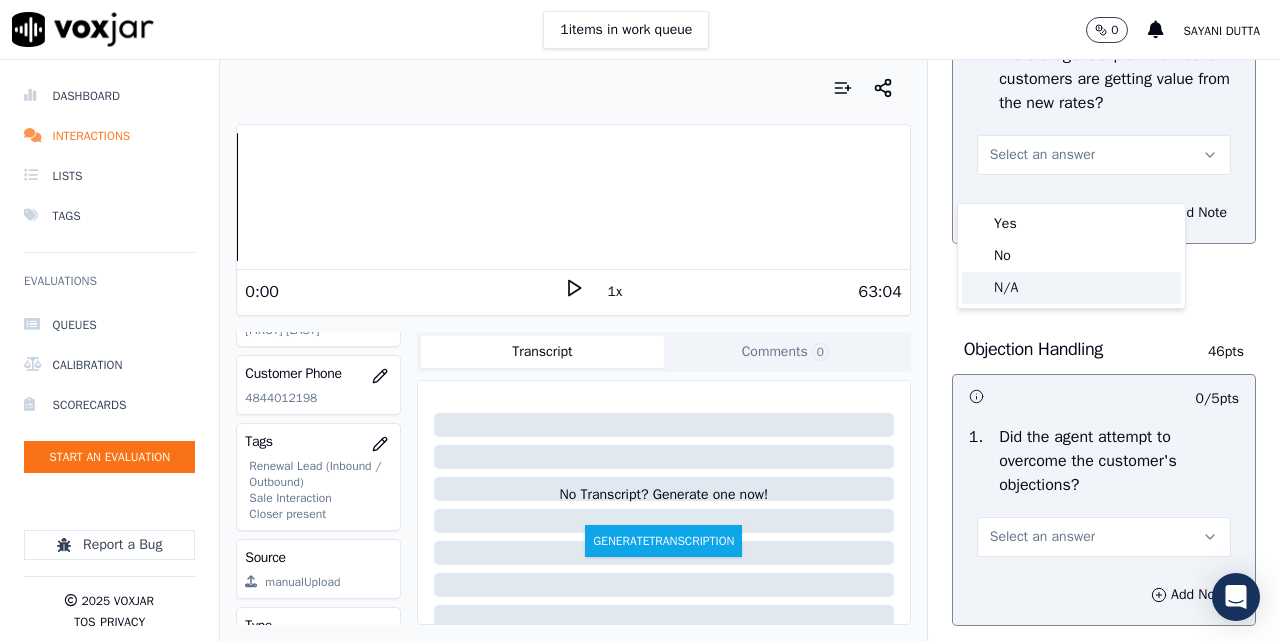 click on "N/A" 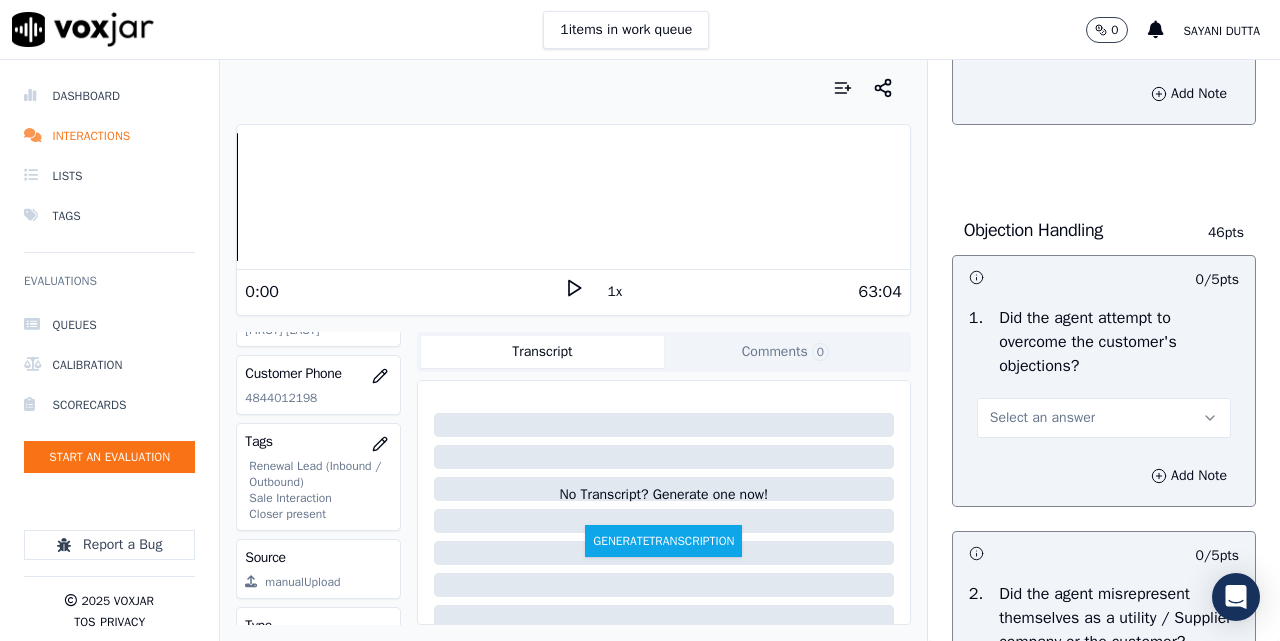 scroll, scrollTop: 1167, scrollLeft: 0, axis: vertical 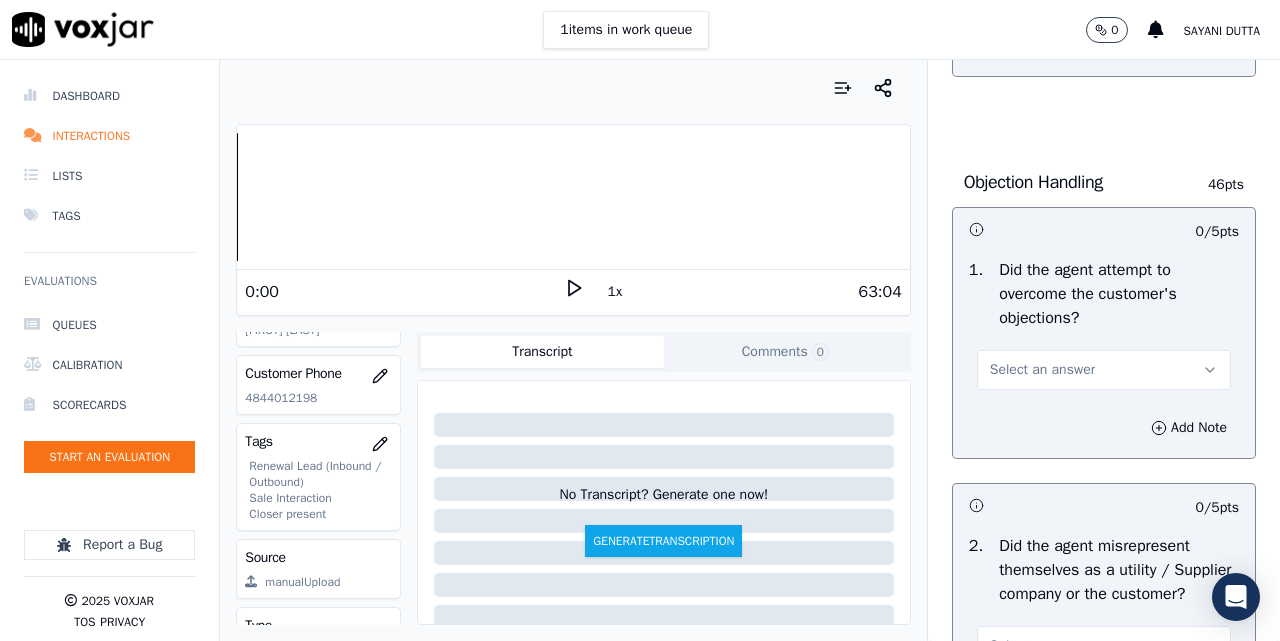 click on "Select an answer" at bounding box center (1104, 370) 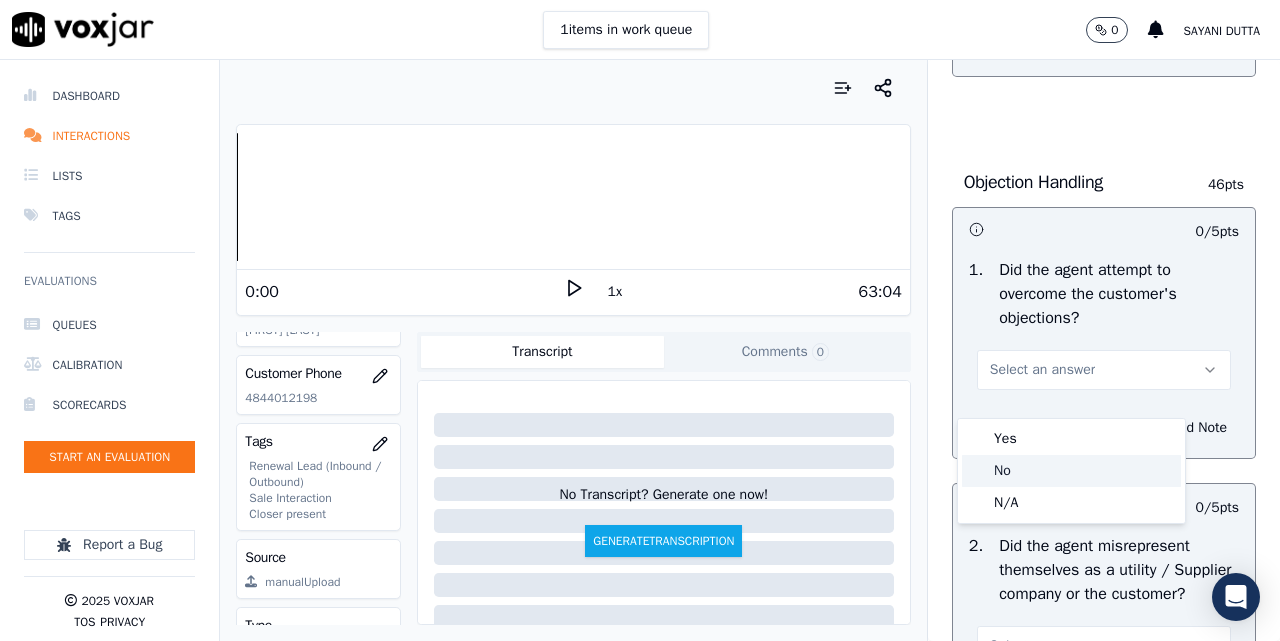 drag, startPoint x: 1012, startPoint y: 468, endPoint x: 1034, endPoint y: 471, distance: 22.203604 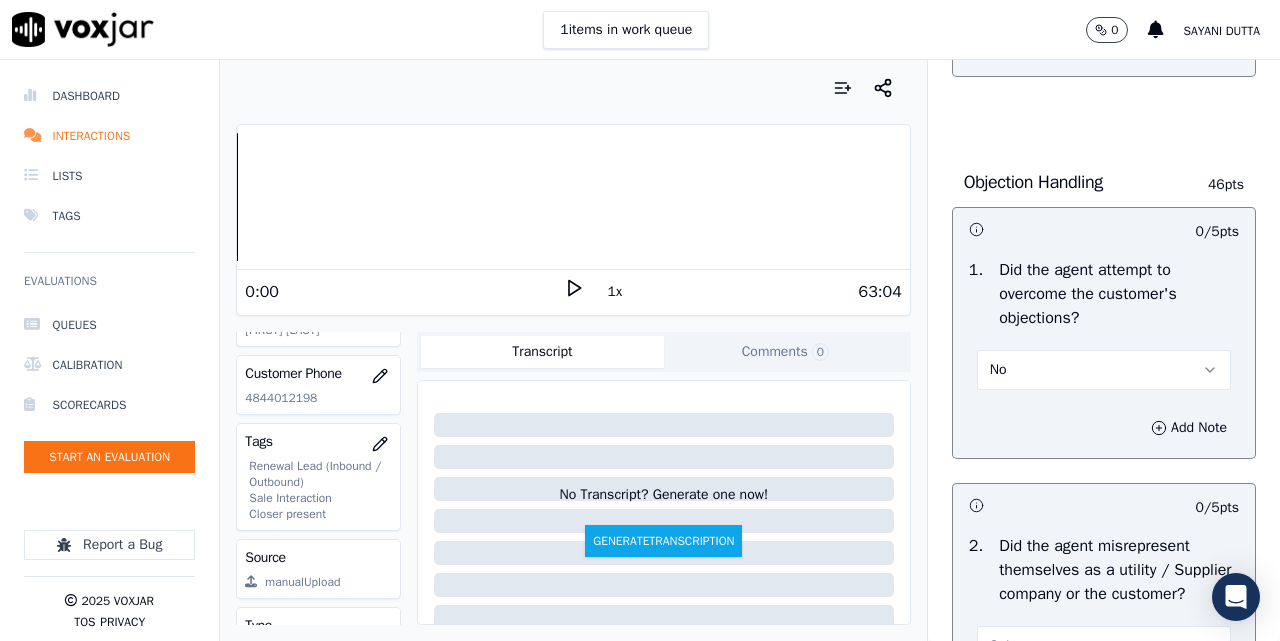 click on "No" at bounding box center [1104, 370] 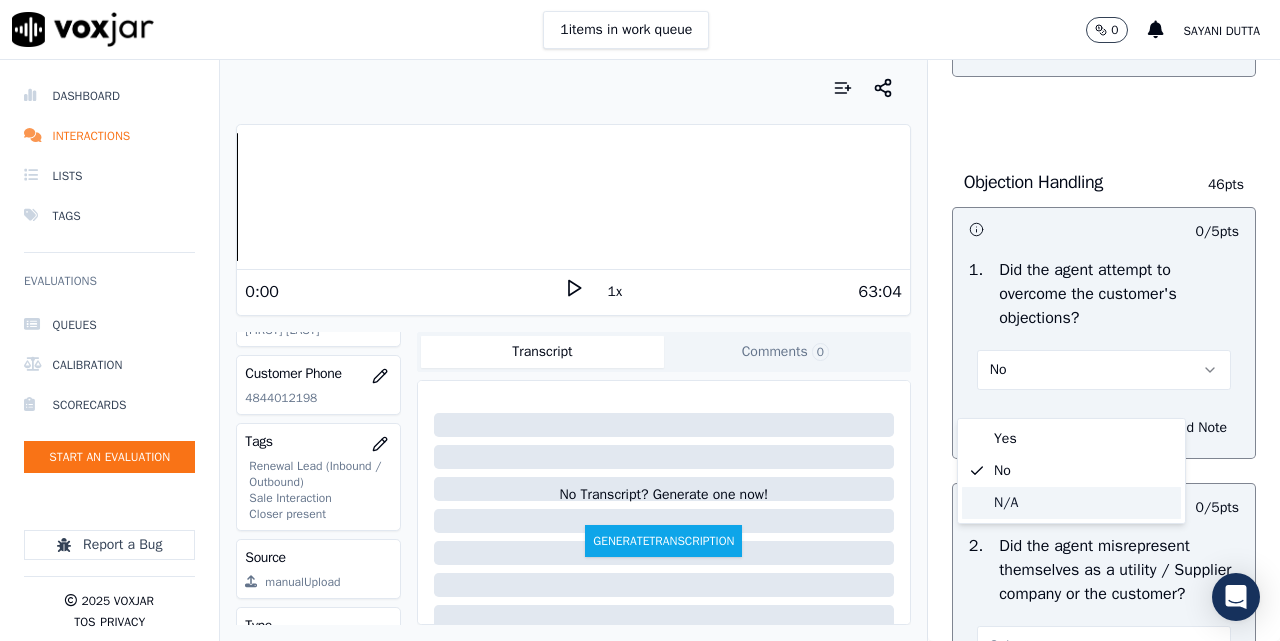 drag, startPoint x: 1016, startPoint y: 514, endPoint x: 1035, endPoint y: 513, distance: 19.026299 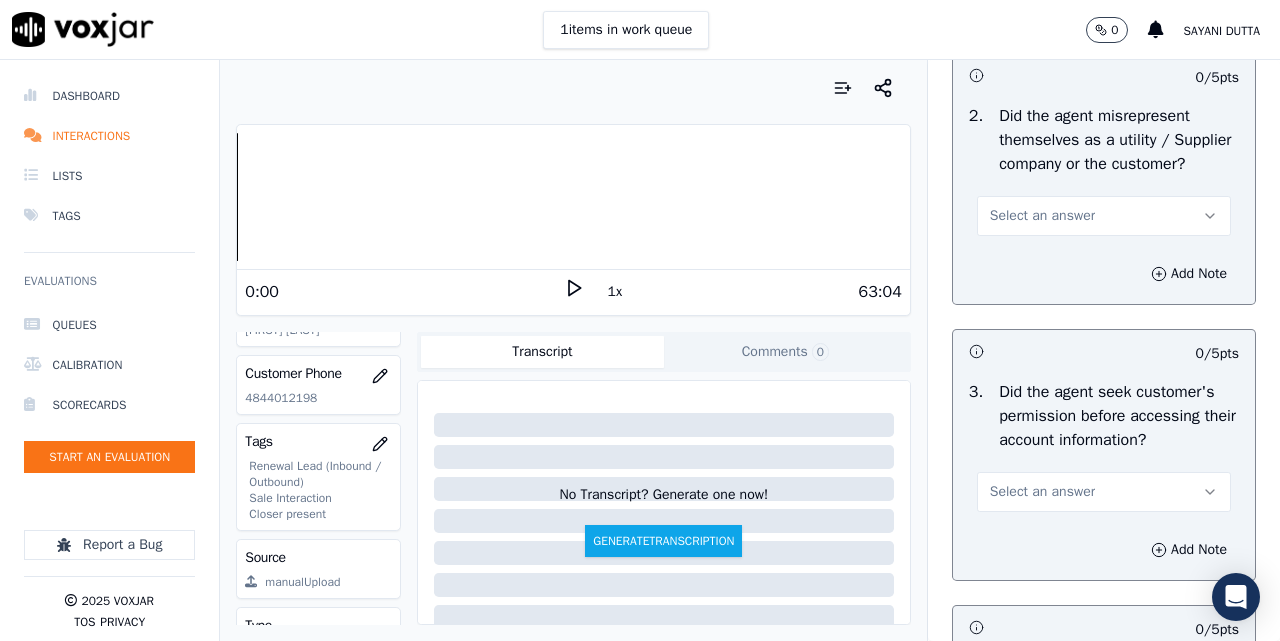 scroll, scrollTop: 1667, scrollLeft: 0, axis: vertical 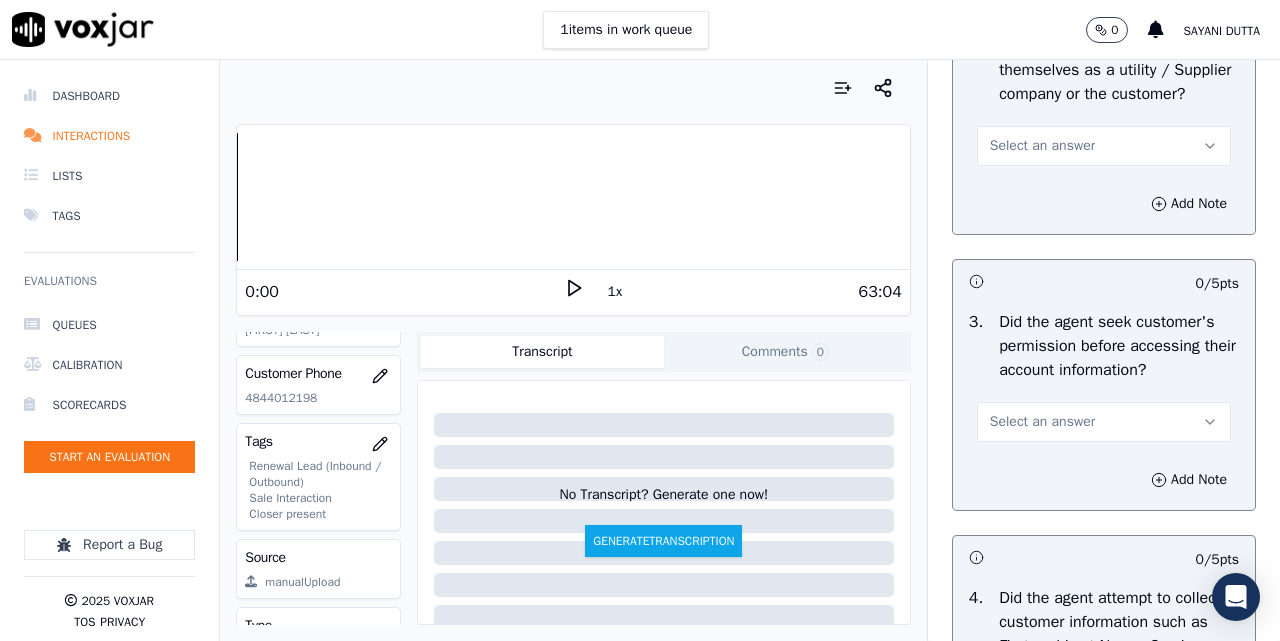 click on "Select an answer" at bounding box center [1042, 146] 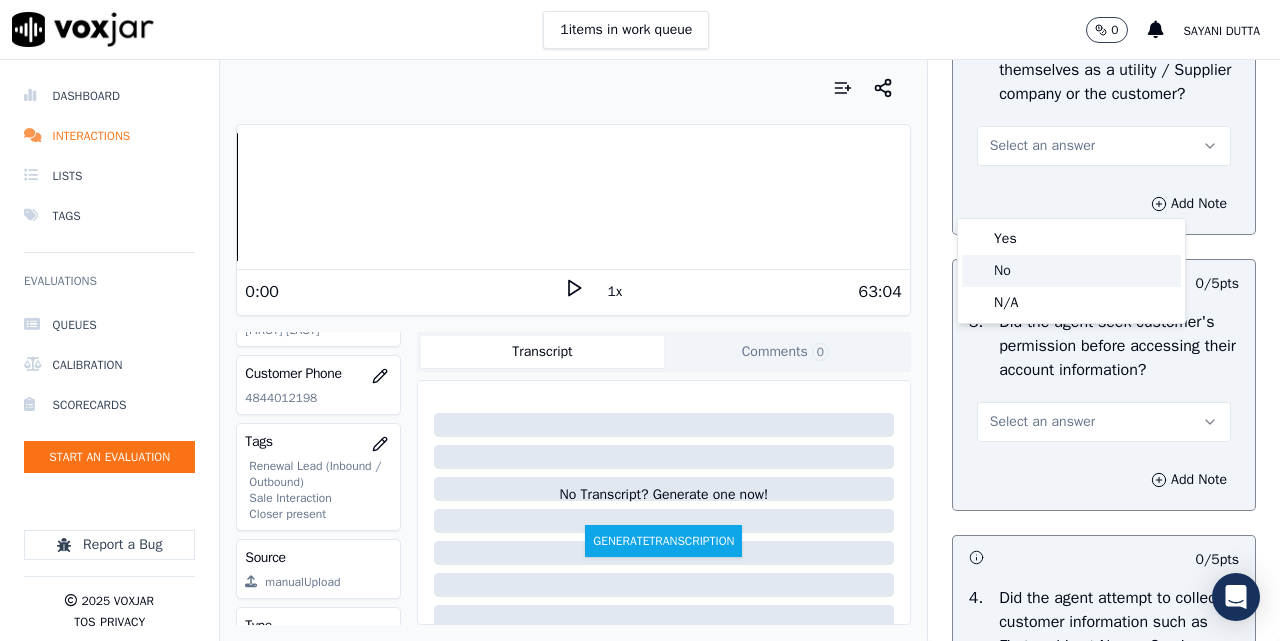 click on "No" 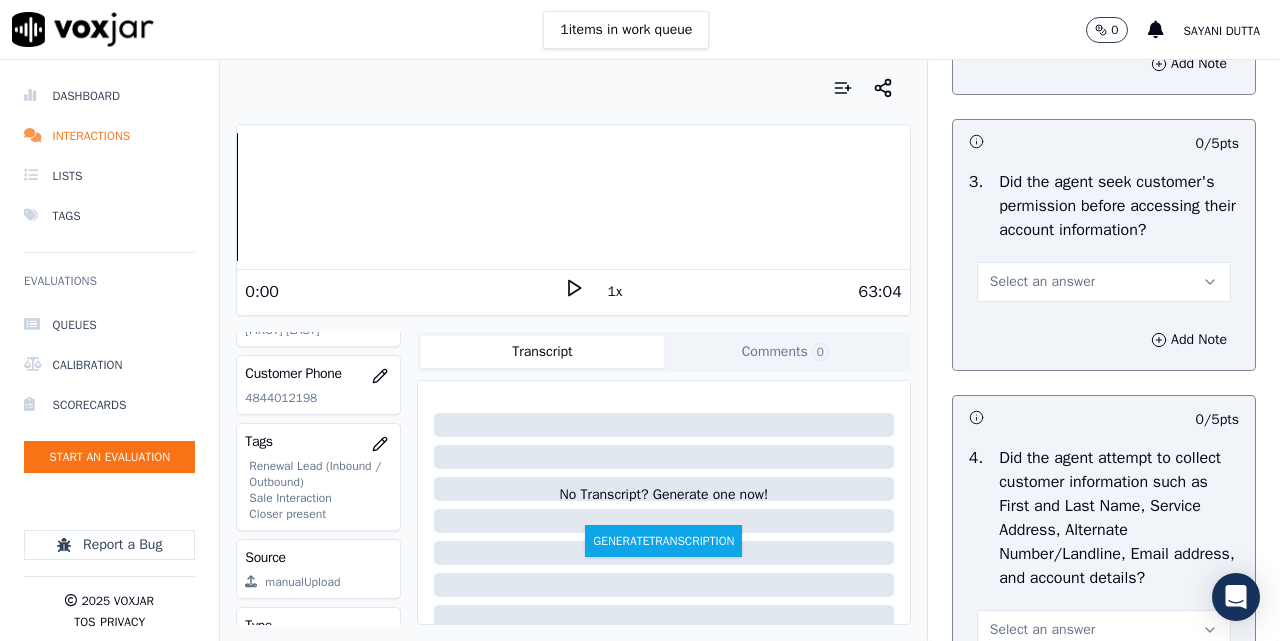scroll, scrollTop: 1833, scrollLeft: 0, axis: vertical 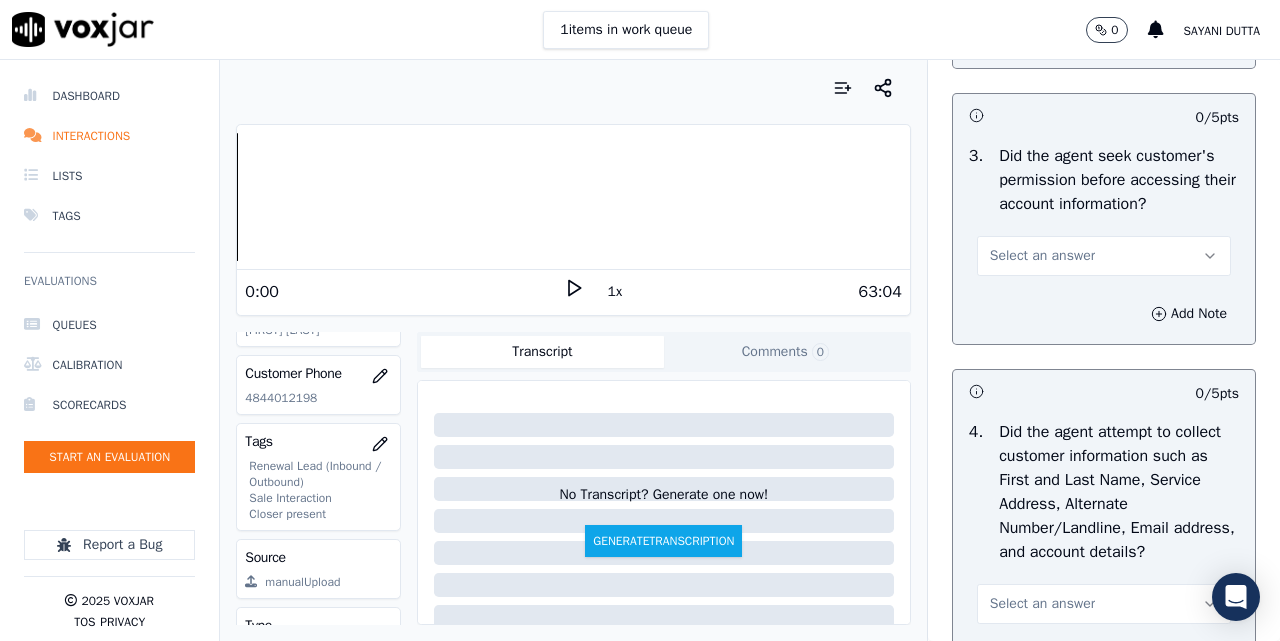 click on "Select an answer" at bounding box center [1042, 256] 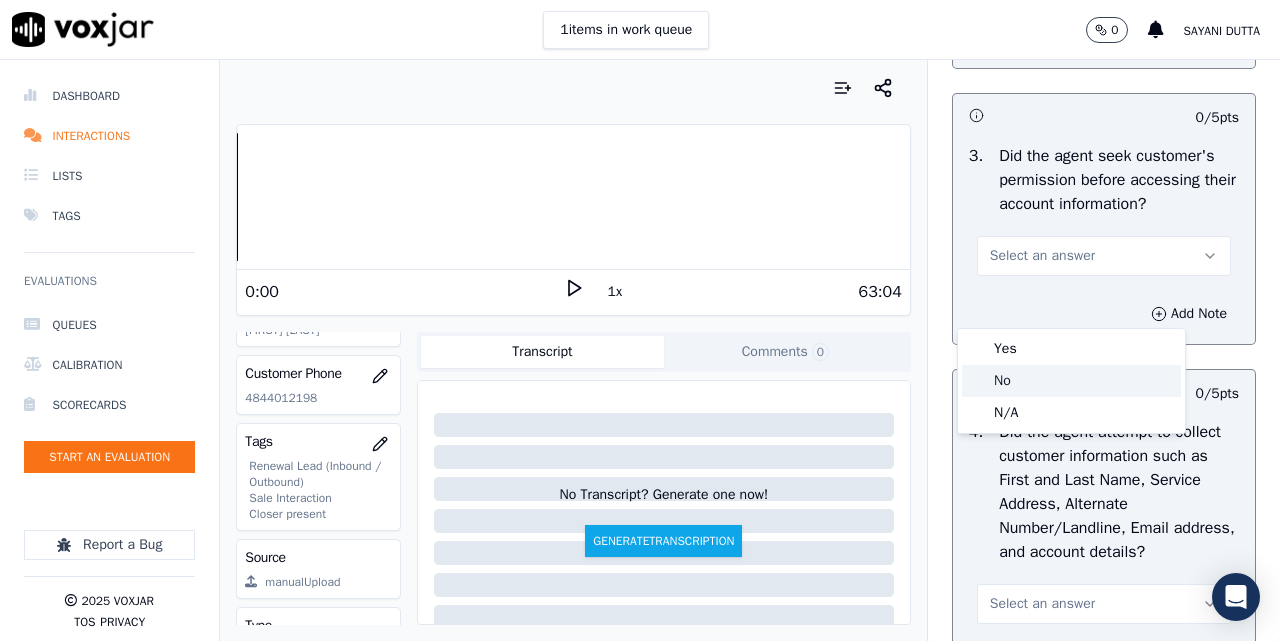 click on "No" 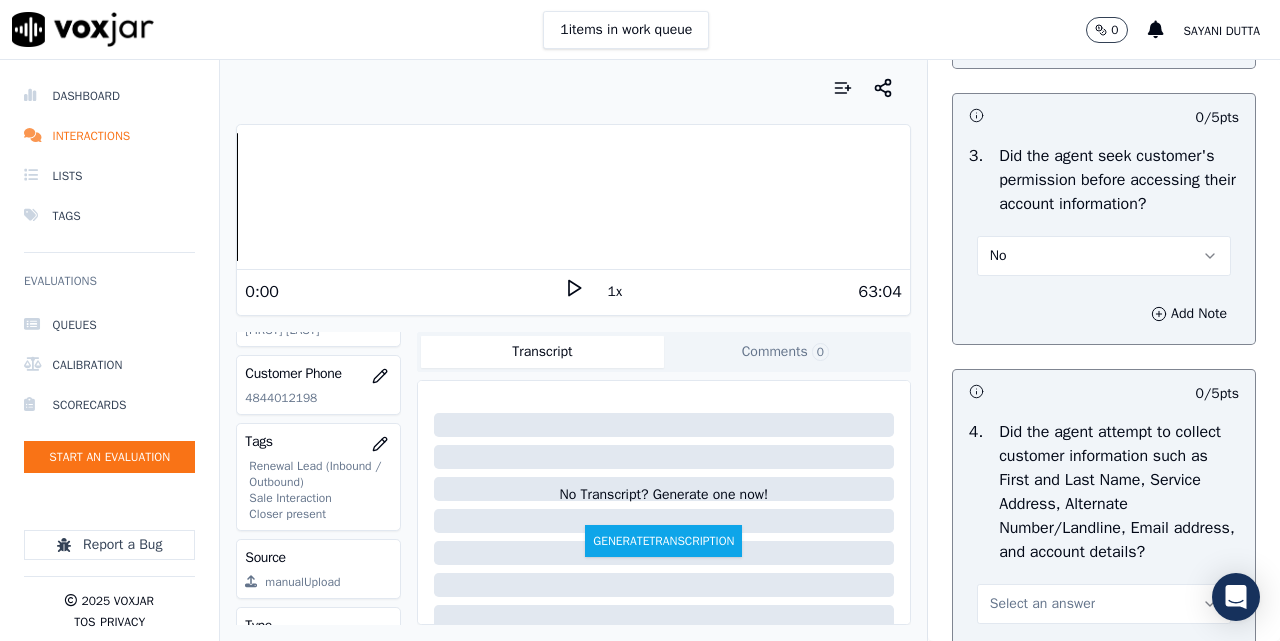 scroll, scrollTop: 2167, scrollLeft: 0, axis: vertical 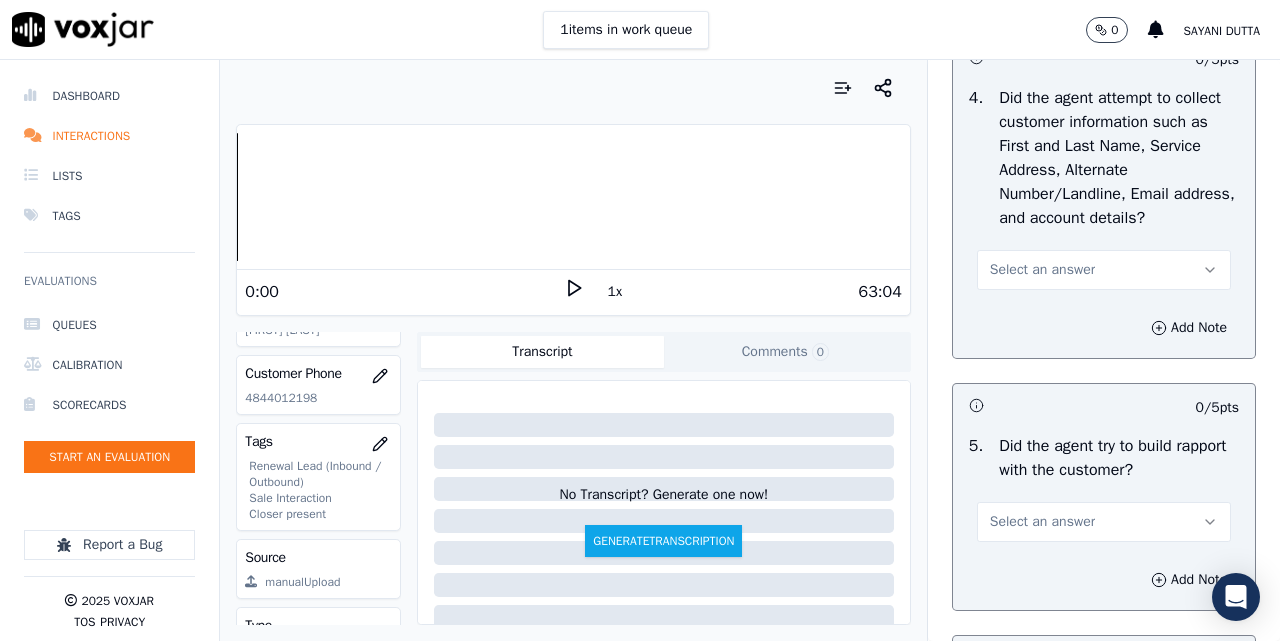 click on "Select an answer" at bounding box center [1042, 270] 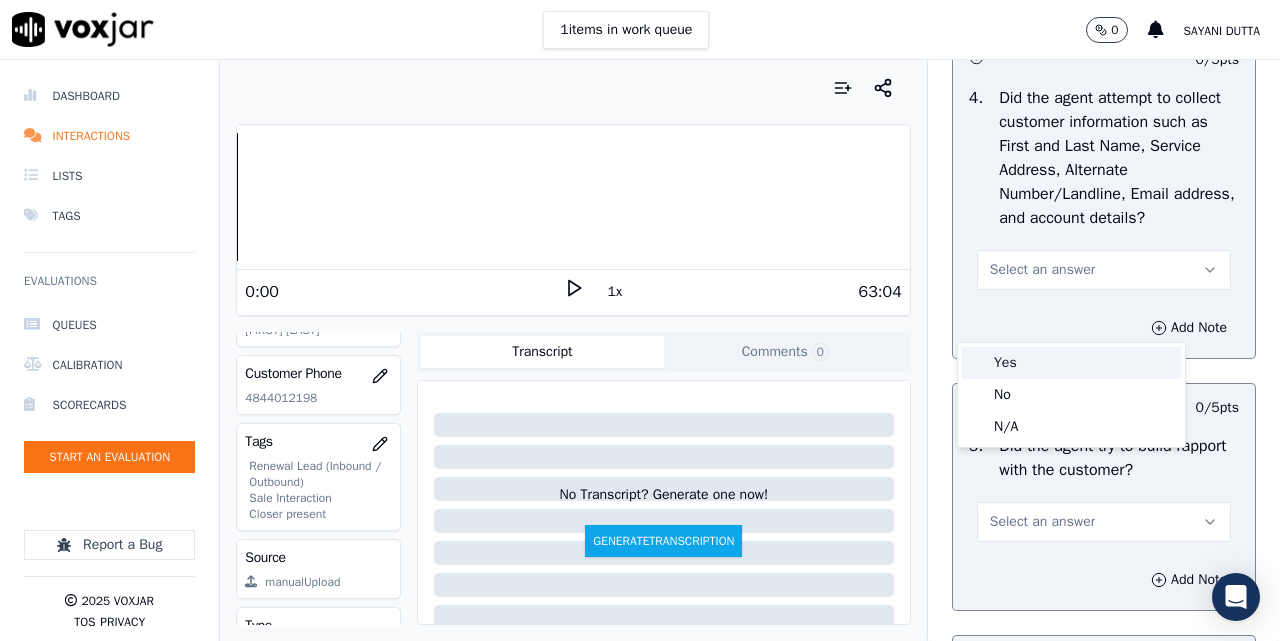 click on "Yes" at bounding box center (1071, 363) 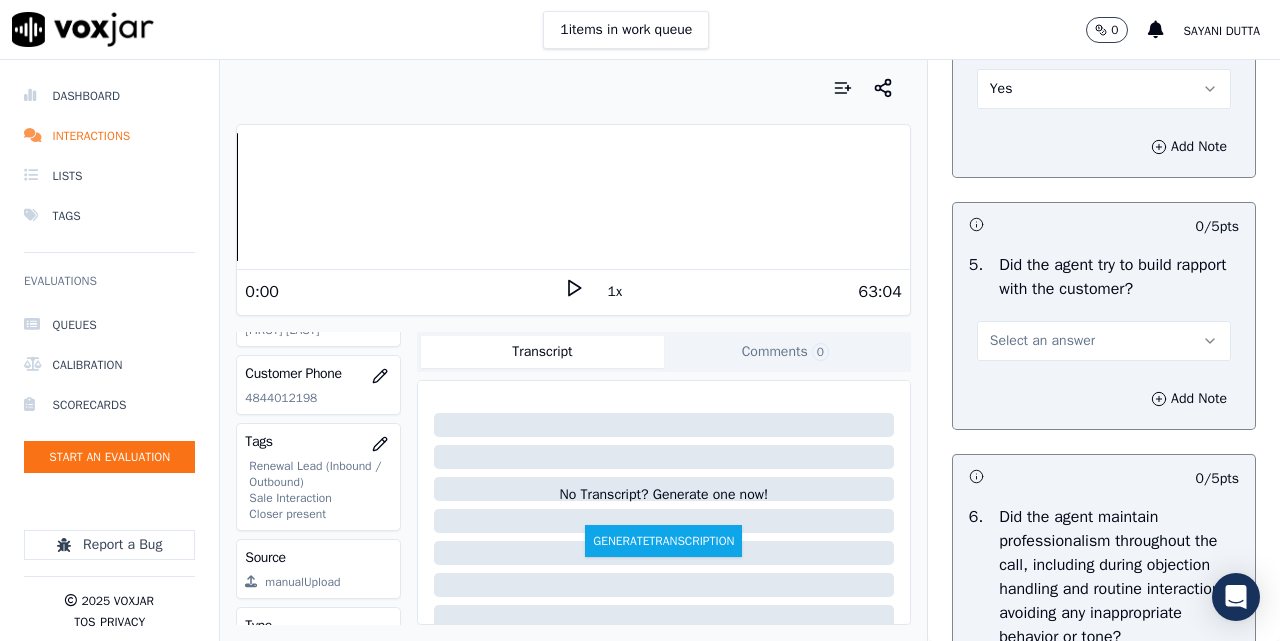 scroll, scrollTop: 2500, scrollLeft: 0, axis: vertical 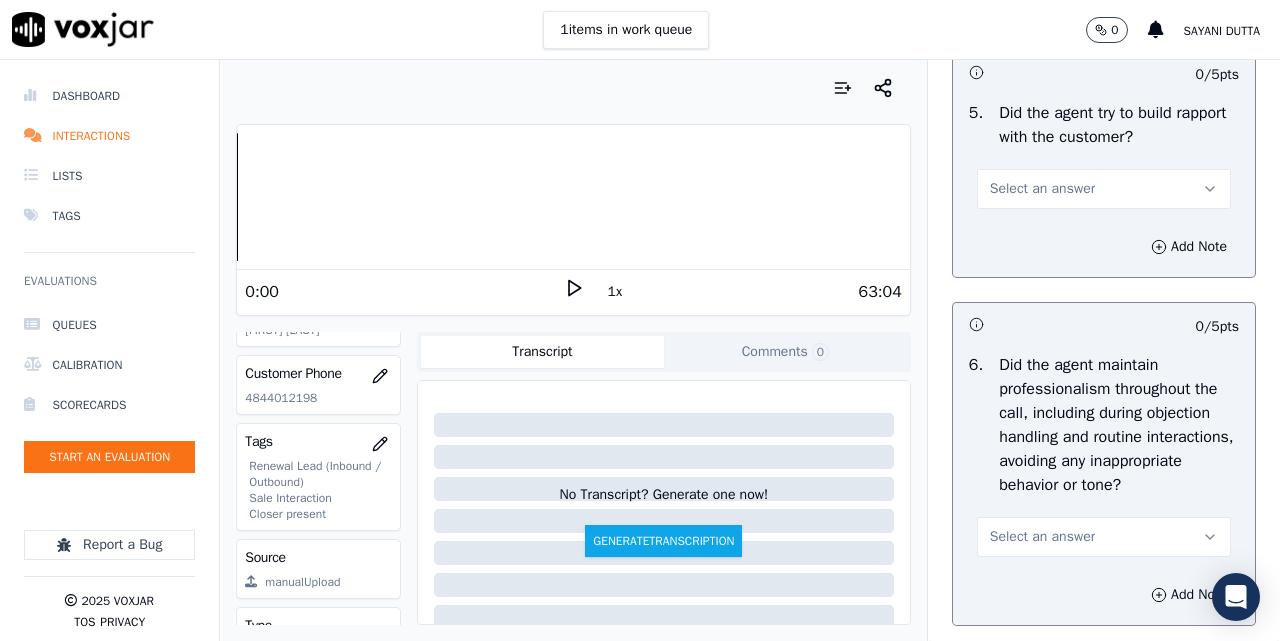 click on "Select an answer" at bounding box center [1042, 189] 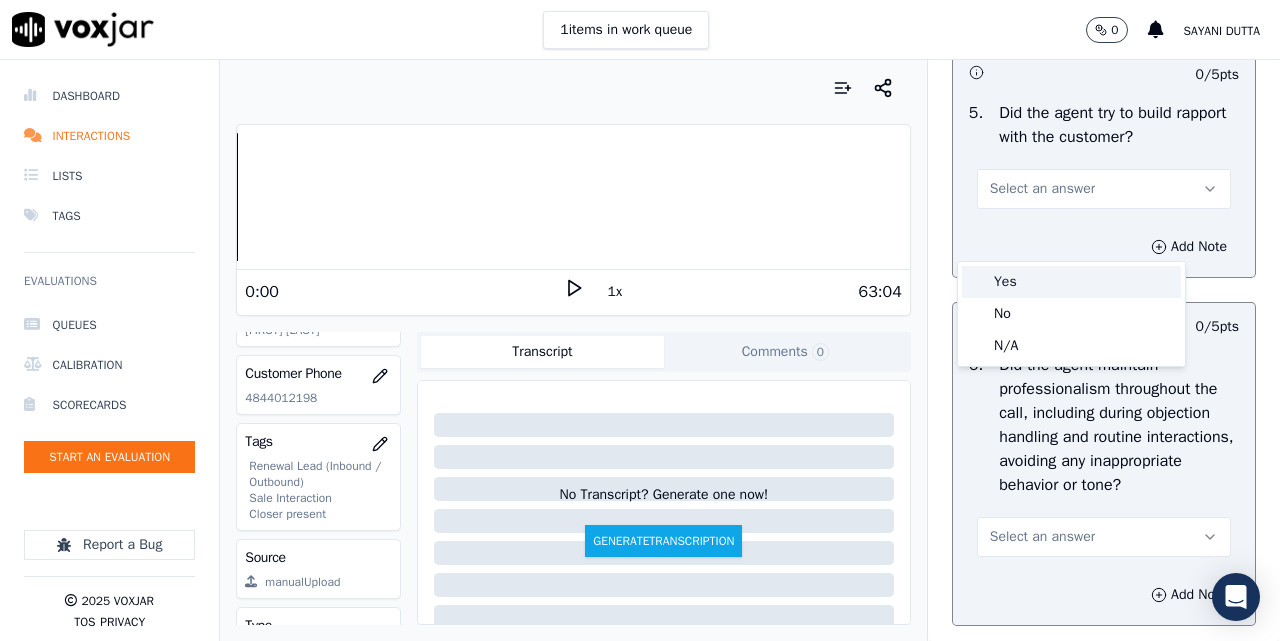 drag, startPoint x: 1006, startPoint y: 280, endPoint x: 1020, endPoint y: 285, distance: 14.866069 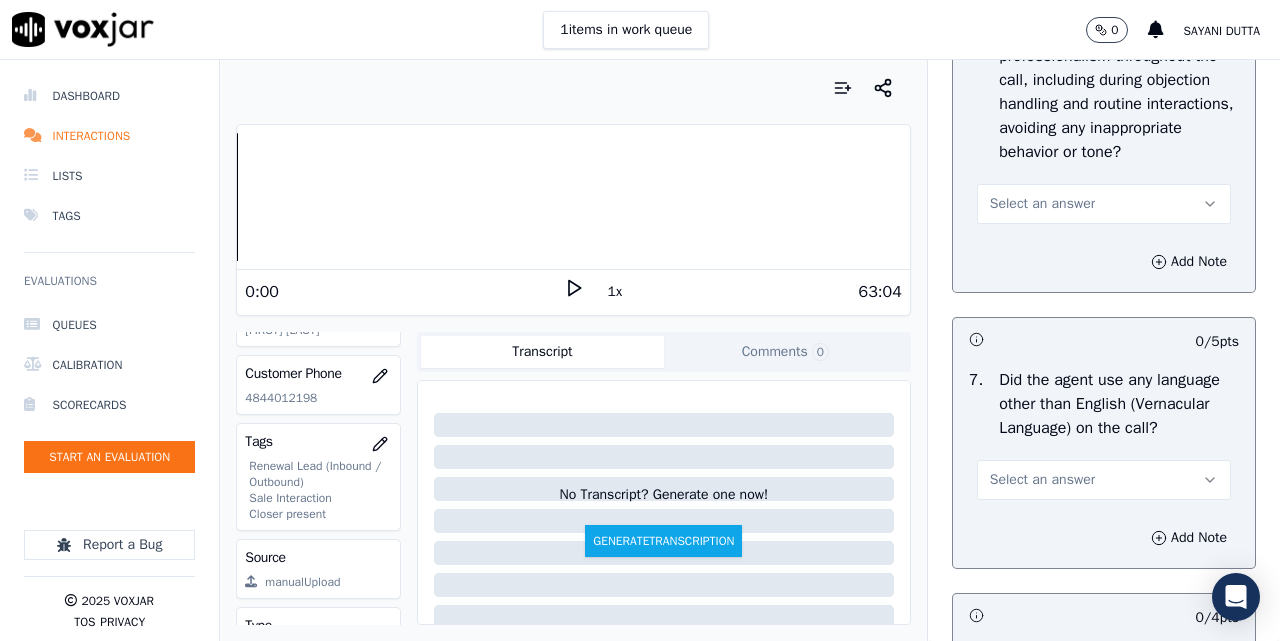 scroll, scrollTop: 3000, scrollLeft: 0, axis: vertical 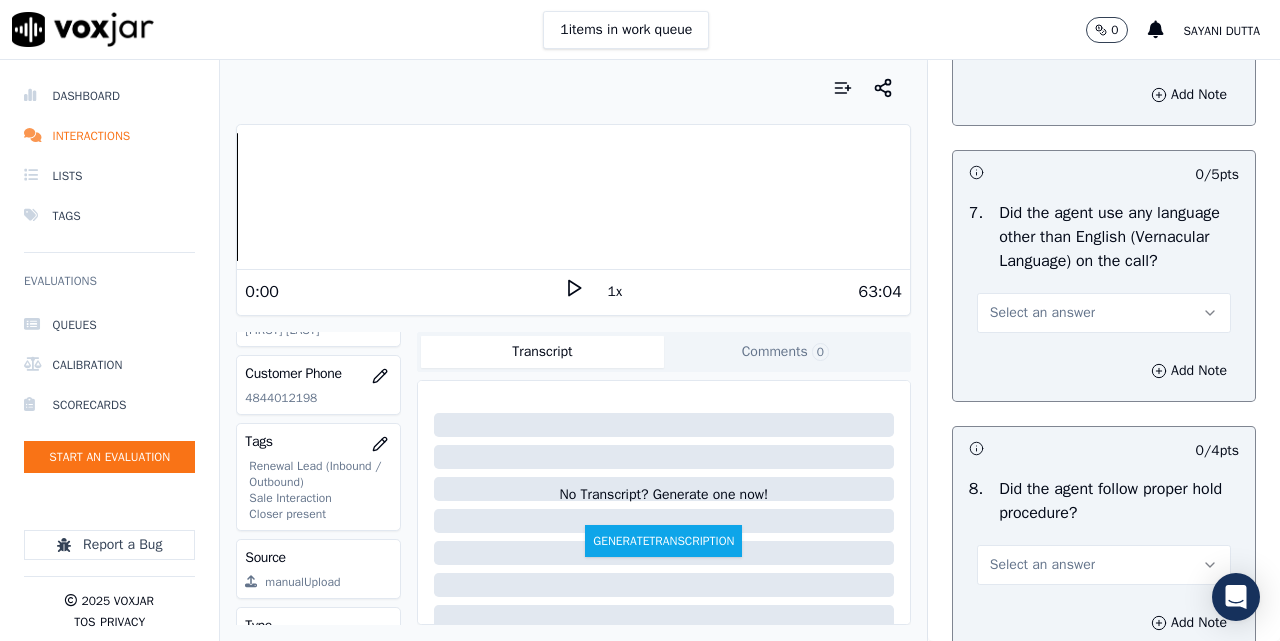 click on "Select an answer" at bounding box center [1042, 37] 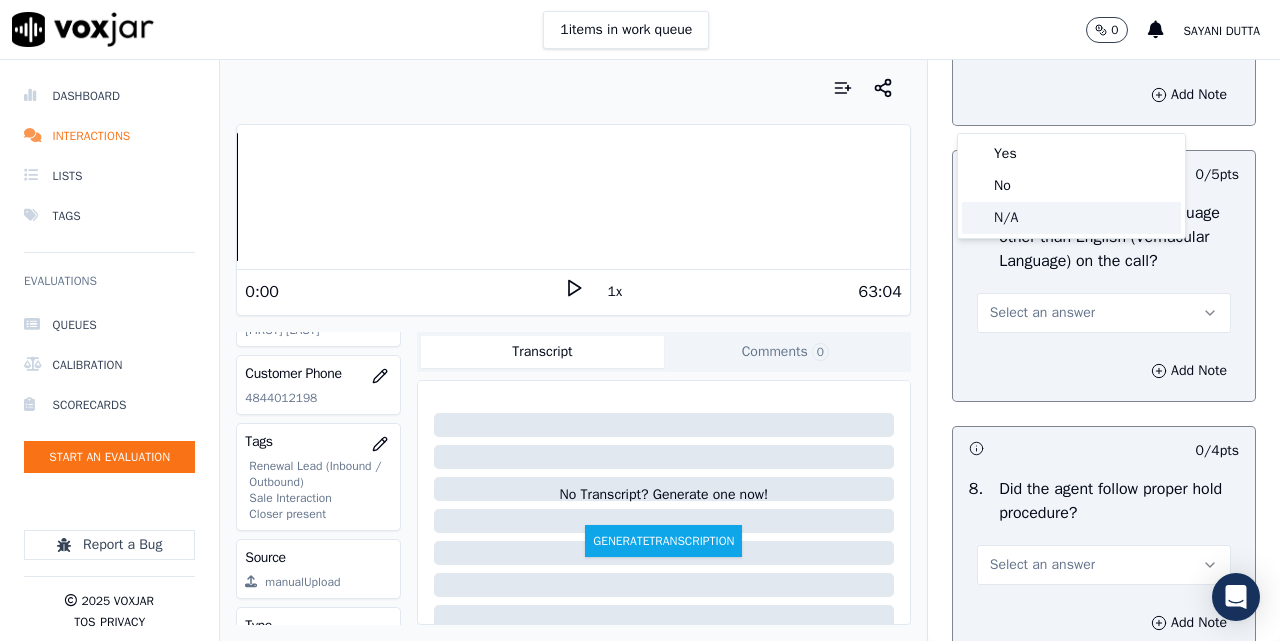 click on "N/A" 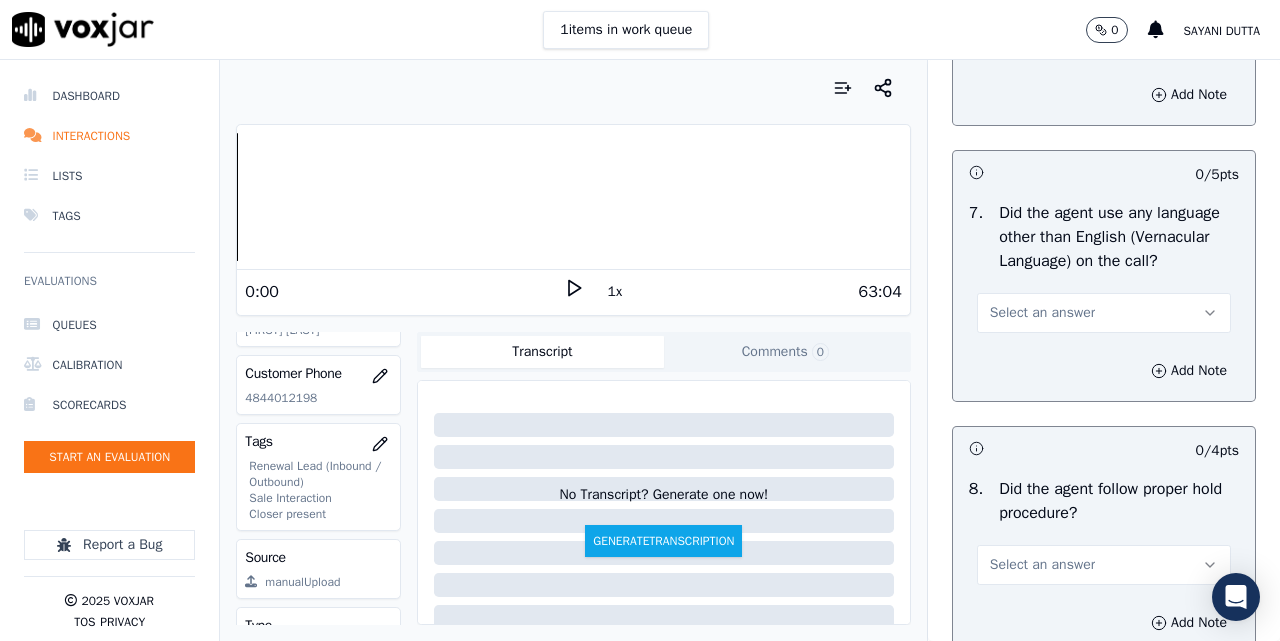 click on "Select an answer" at bounding box center [1042, 313] 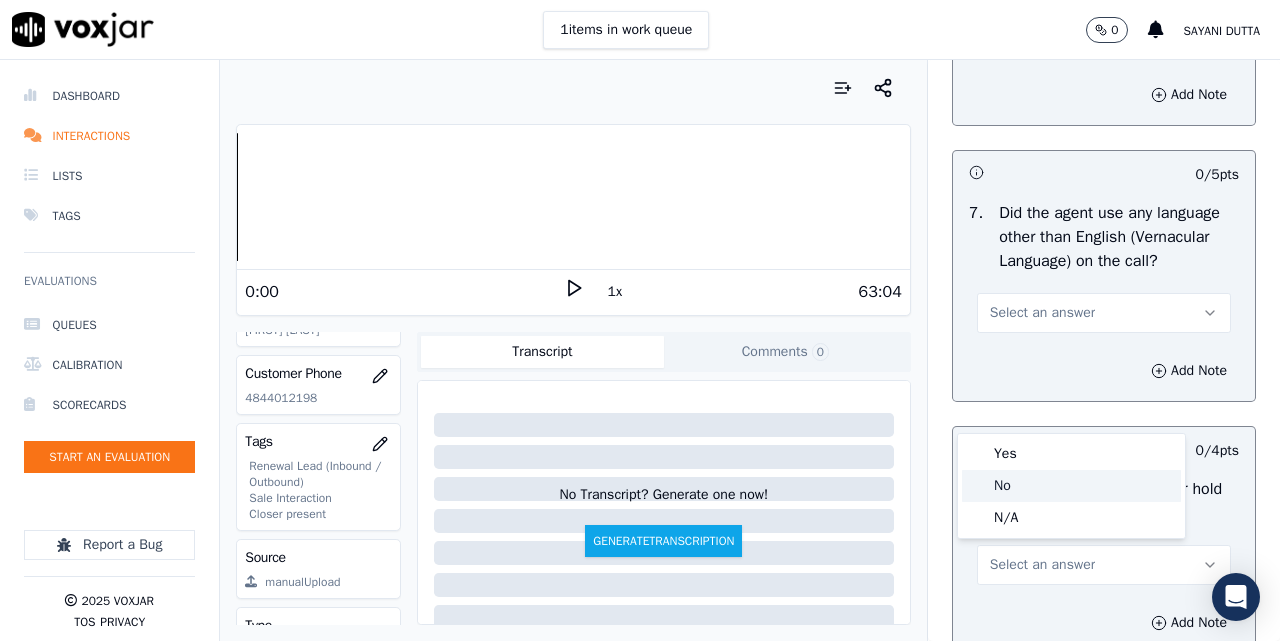 click on "No" 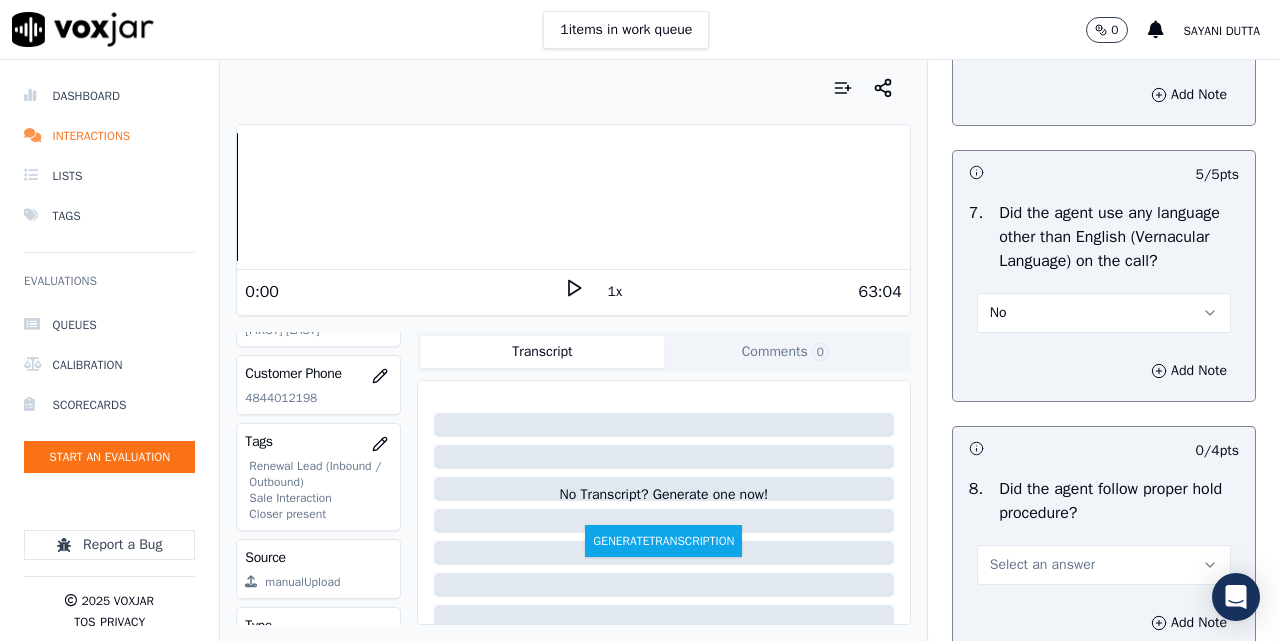 scroll, scrollTop: 3333, scrollLeft: 0, axis: vertical 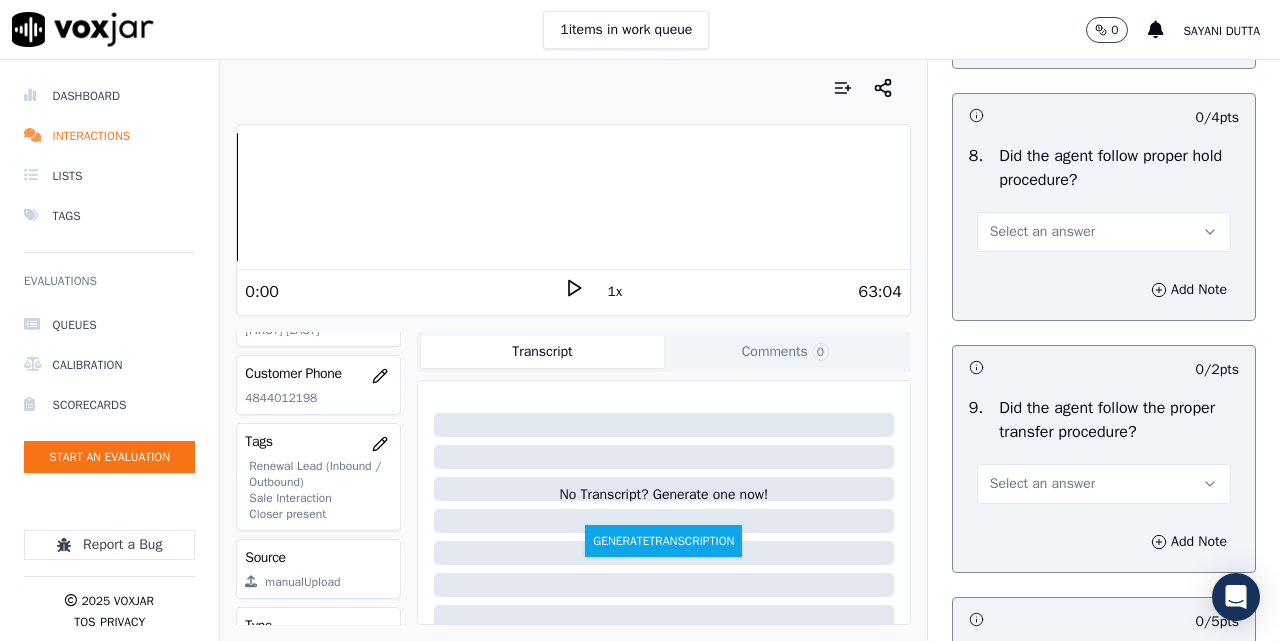click on "Select an answer" at bounding box center [1042, 232] 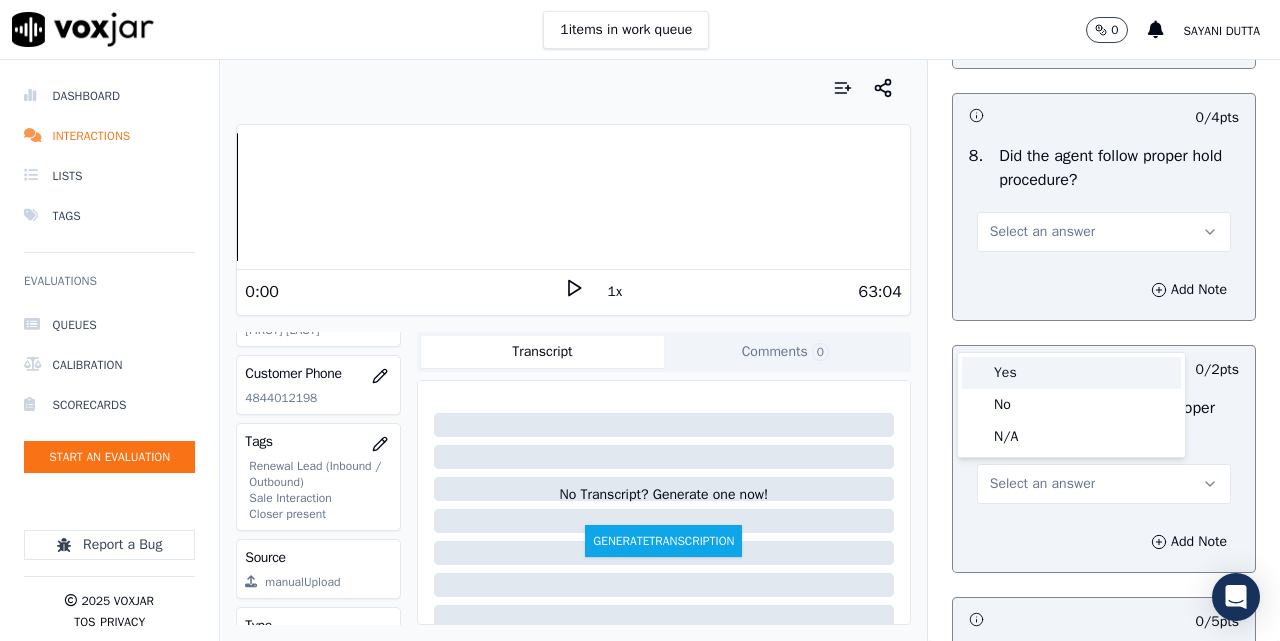 click on "Yes" at bounding box center [1071, 373] 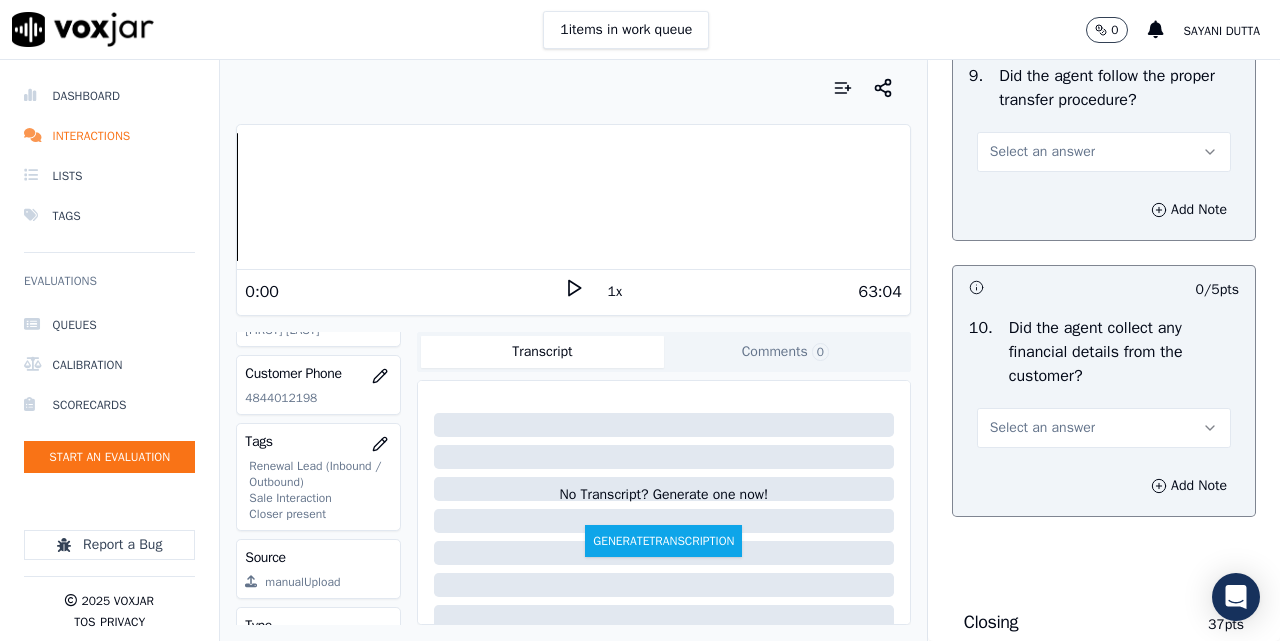 scroll, scrollTop: 3667, scrollLeft: 0, axis: vertical 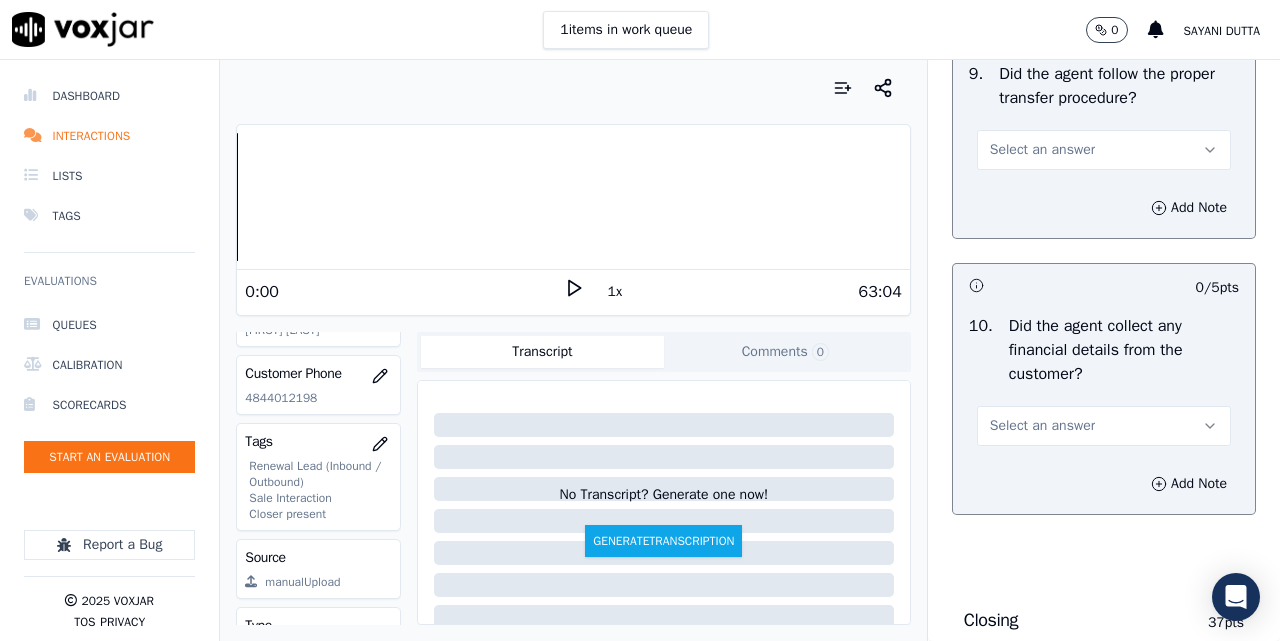 click on "Select an answer" at bounding box center (1042, 150) 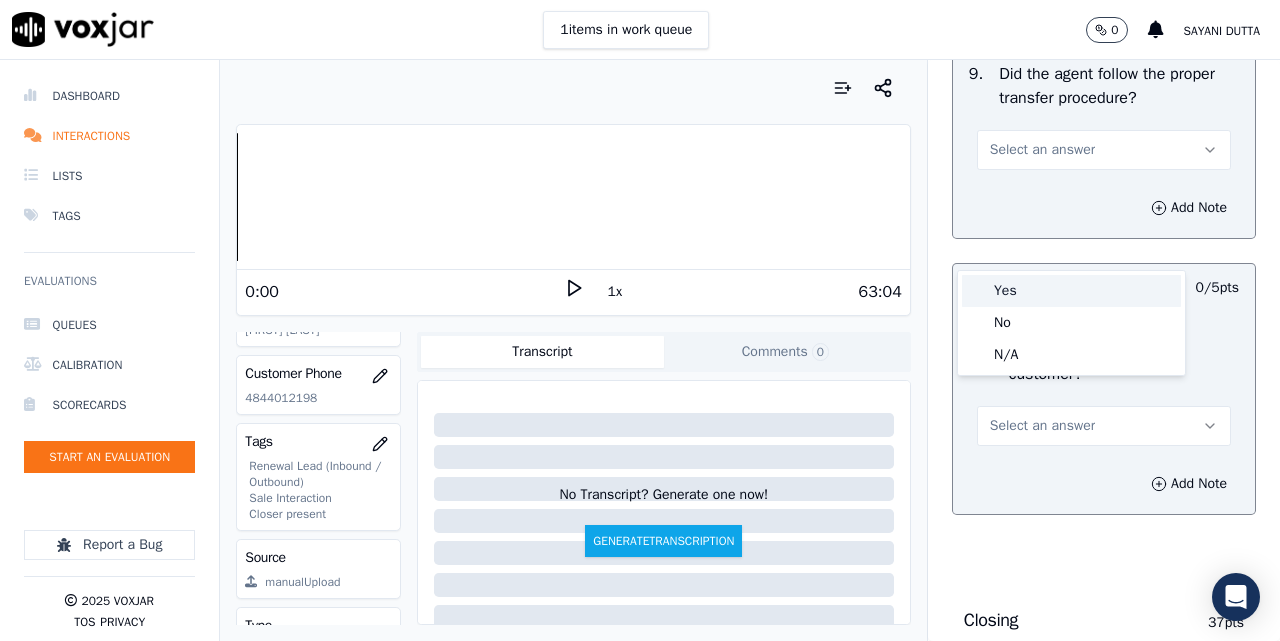click on "Yes" at bounding box center [1071, 291] 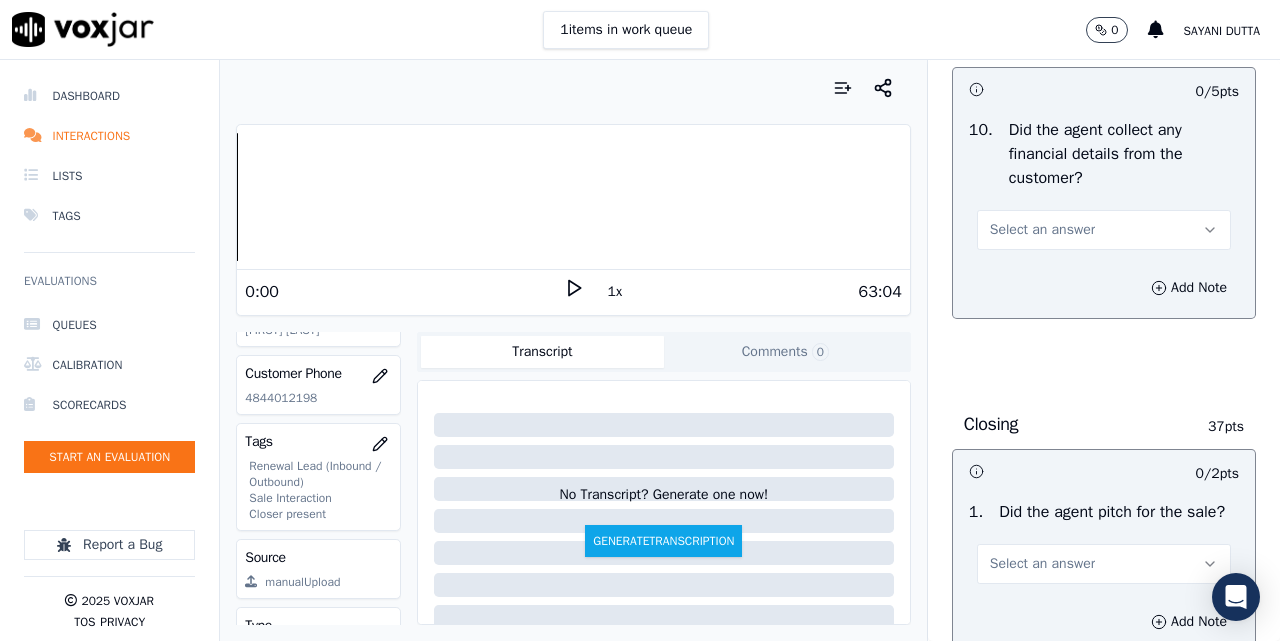 scroll, scrollTop: 4000, scrollLeft: 0, axis: vertical 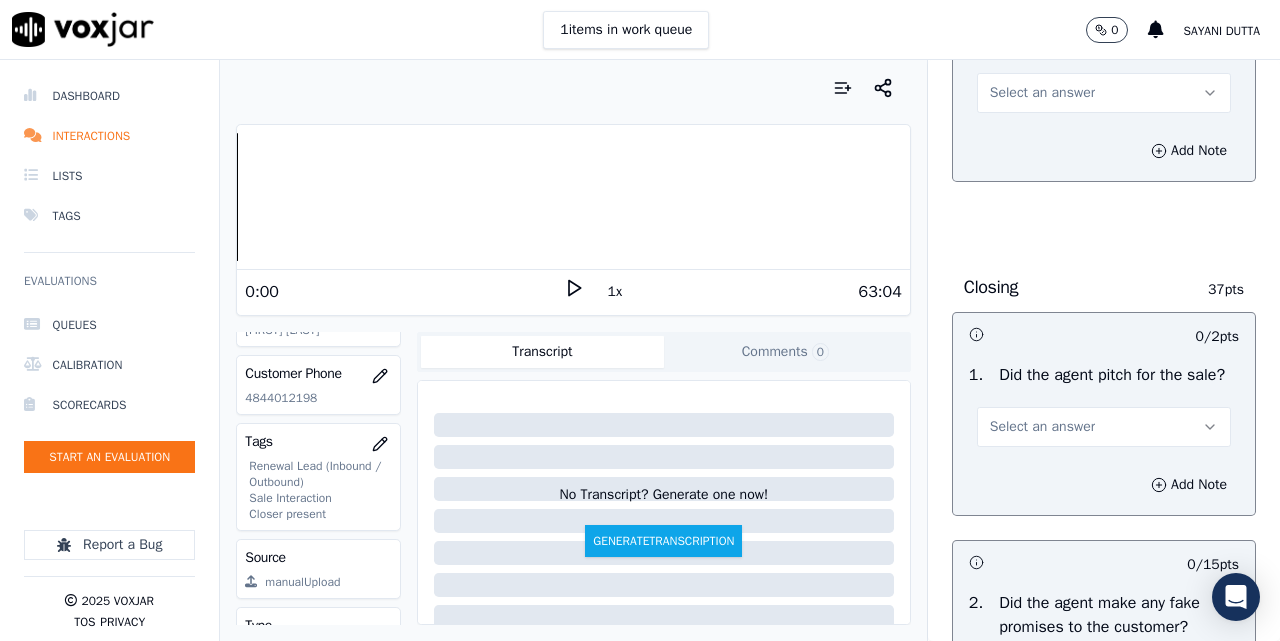 click on "Select an answer" at bounding box center [1042, 93] 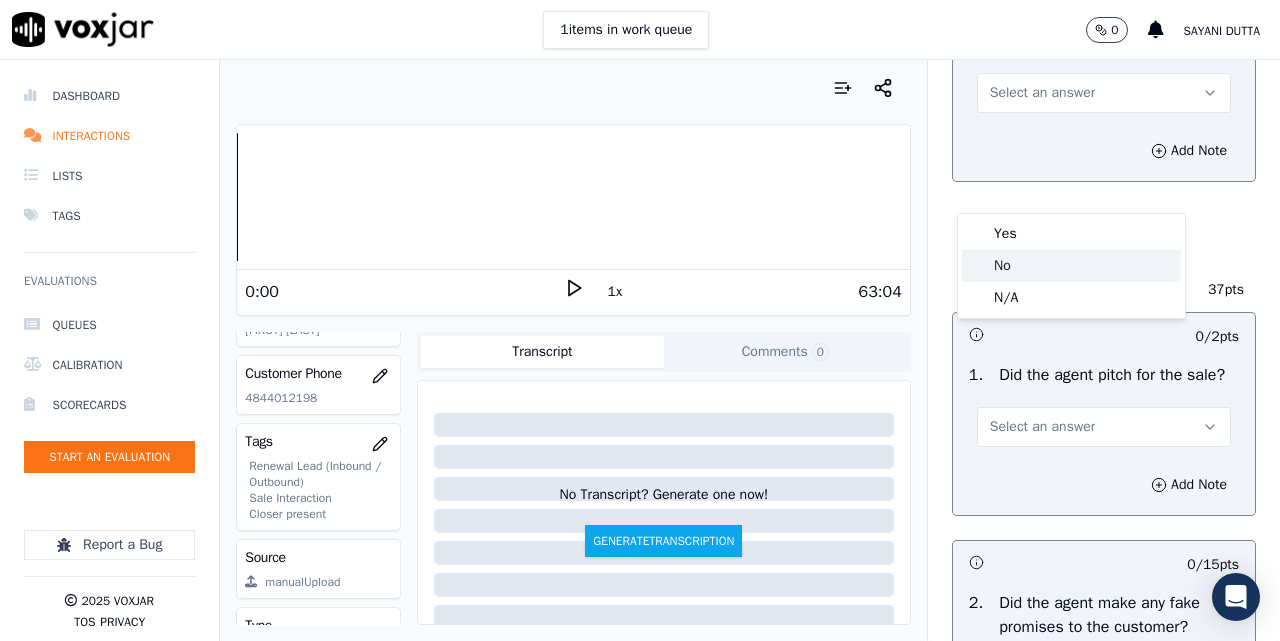 click on "No" 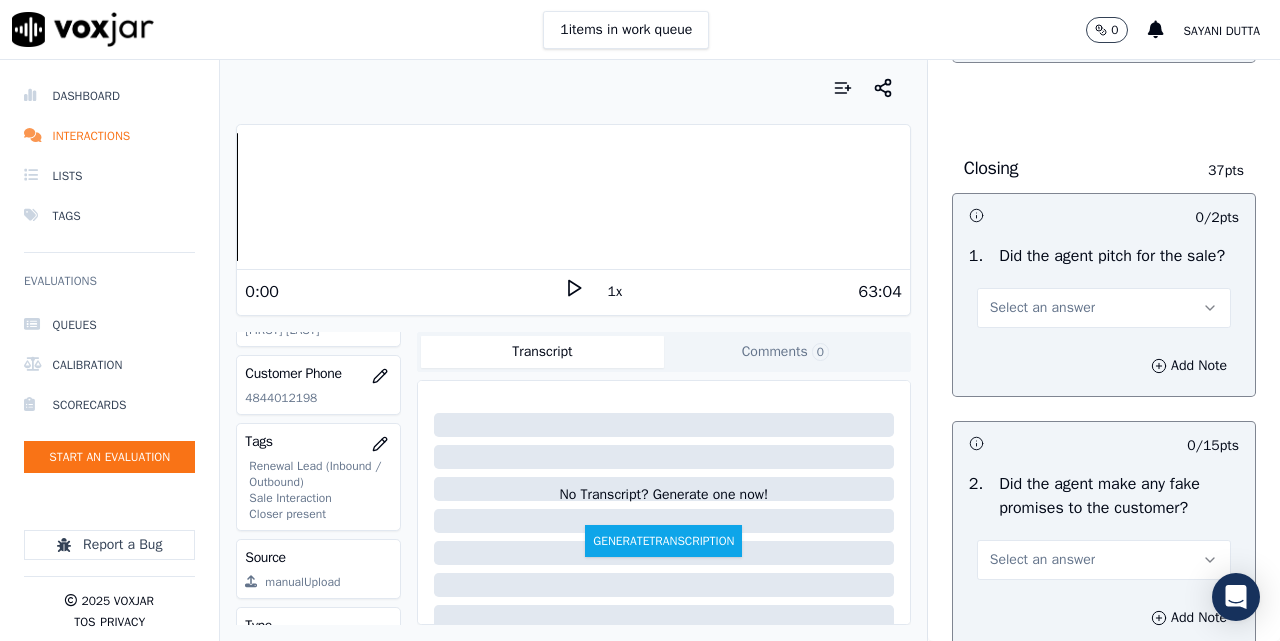scroll, scrollTop: 4167, scrollLeft: 0, axis: vertical 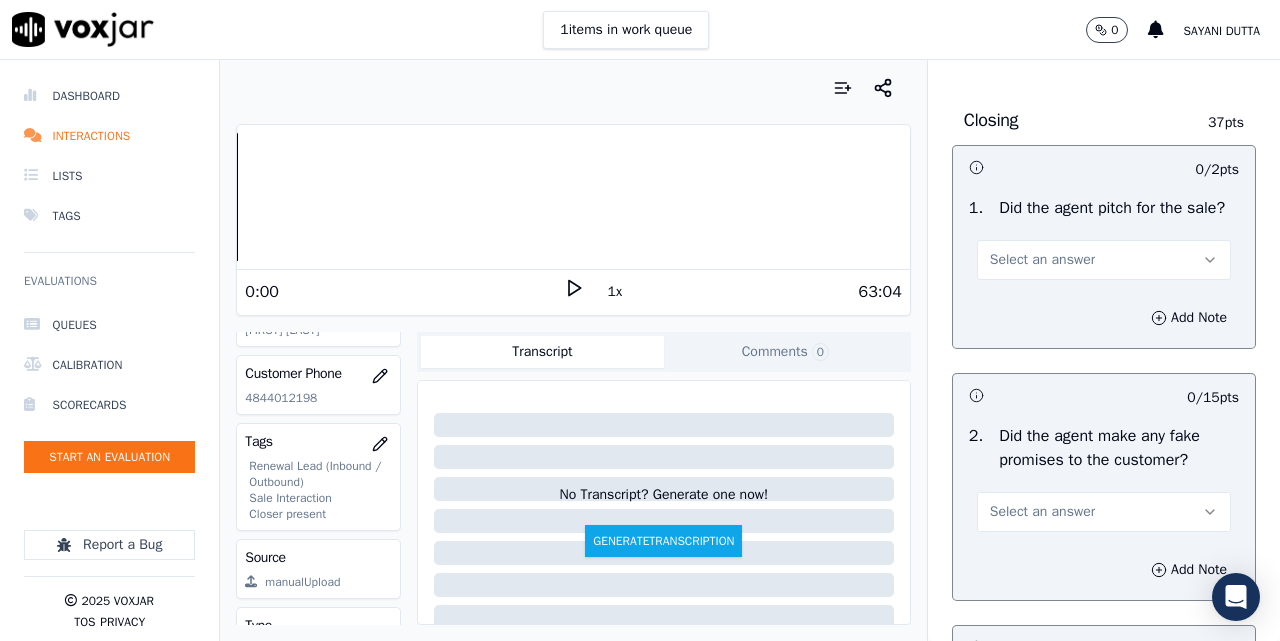 click on "Select an answer" at bounding box center (1042, 260) 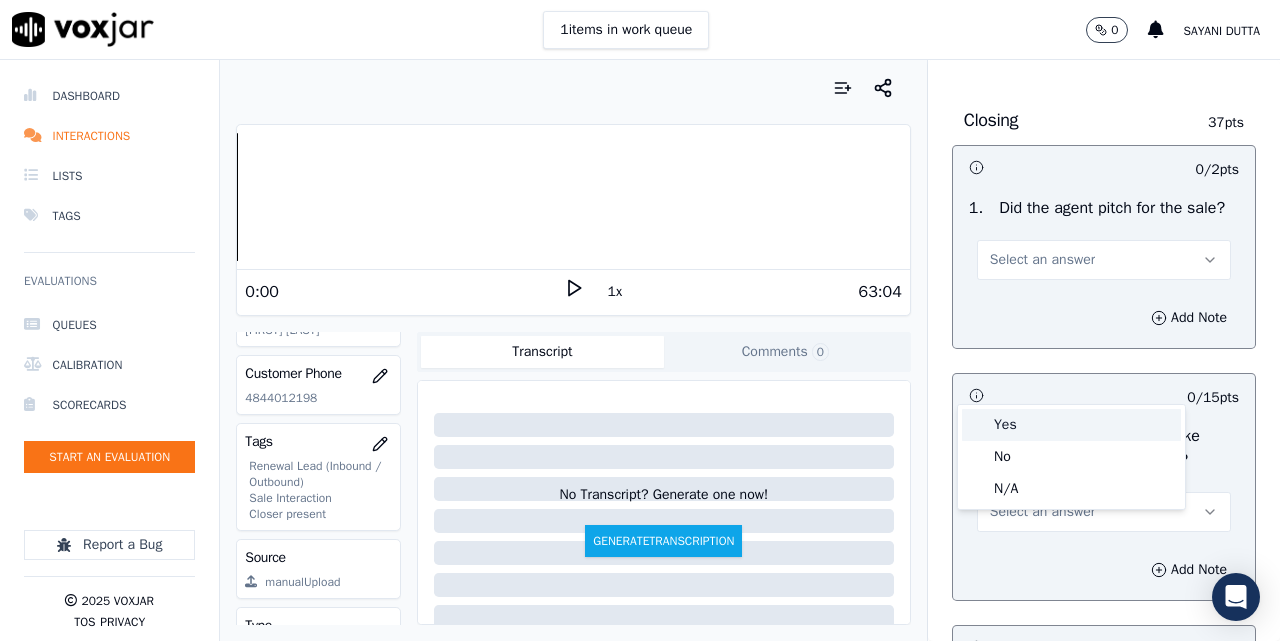 click on "Yes" at bounding box center [1071, 425] 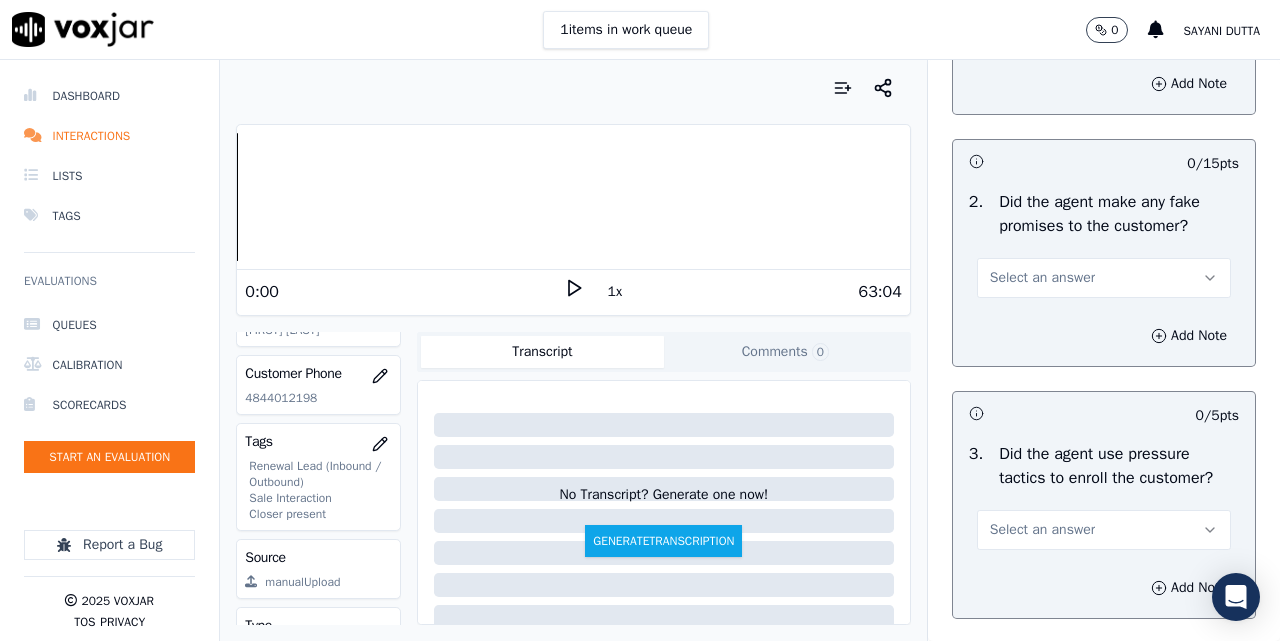 scroll, scrollTop: 4500, scrollLeft: 0, axis: vertical 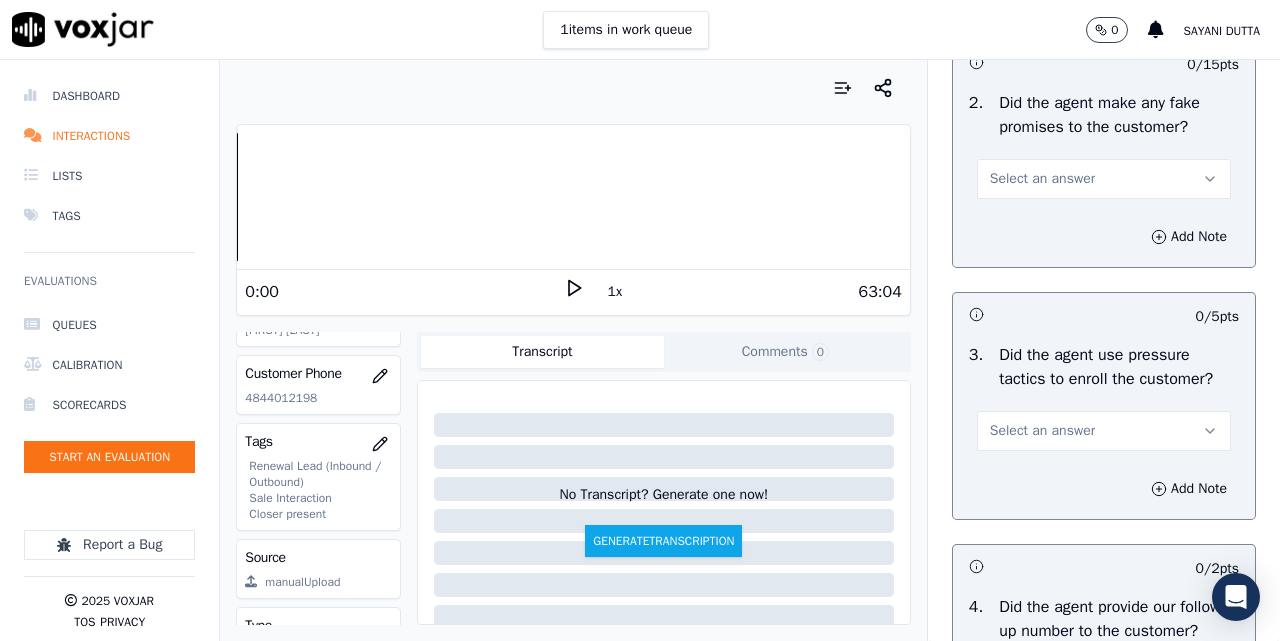 click on "Select an answer" at bounding box center [1104, 179] 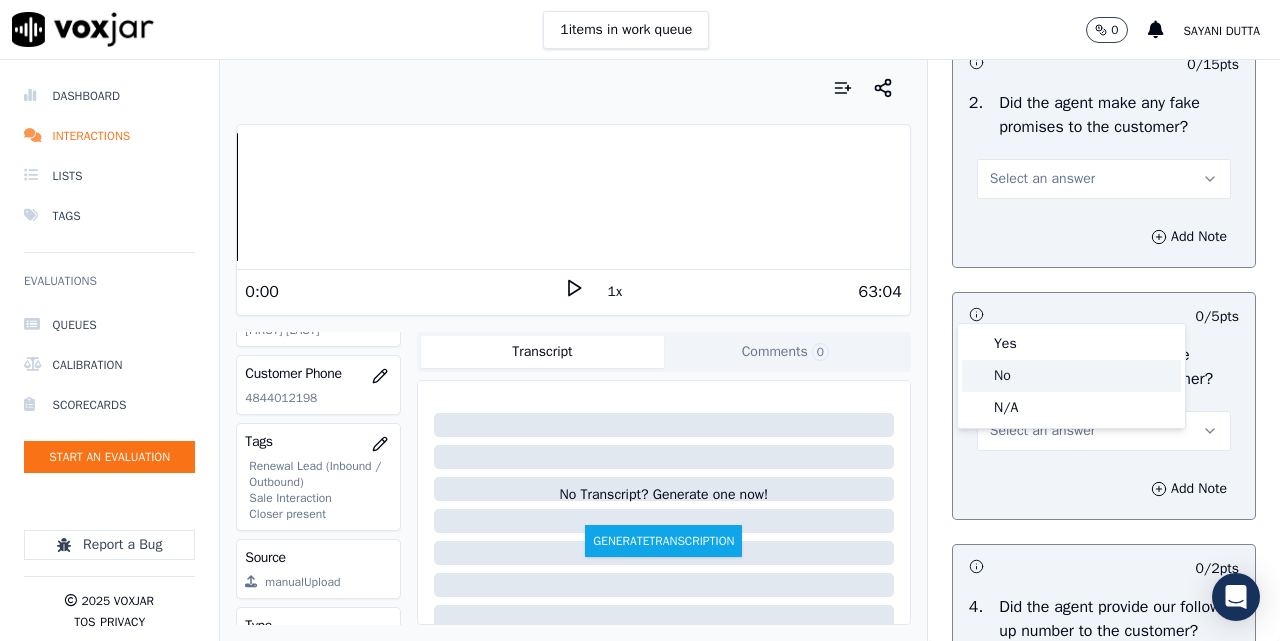 click on "No" 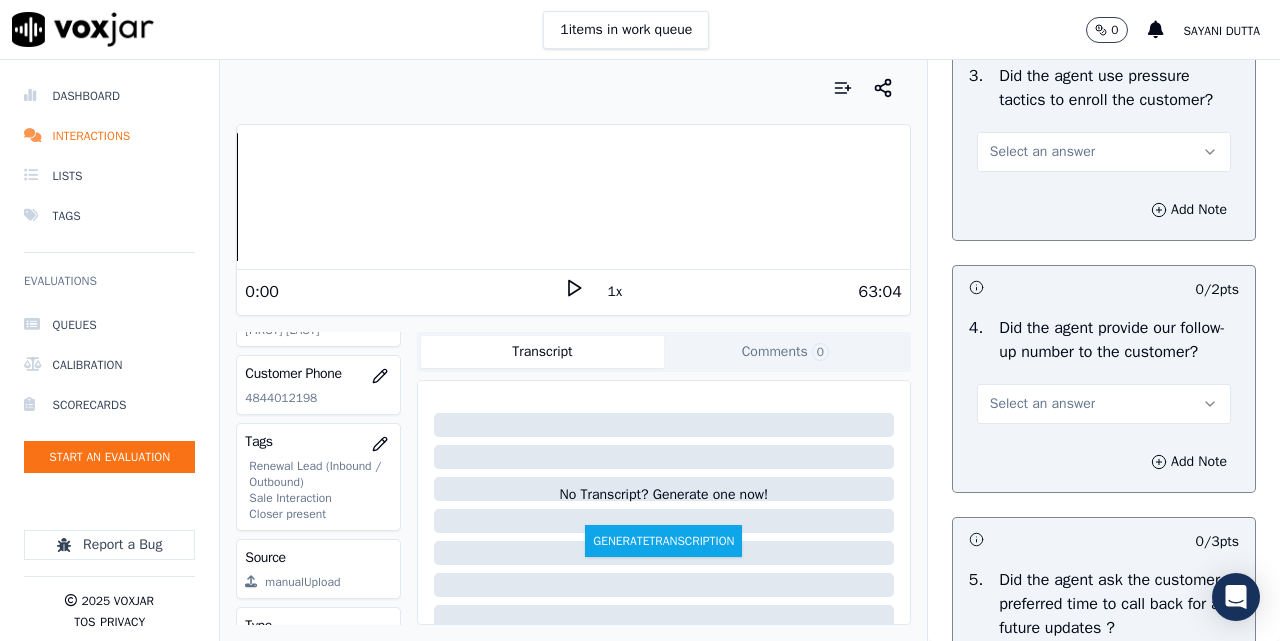 scroll, scrollTop: 4833, scrollLeft: 0, axis: vertical 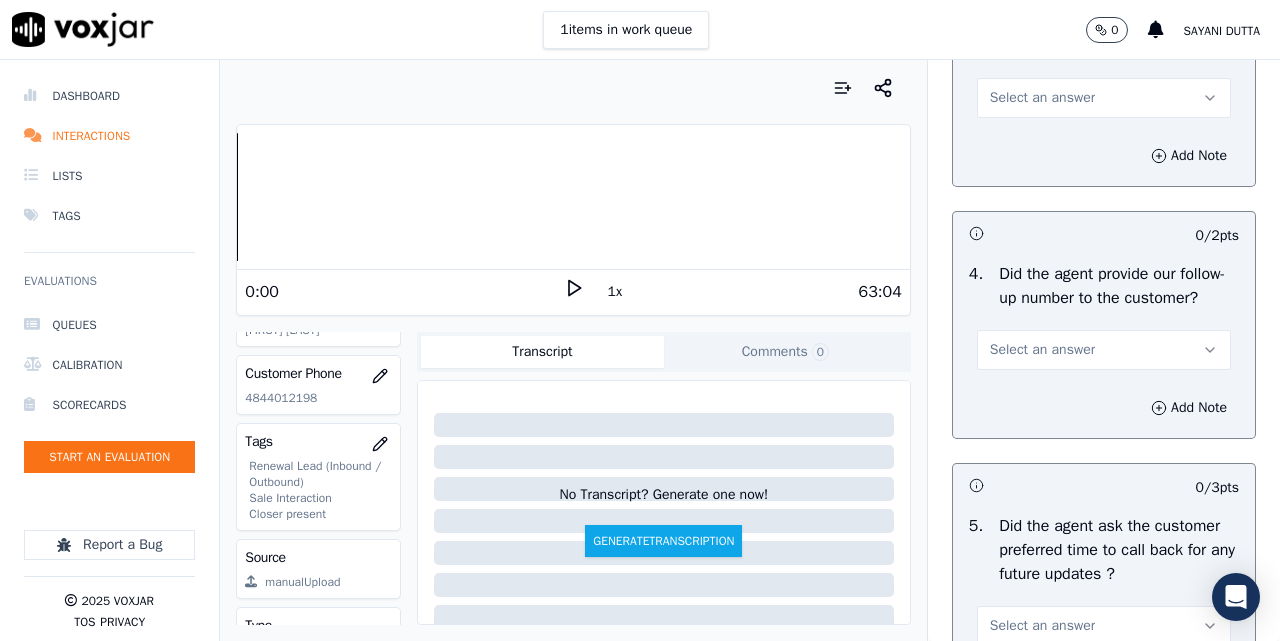 click on "Select an answer" at bounding box center (1042, 98) 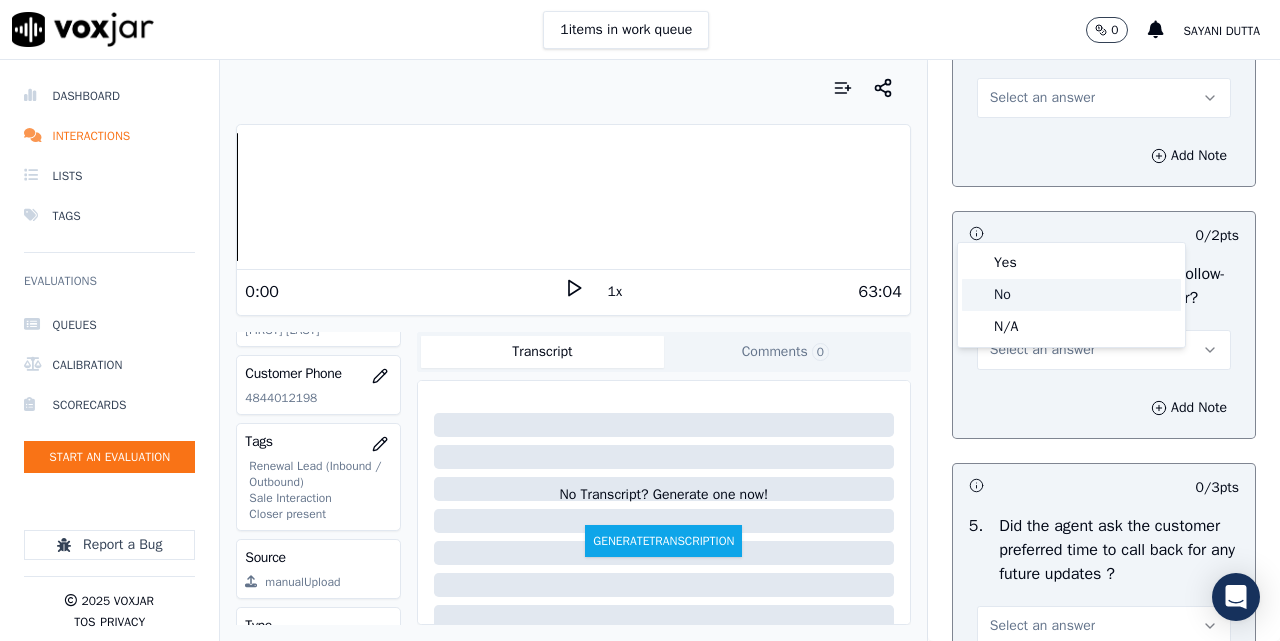 click on "No" 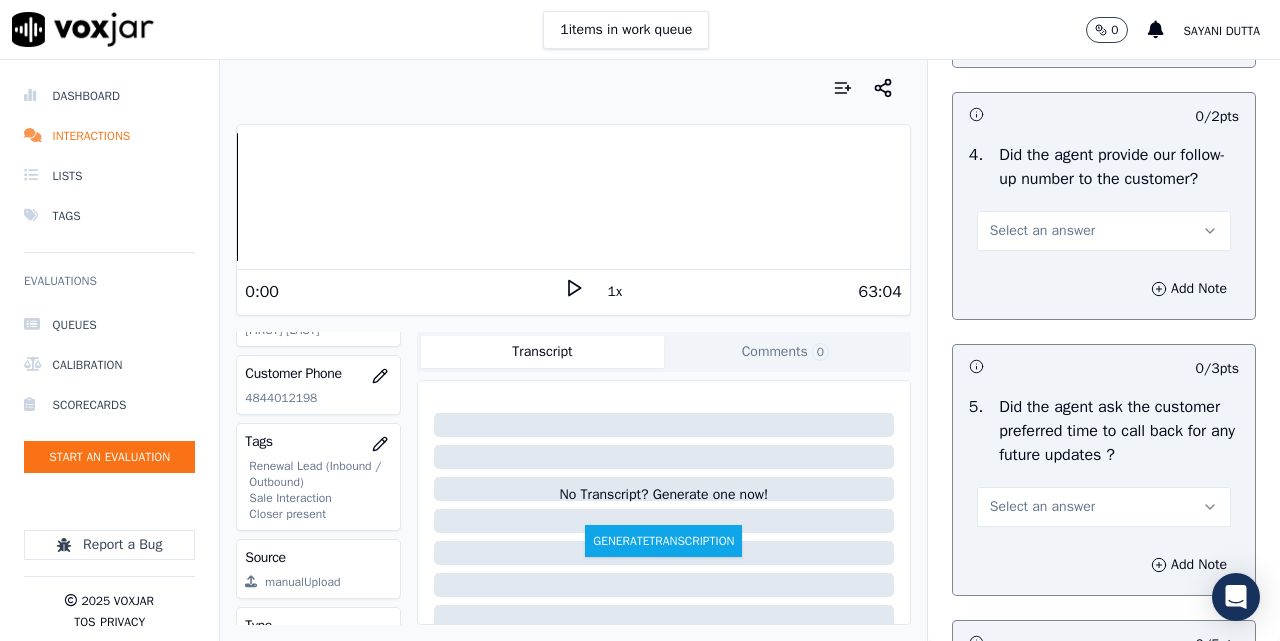 scroll, scrollTop: 5000, scrollLeft: 0, axis: vertical 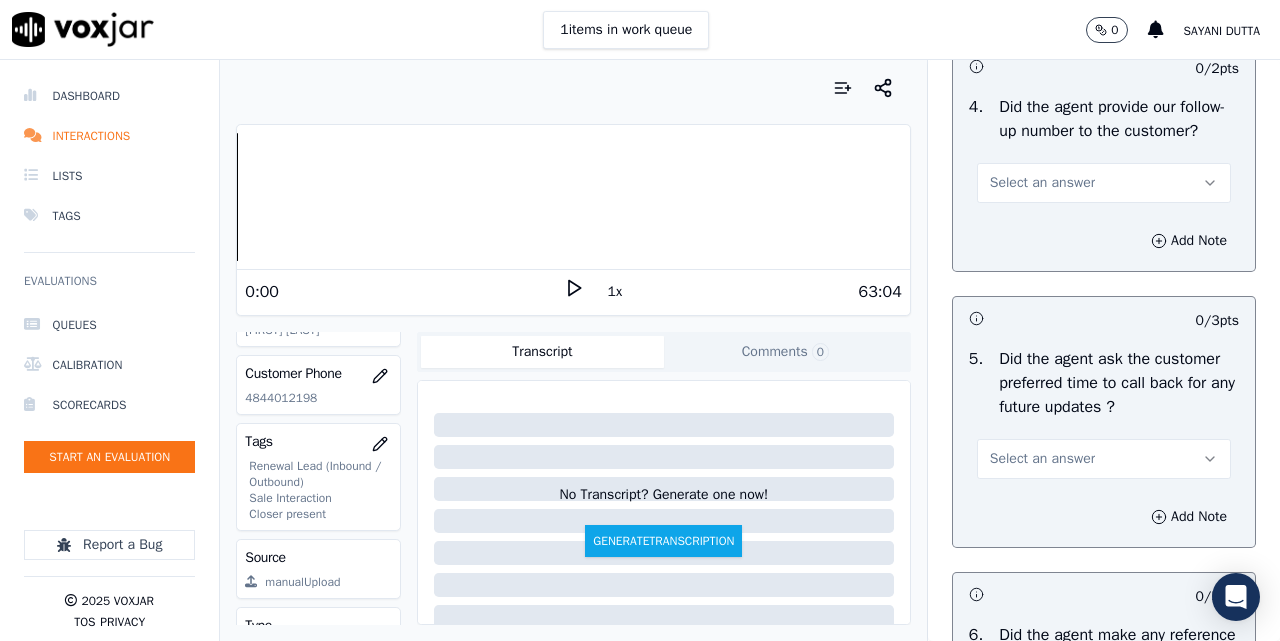 click on "Select an answer" at bounding box center [1042, 183] 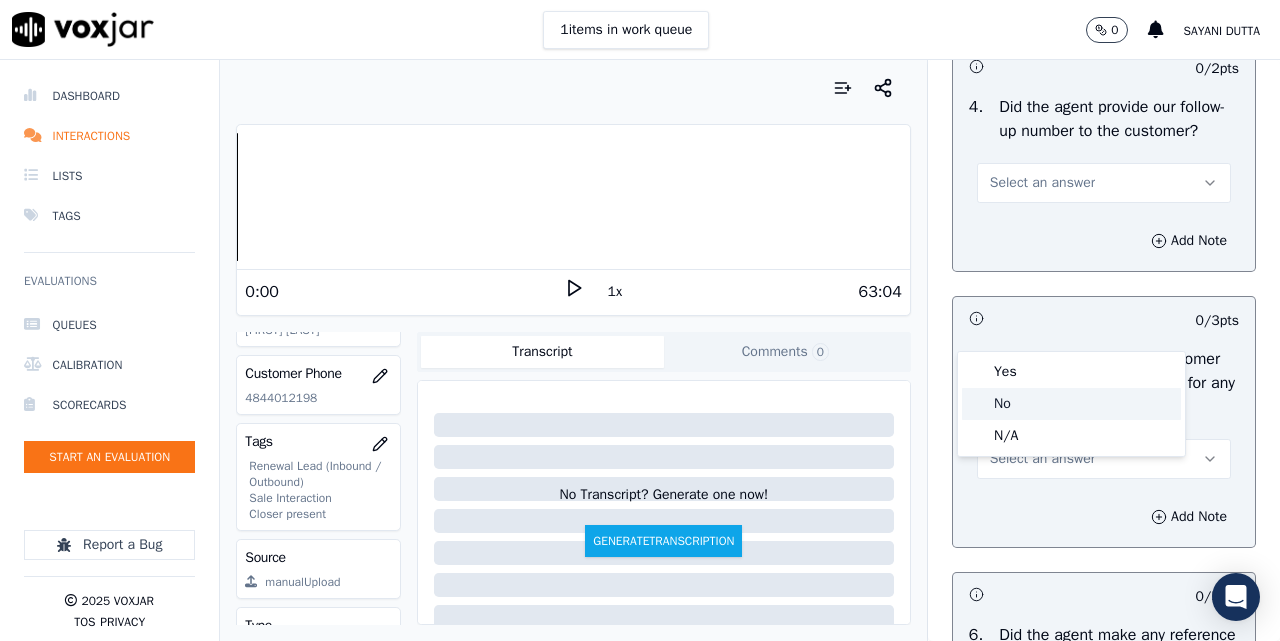 click on "No" 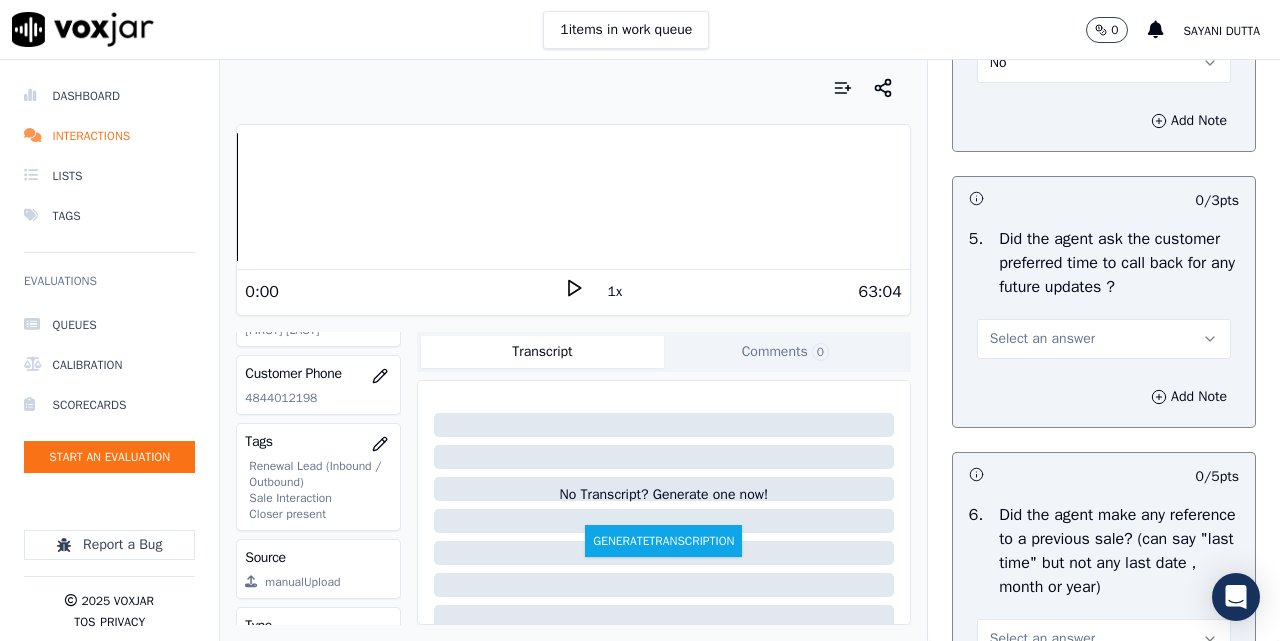 scroll, scrollTop: 5167, scrollLeft: 0, axis: vertical 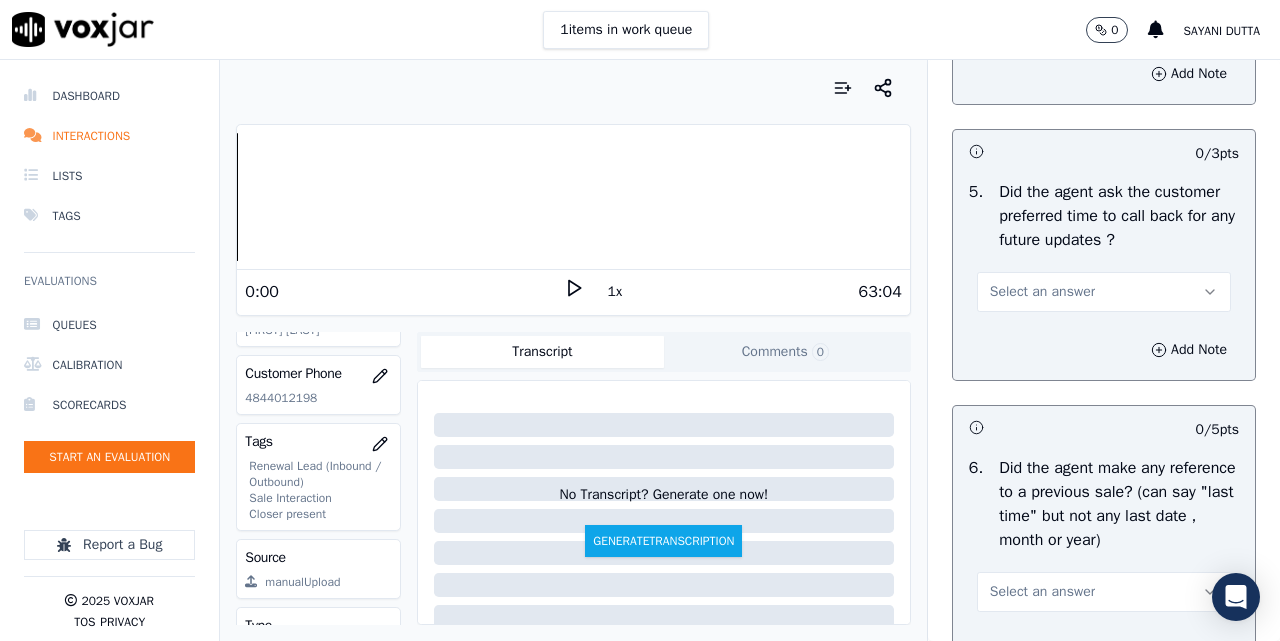 click on "Select an answer" at bounding box center [1042, 292] 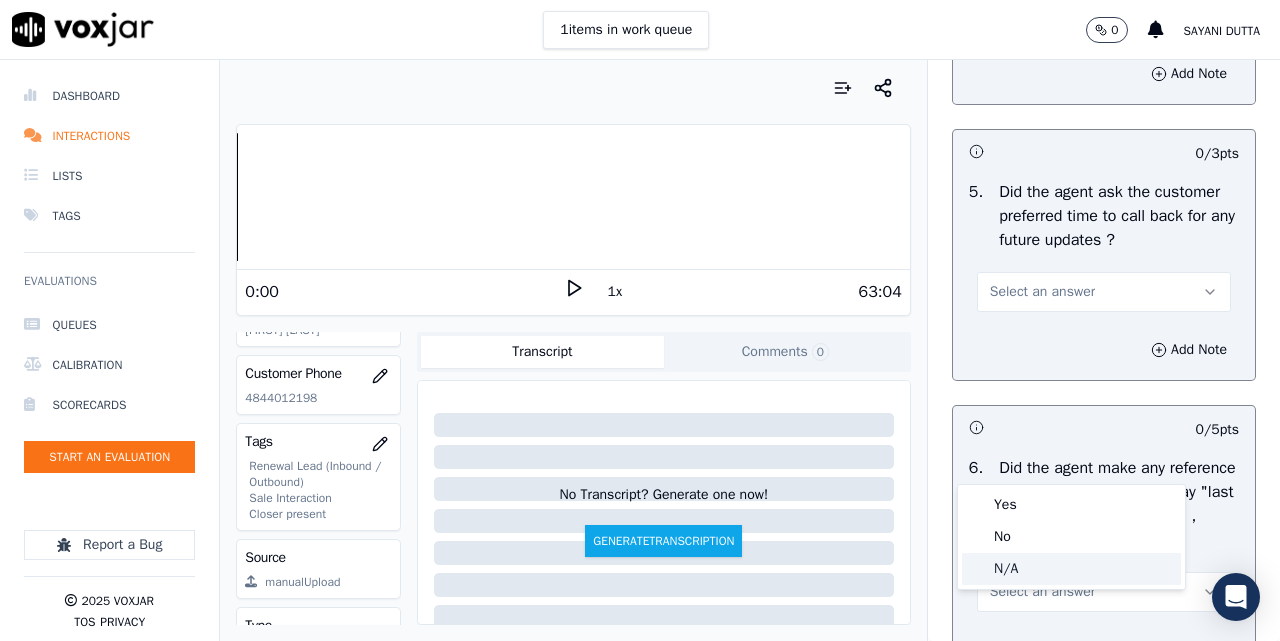 click on "N/A" 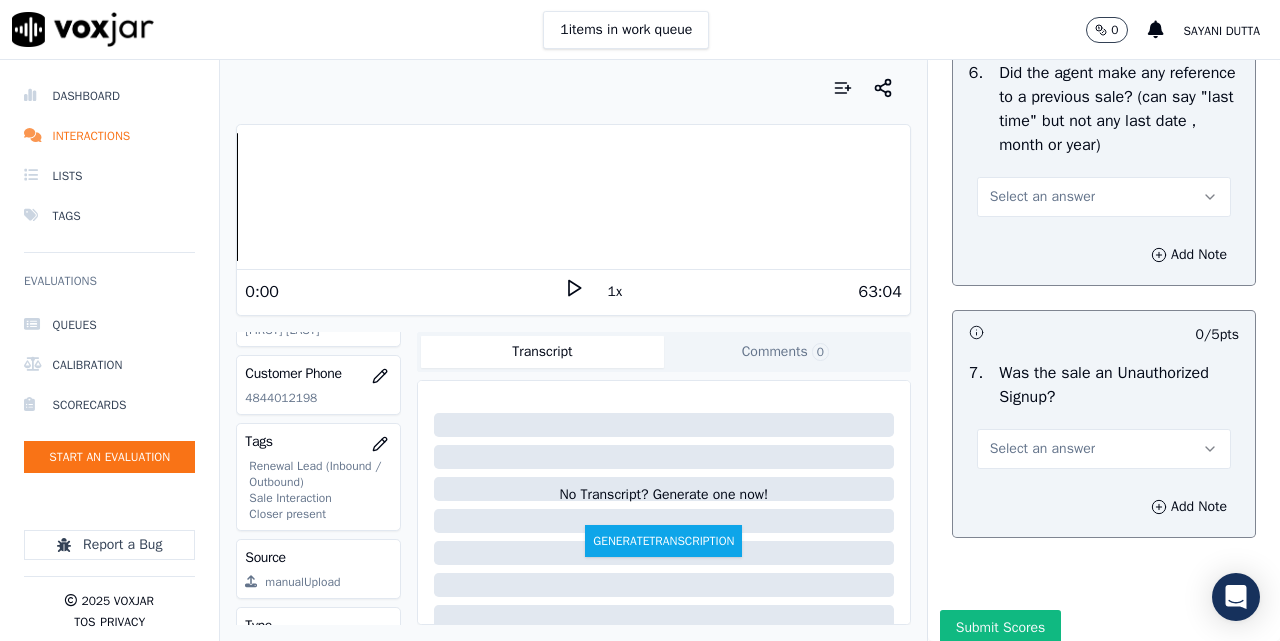 scroll, scrollTop: 5667, scrollLeft: 0, axis: vertical 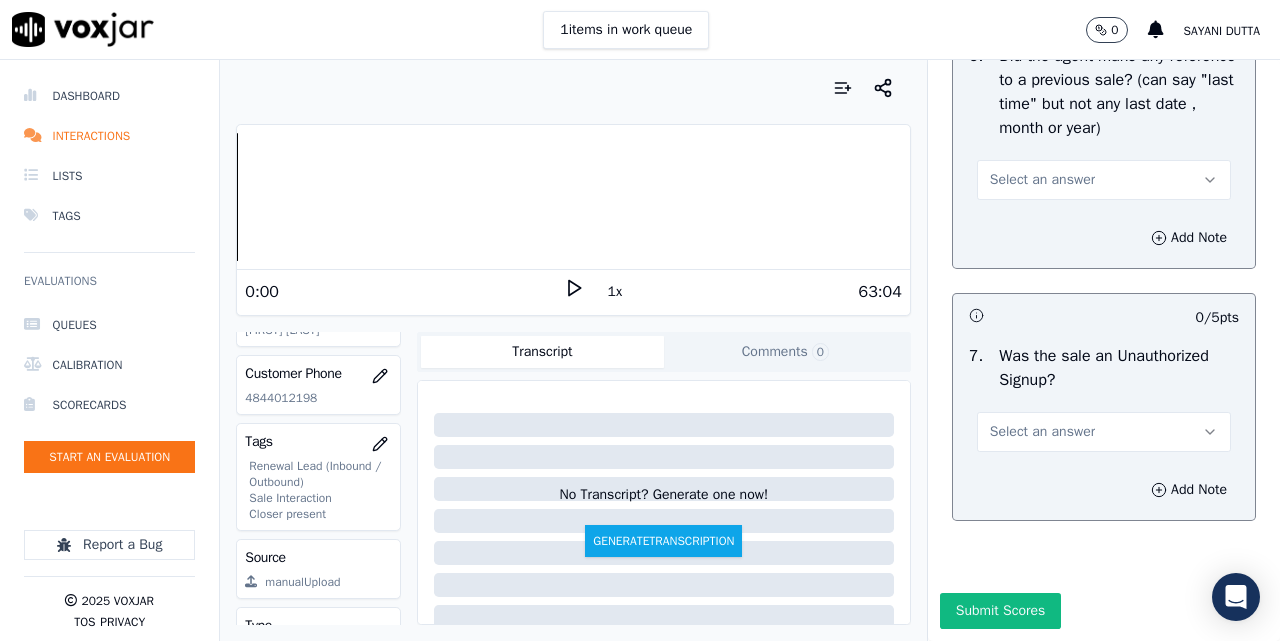 click on "Select an answer" at bounding box center [1042, 432] 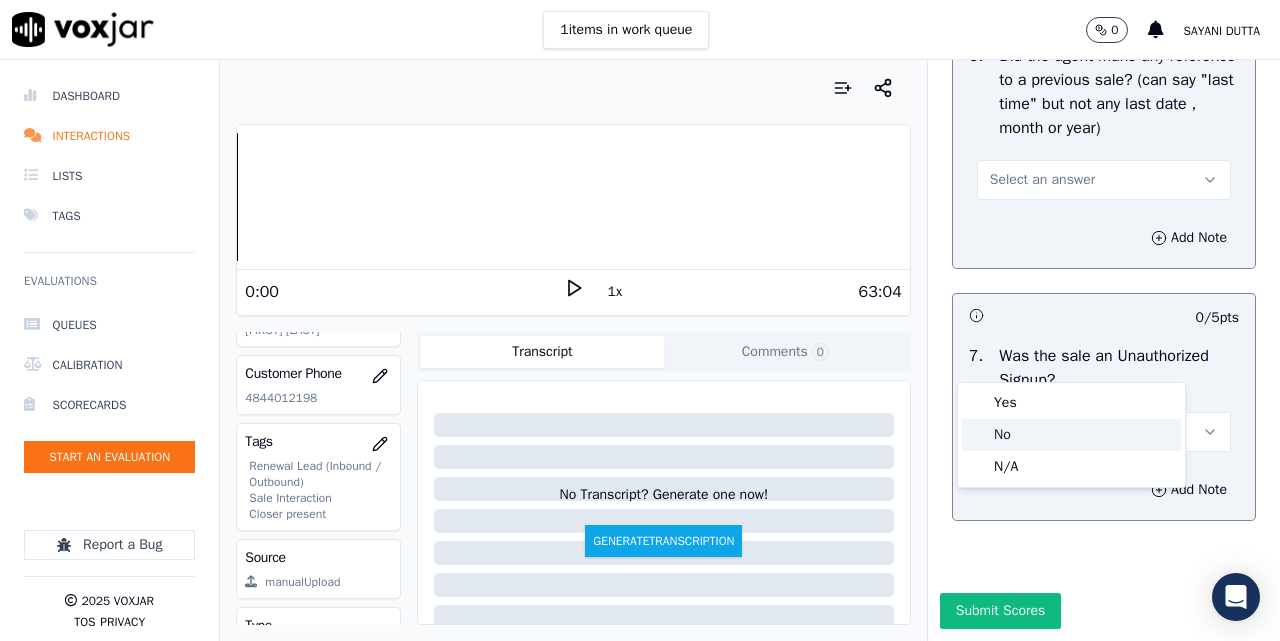 click on "No" 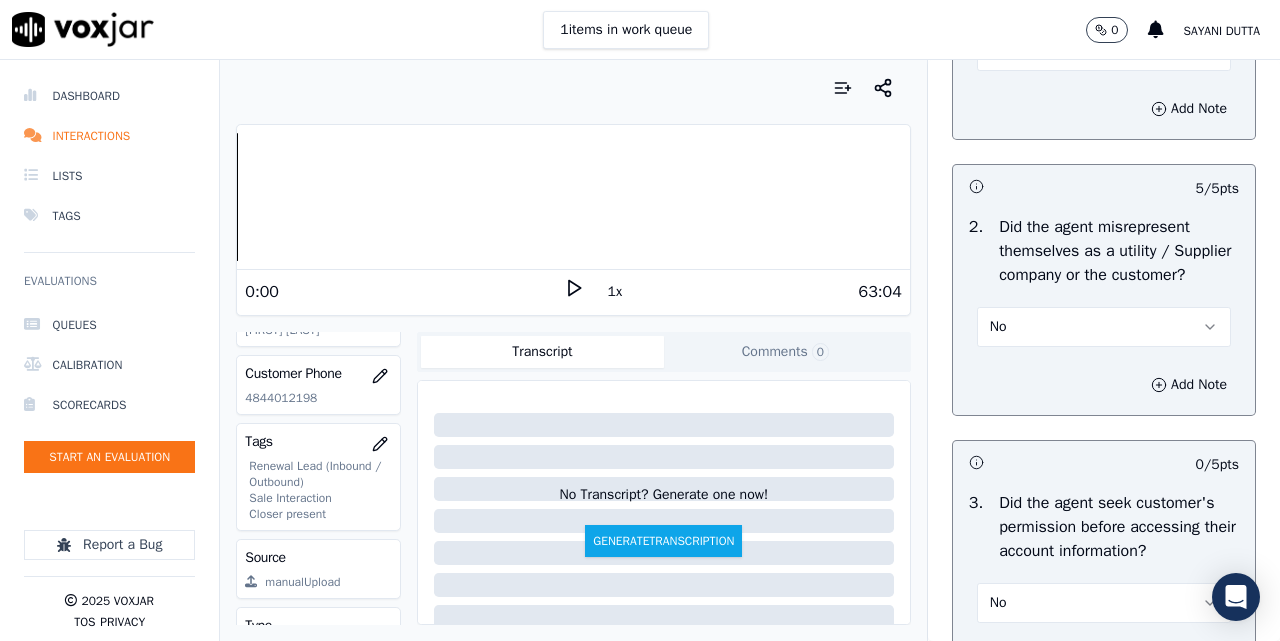 scroll, scrollTop: 1625, scrollLeft: 0, axis: vertical 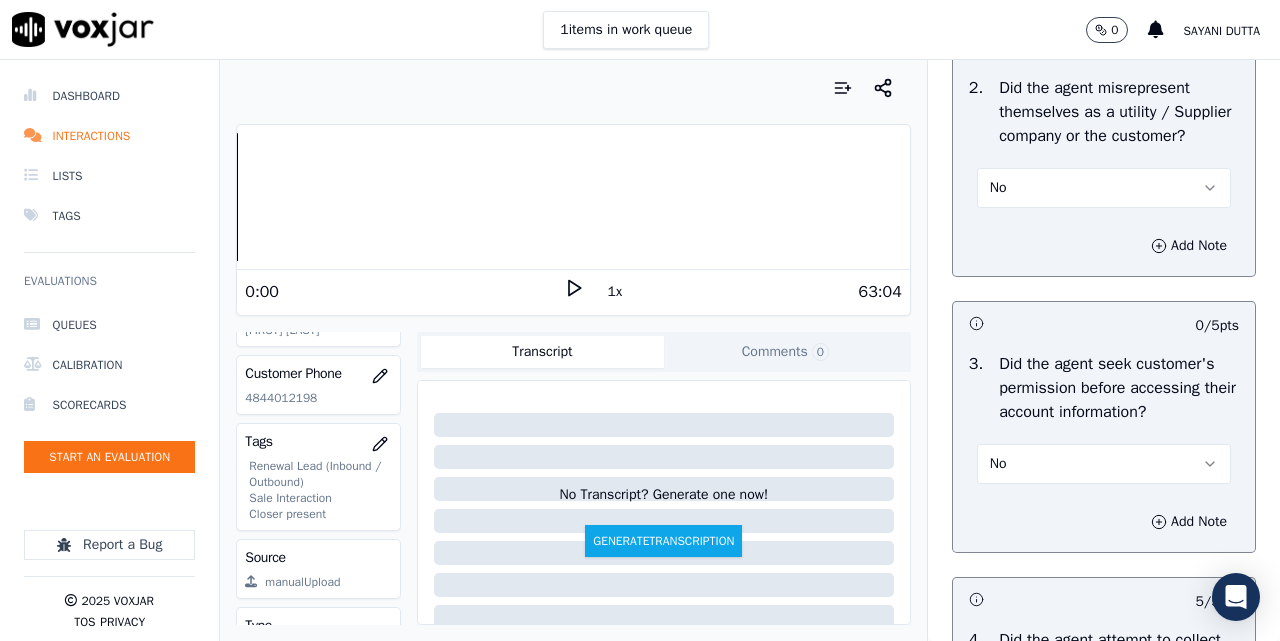 click on "No" at bounding box center (1104, 188) 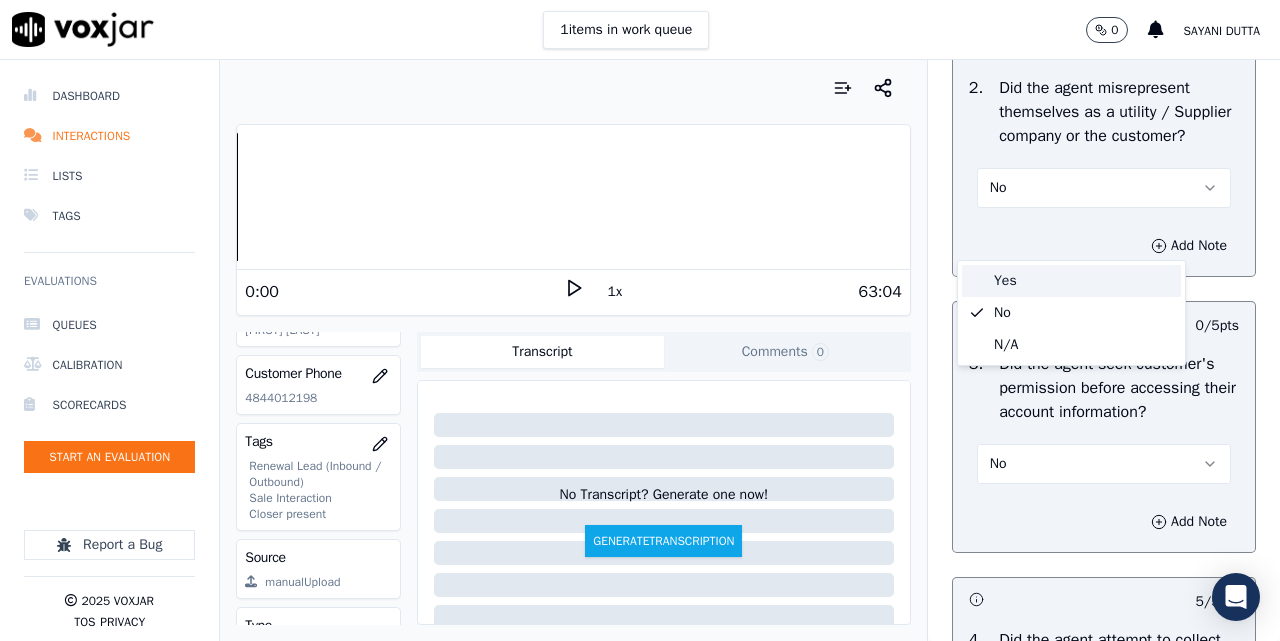 click on "Yes" at bounding box center [1071, 281] 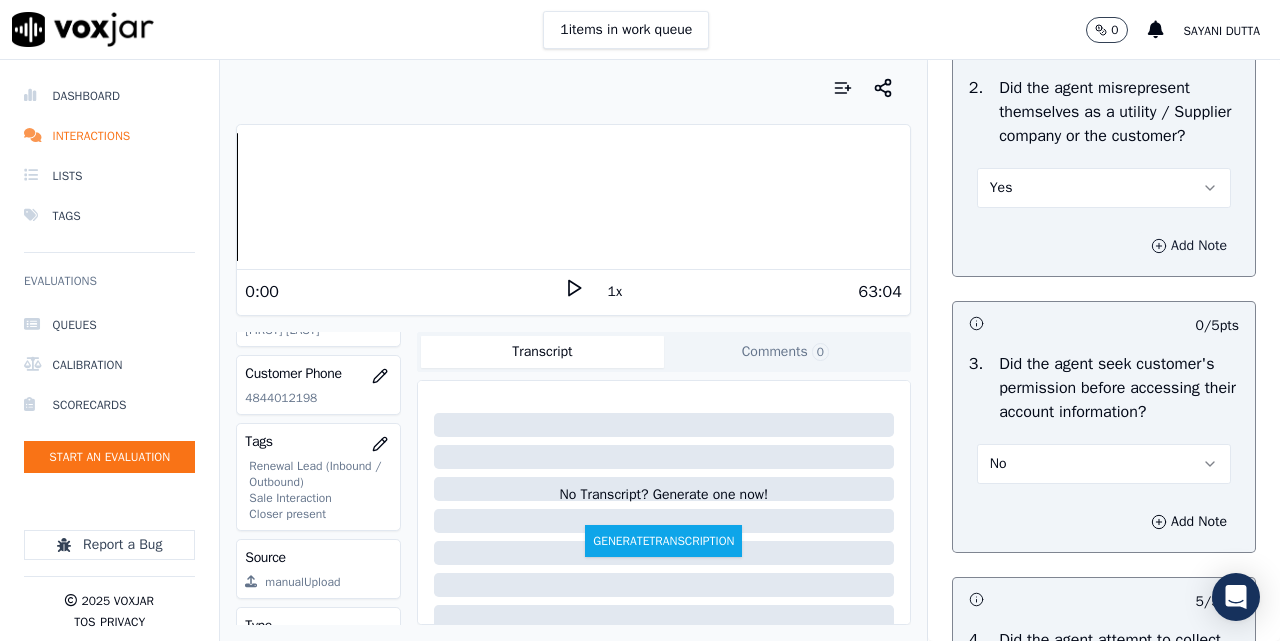 click 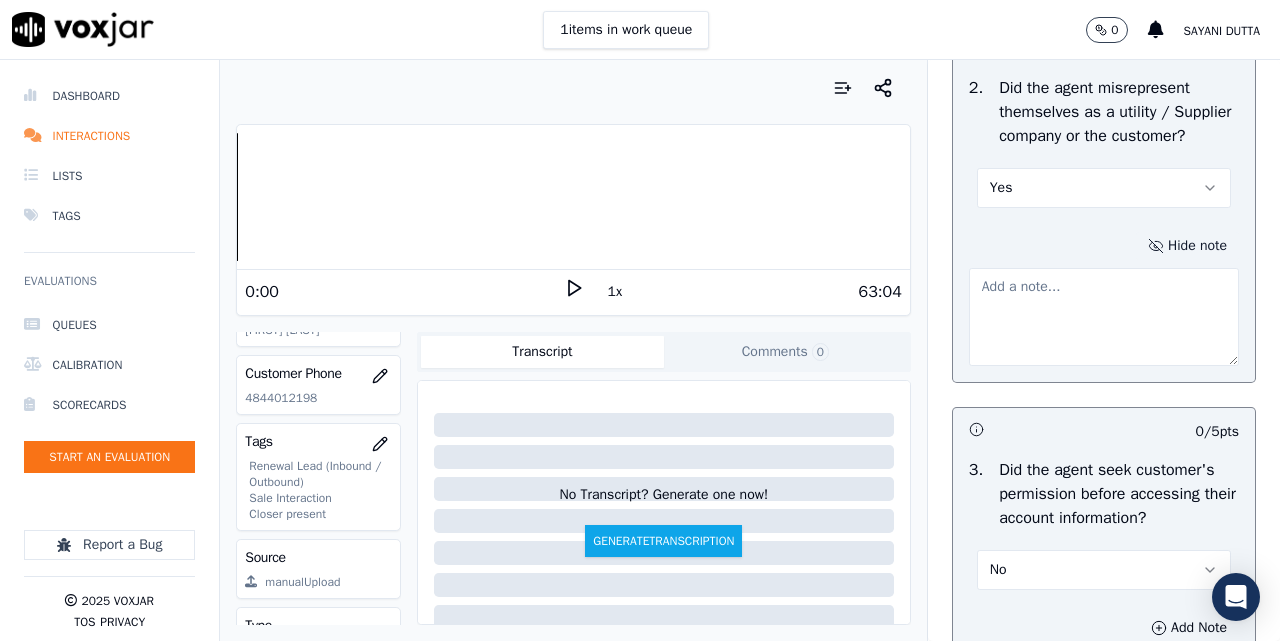click at bounding box center [1104, 317] 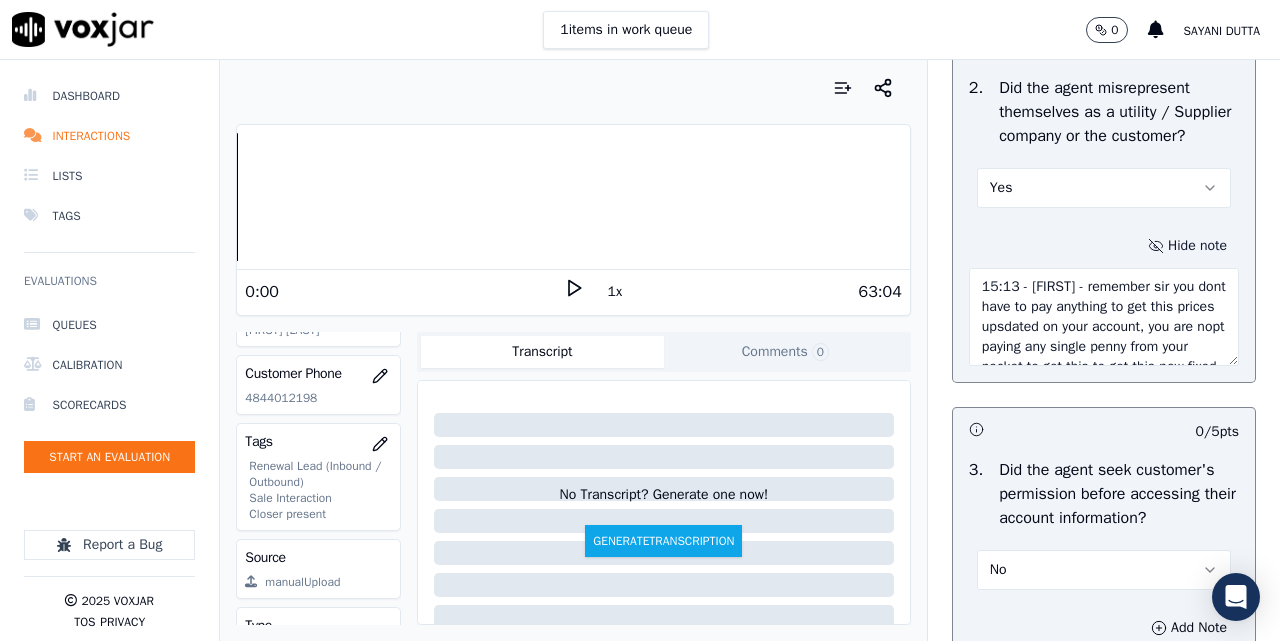 scroll, scrollTop: 131, scrollLeft: 0, axis: vertical 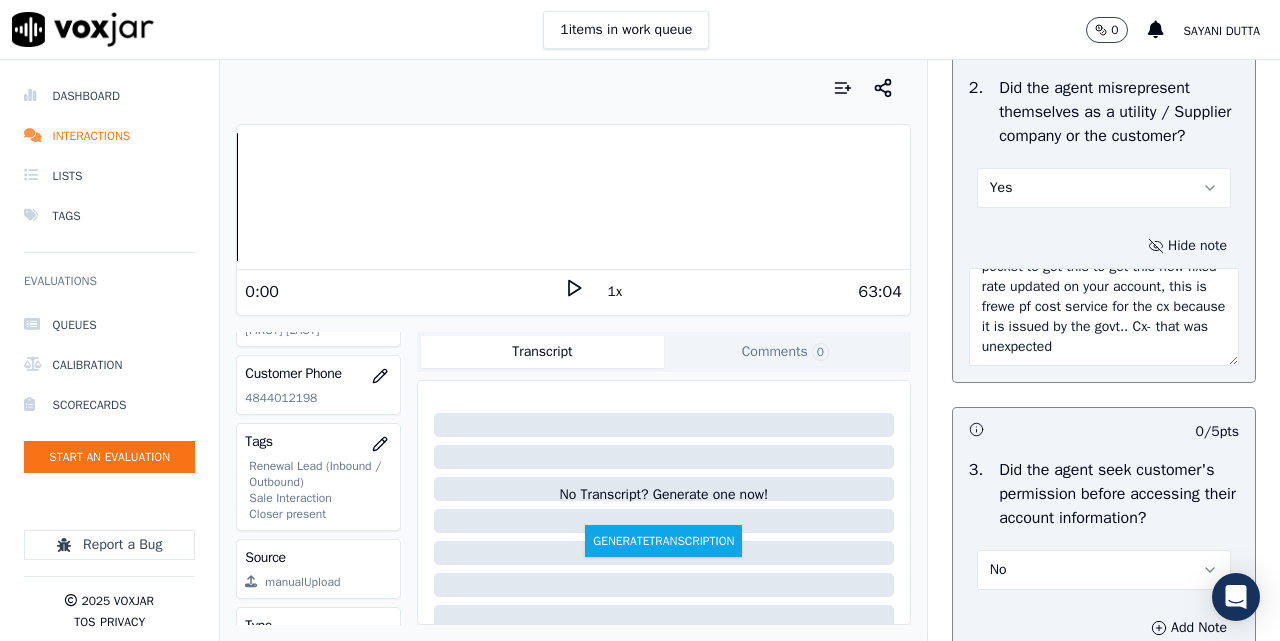 click on "15:13 - [FIRST] - remember sir you dont have to pay anything to get this prices upsdated on your account, you are nopt paying any single penny from your pocket to get this to get this new fixed rate updated on your account, this is frewe pf cost service for the cx because it is issued by the govt.. Cx- that was unexpected" at bounding box center [1104, 317] 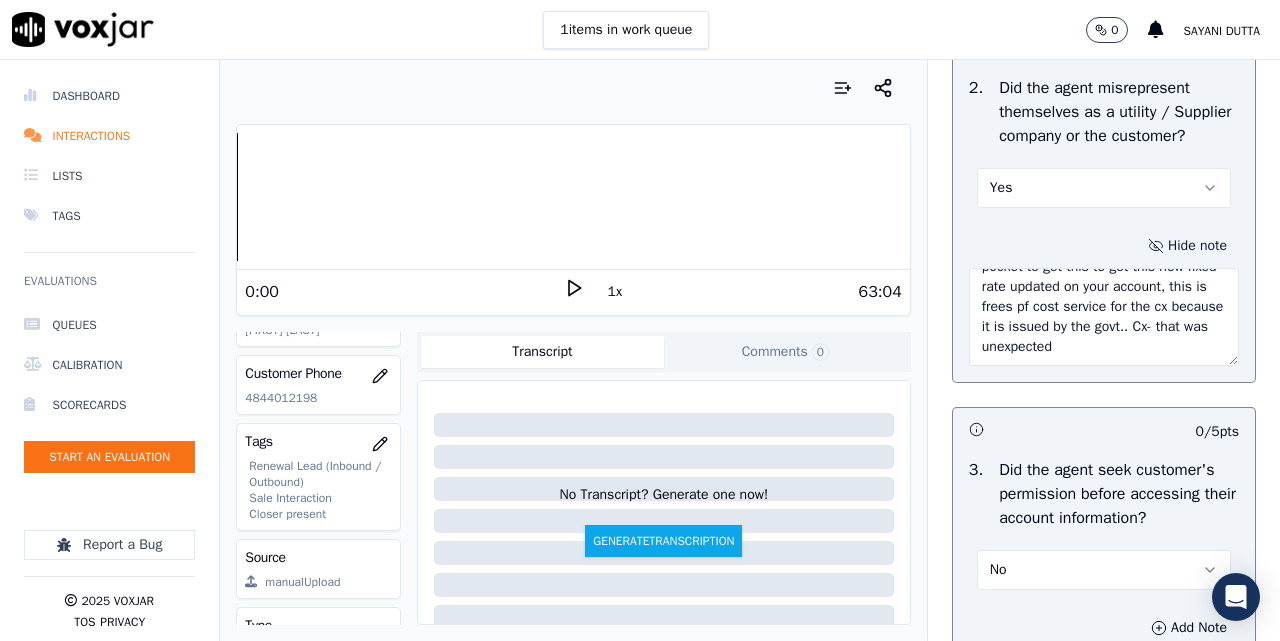 click on "15:13 - [FIRST] - remember sir you dont have to pay anything to get this prices upsdated on your account, you are nopt paying any single penny from your pocket to get this to get this new fixed rate updated on your account, this is frees pf cost service for the cx because it is issued by the govt.. Cx- that was unexpected" at bounding box center (1104, 317) 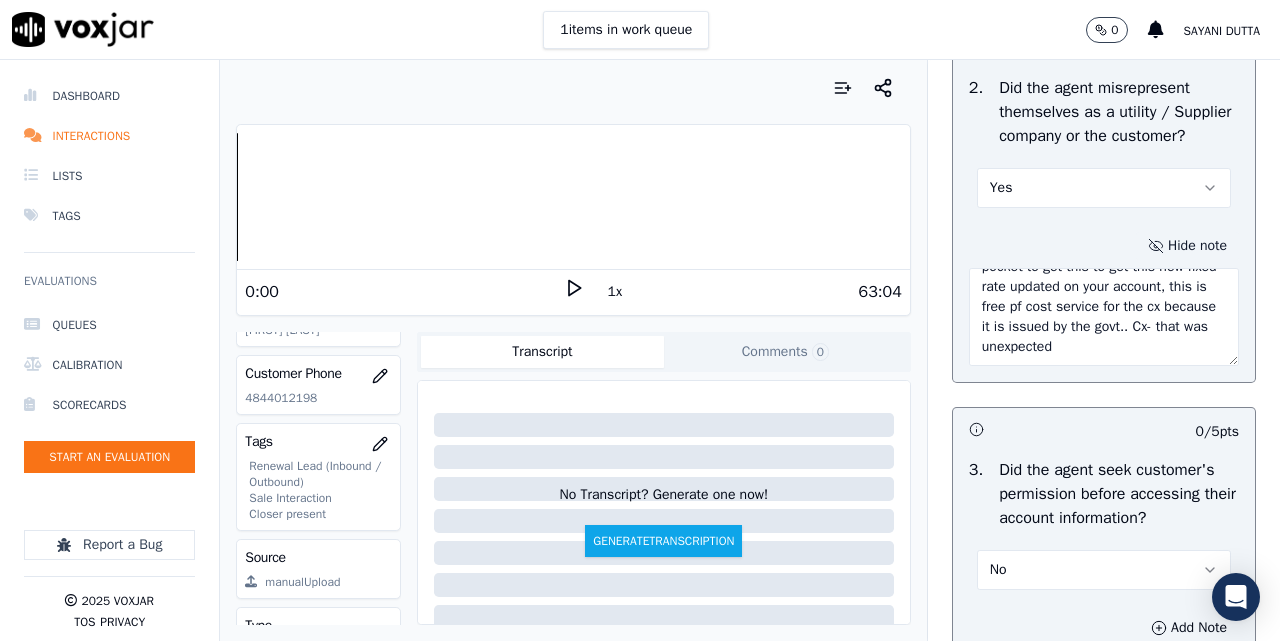 click on "15:13 - [FIRST] - remember sir you dont have to pay anything to get this prices upsdated on your account, you are nopt paying any single penny from your pocket to get this to get this new fixed rate updated on your account, this is free pf cost service for the cx because it is issued by the govt.. Cx- that was unexpected" at bounding box center (1104, 317) 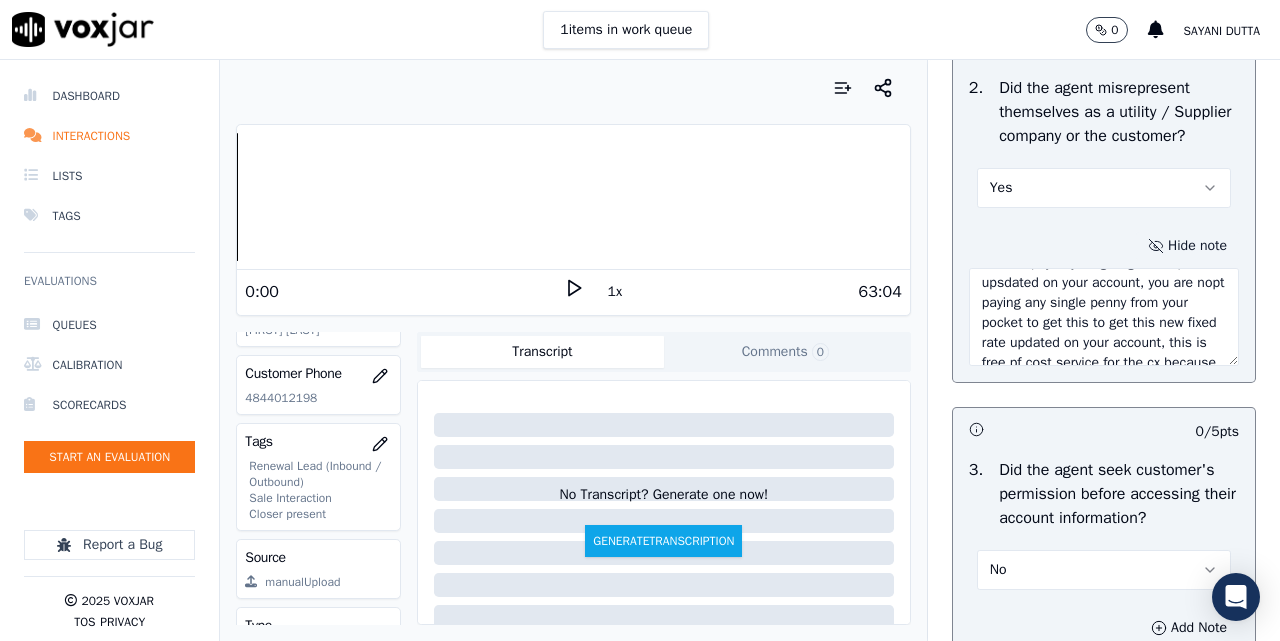 scroll, scrollTop: 0, scrollLeft: 0, axis: both 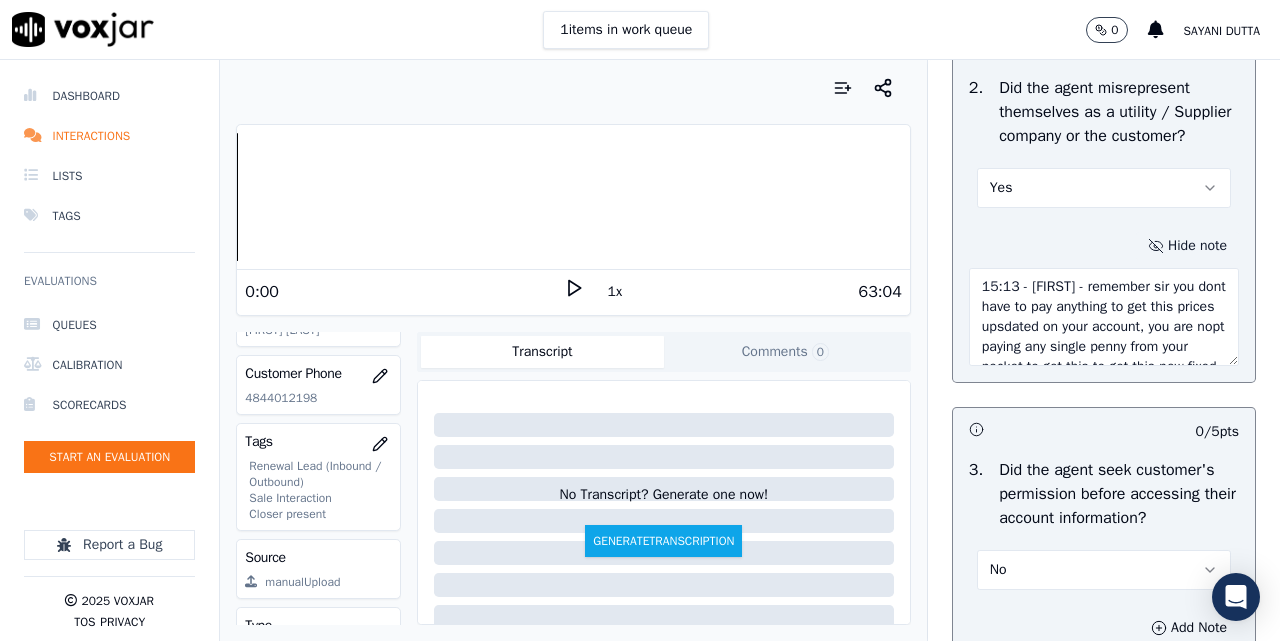 click on "15:13 - [FIRST] - remember sir you dont have to pay anything to get this prices upsdated on your account, you are nopt paying any single penny from your pocket to get this to get this new fixed rate updated on your account, this is free pf cost service for the cx because it is issued by the govt.. Cx- that was unexpected" at bounding box center (1104, 317) 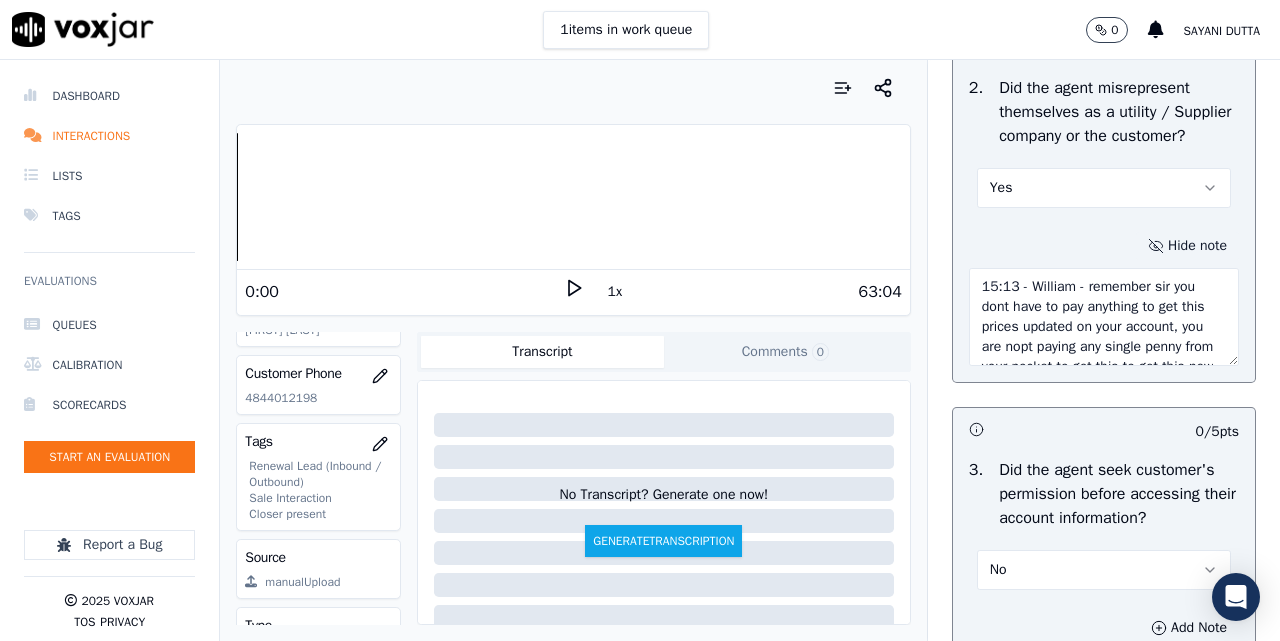 click on "15:13 - William - remember sir you dont have to pay anything to get this prices updated on your account, you are nopt paying any single penny from your pocket to get this to get this new fixed rate updated on your account, this is free pf cost service for the cx because it is issued by the govt.. Cx- that was unexpected" at bounding box center [1104, 317] 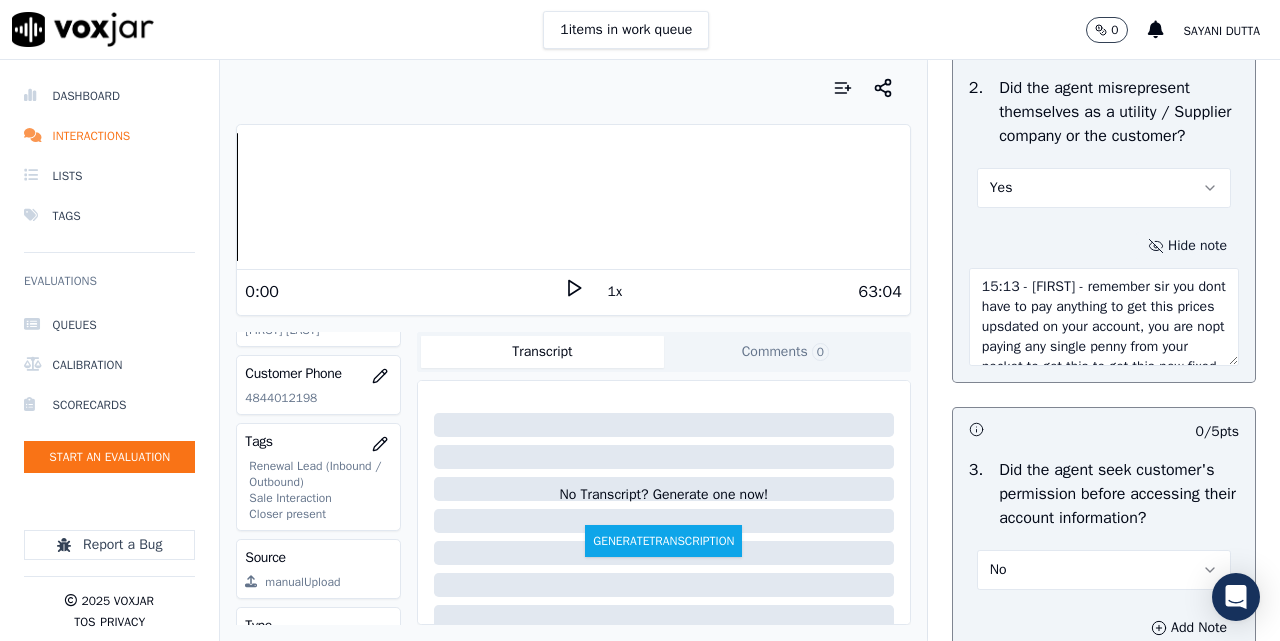 click on "15:13 - [FIRST] - remember sir you dont have to pay anything to get this prices upsdated on your account, you are nopt paying any single penny from your pocket to get this to get this new fixed rate updated on your account, this is free pf cost service for the cx because it is issued by the govt.. Cx- that was unexpected" at bounding box center (1104, 317) 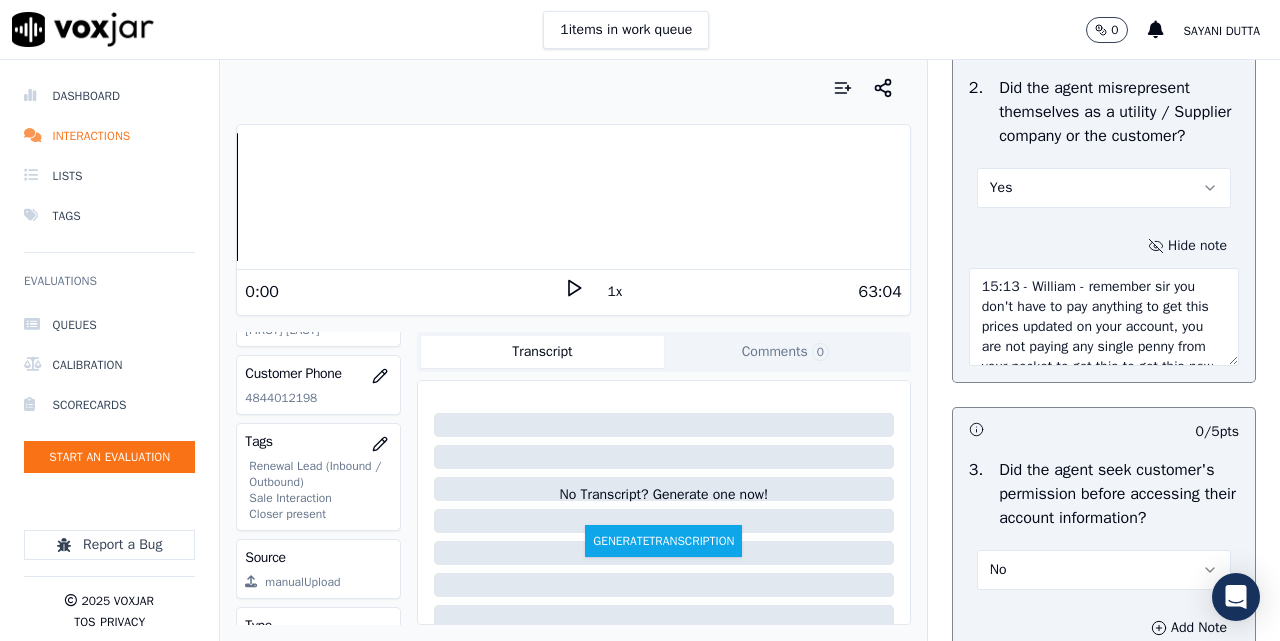 scroll, scrollTop: 1459, scrollLeft: 0, axis: vertical 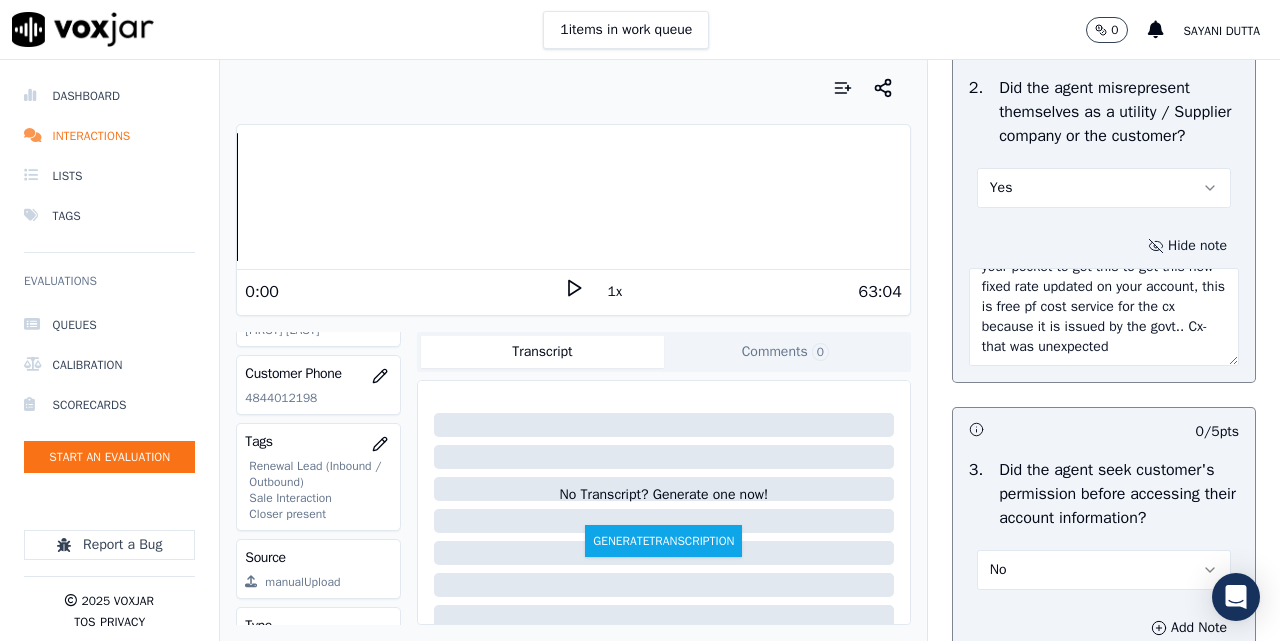 click on "15:13 - William - remember sir you don't have to pay anything to get this prices updated on your account, you are not paying any single penny from your pocket to get this to get this new fixed rate updated on your account, this is free pf cost service for the cx because it is issued by the govt.. Cx- that was unexpected" at bounding box center (1104, 317) 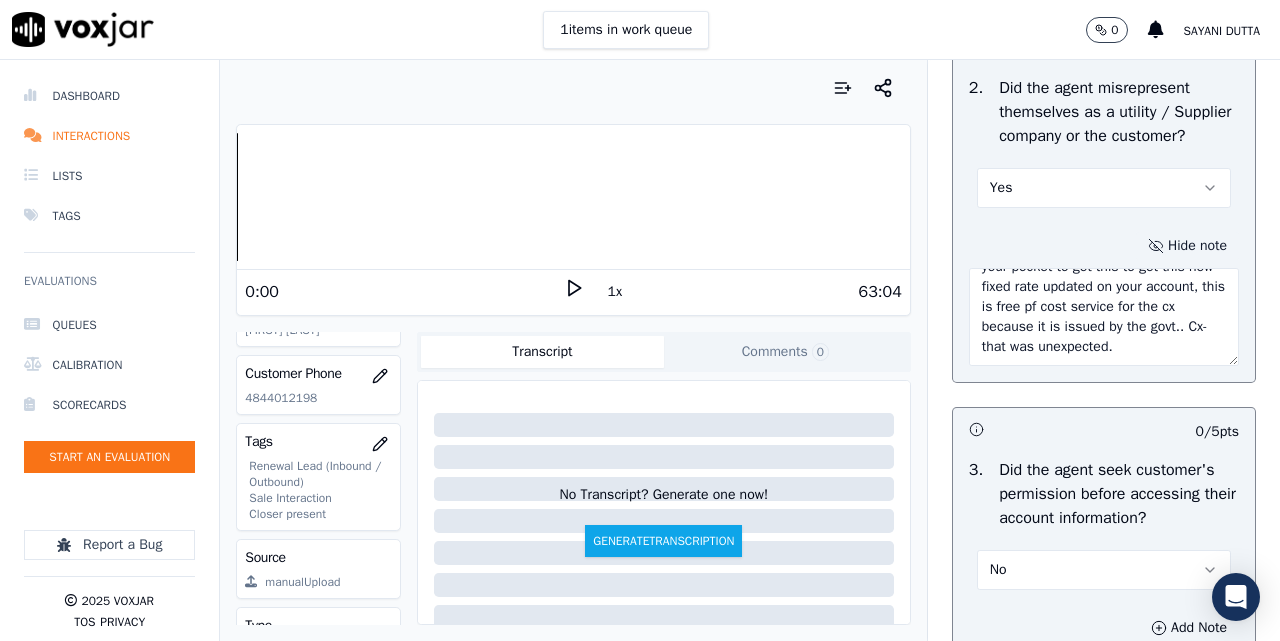 click on "15:13 - William - remember sir you don't have to pay anything to get this prices updated on your account, you are not paying any single penny from your pocket to get this to get this new fixed rate updated on your account, this is free pf cost service for the cx because it is issued by the govt.. Cx- that was unexpected." at bounding box center [1104, 317] 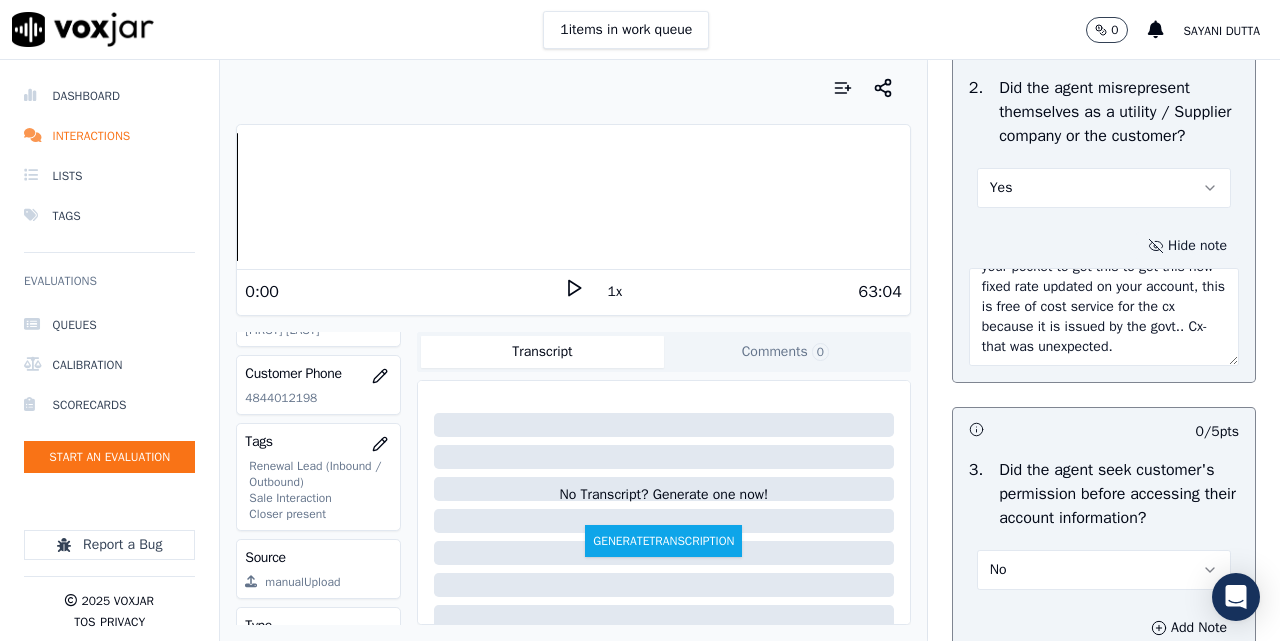 click on "15:13 - [FIRST] - remember sir you don't have to pay anything to get this prices updated on your account, you are not paying any single penny from your pocket to get this to get this new fixed rate updated on your account, this is free of cost service for the cx because it is issued by the govt.. Cx- that was unexpected." at bounding box center [1104, 317] 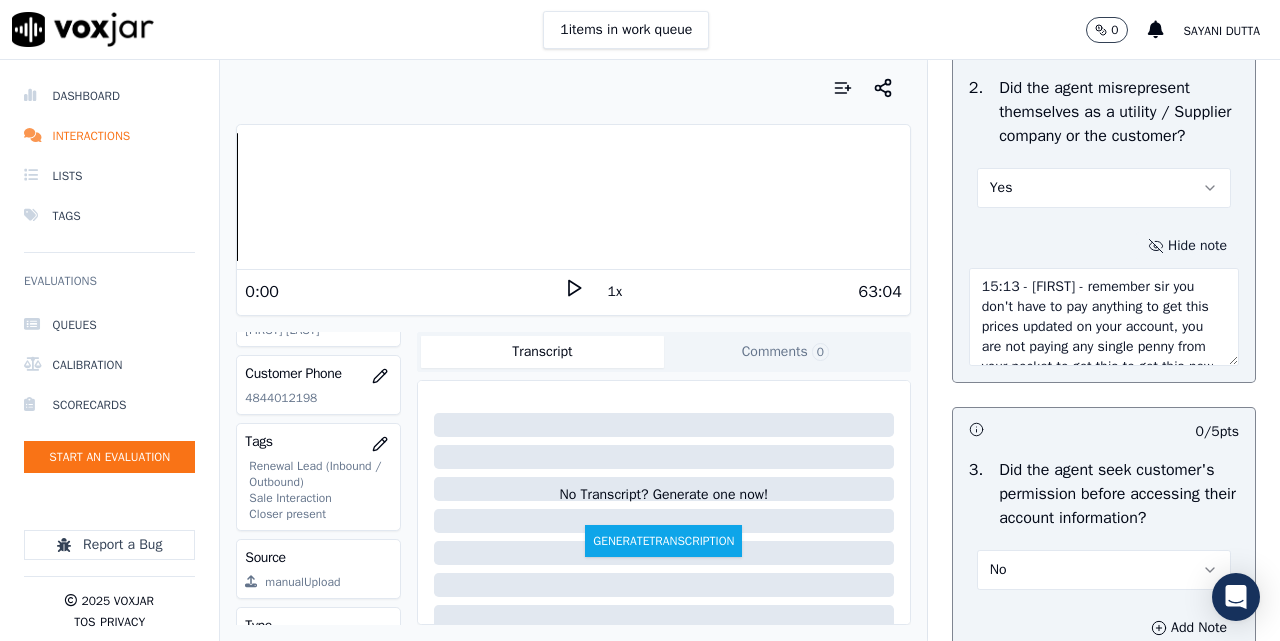scroll, scrollTop: 140, scrollLeft: 0, axis: vertical 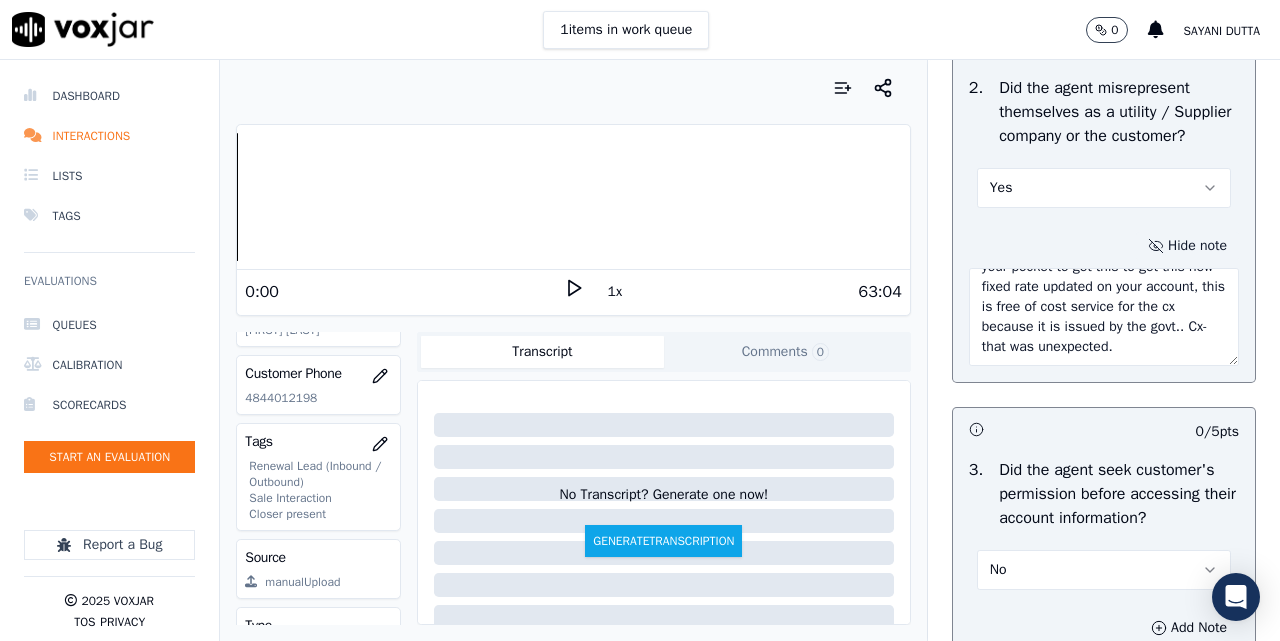 drag, startPoint x: 962, startPoint y: 331, endPoint x: 1061, endPoint y: 423, distance: 135.14807 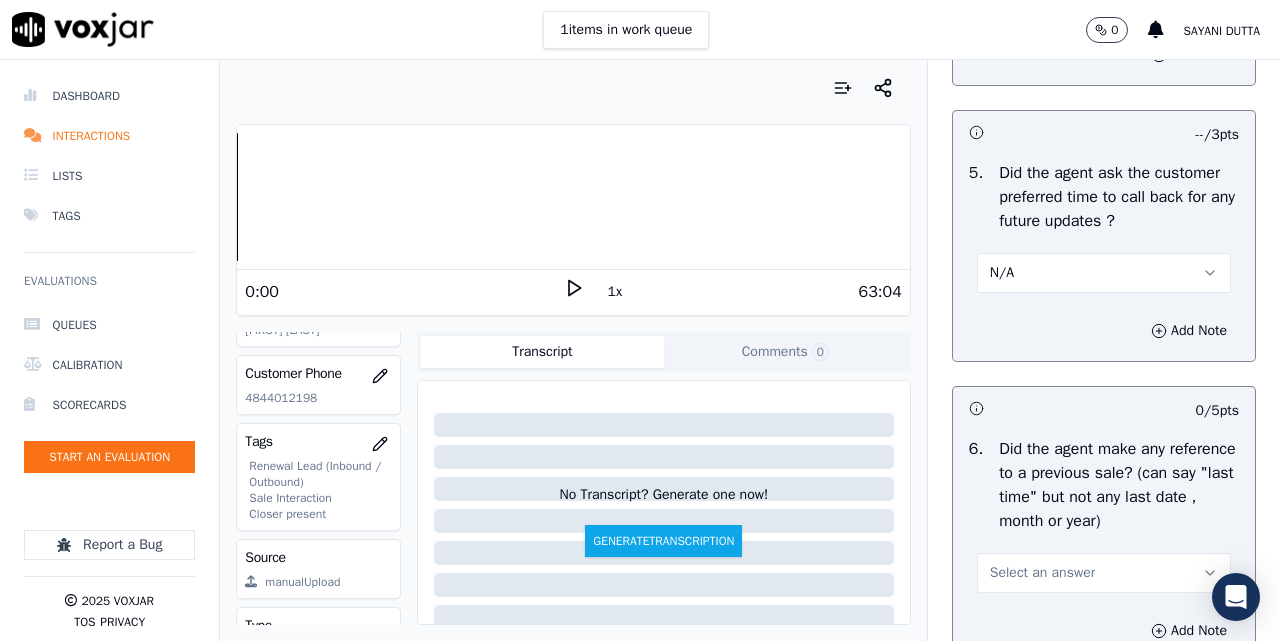scroll, scrollTop: 5898, scrollLeft: 0, axis: vertical 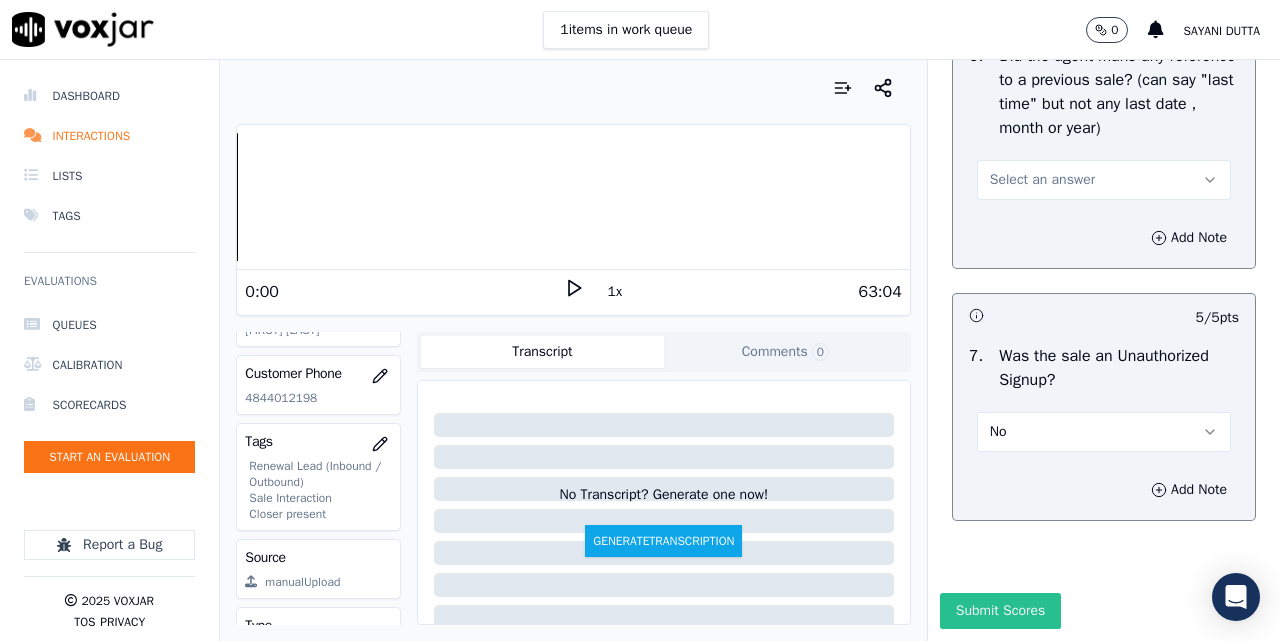 type on "15:13 - [FIRST] - remember sir you don't have to pay anything to get this prices updated on your account, you are not paying any single penny from your pocket to get this to get this new fixed rate updated on your account, this is free of cost service for the cx because it is issued by the govt.. Cx- that was unexpected." 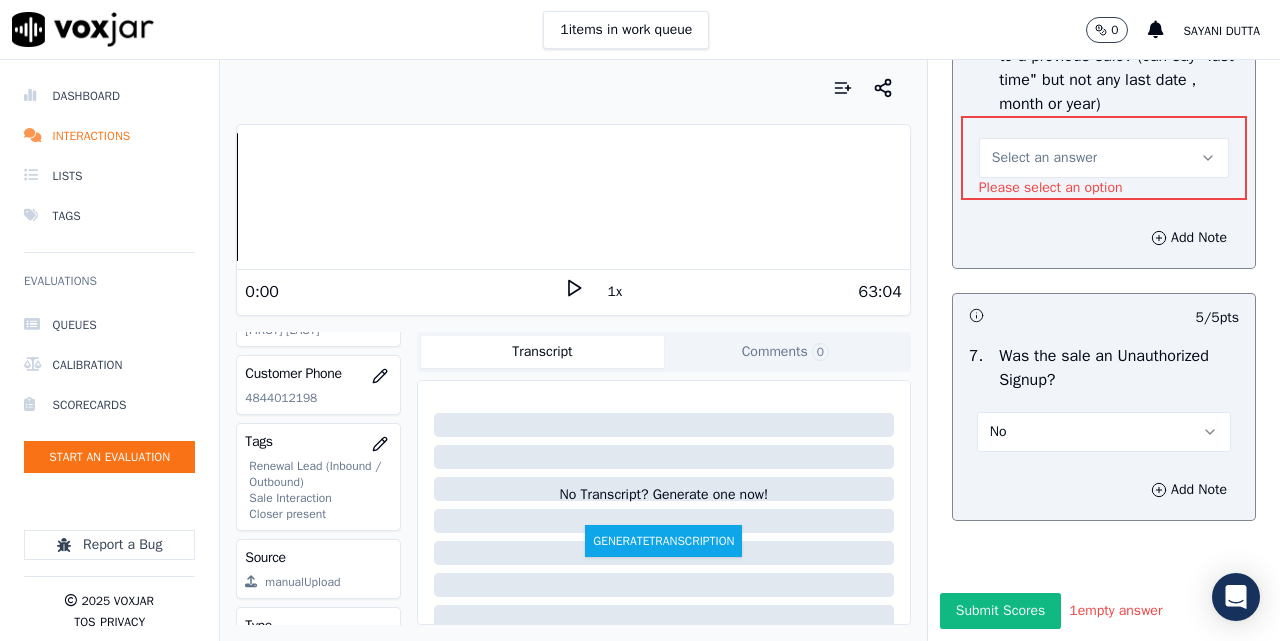 click on "Select an answer" at bounding box center [1044, 158] 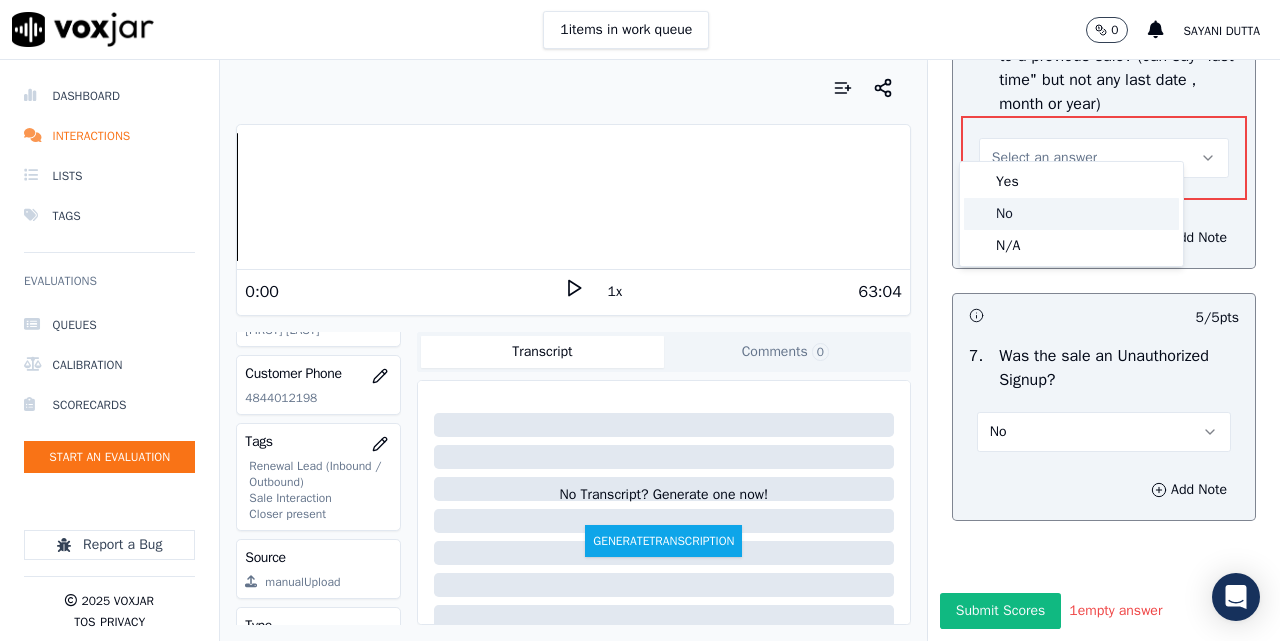 click on "No" 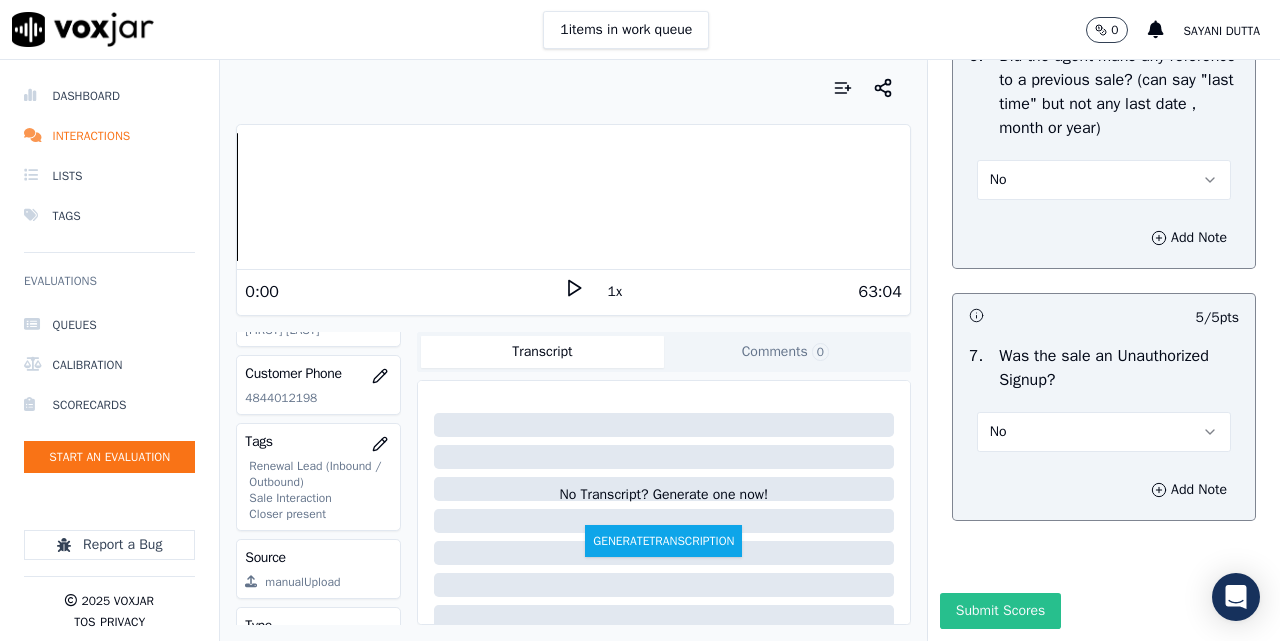 click on "Submit Scores" at bounding box center [1000, 611] 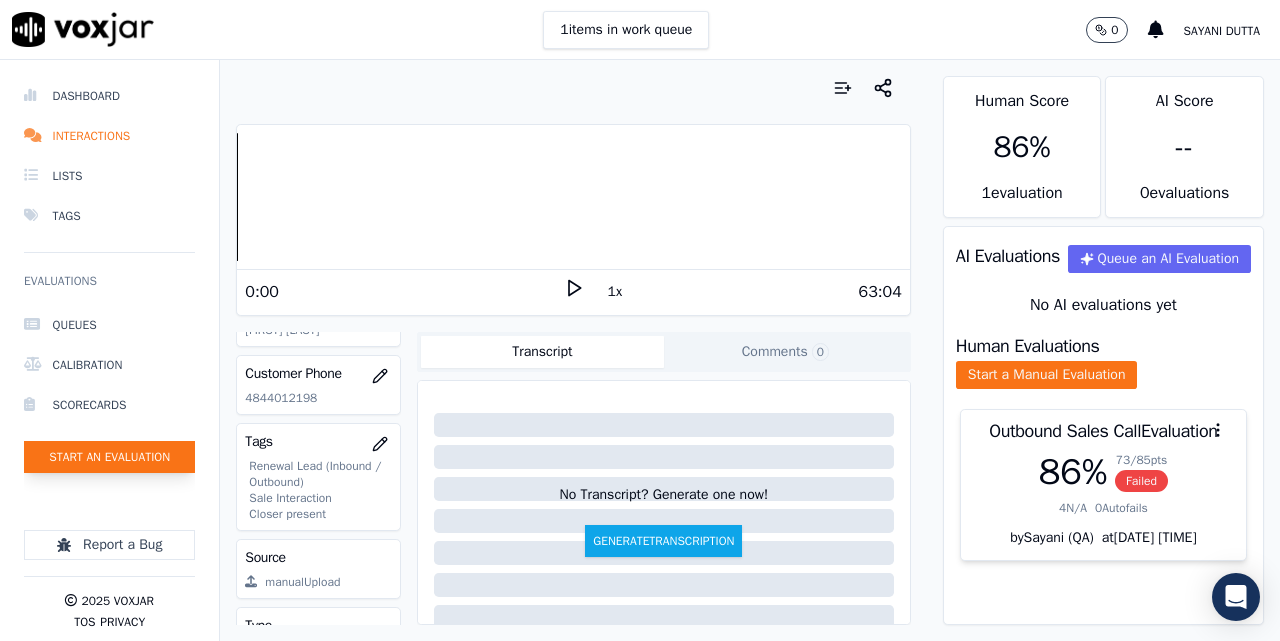 click on "Start an Evaluation" 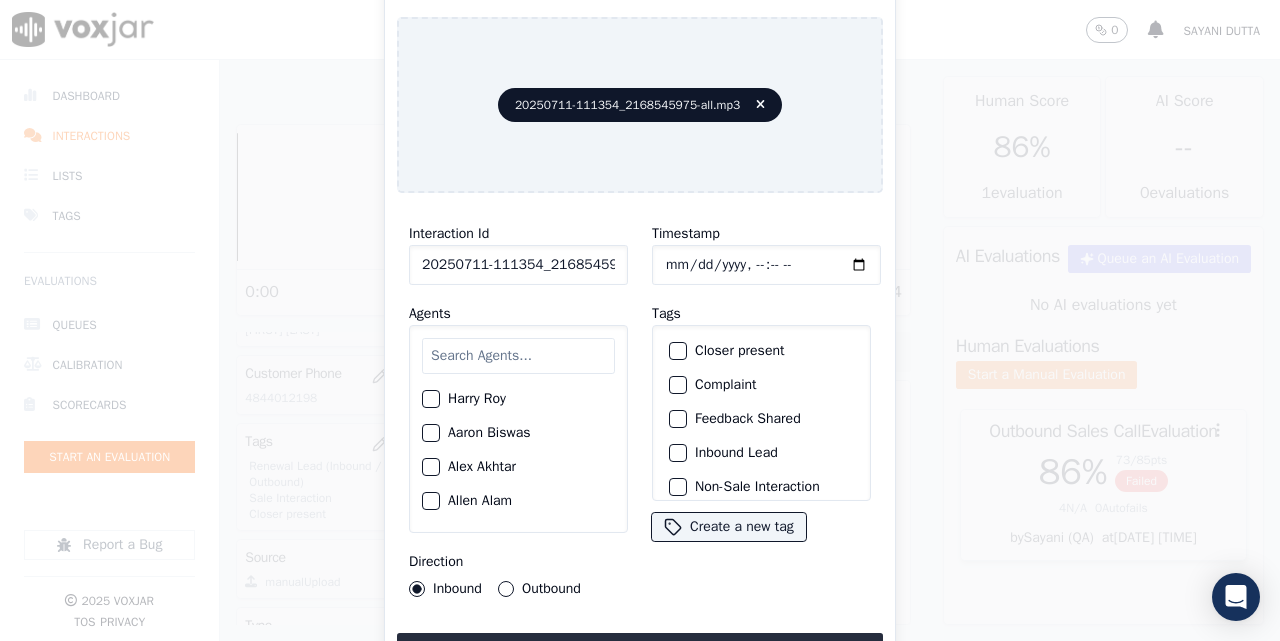 click on "20250711-111354_2168545975-all.mp3" 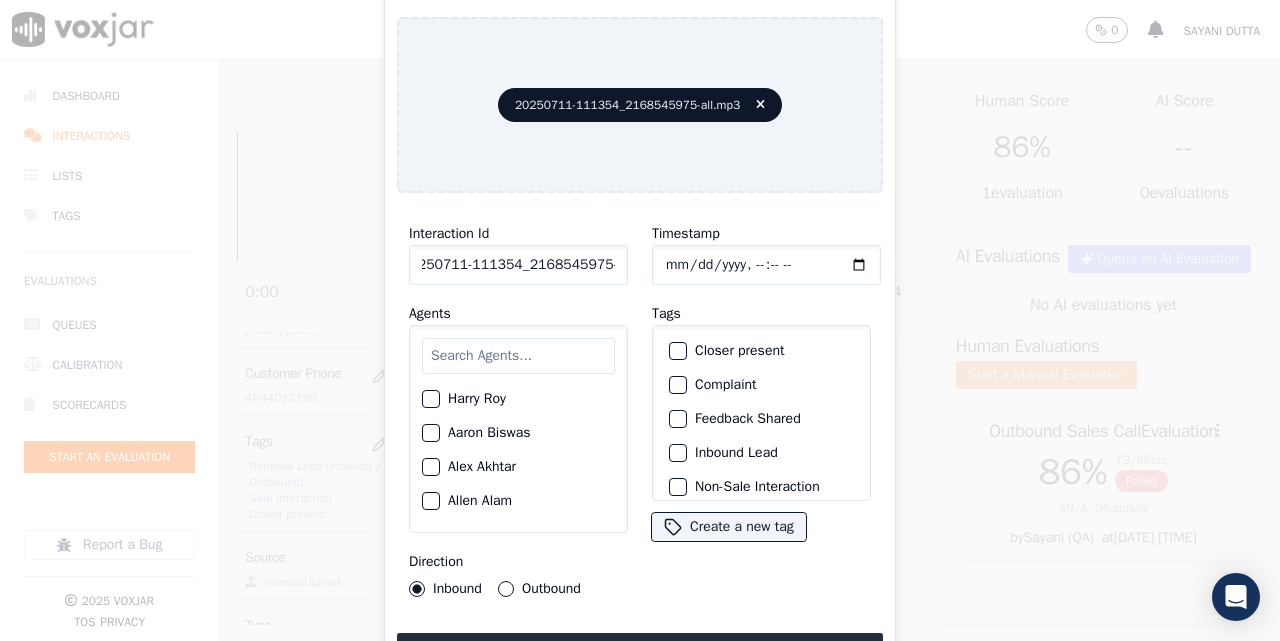 scroll, scrollTop: 0, scrollLeft: 28, axis: horizontal 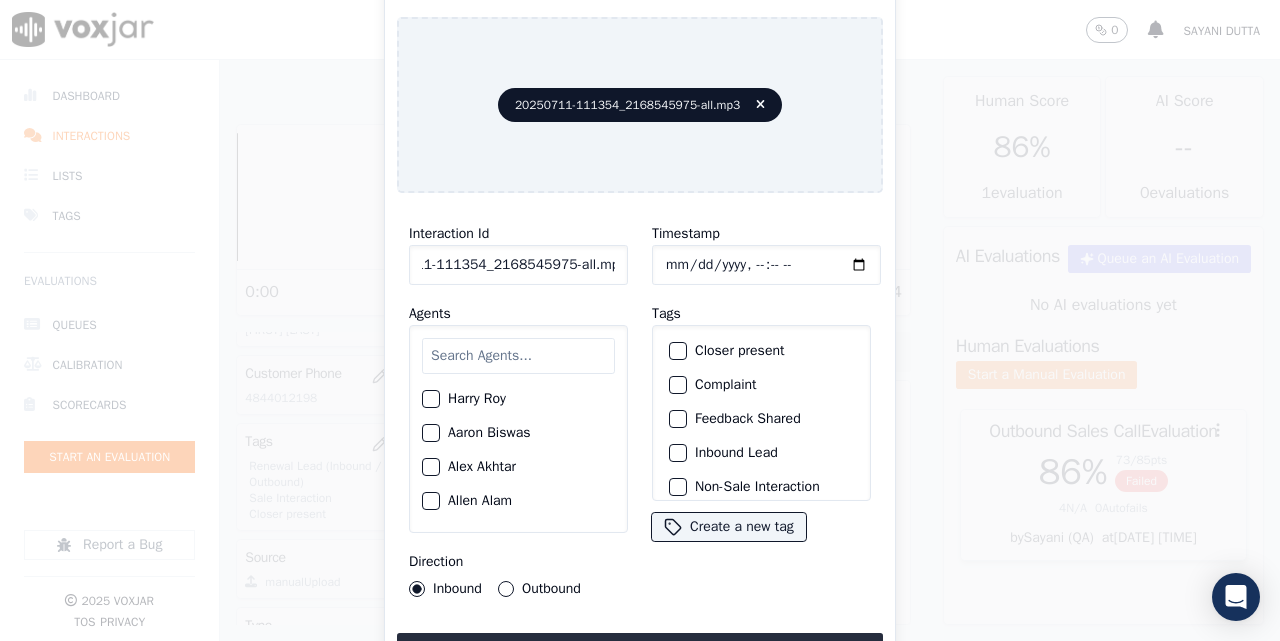 drag, startPoint x: 591, startPoint y: 257, endPoint x: 704, endPoint y: 260, distance: 113.03982 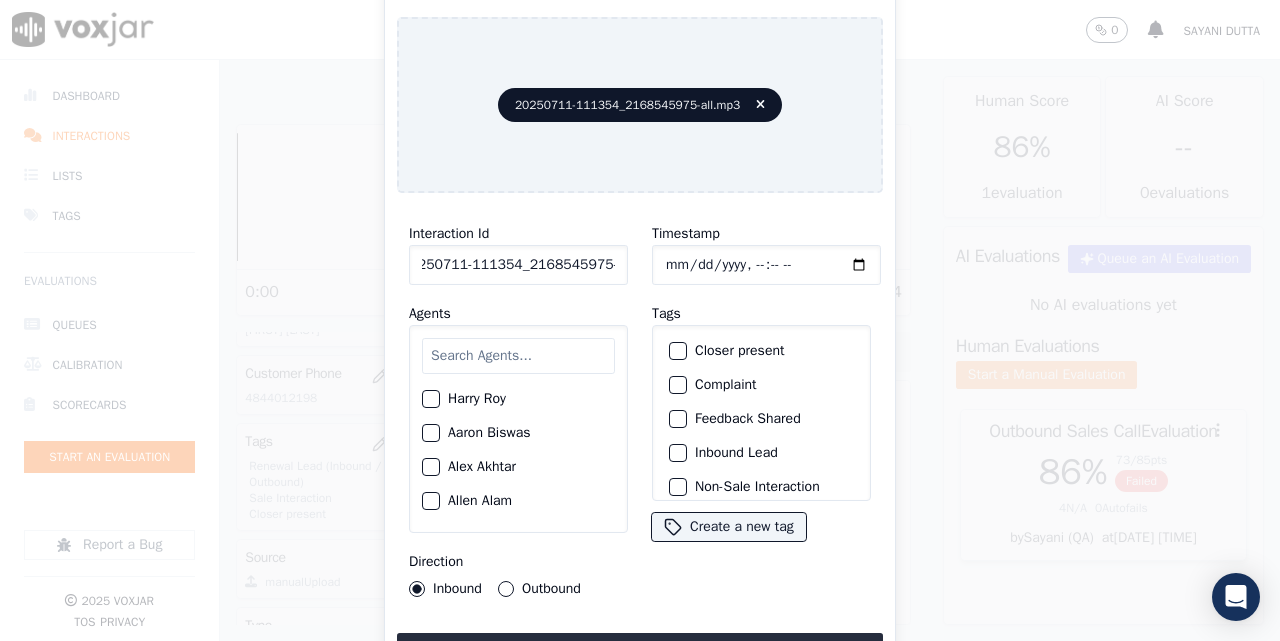 scroll, scrollTop: 0, scrollLeft: 28, axis: horizontal 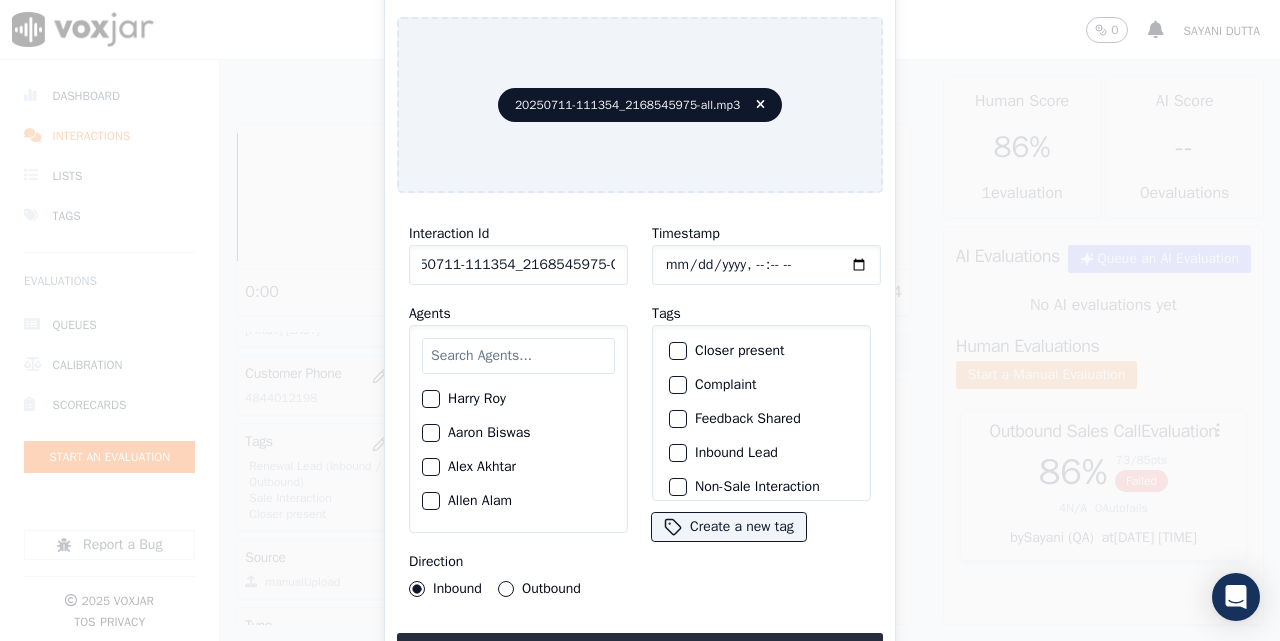type on "20250711-111354_2168545975-C1" 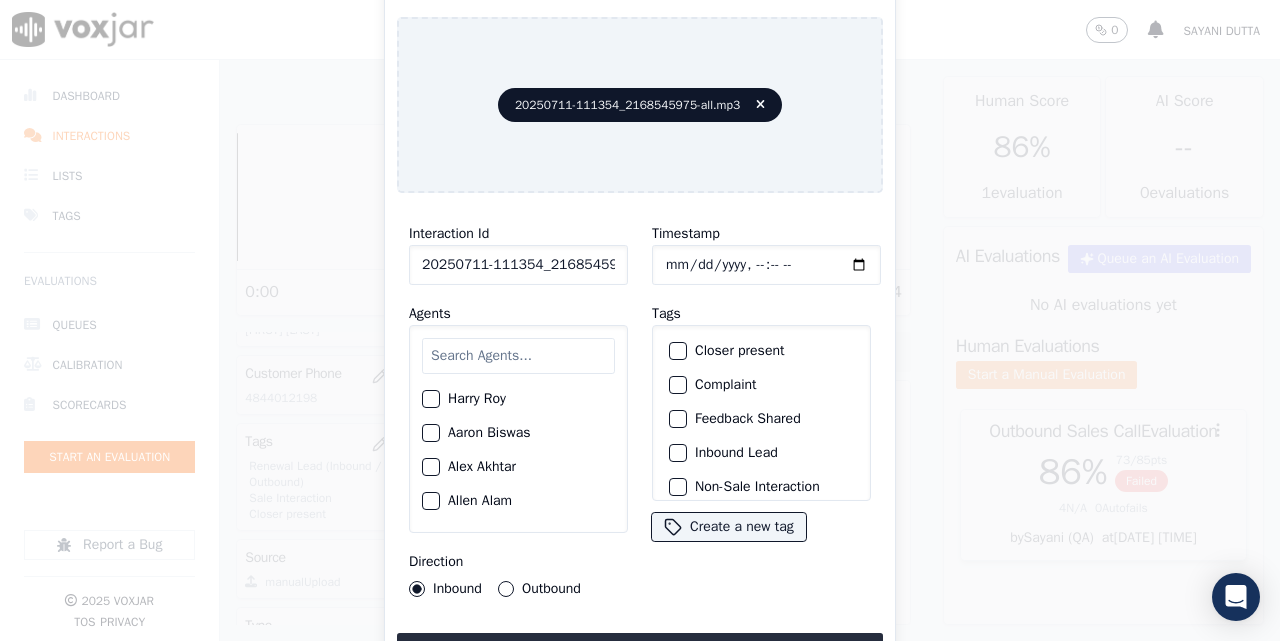 type on "[DATE]T[TIME]" 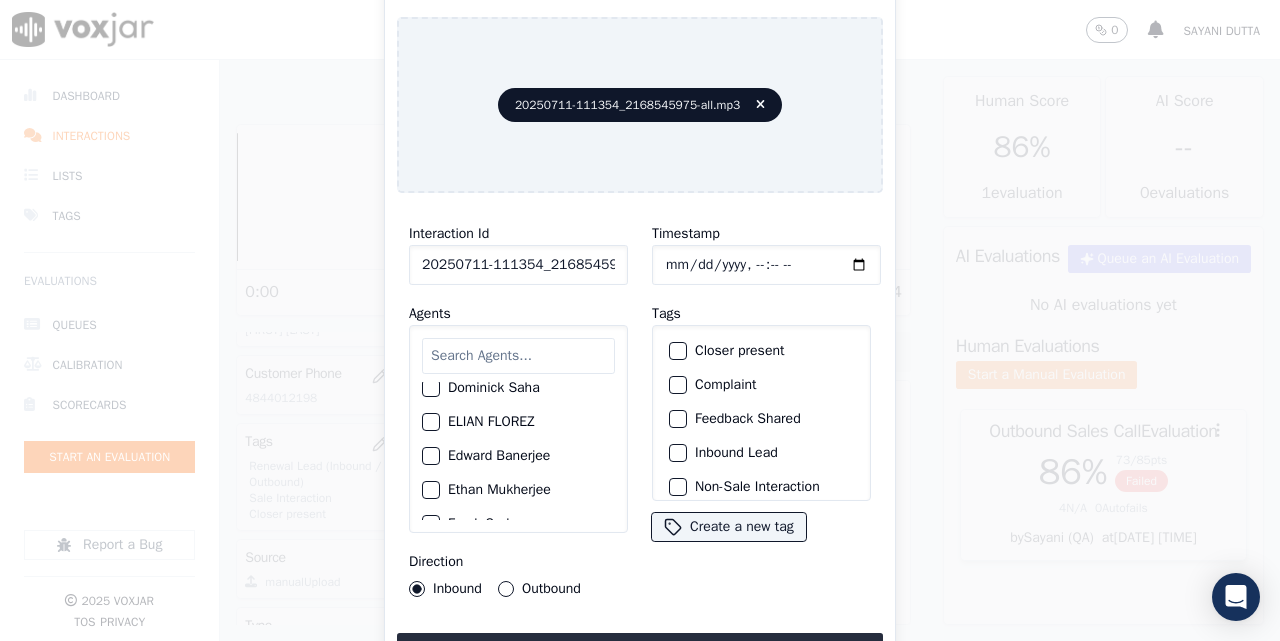 scroll, scrollTop: 667, scrollLeft: 0, axis: vertical 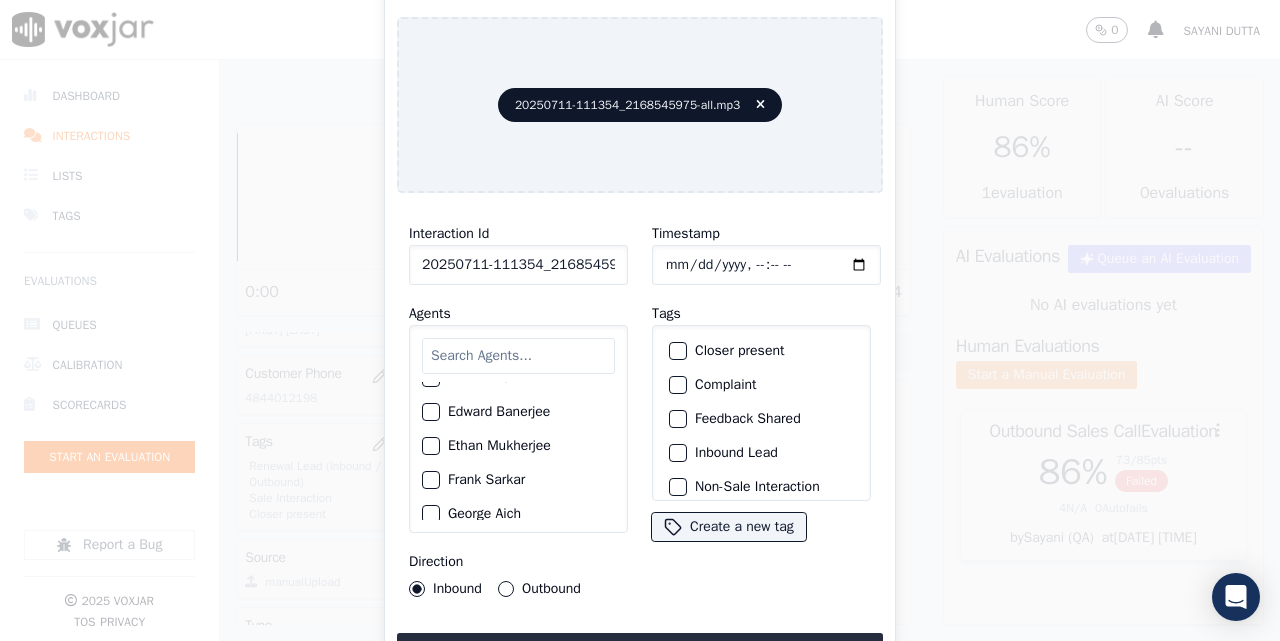 click on "Ethan Mukherjee" 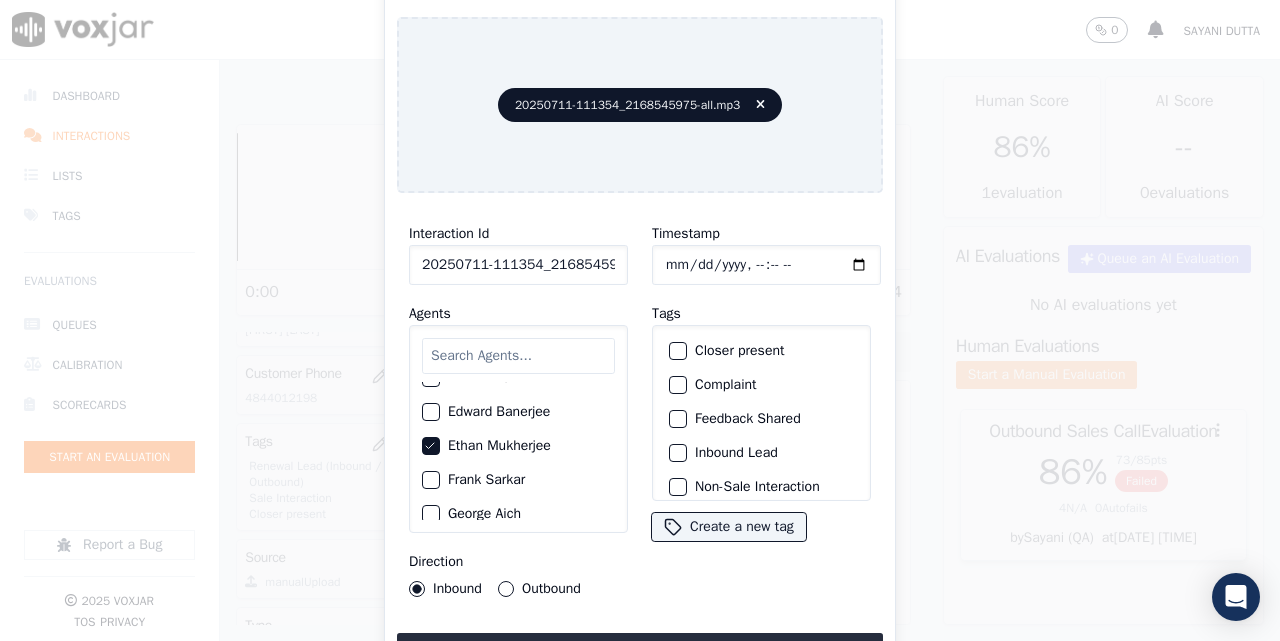 click on "Outbound" at bounding box center (506, 589) 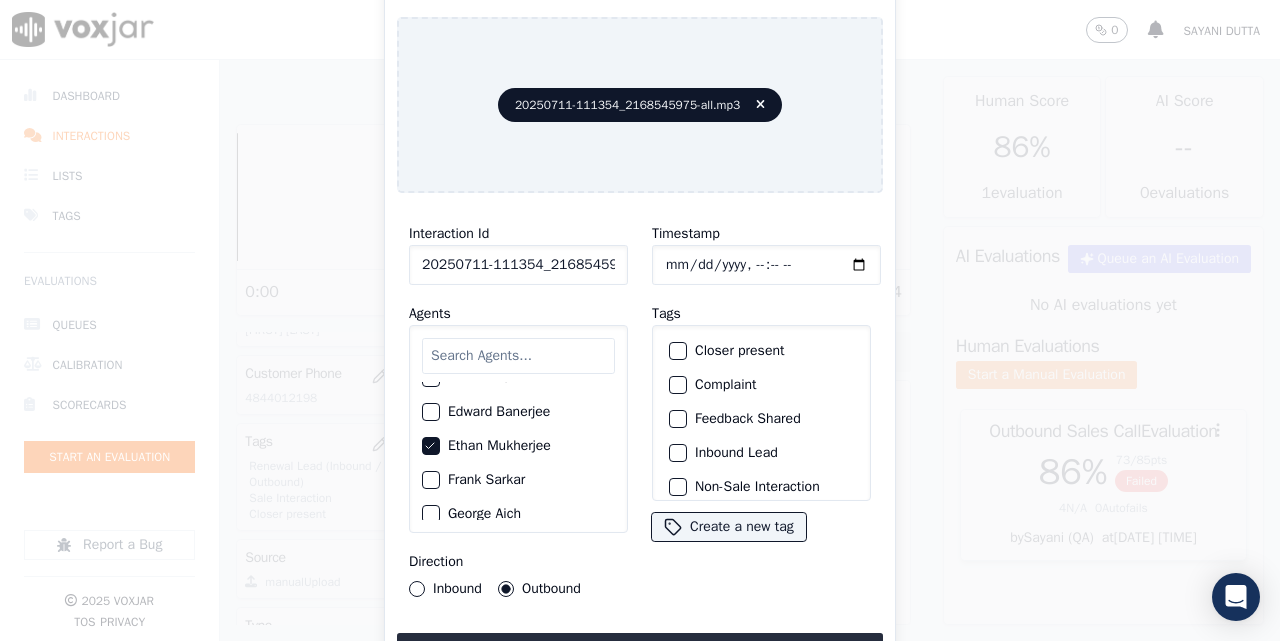 click on "Inbound" 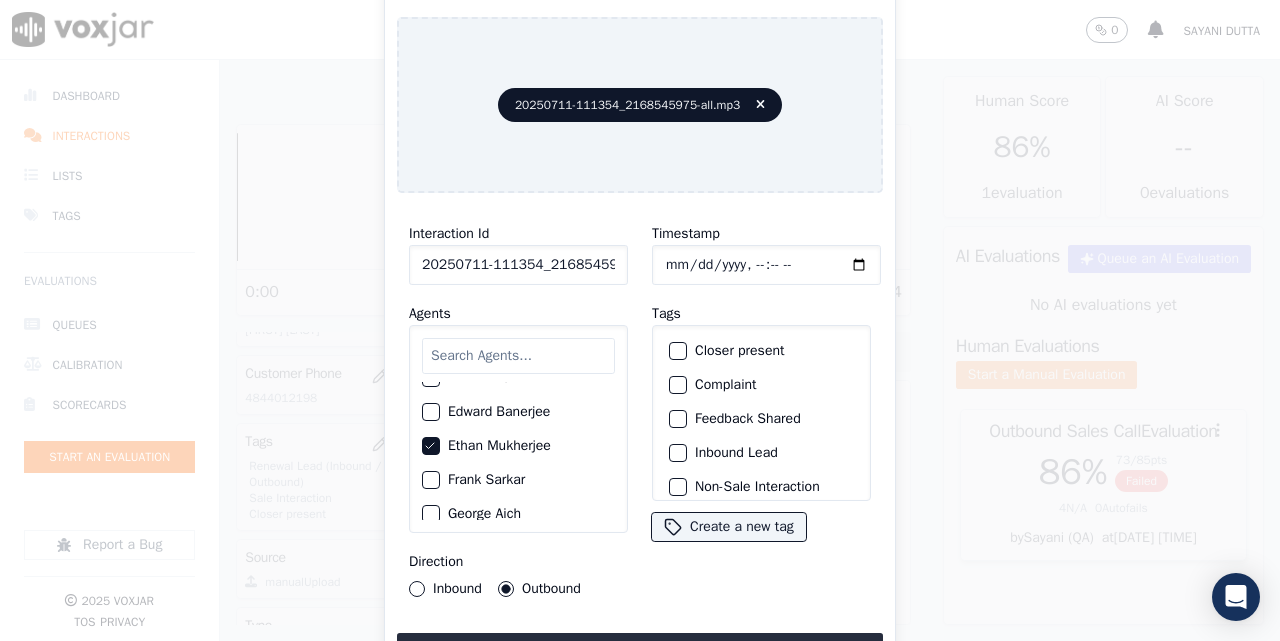 click on "Inbound" at bounding box center (417, 589) 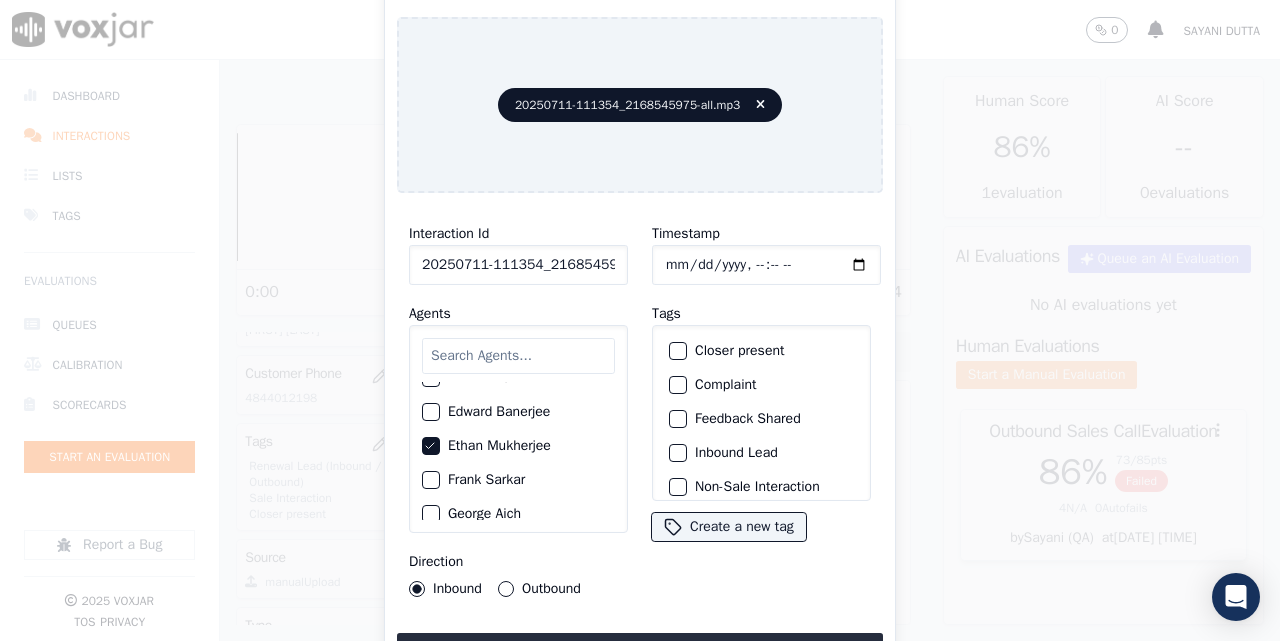 click on "Closer present" 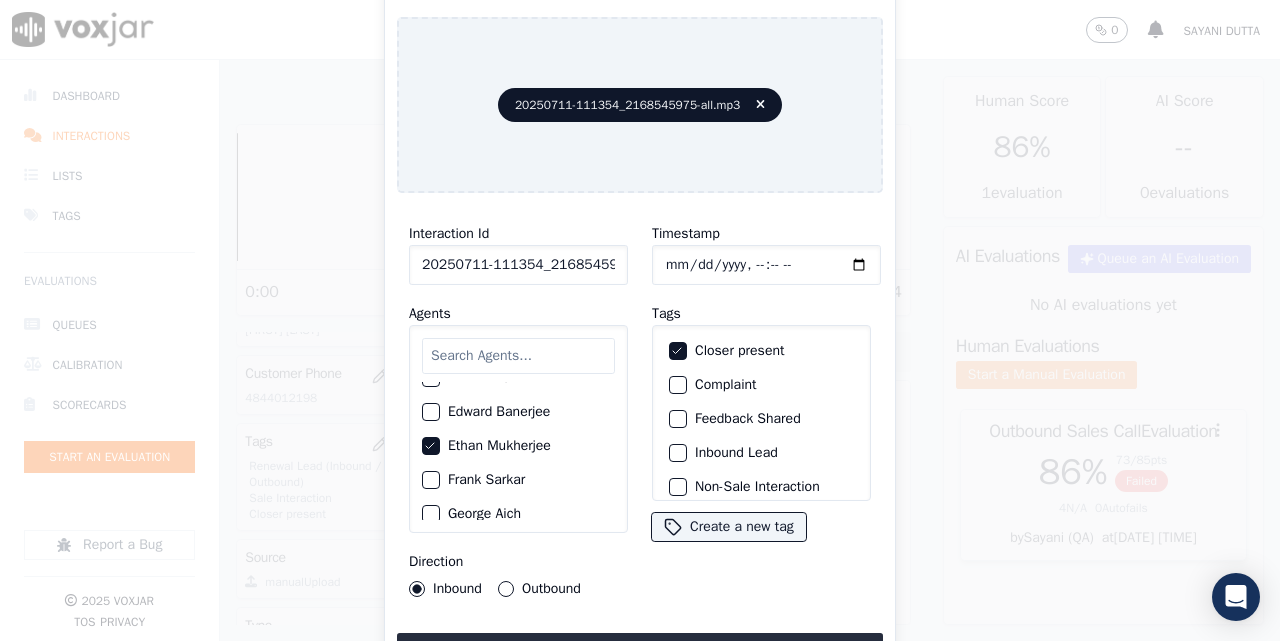 click on "Inbound Lead" 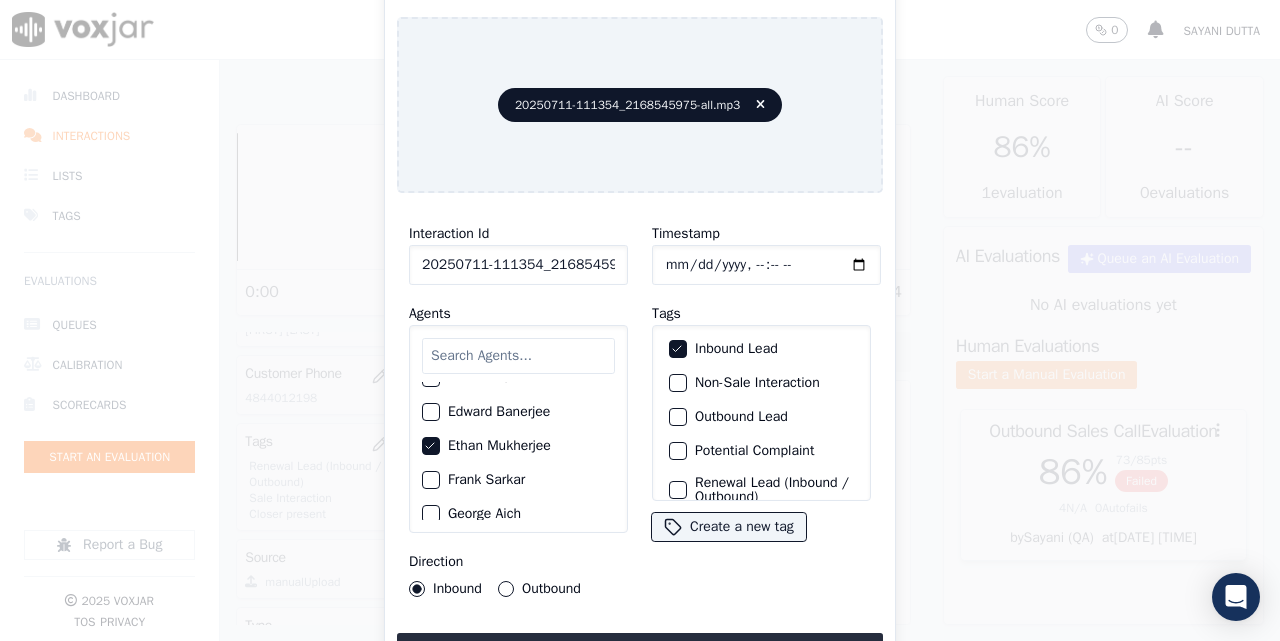scroll, scrollTop: 187, scrollLeft: 0, axis: vertical 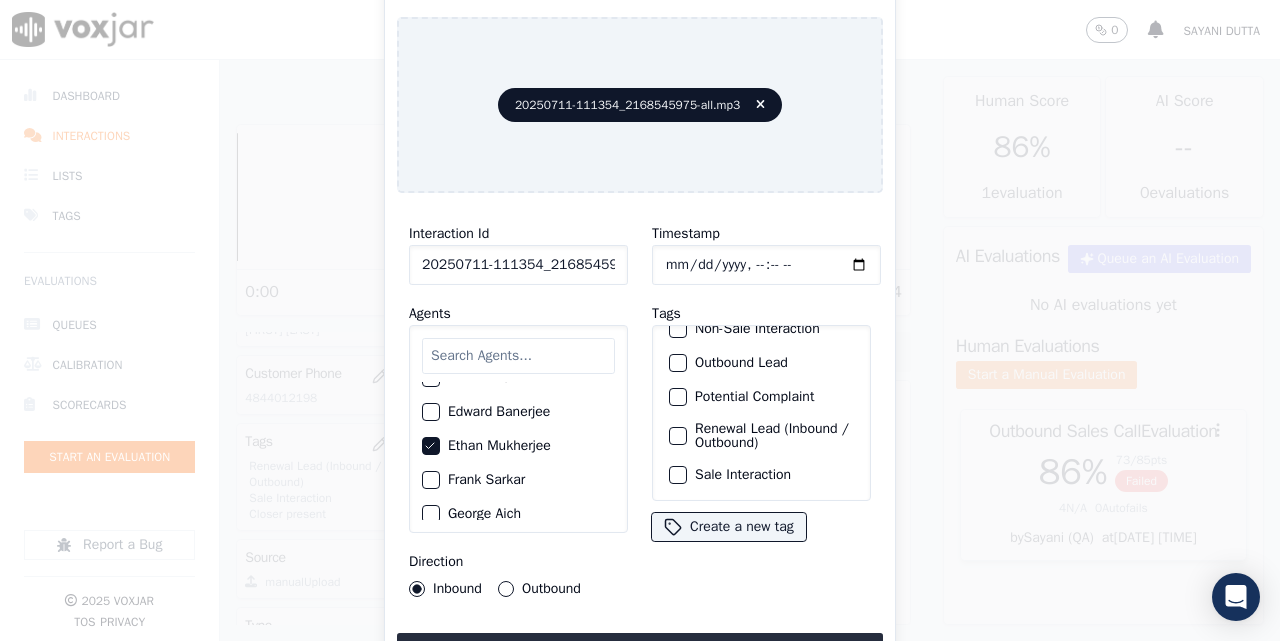 click on "Sale Interaction" 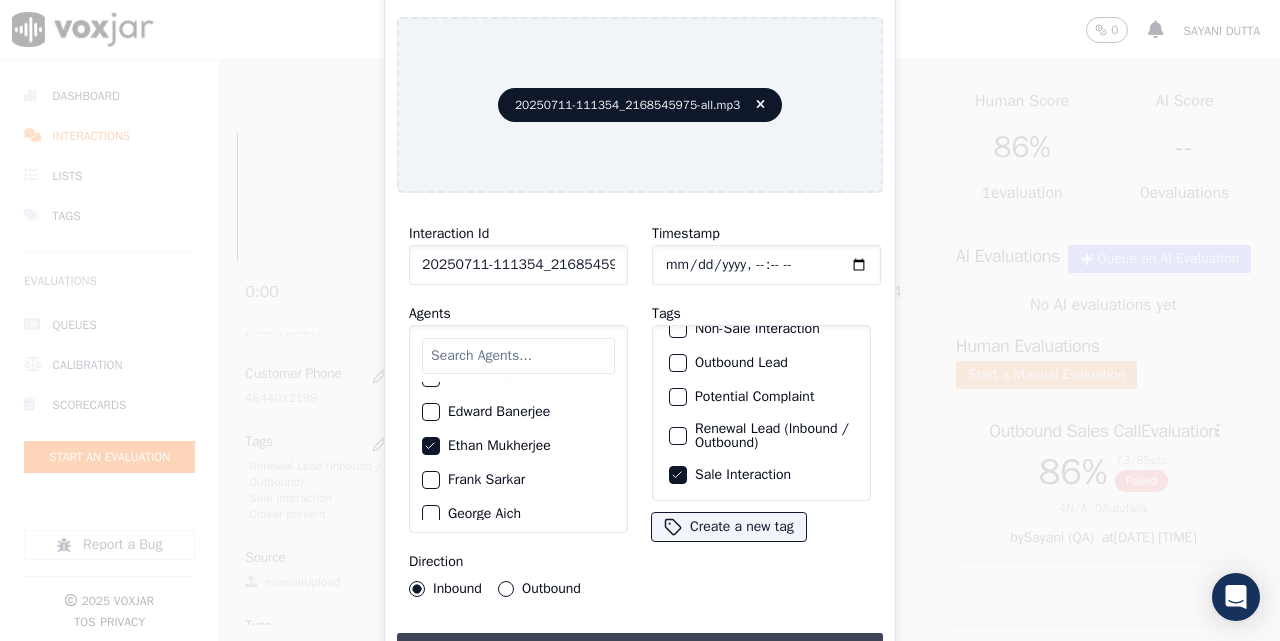 click on "Upload interaction to start evaluation" at bounding box center [640, 651] 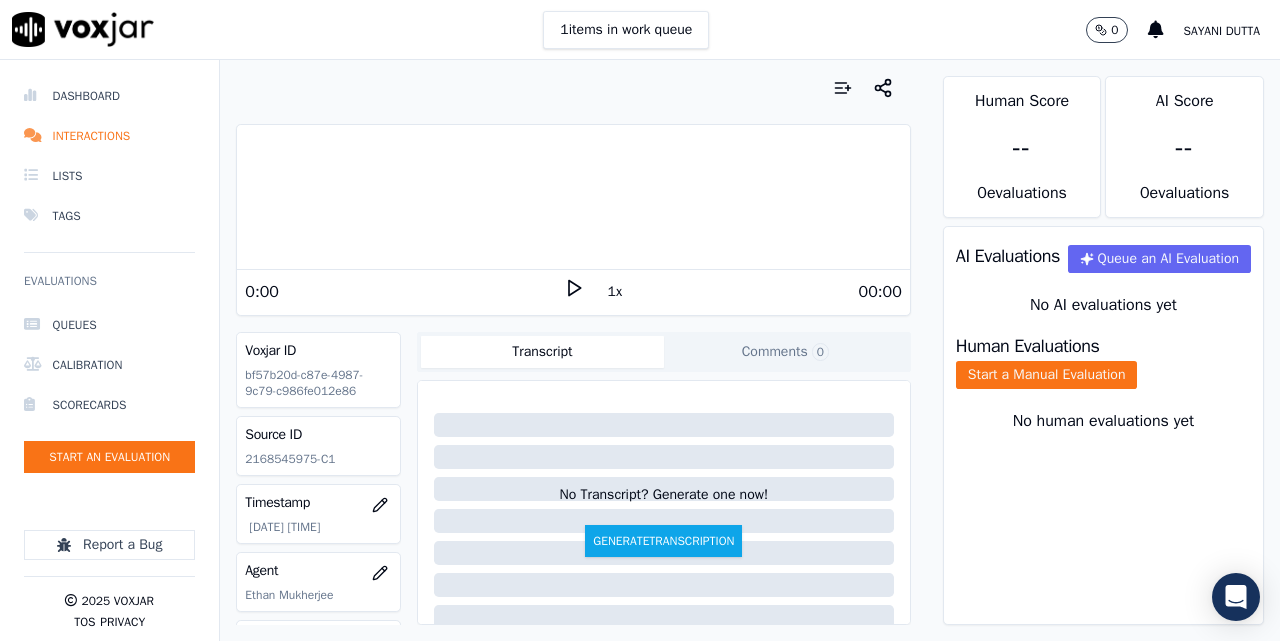 scroll, scrollTop: 333, scrollLeft: 0, axis: vertical 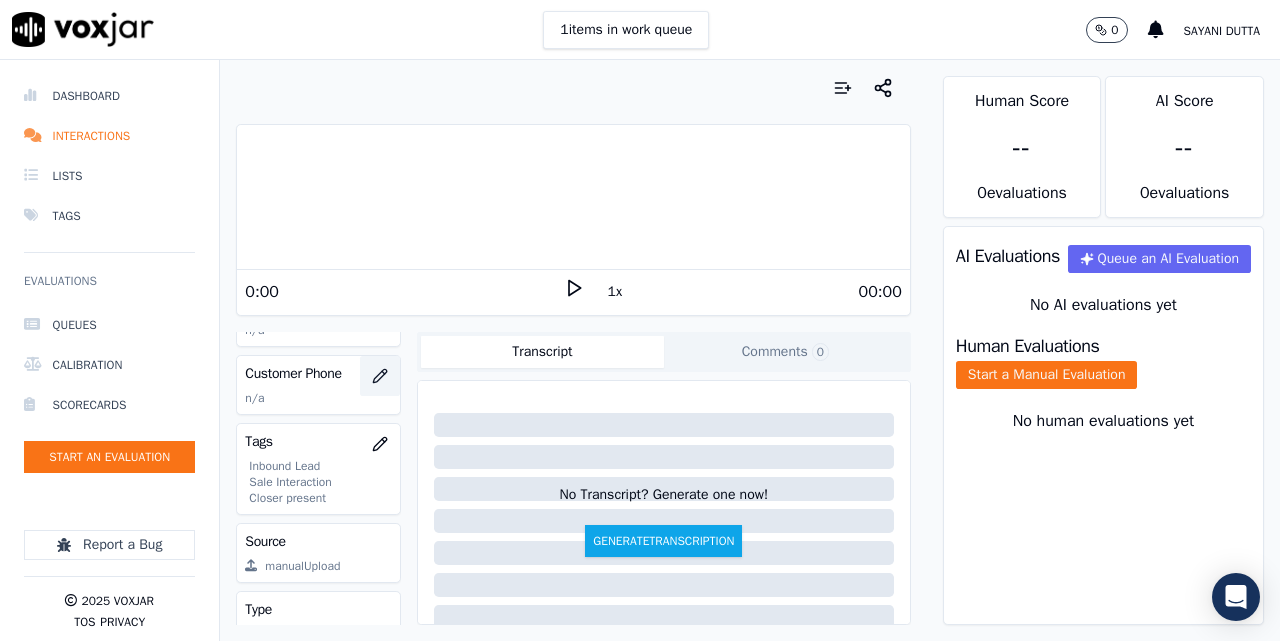 click 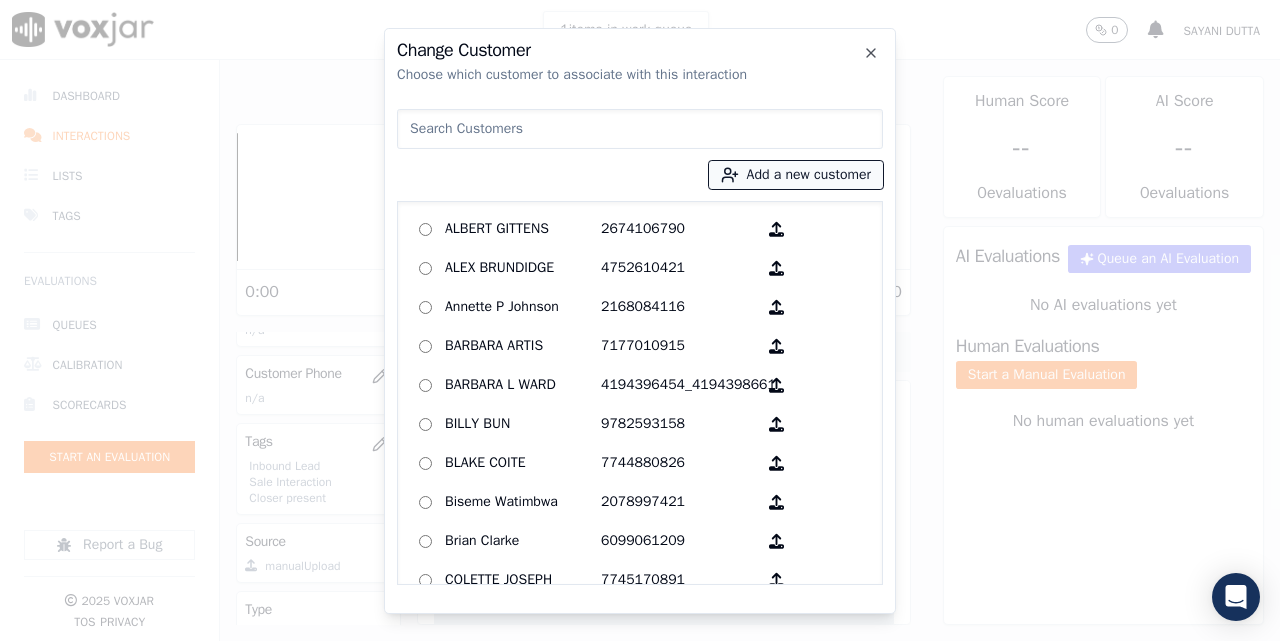 click on "Add a new customer" at bounding box center [796, 175] 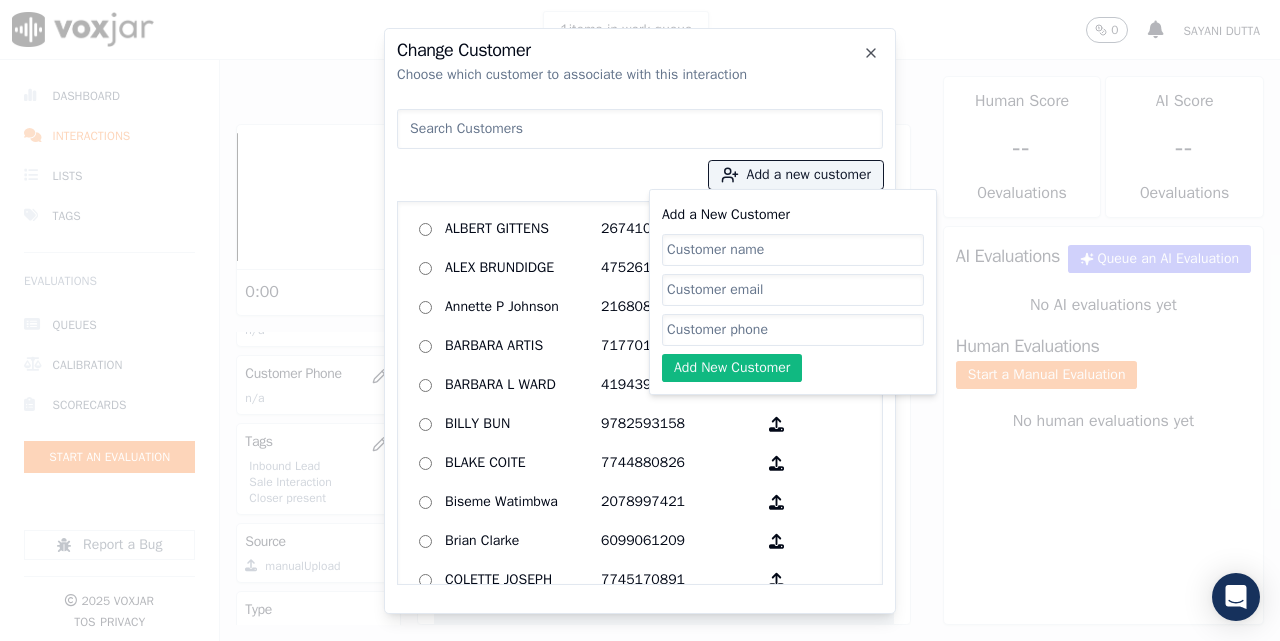 click on "Add a New Customer" 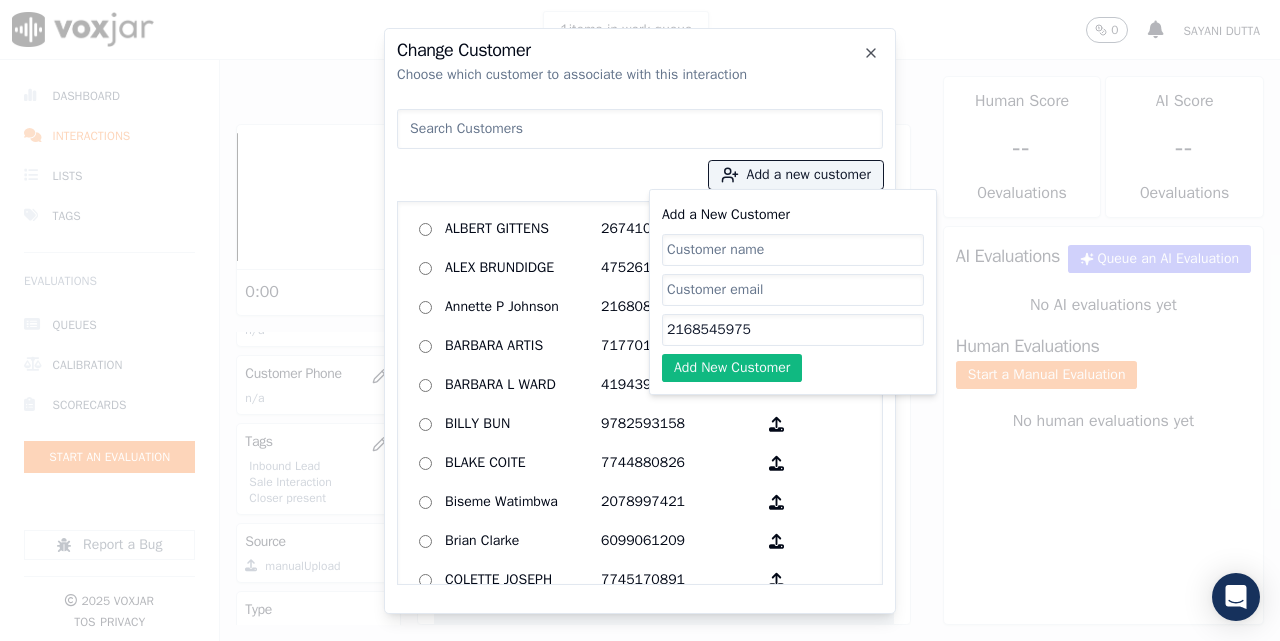 type on "2168545975" 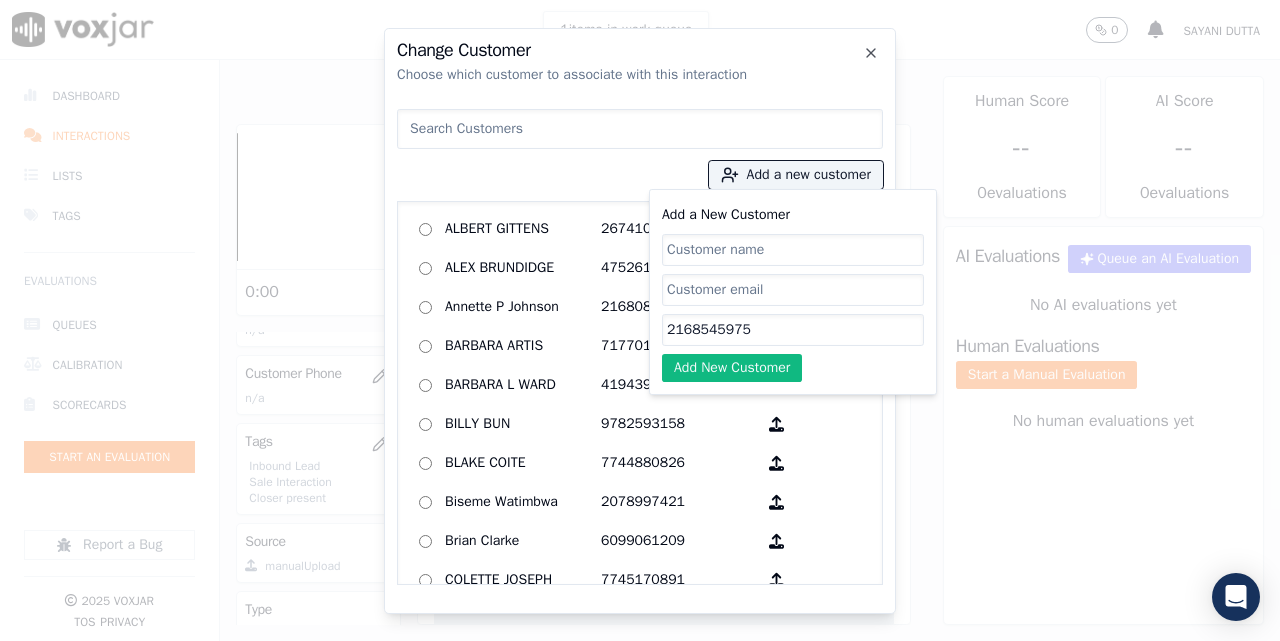 paste on "[FIRST] [LAST]" 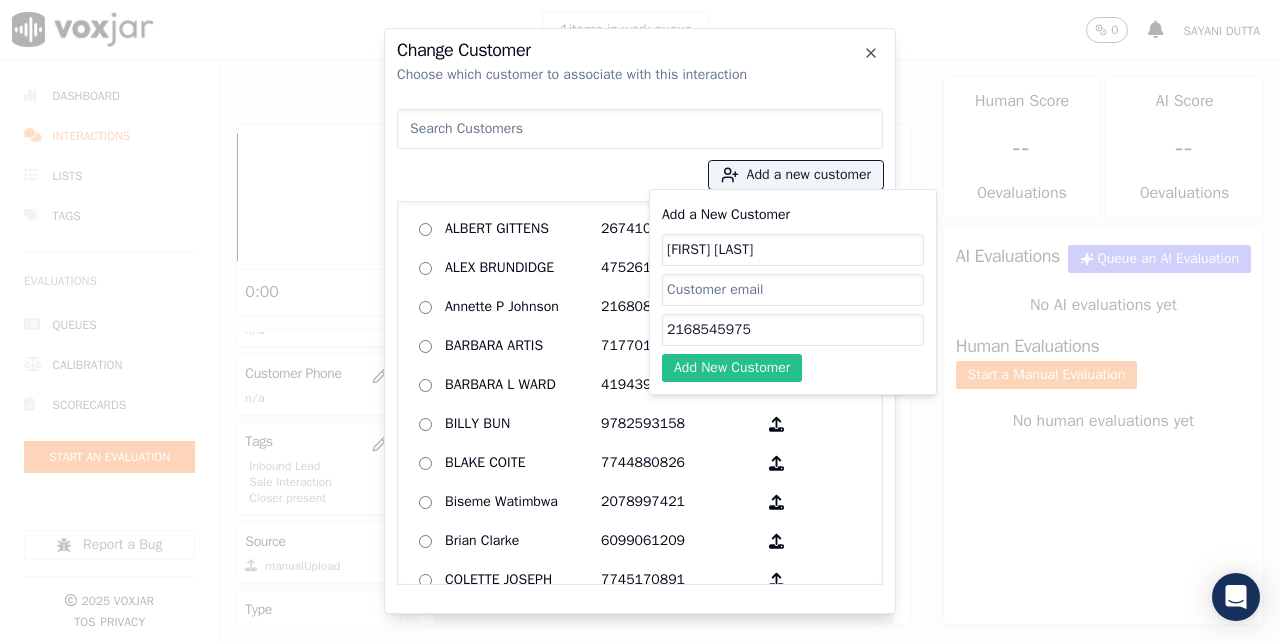 type on "[FIRST] [LAST]" 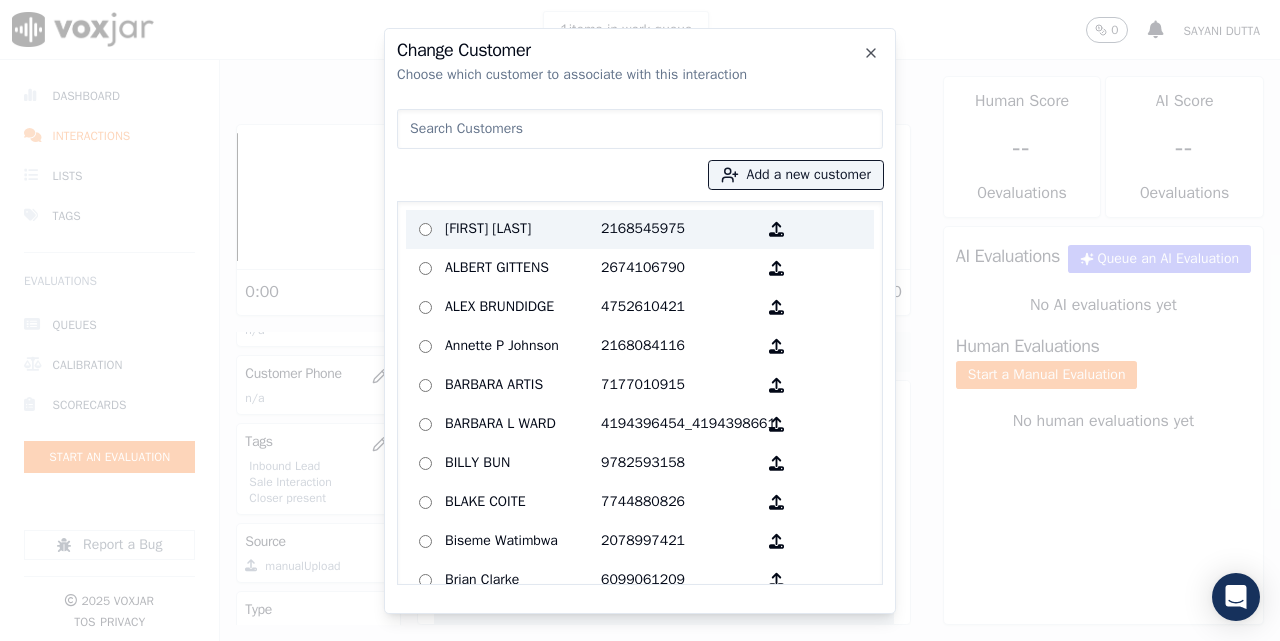 click on "[FIRST] [LAST]" at bounding box center (523, 229) 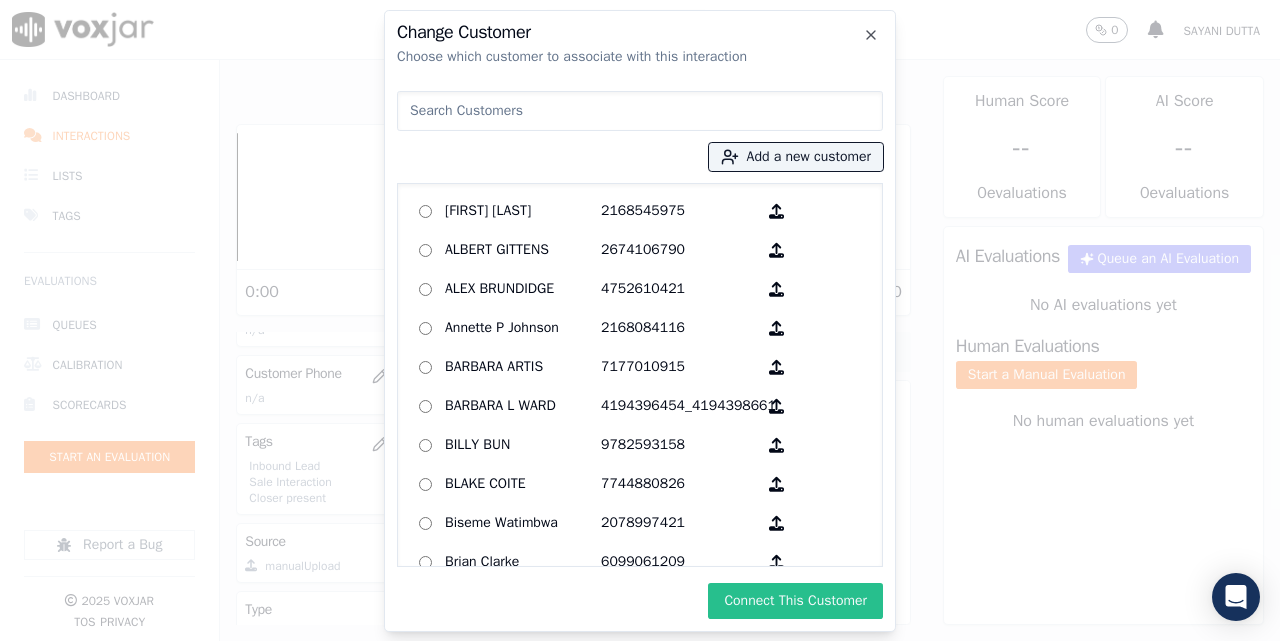click on "Connect This Customer" at bounding box center (795, 601) 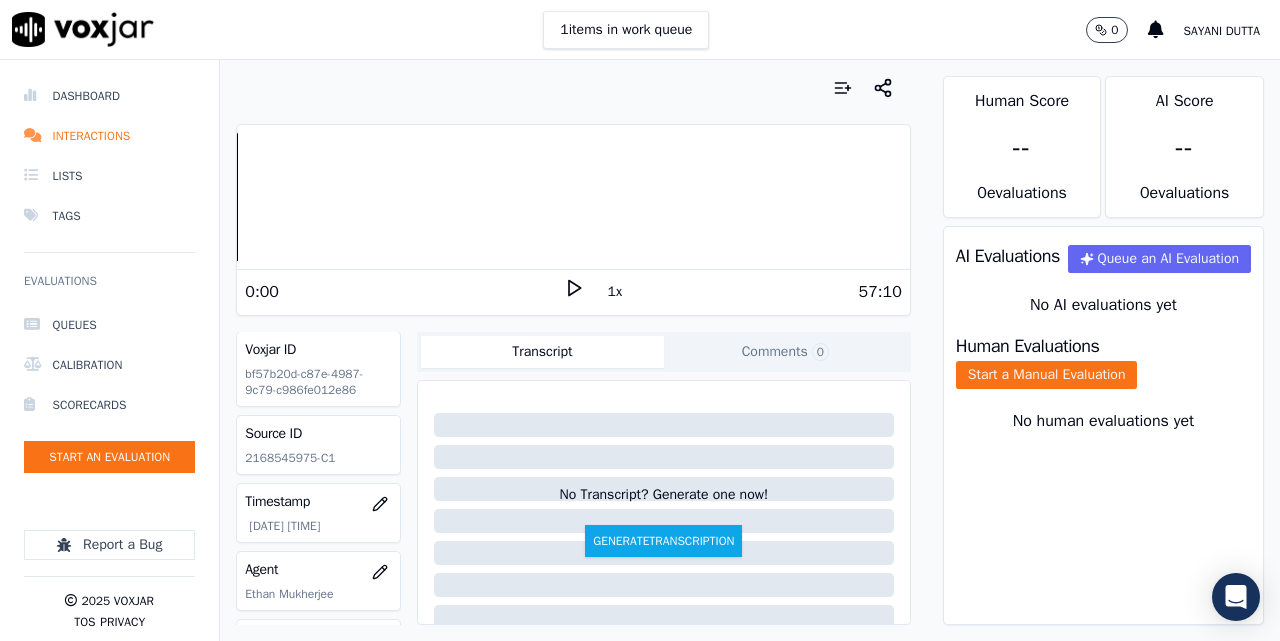 scroll, scrollTop: 0, scrollLeft: 0, axis: both 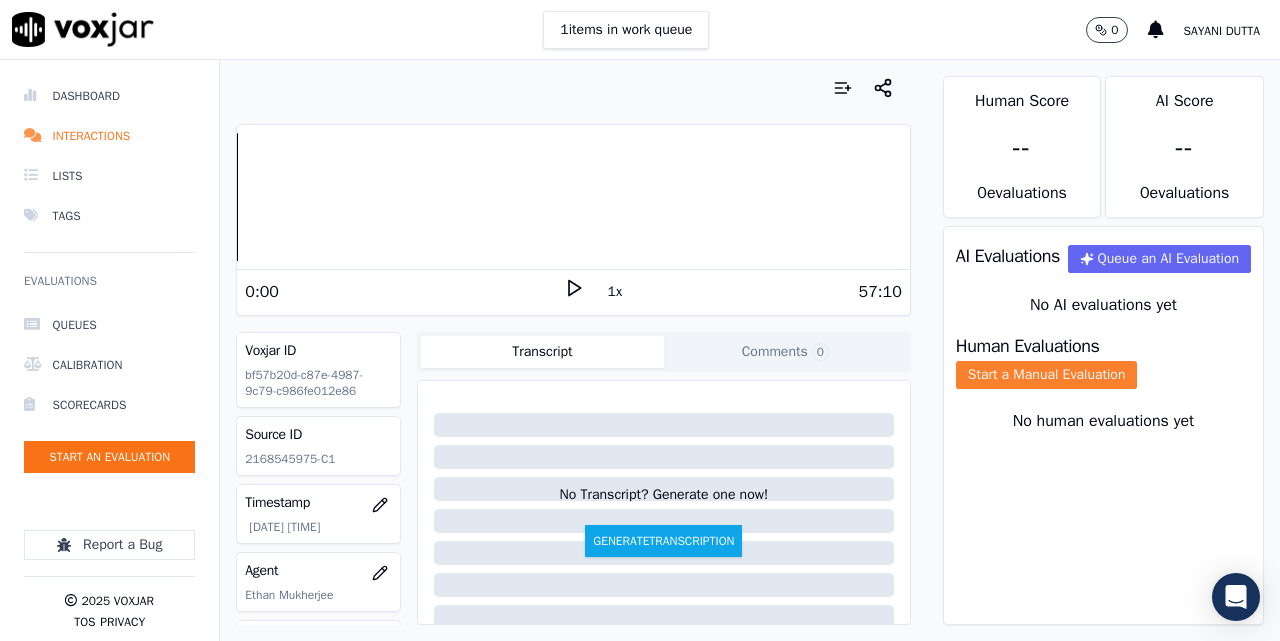 click on "Start a Manual Evaluation" 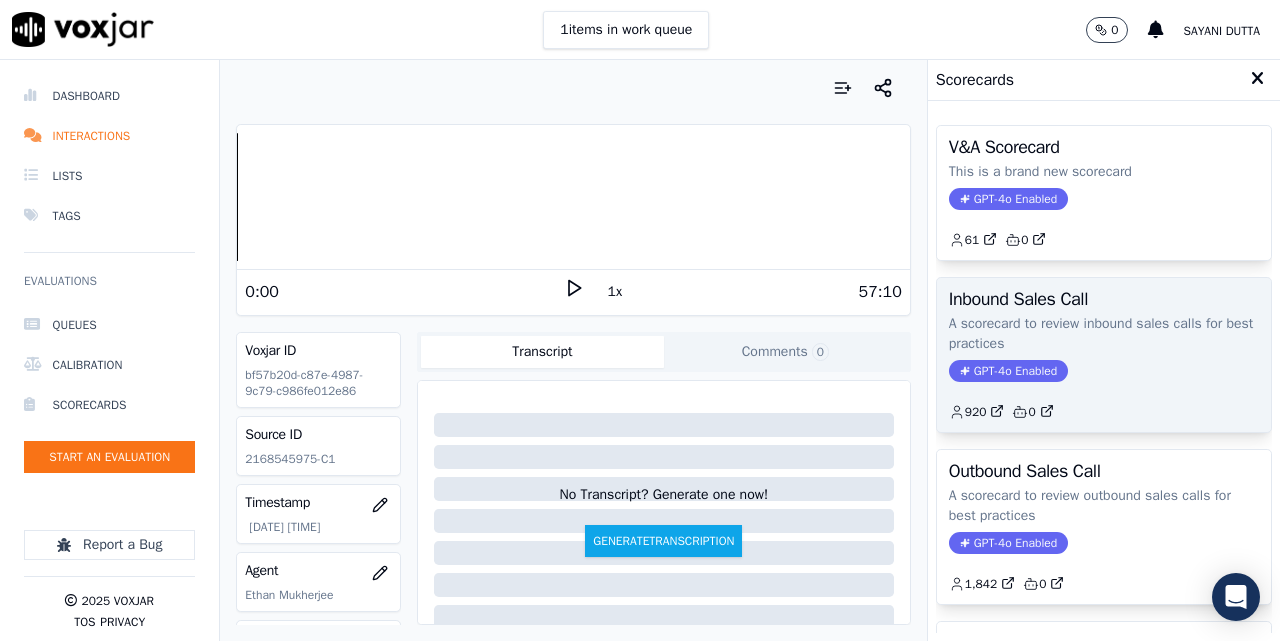 click on "Inbound Sales Call" at bounding box center (1104, 299) 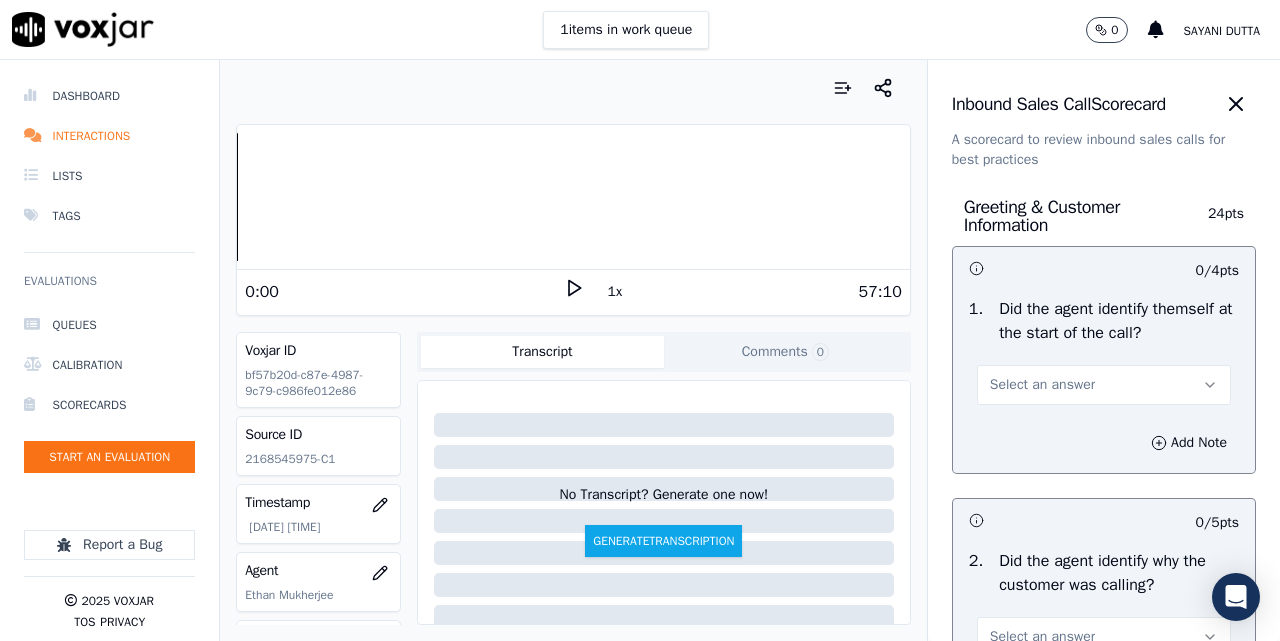 drag, startPoint x: 1010, startPoint y: 404, endPoint x: 1015, endPoint y: 422, distance: 18.681541 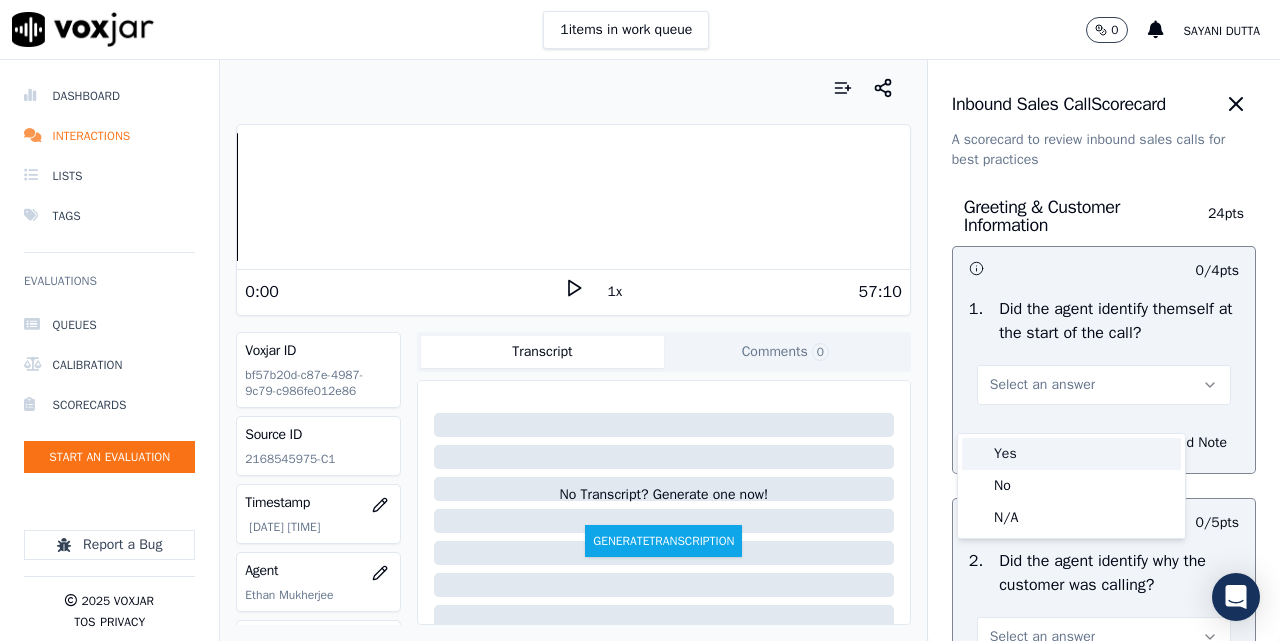 click on "Yes" at bounding box center (1071, 454) 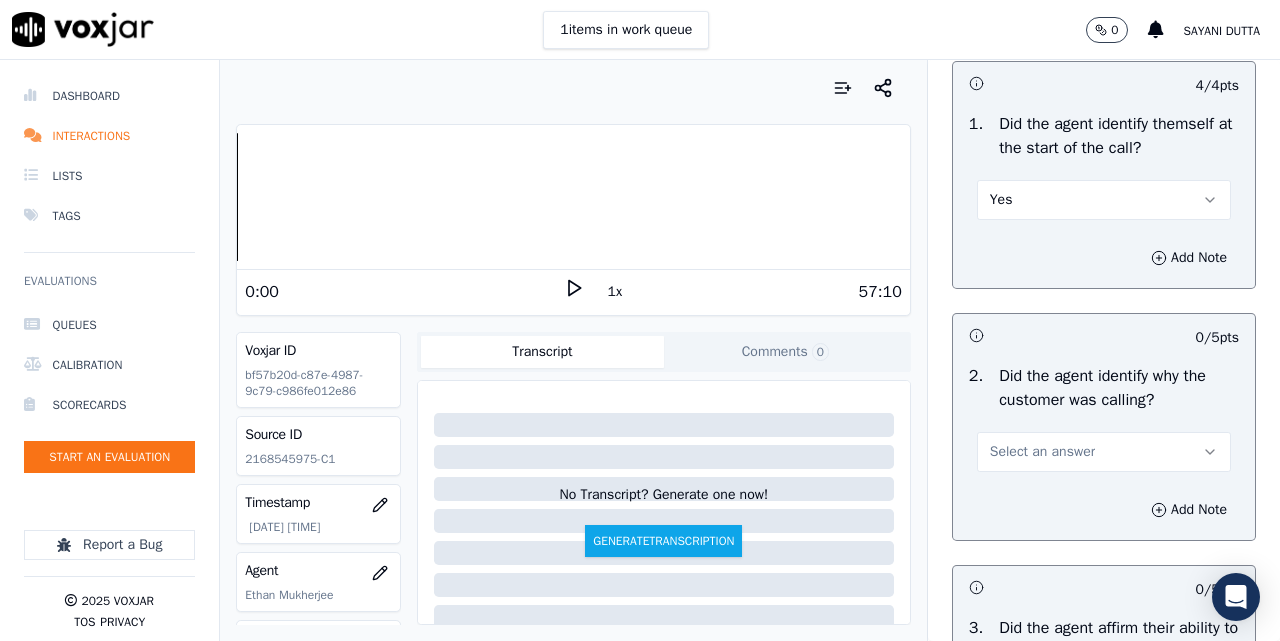 scroll, scrollTop: 333, scrollLeft: 0, axis: vertical 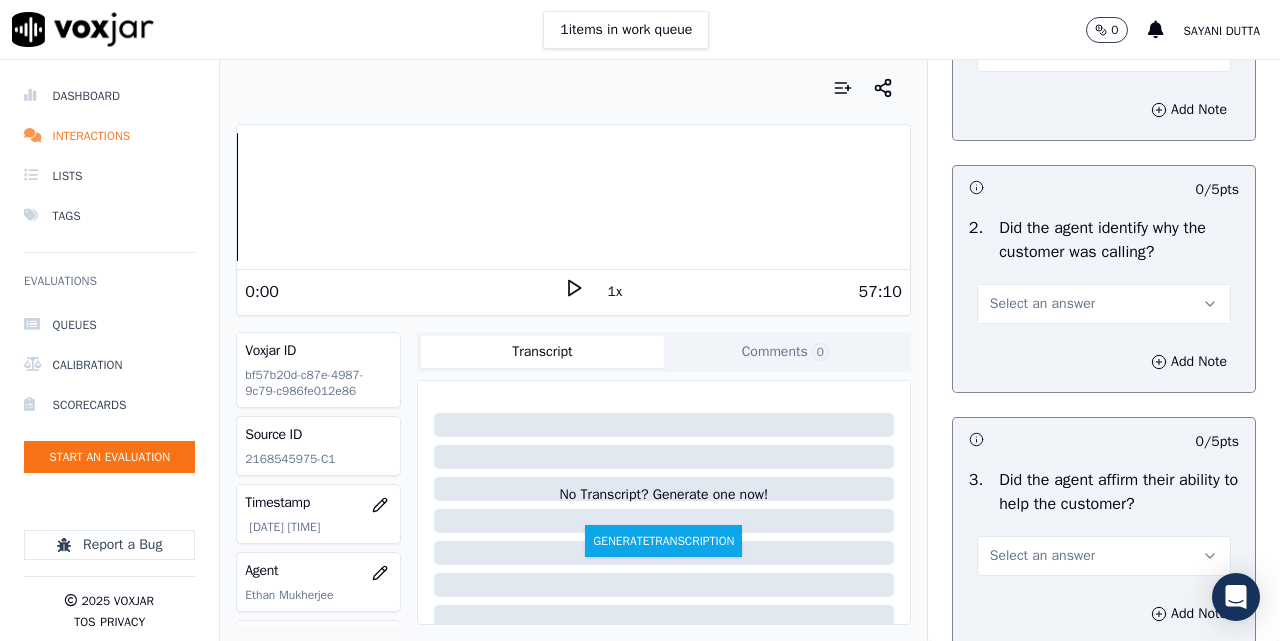click on "Select an answer" at bounding box center (1042, 304) 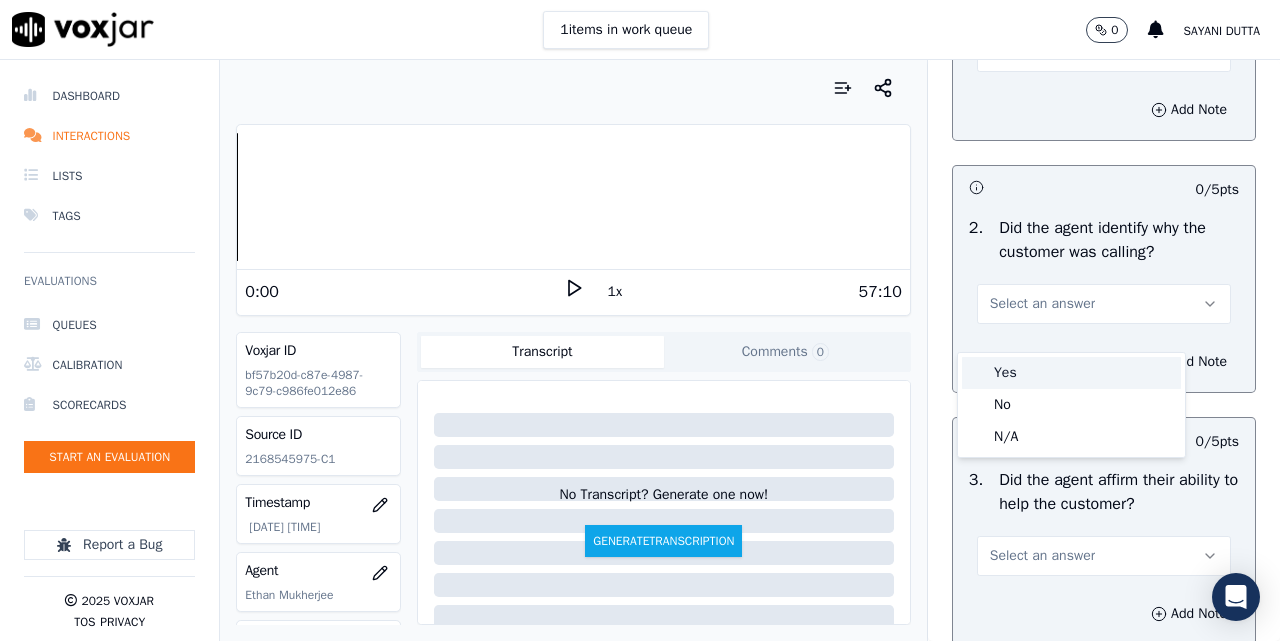 click on "Yes" at bounding box center (1071, 373) 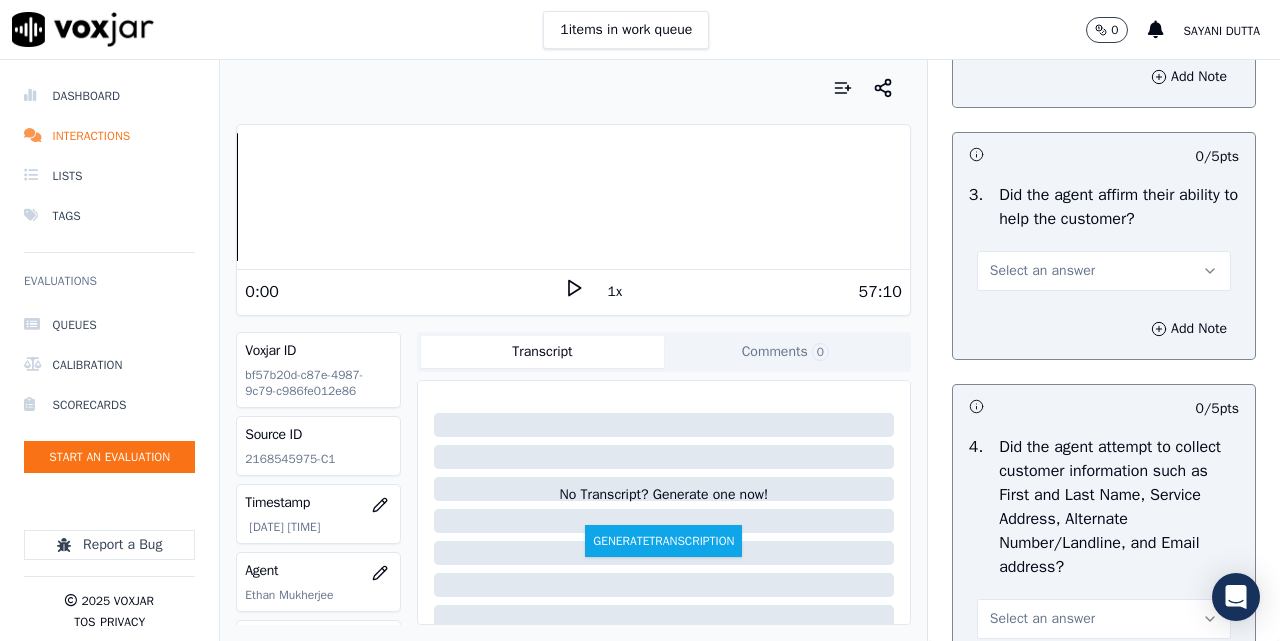 scroll, scrollTop: 667, scrollLeft: 0, axis: vertical 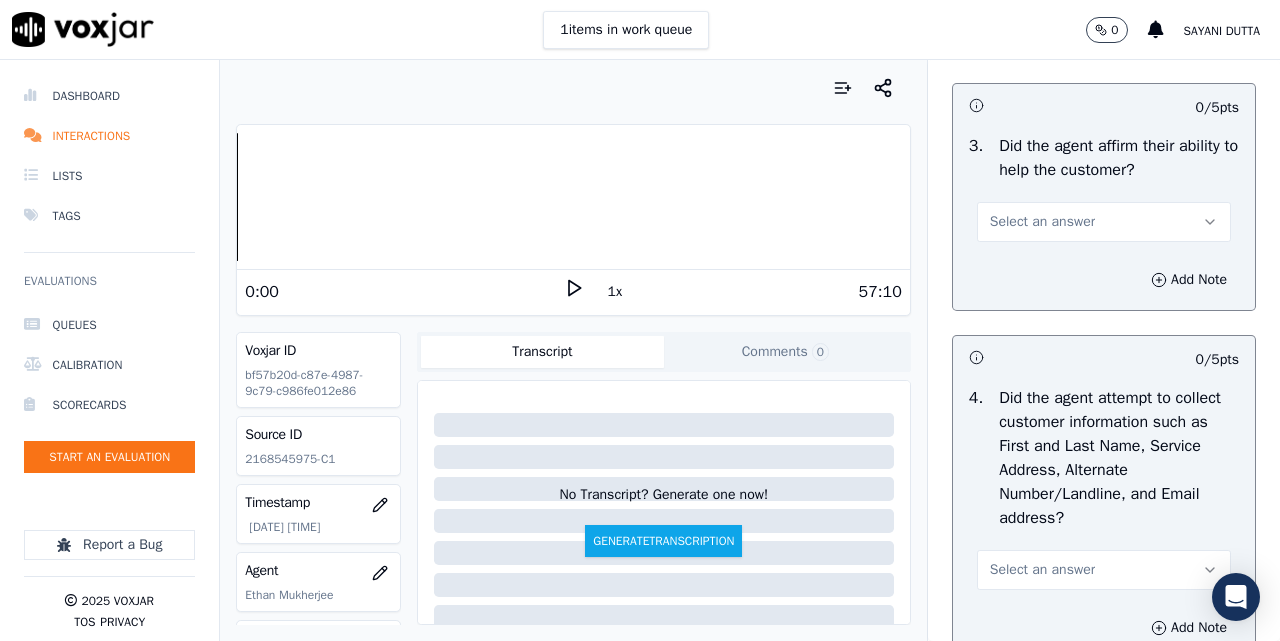 click on "Select an answer" at bounding box center [1042, 222] 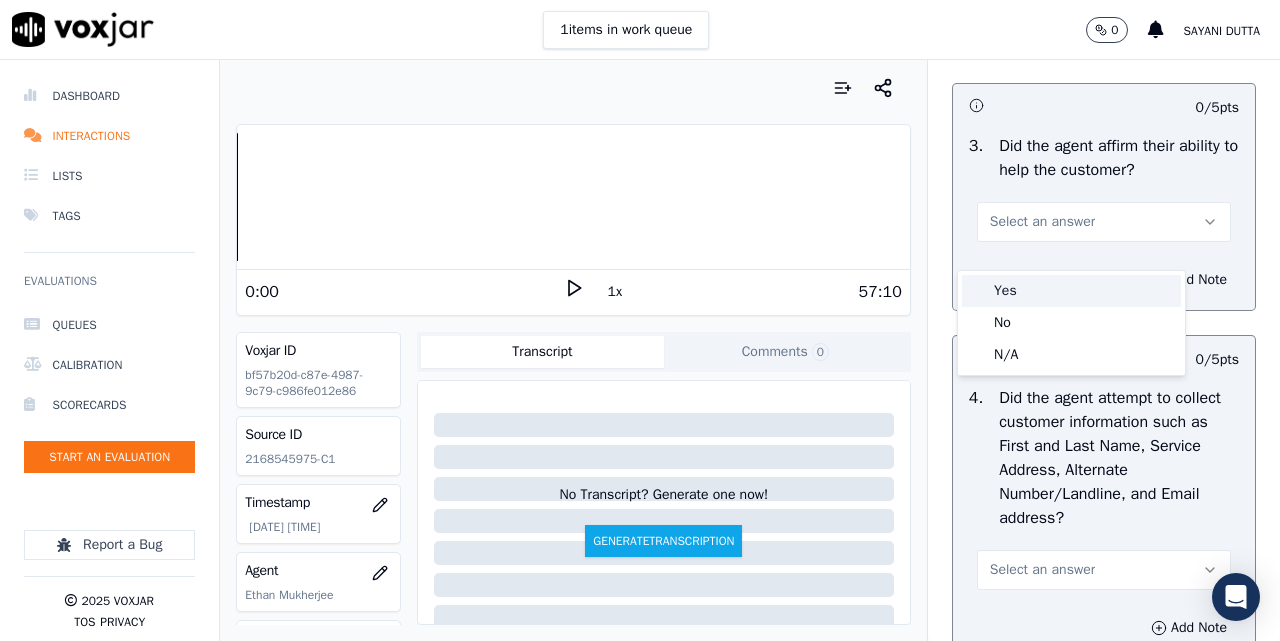 click on "Yes" at bounding box center (1071, 291) 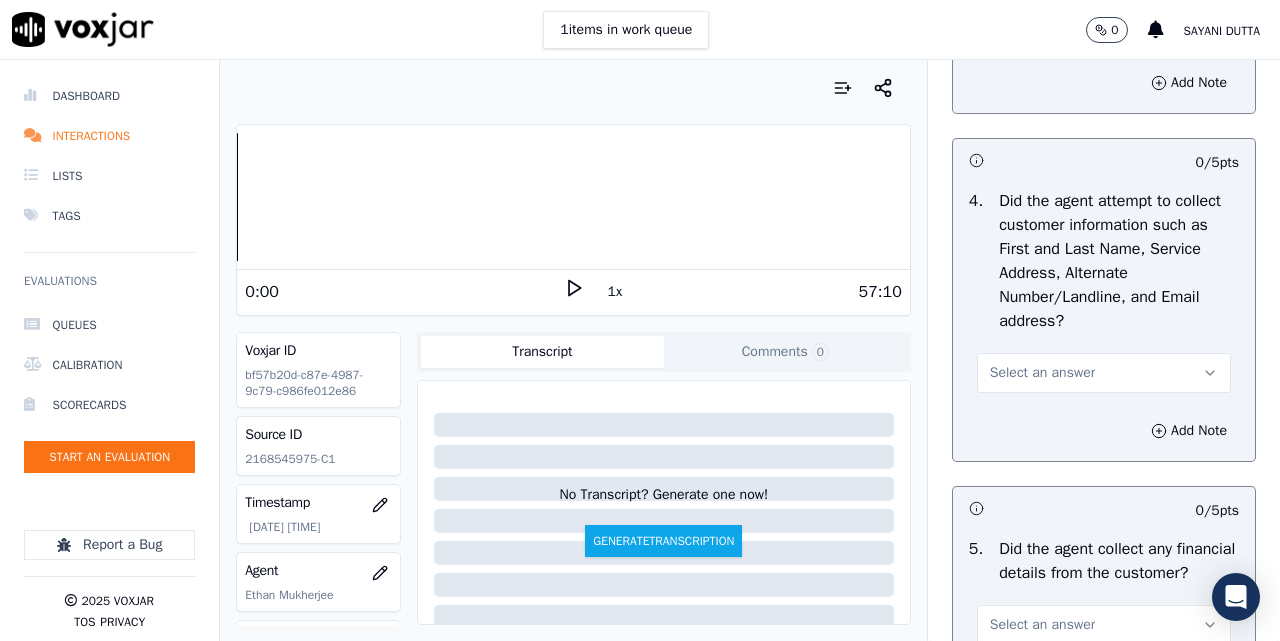 scroll, scrollTop: 1000, scrollLeft: 0, axis: vertical 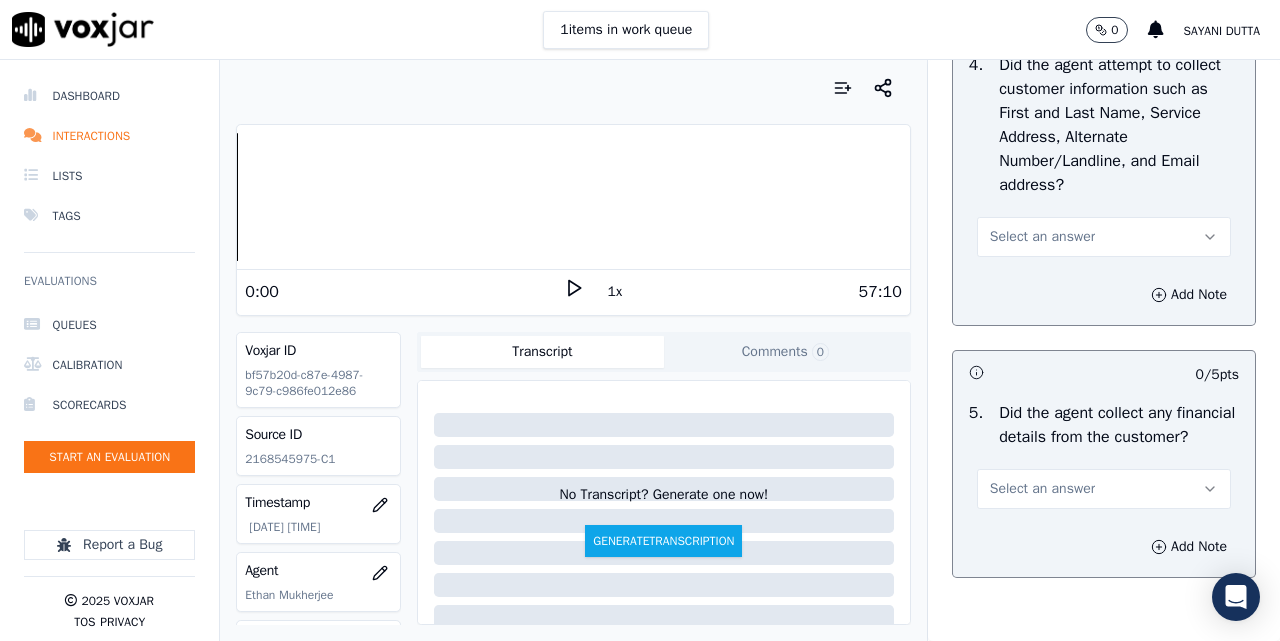 click on "Select an answer" at bounding box center (1042, 237) 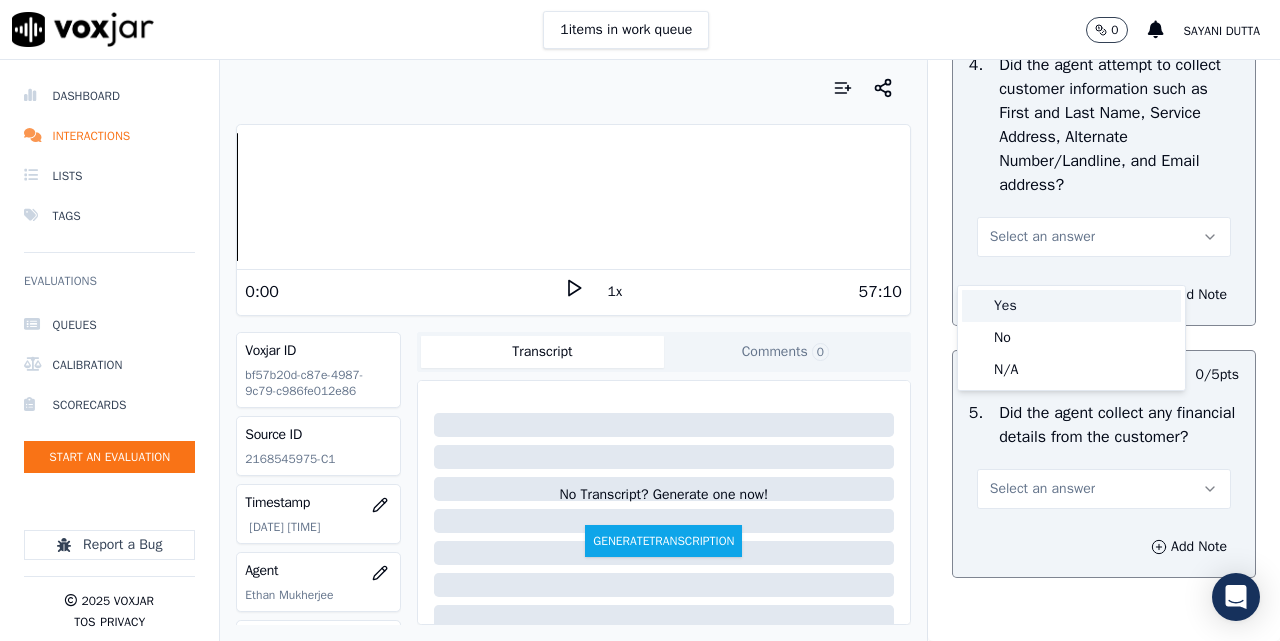 click on "Yes" at bounding box center (1071, 306) 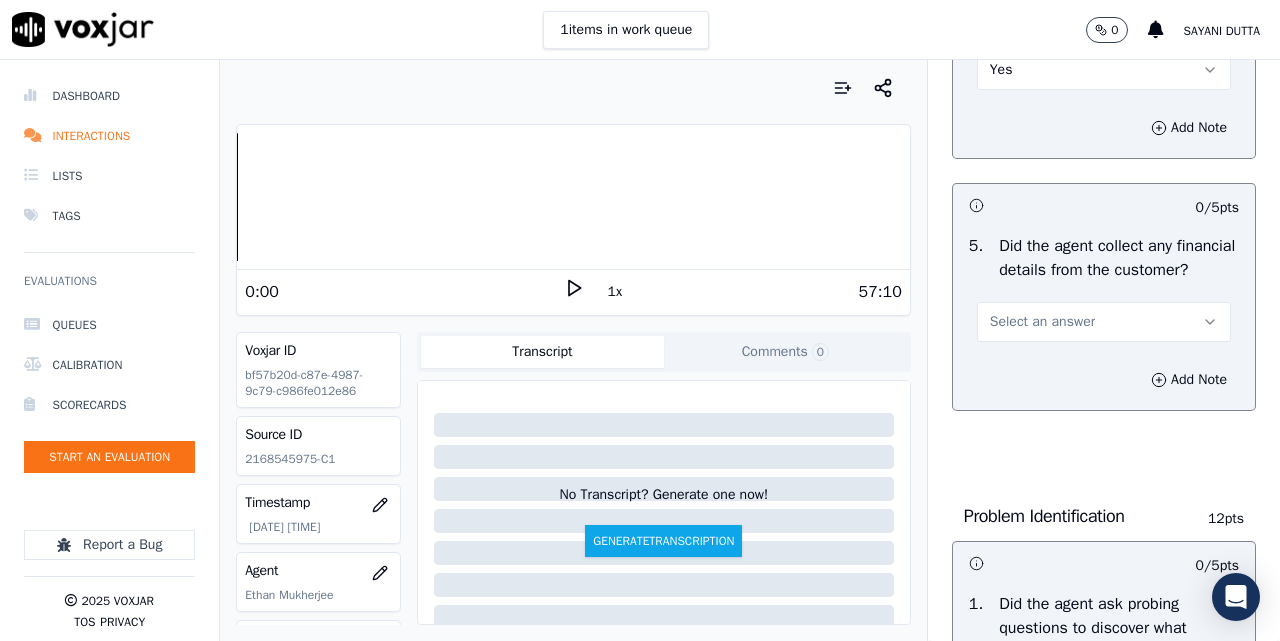 scroll, scrollTop: 1333, scrollLeft: 0, axis: vertical 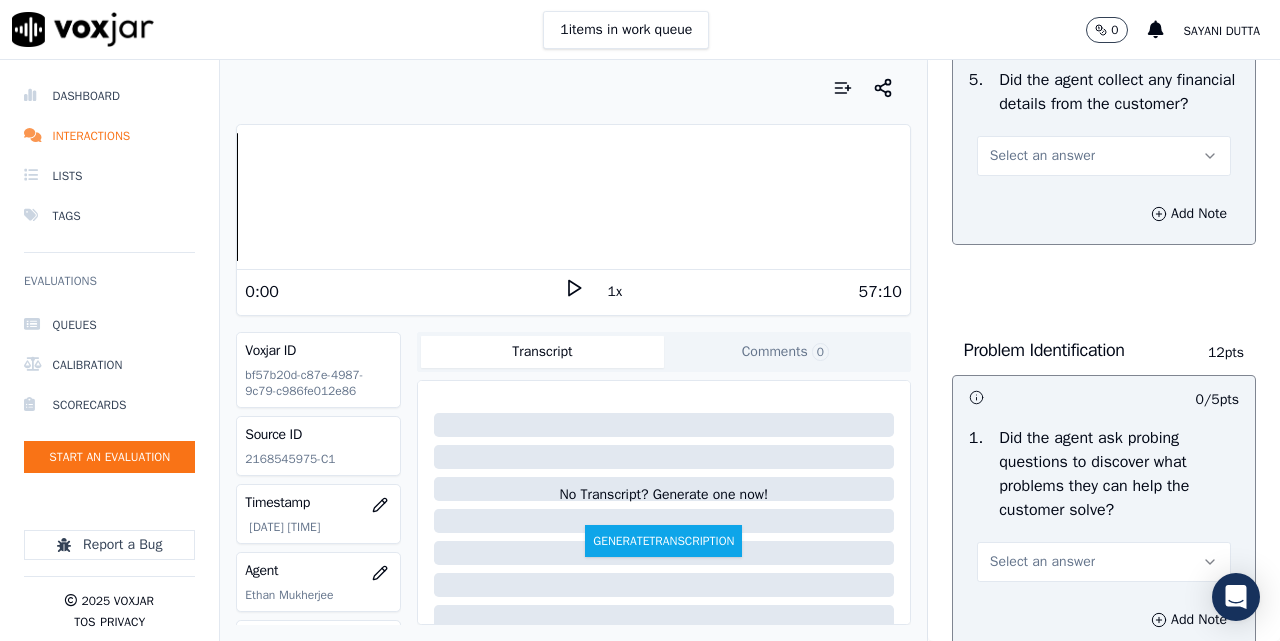 click on "Select an answer" at bounding box center [1042, 156] 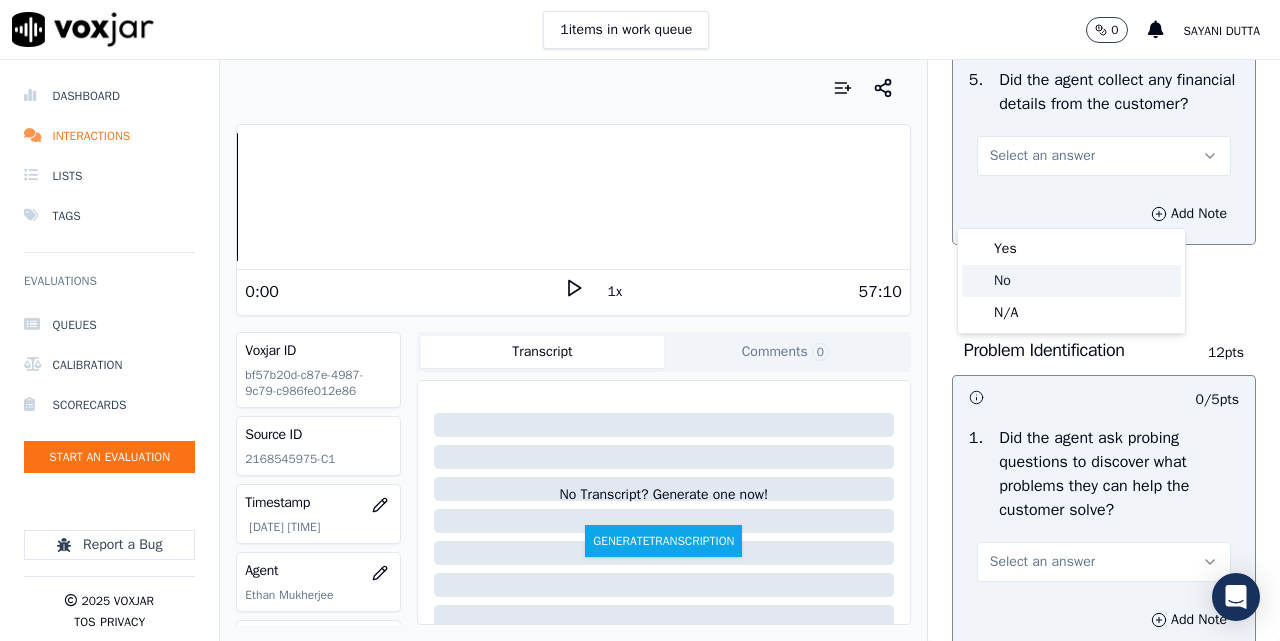 click on "No" 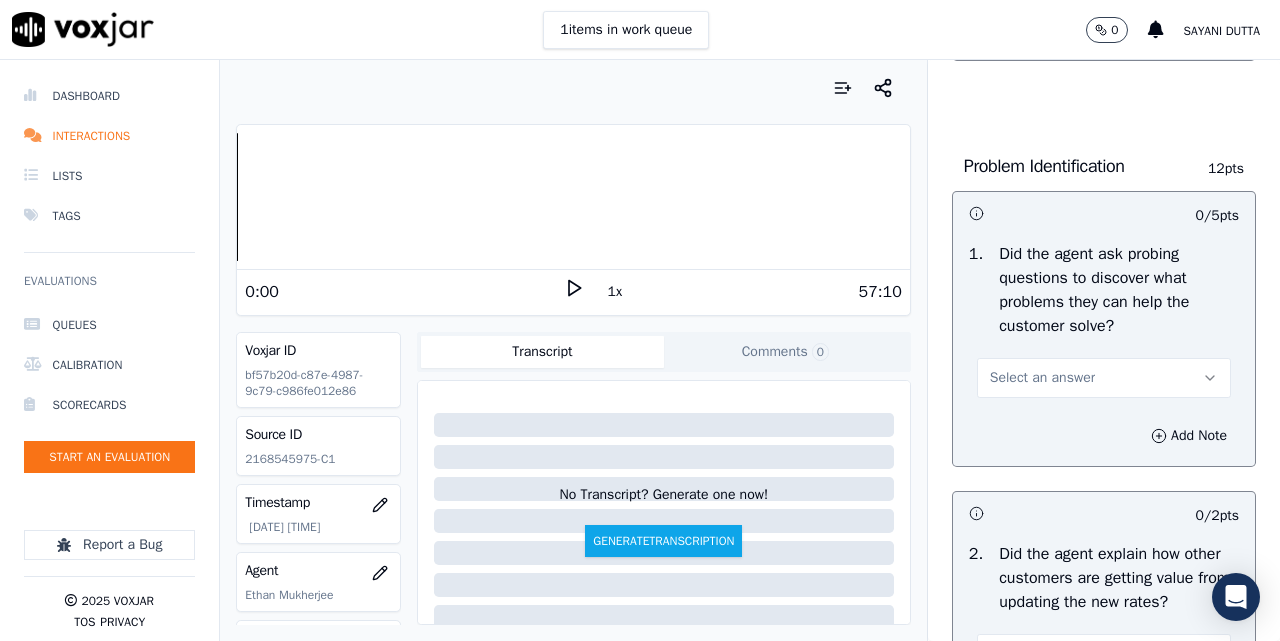 scroll, scrollTop: 1667, scrollLeft: 0, axis: vertical 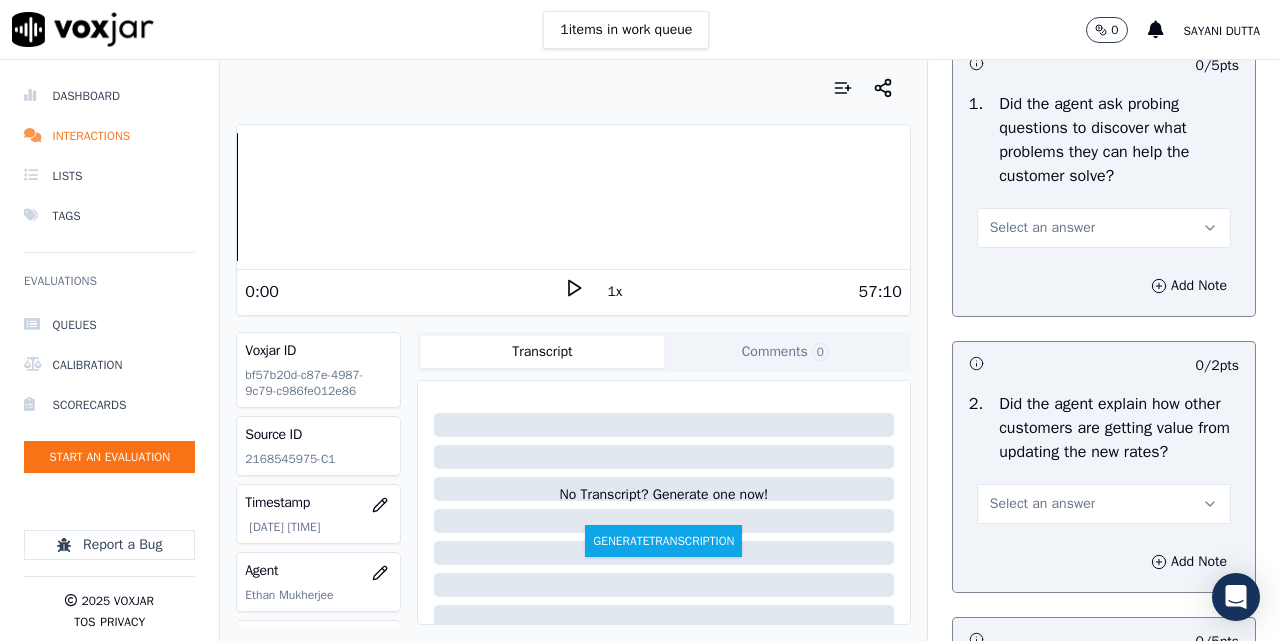 click on "Select an answer" at bounding box center [1042, 228] 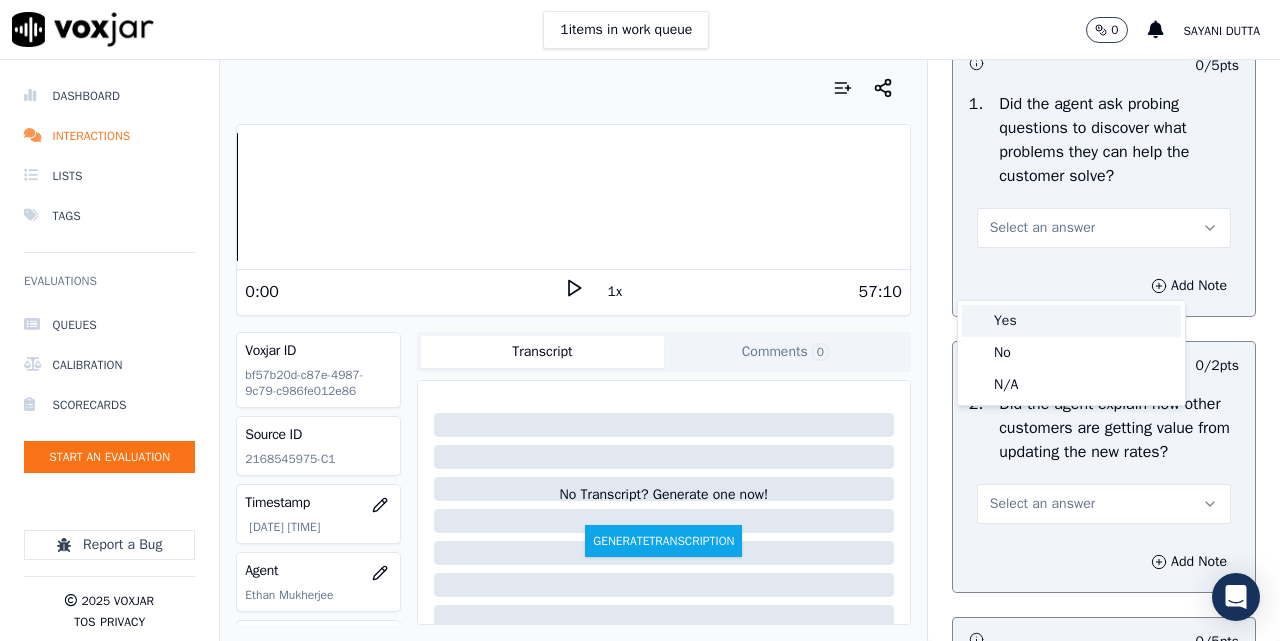 click on "Yes" at bounding box center [1071, 321] 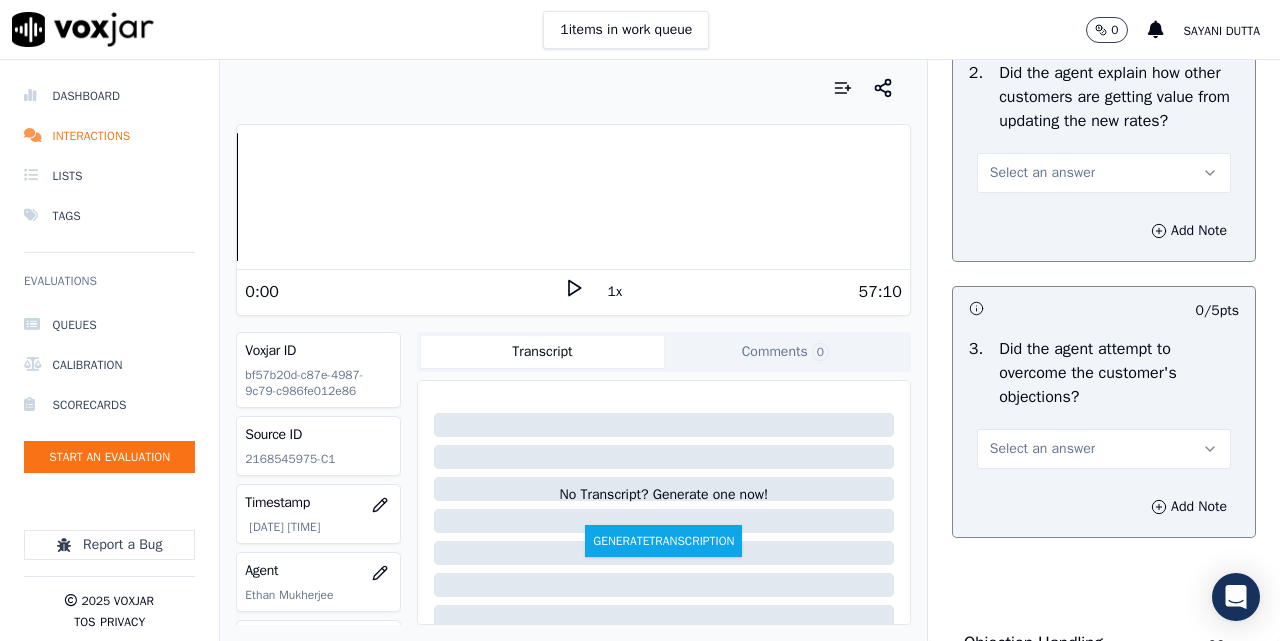 scroll, scrollTop: 2000, scrollLeft: 0, axis: vertical 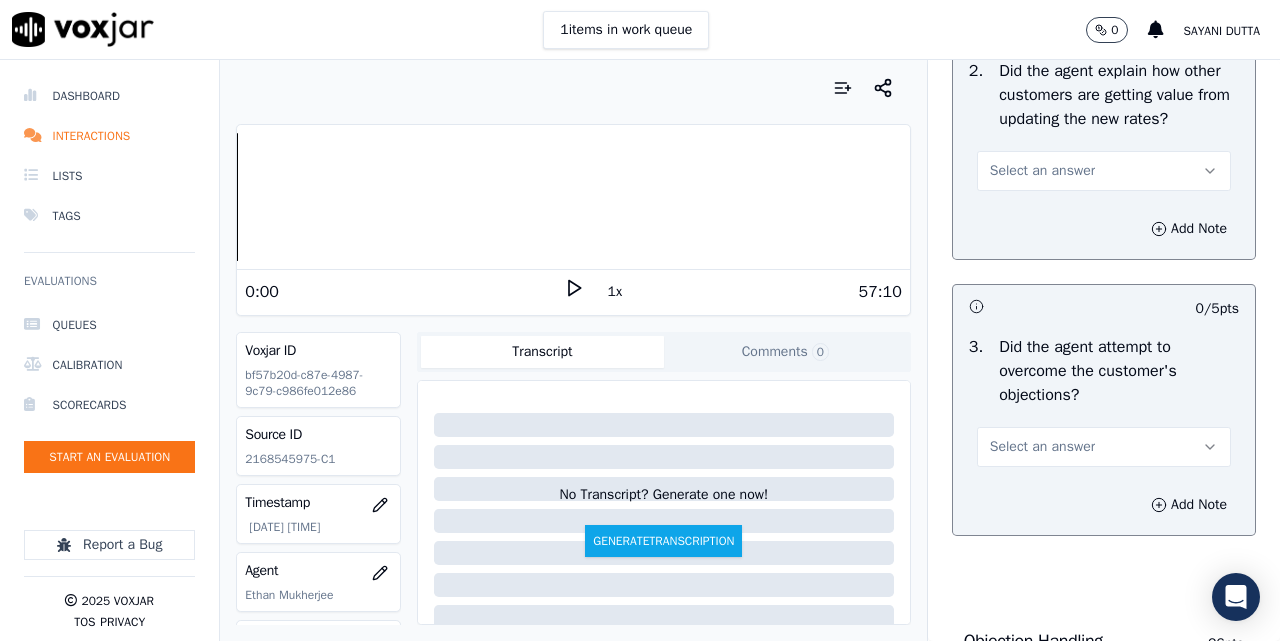 click on "Select an answer" at bounding box center [1042, 171] 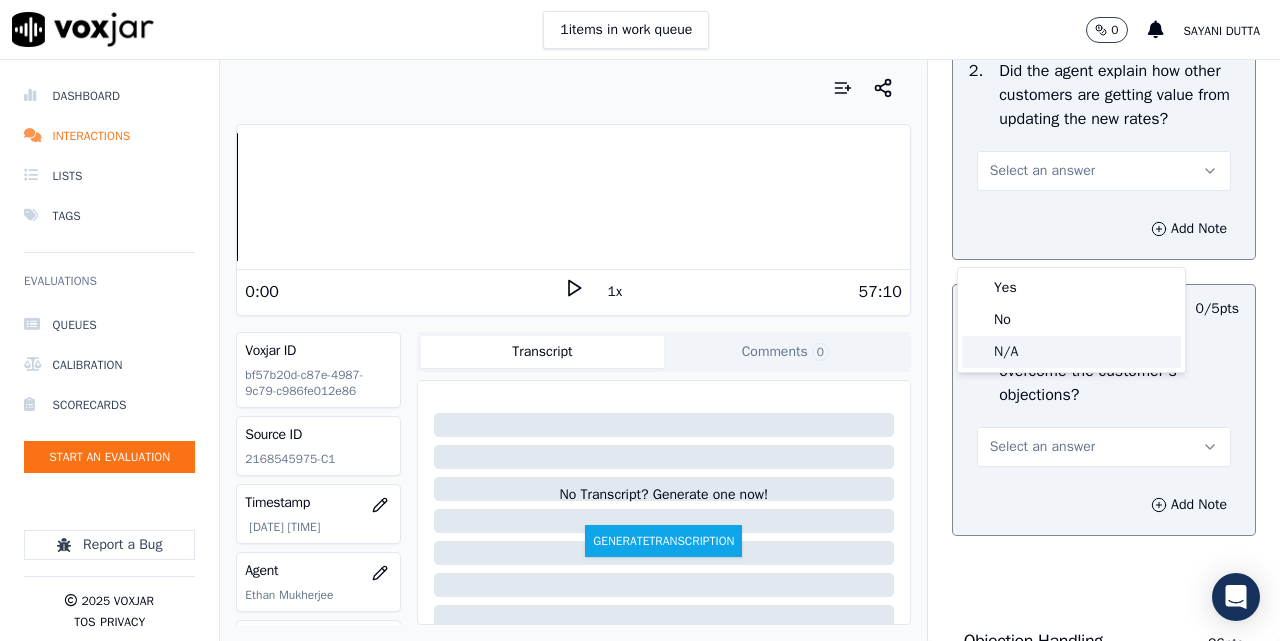 click on "N/A" 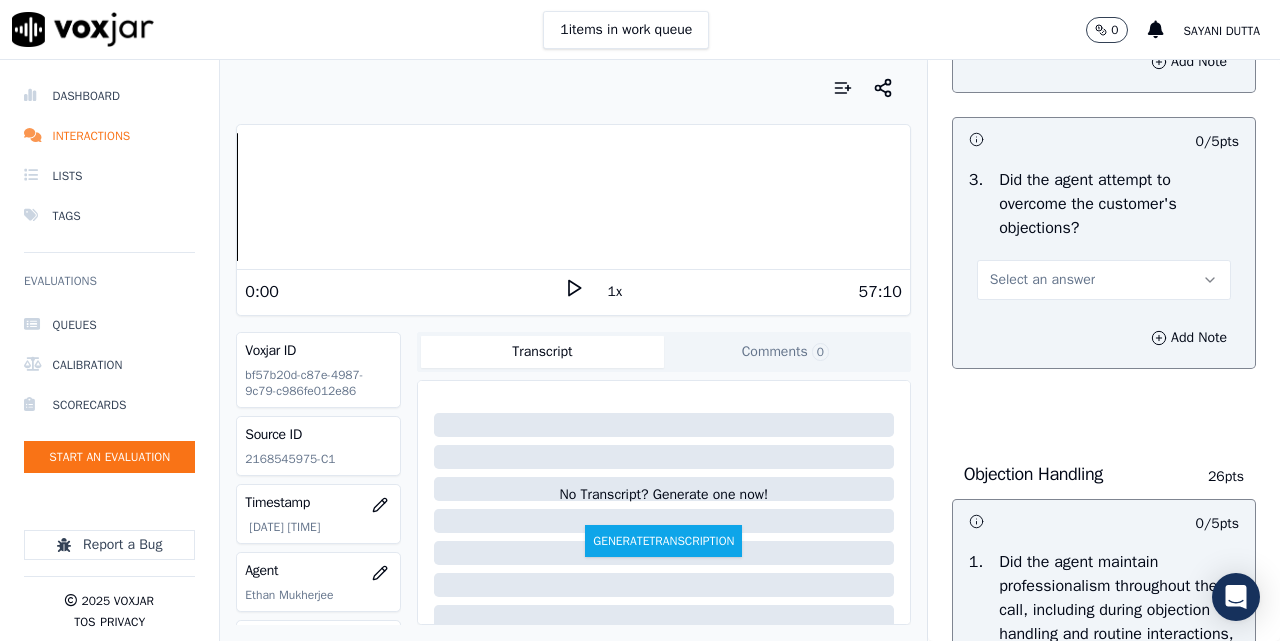 scroll, scrollTop: 2333, scrollLeft: 0, axis: vertical 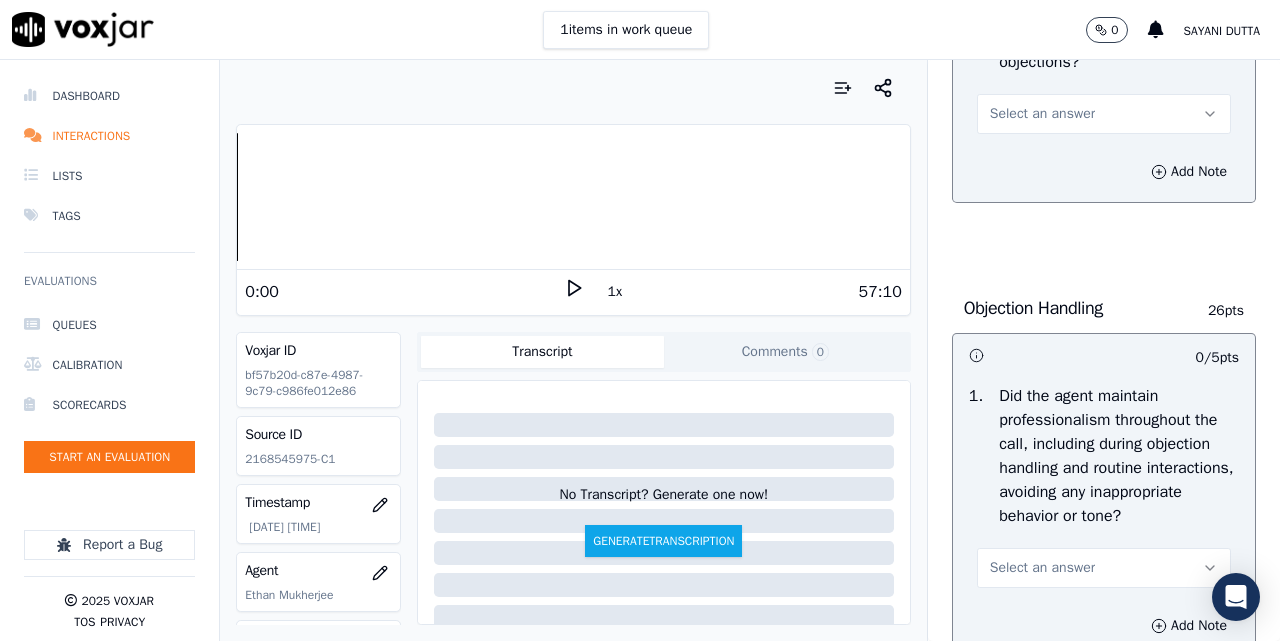 click on "Select an answer" at bounding box center [1042, 114] 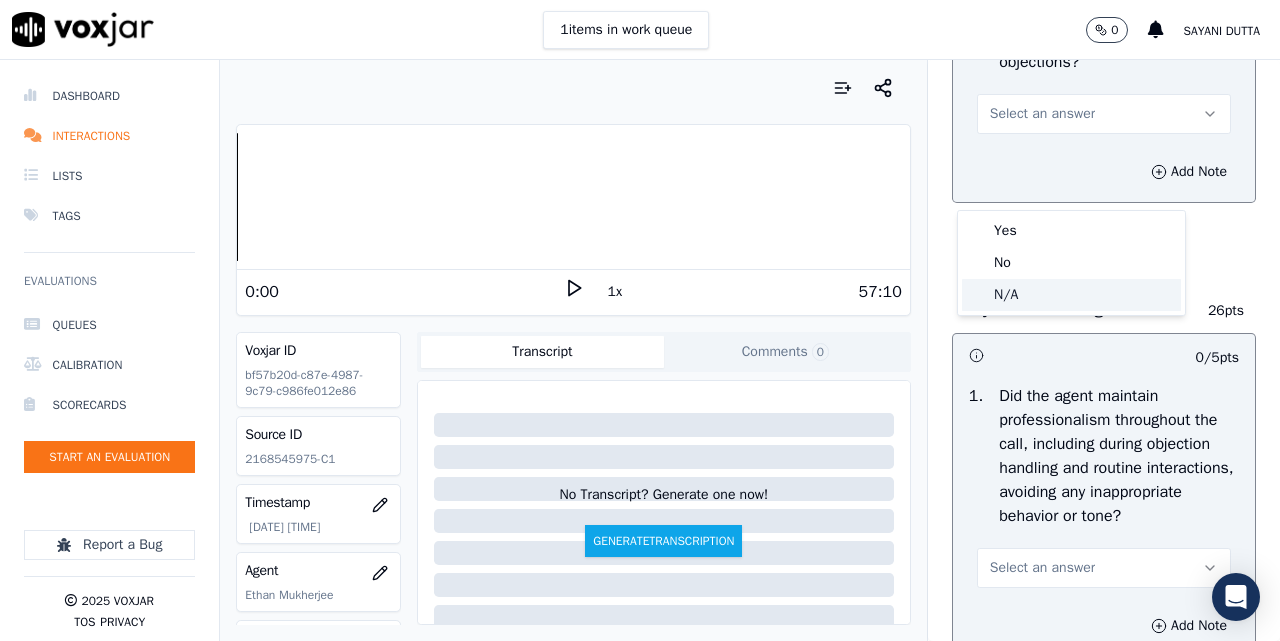 click on "N/A" 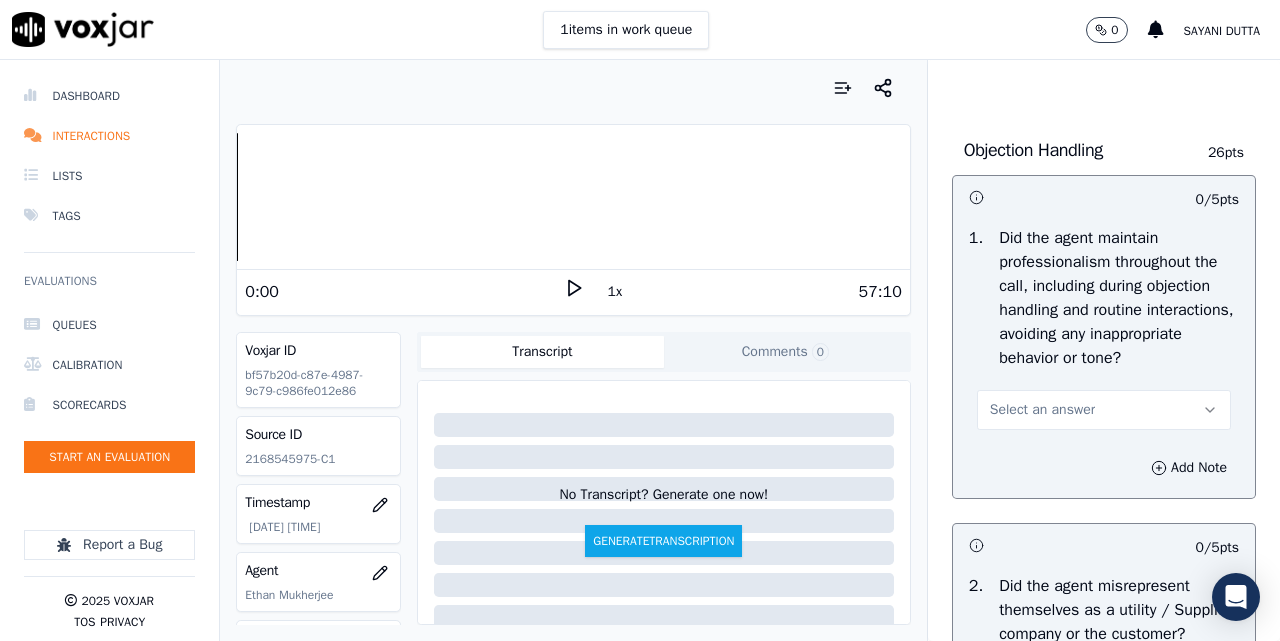 scroll, scrollTop: 2667, scrollLeft: 0, axis: vertical 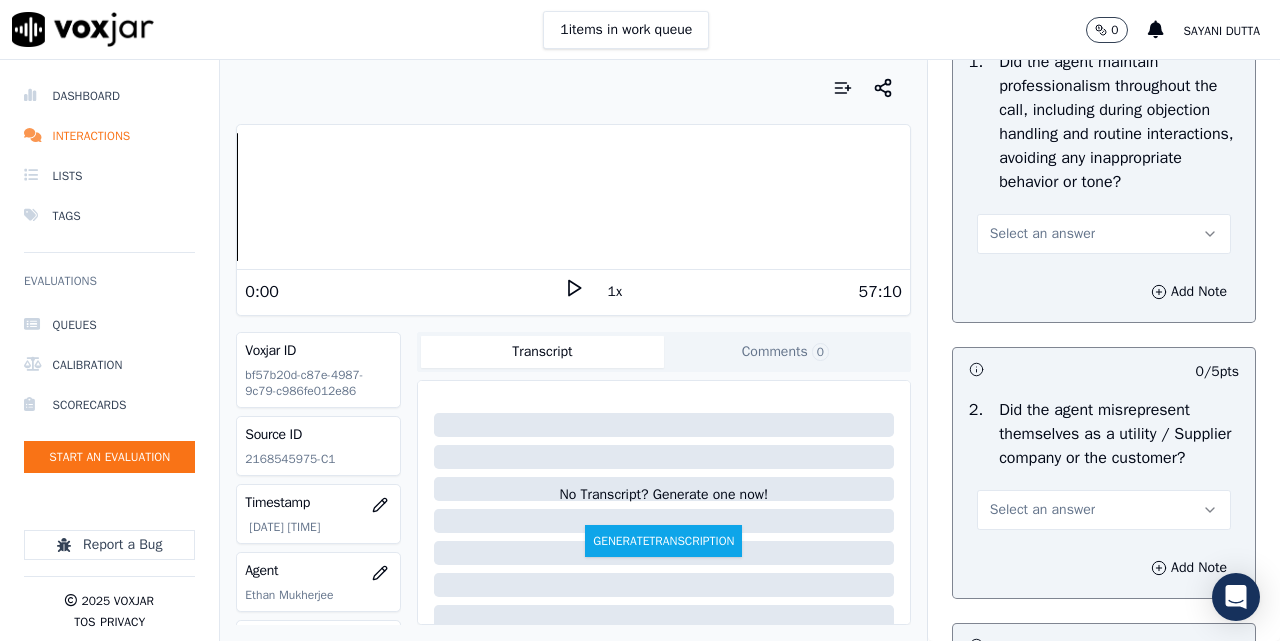 click on "Select an answer" at bounding box center (1042, 234) 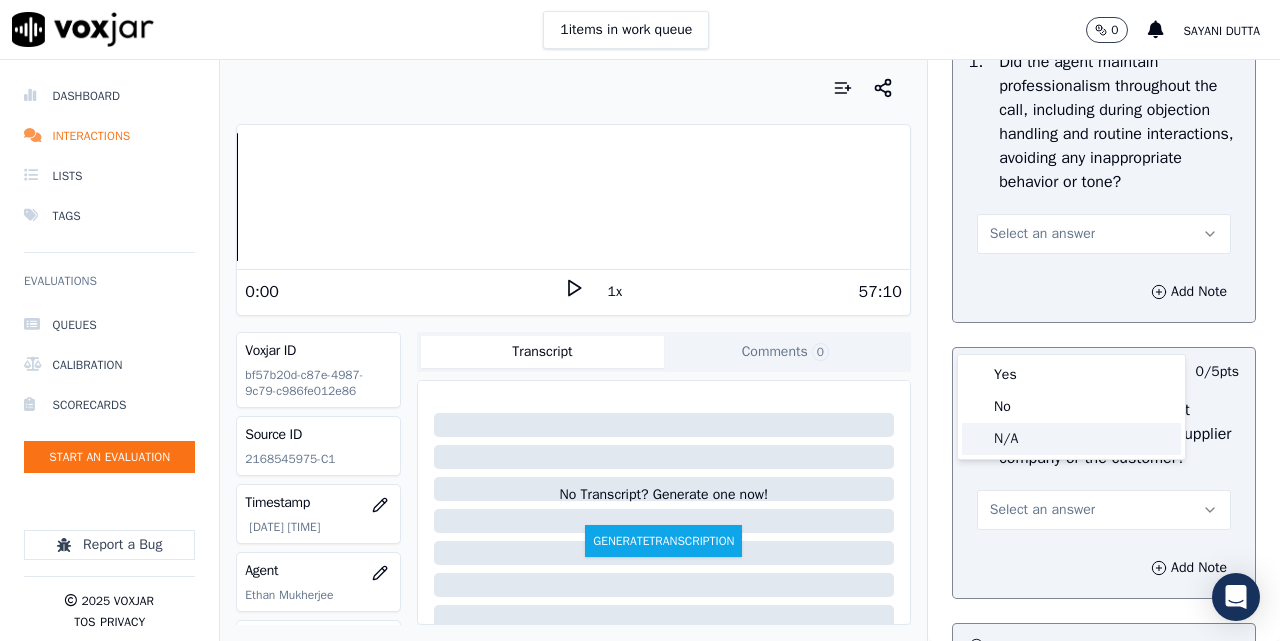click on "N/A" 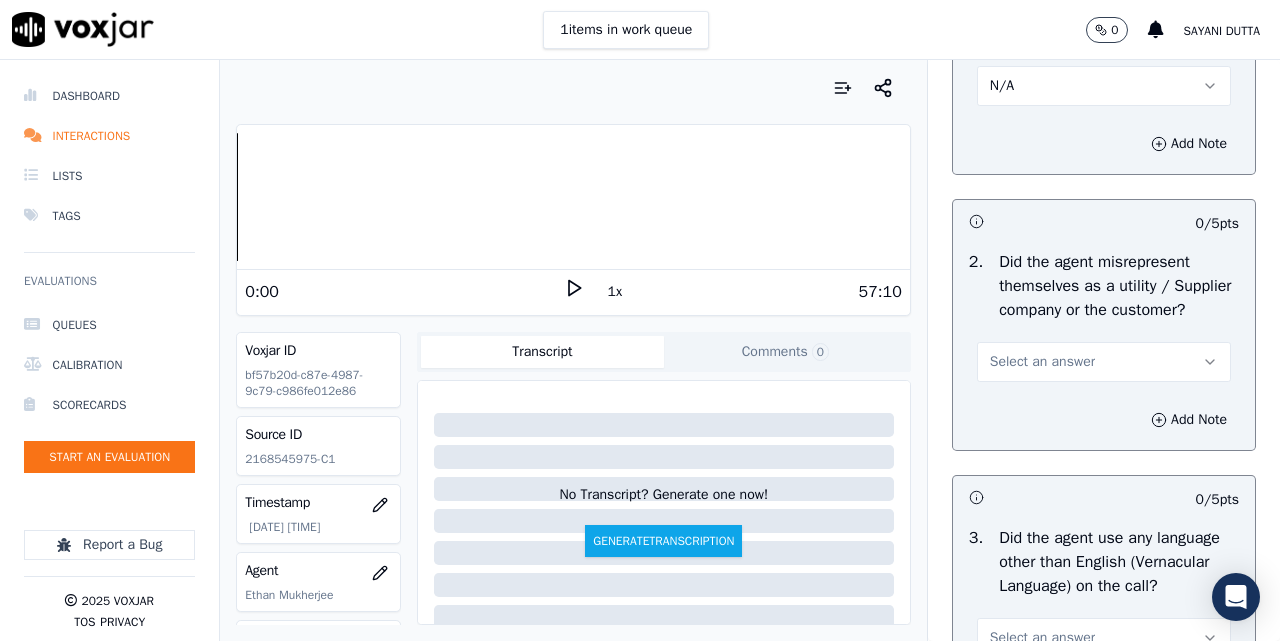 scroll, scrollTop: 3000, scrollLeft: 0, axis: vertical 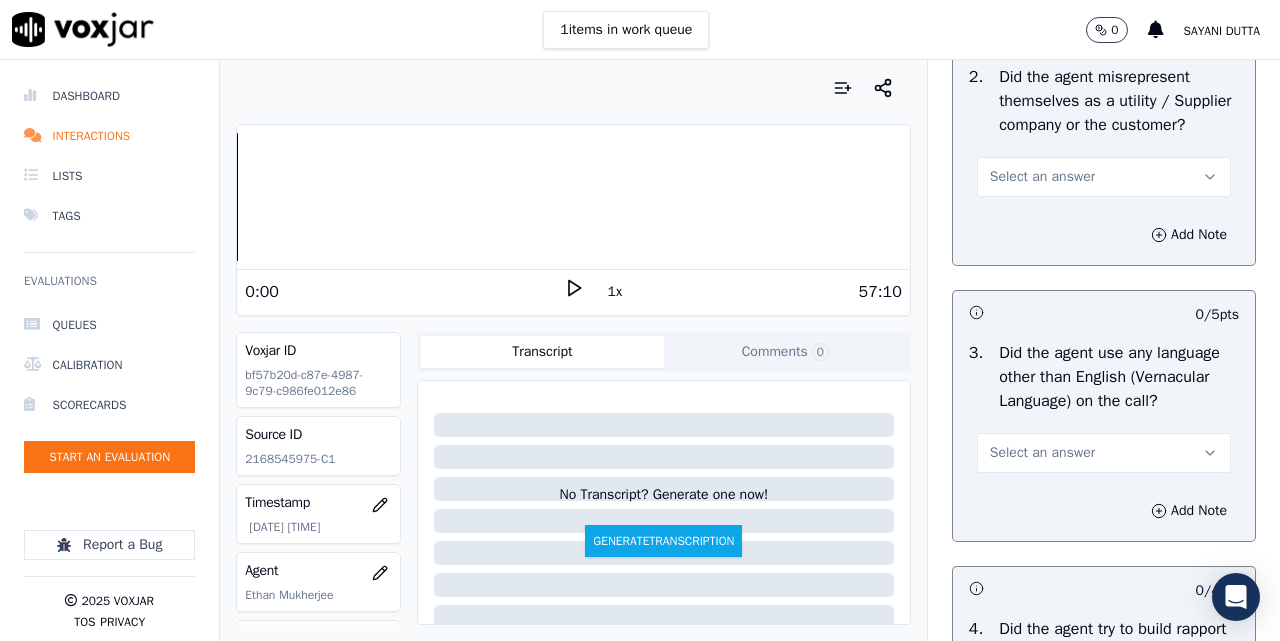 click on "Select an answer" at bounding box center [1042, 177] 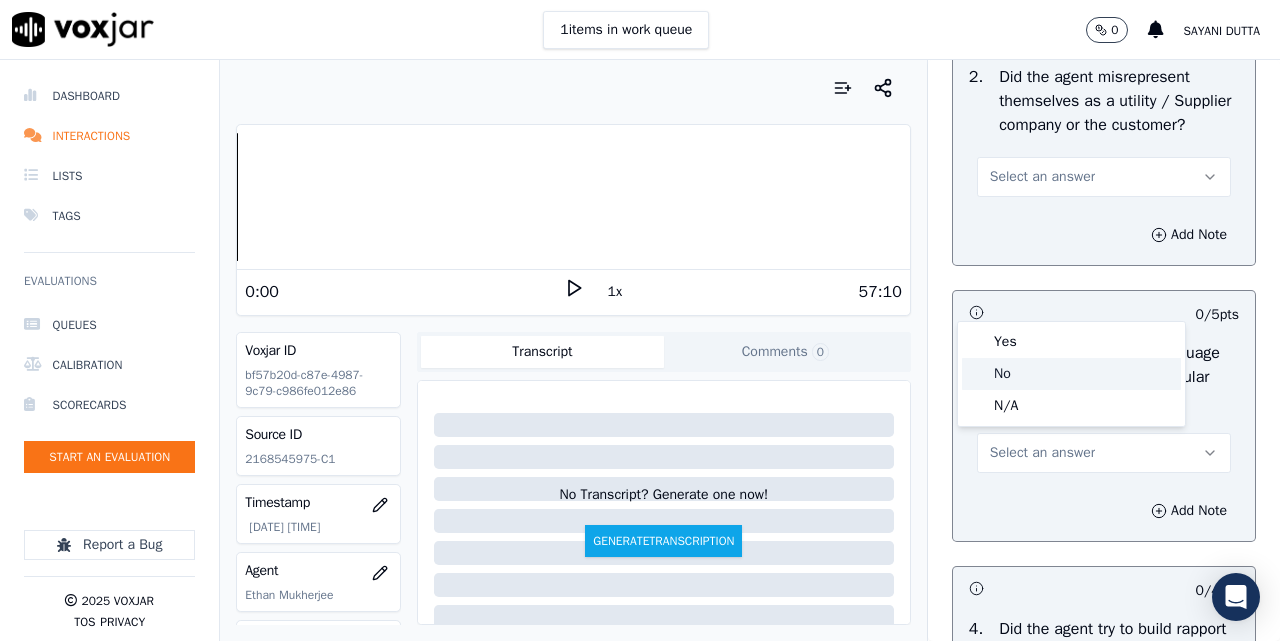 click on "No" 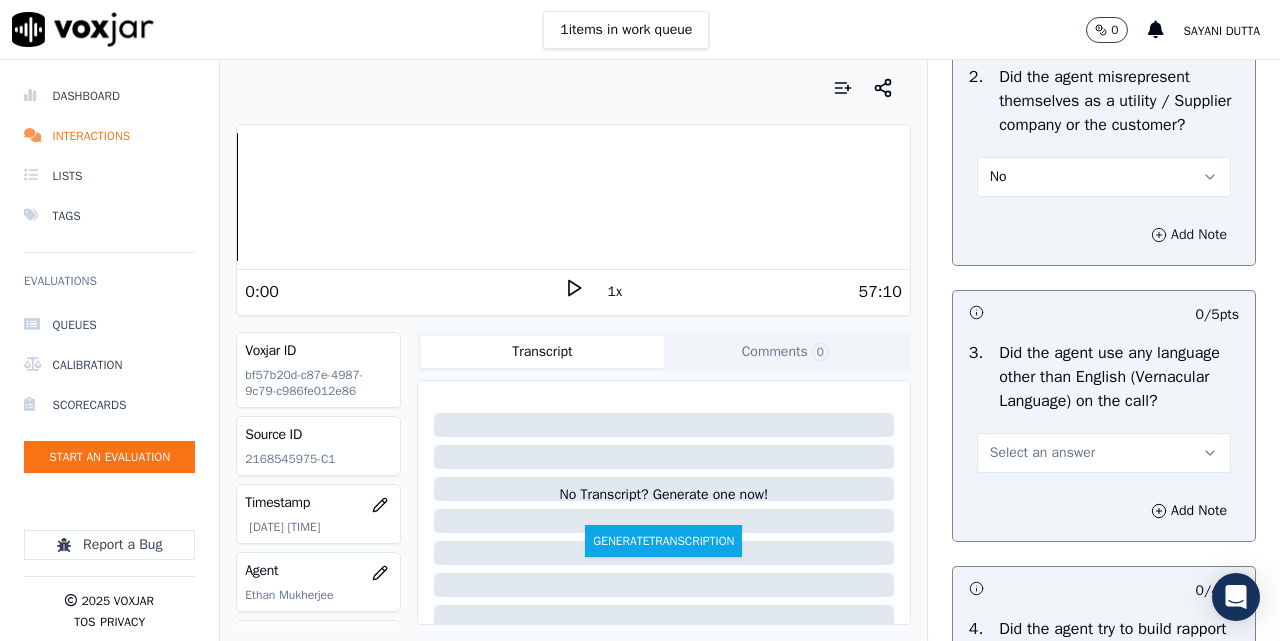 click 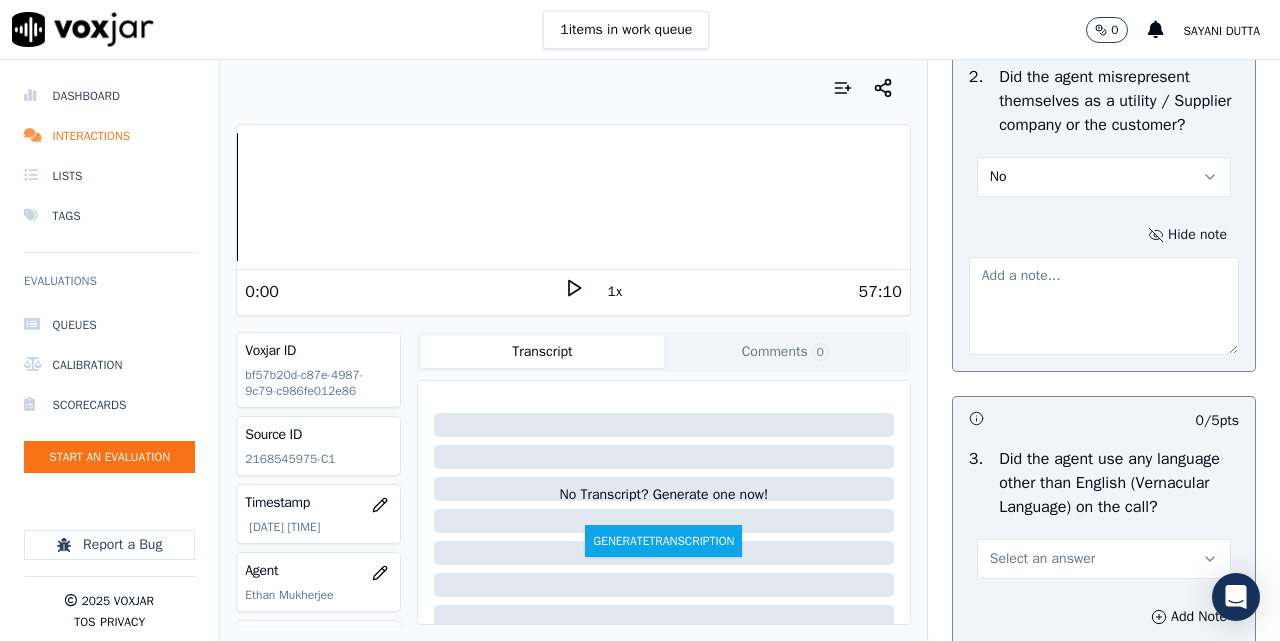 click at bounding box center (1104, 306) 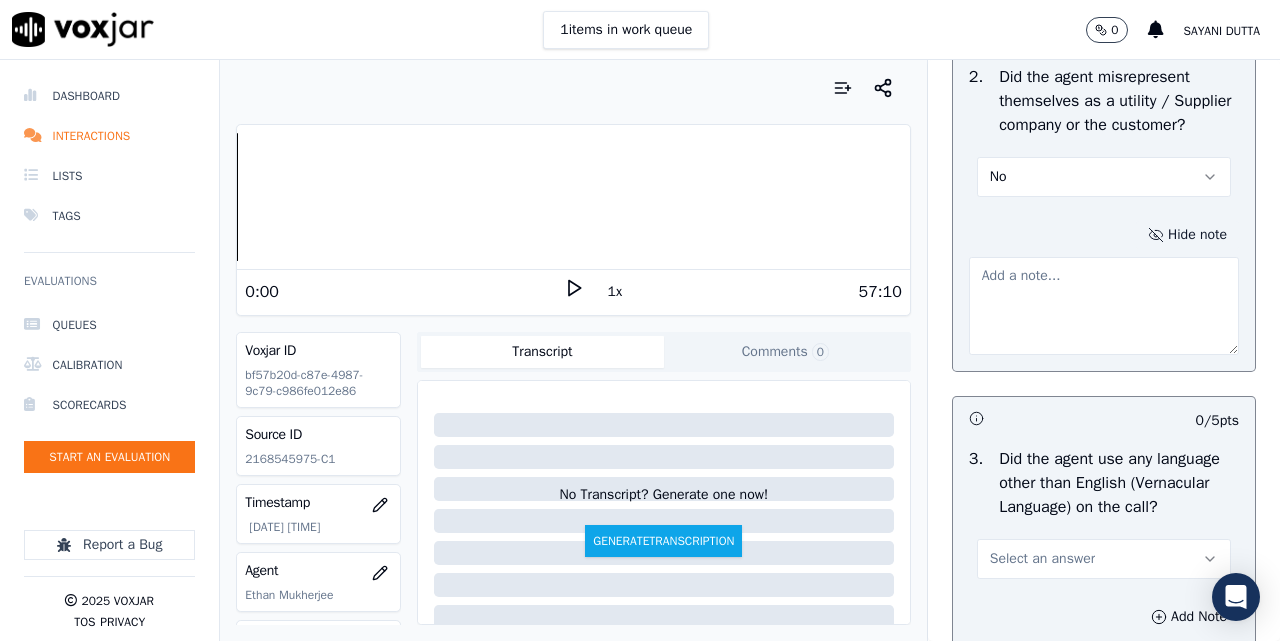 paste on "07:30 -  Also what I'll do, I'll go ahead and drop down the rates and charghes first okay on your bill ." 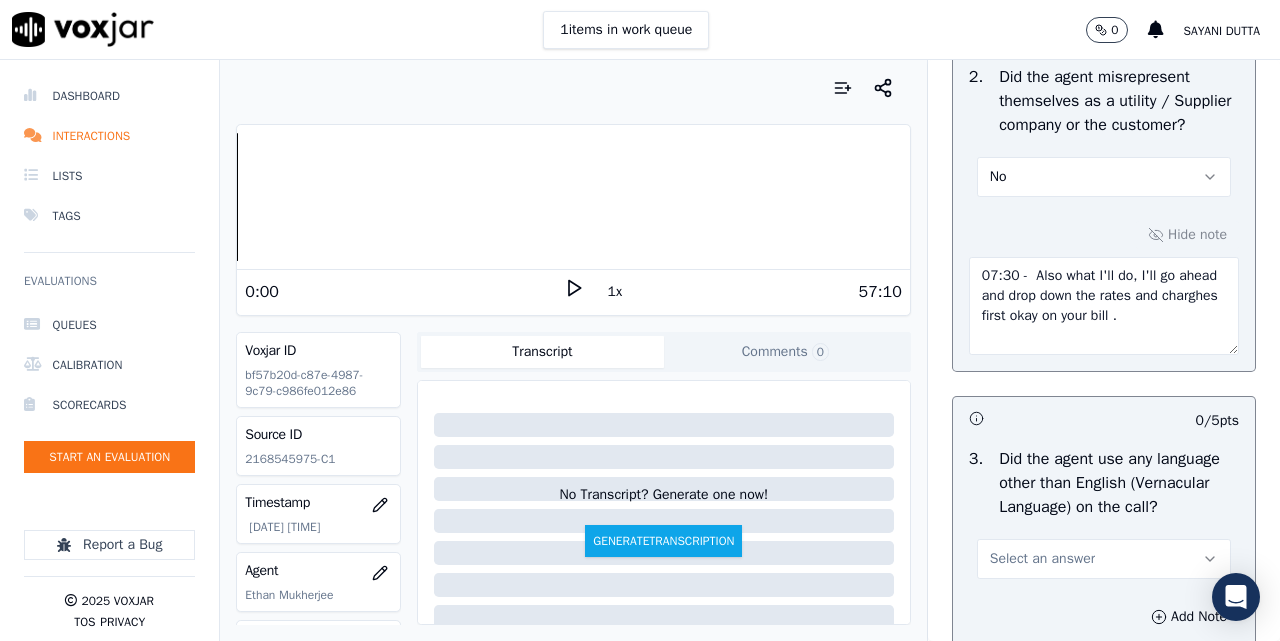 click on "No" at bounding box center (1104, 177) 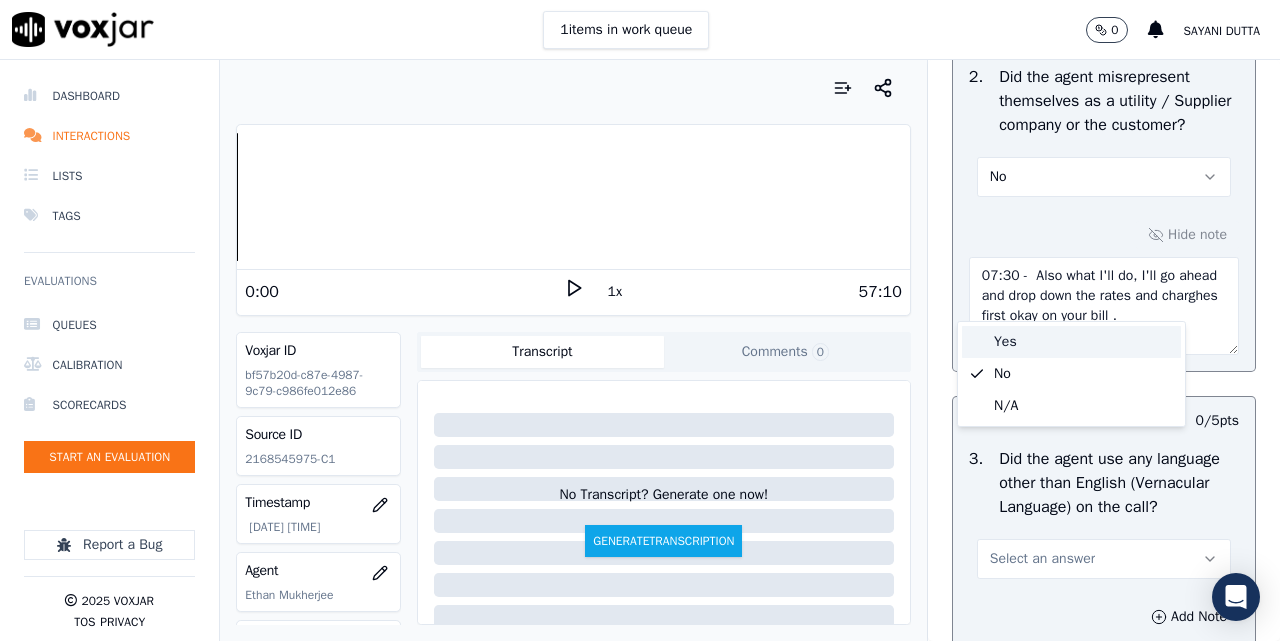 click on "Yes" at bounding box center [1071, 342] 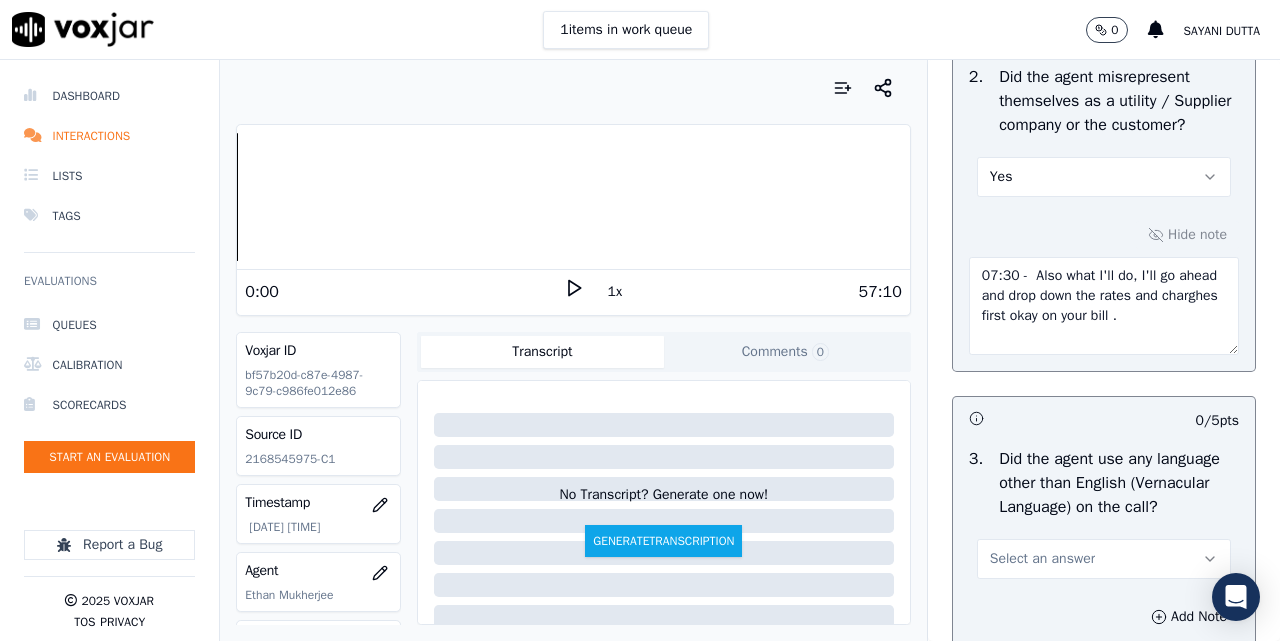 click on "07:30 -  Also what I'll do, I'll go ahead and drop down the rates and charghes first okay on your bill ." at bounding box center [1104, 306] 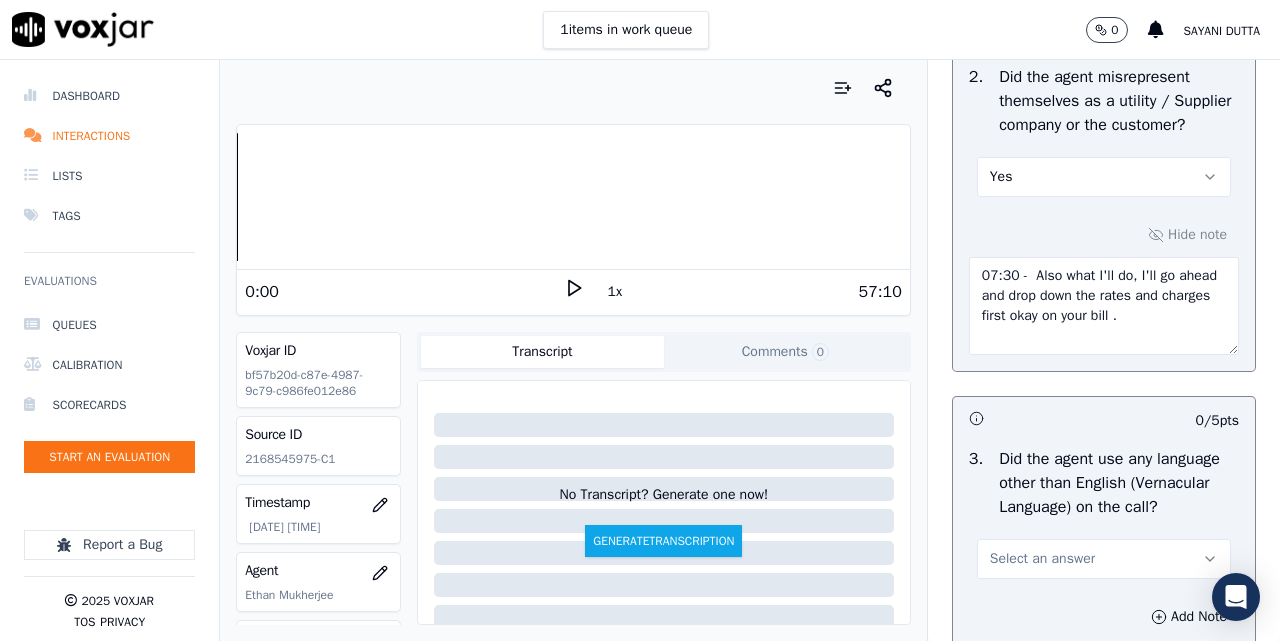 click on "07:30 -  Also what I'll do, I'll go ahead and drop down the rates and charges first okay on your bill ." at bounding box center (1104, 306) 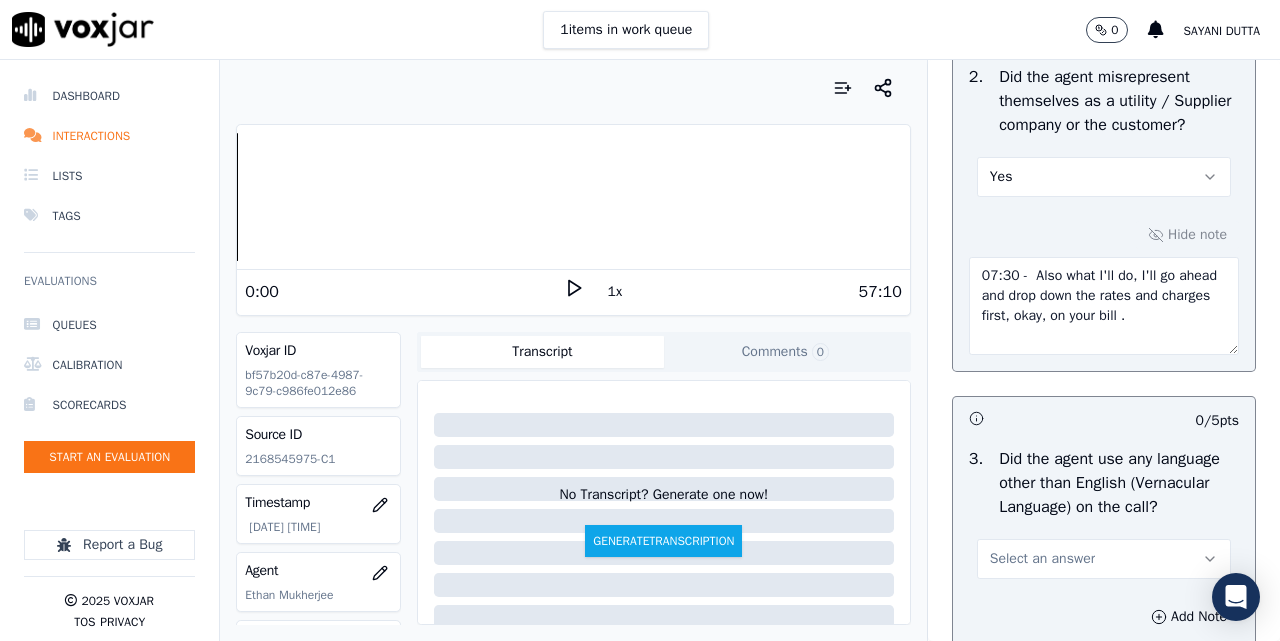 click on "07:30 -  Also what I'll do, I'll go ahead and drop down the rates and charges first, okay, on your bill ." at bounding box center (1104, 306) 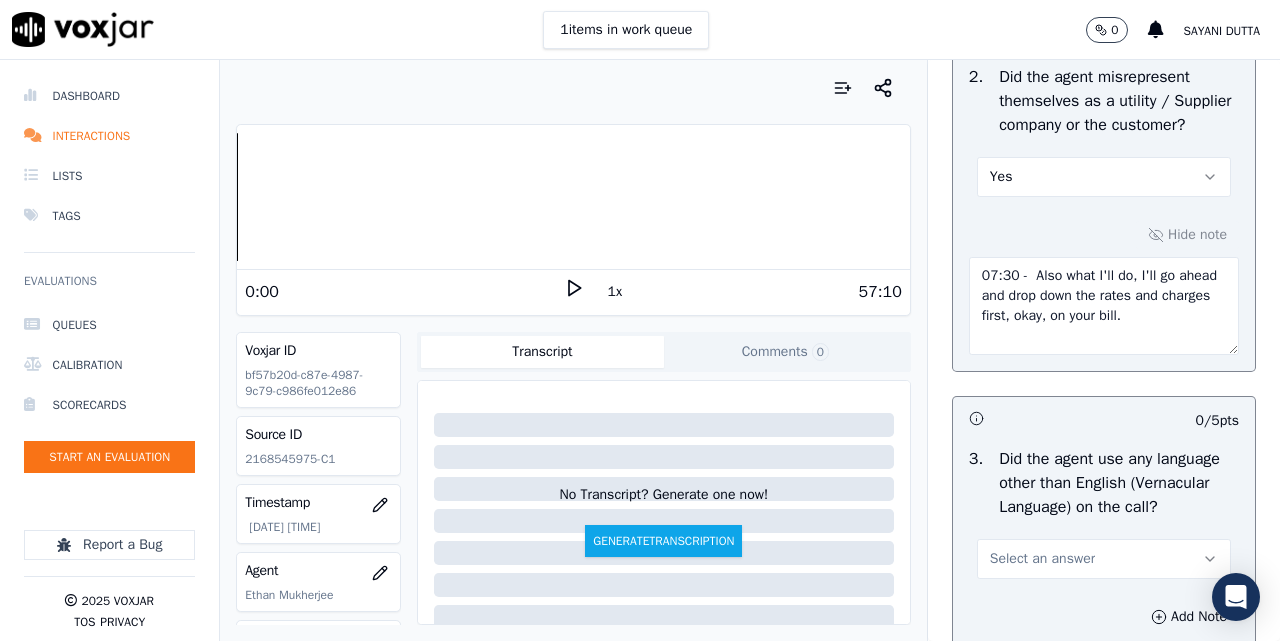 drag, startPoint x: 959, startPoint y: 392, endPoint x: 1182, endPoint y: 444, distance: 228.98253 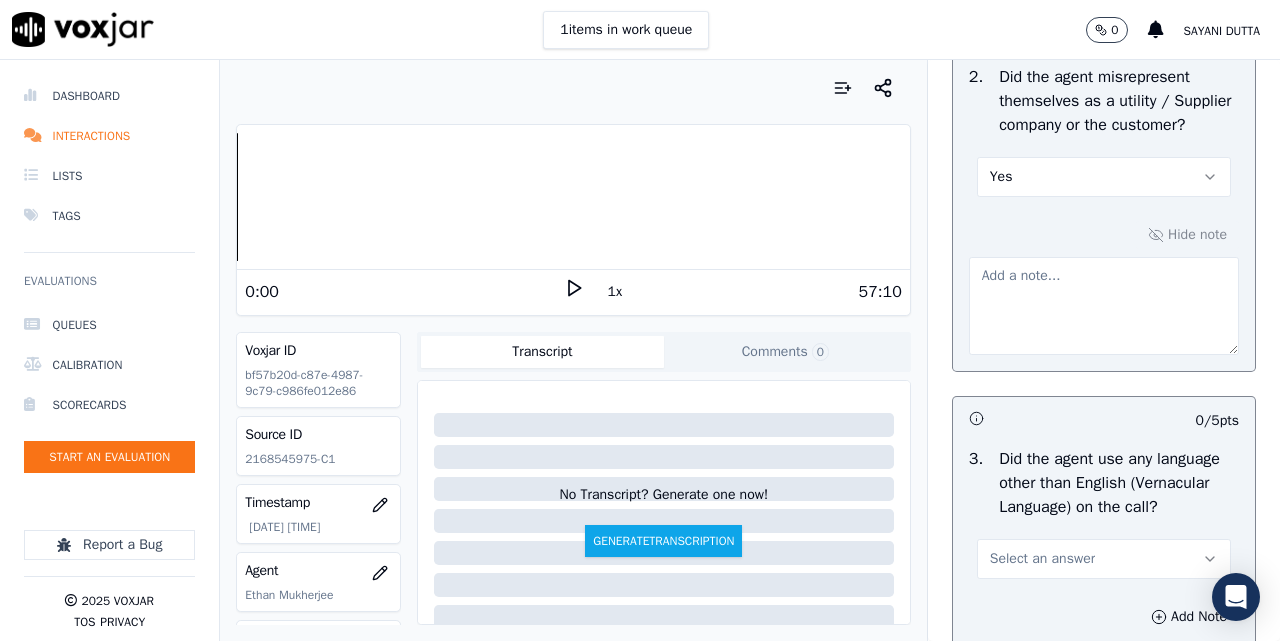 type 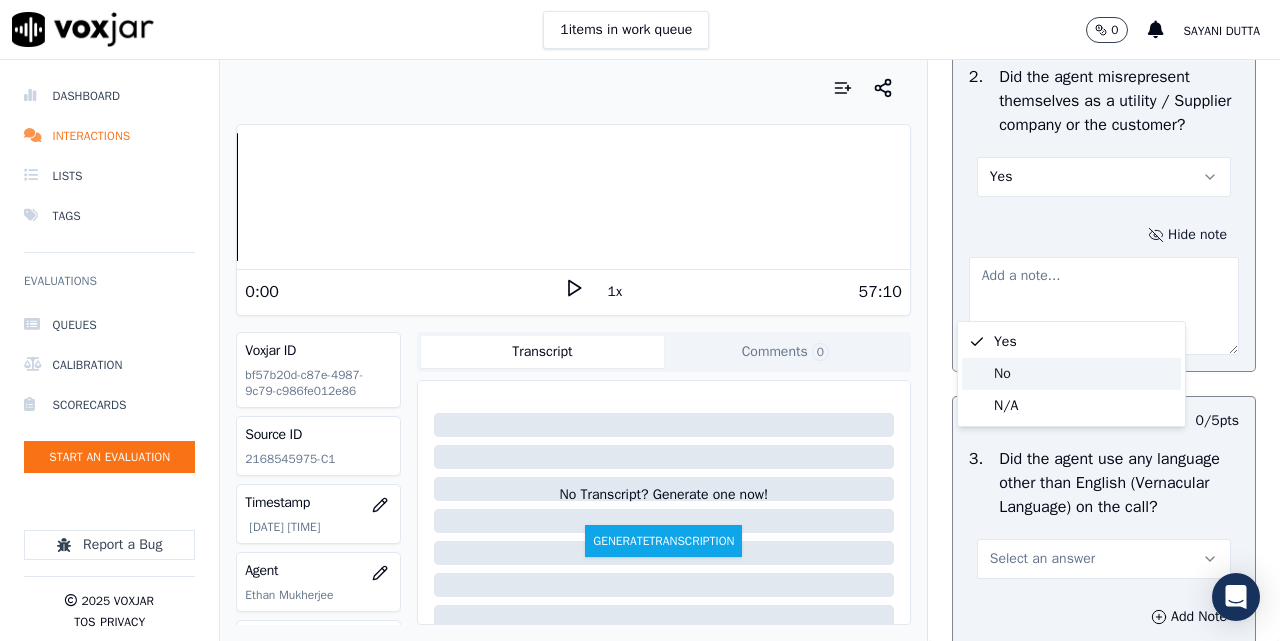 click on "No" 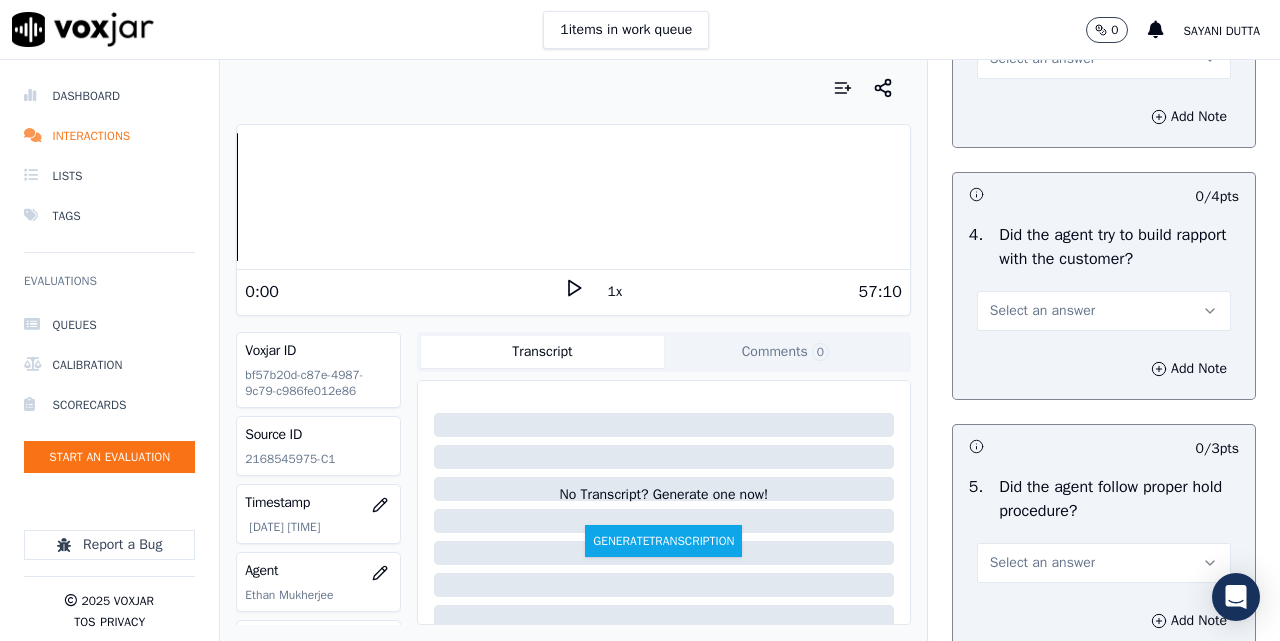 scroll, scrollTop: 3333, scrollLeft: 0, axis: vertical 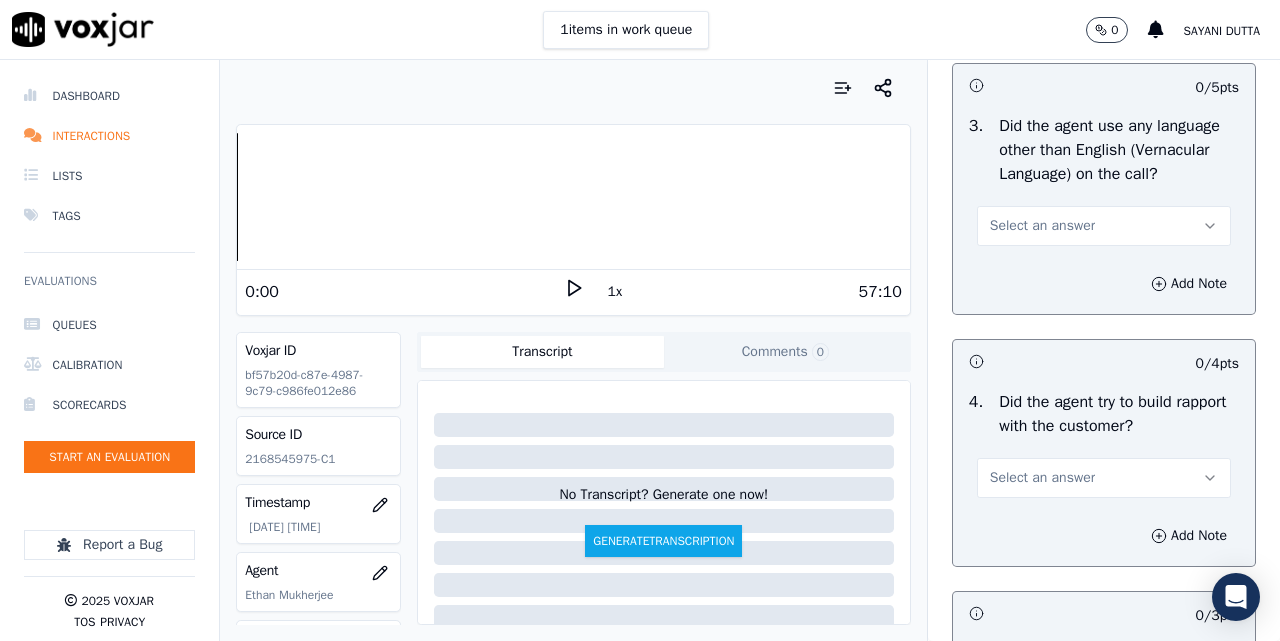 click on "Select an answer" at bounding box center [1042, 226] 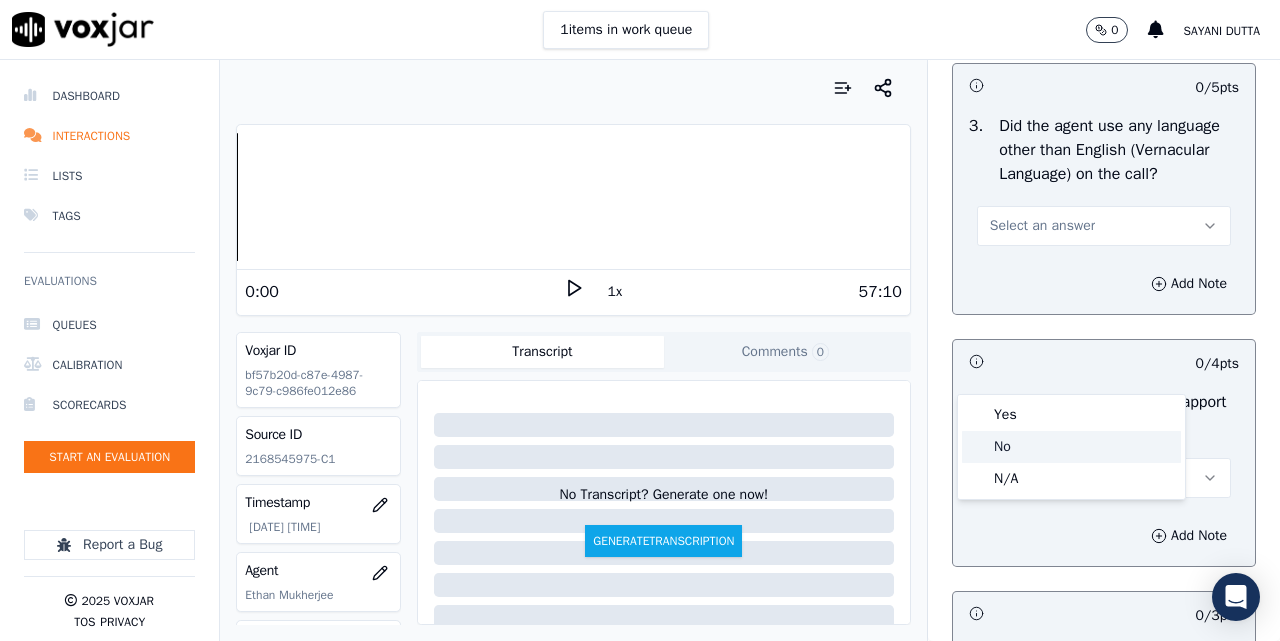 drag, startPoint x: 1002, startPoint y: 431, endPoint x: 1004, endPoint y: 441, distance: 10.198039 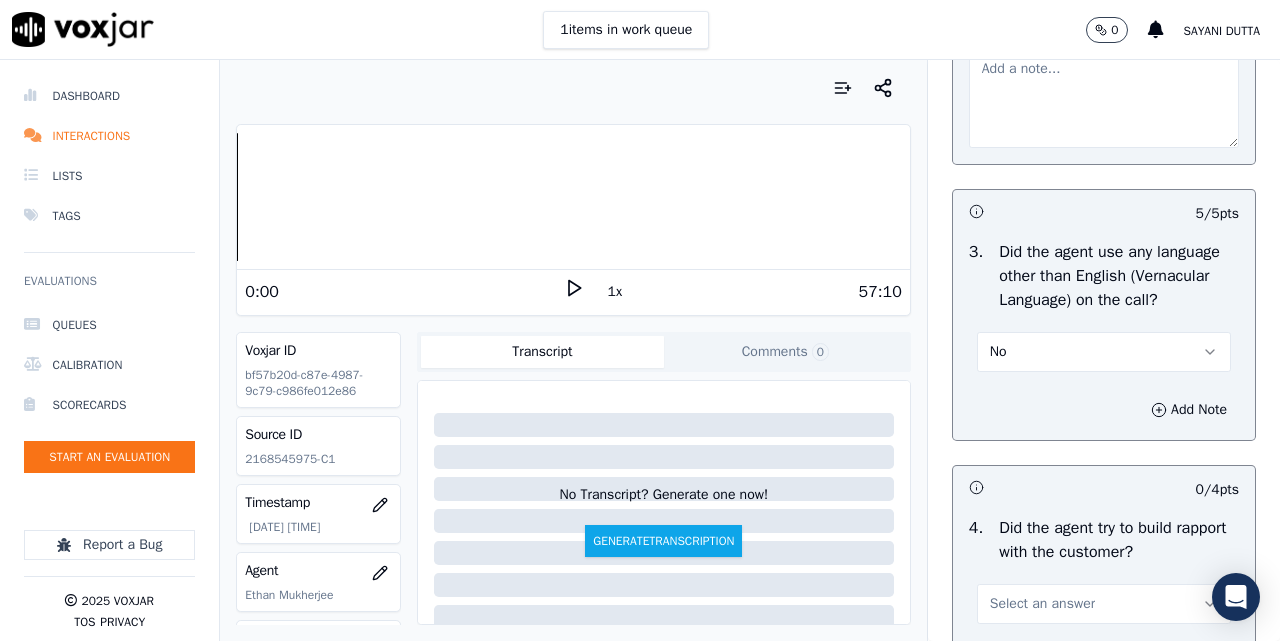 scroll, scrollTop: 3167, scrollLeft: 0, axis: vertical 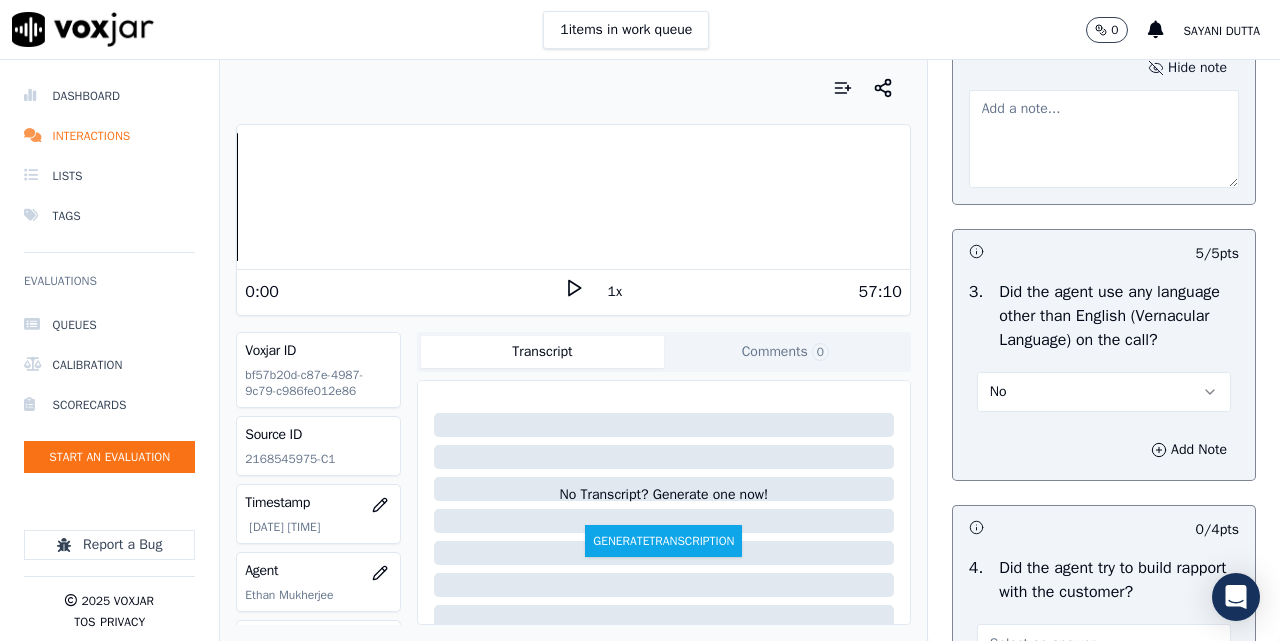click on "Hide note" at bounding box center [1187, 68] 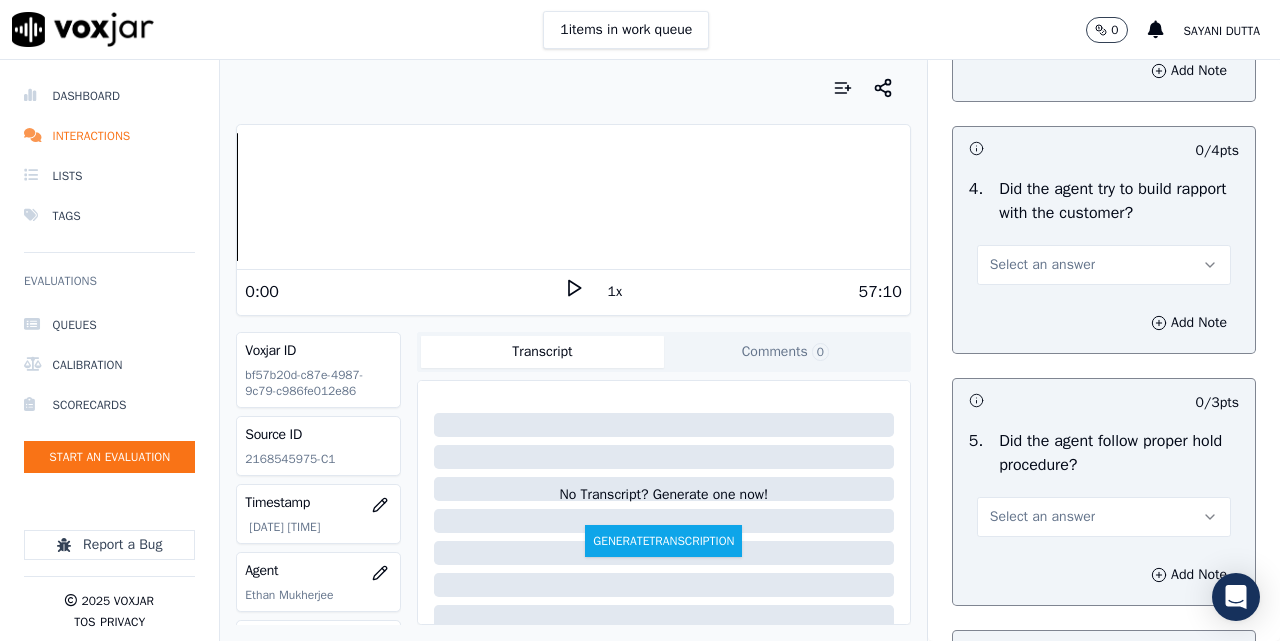 scroll, scrollTop: 3667, scrollLeft: 0, axis: vertical 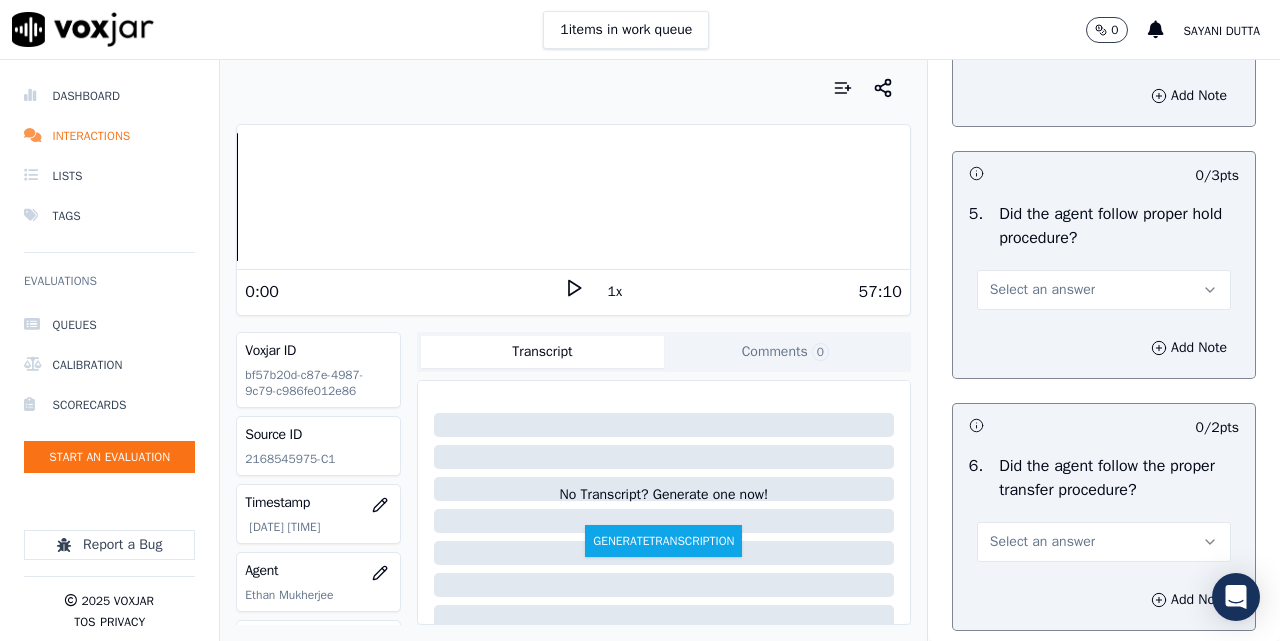 click on "Select an answer" at bounding box center (1042, 38) 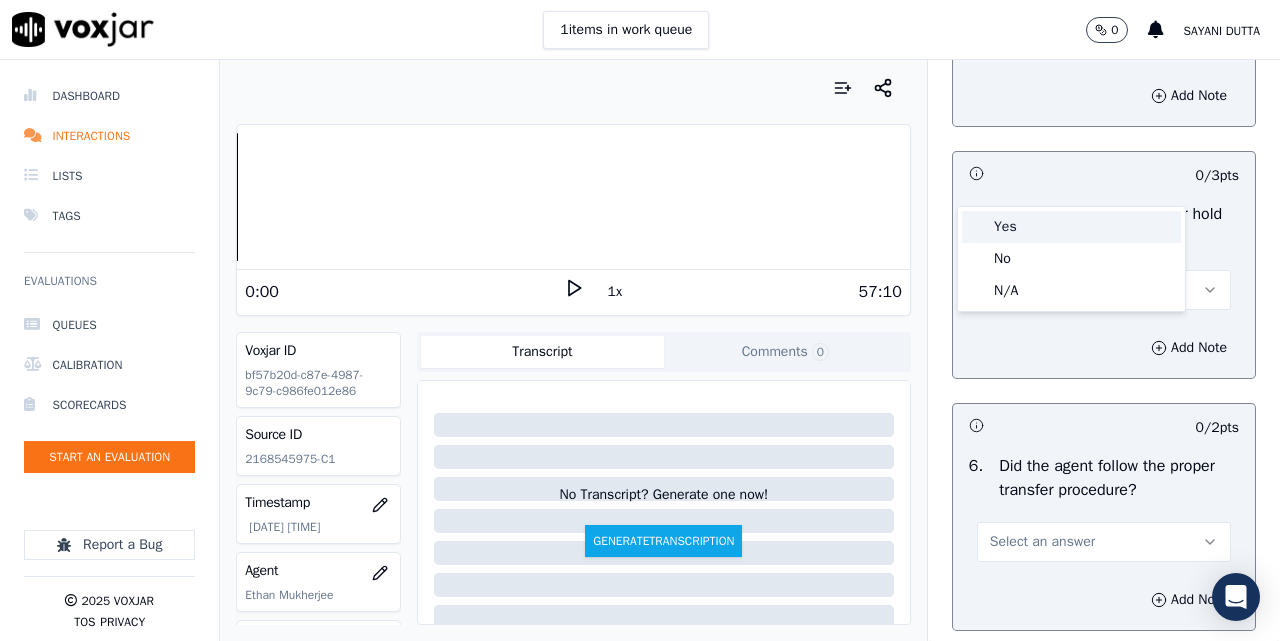 click on "Yes" at bounding box center (1071, 227) 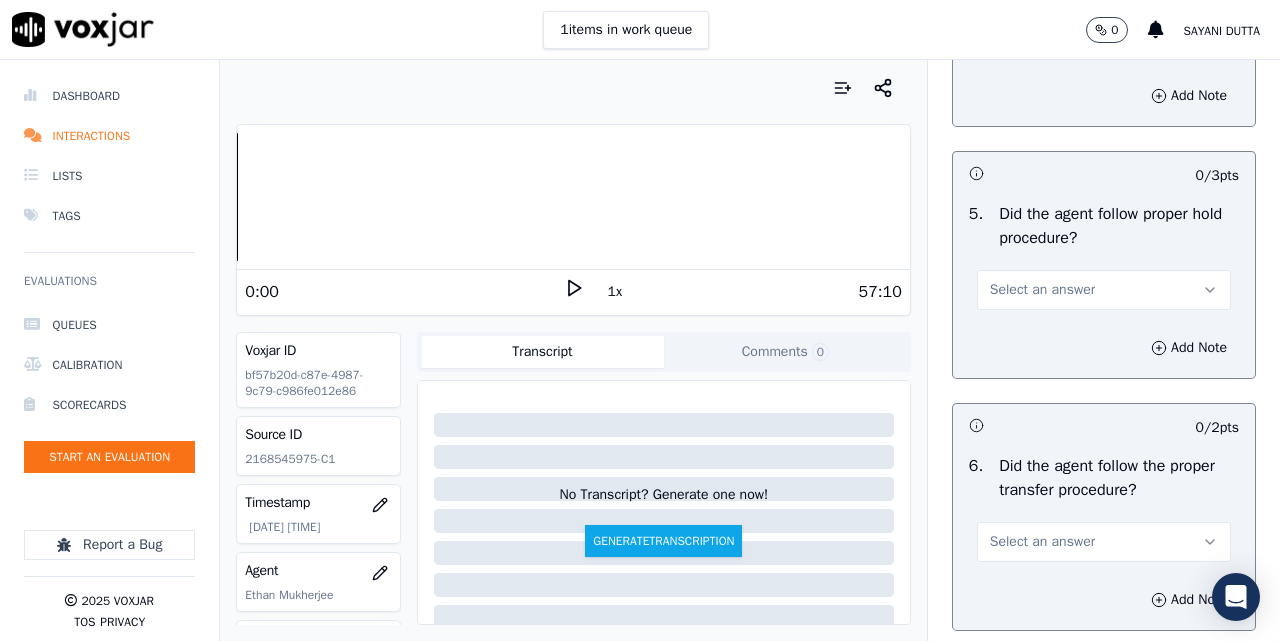 click on "Select an answer" at bounding box center (1042, 290) 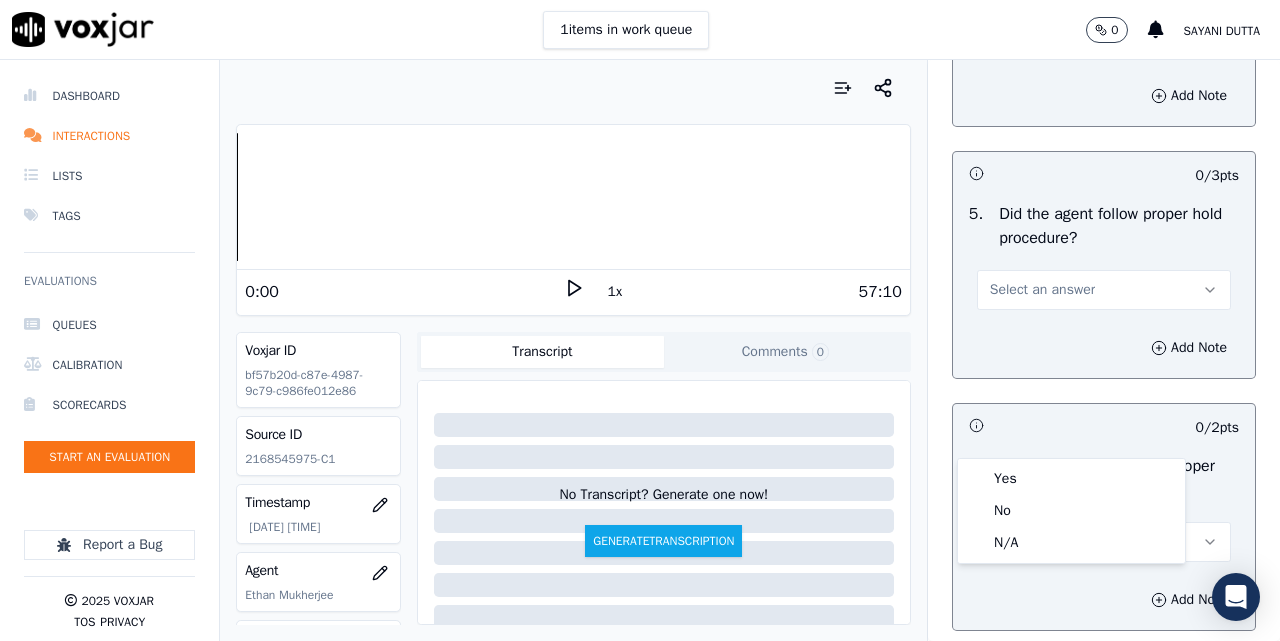 click on "Yes   No     N/A" at bounding box center (1071, 511) 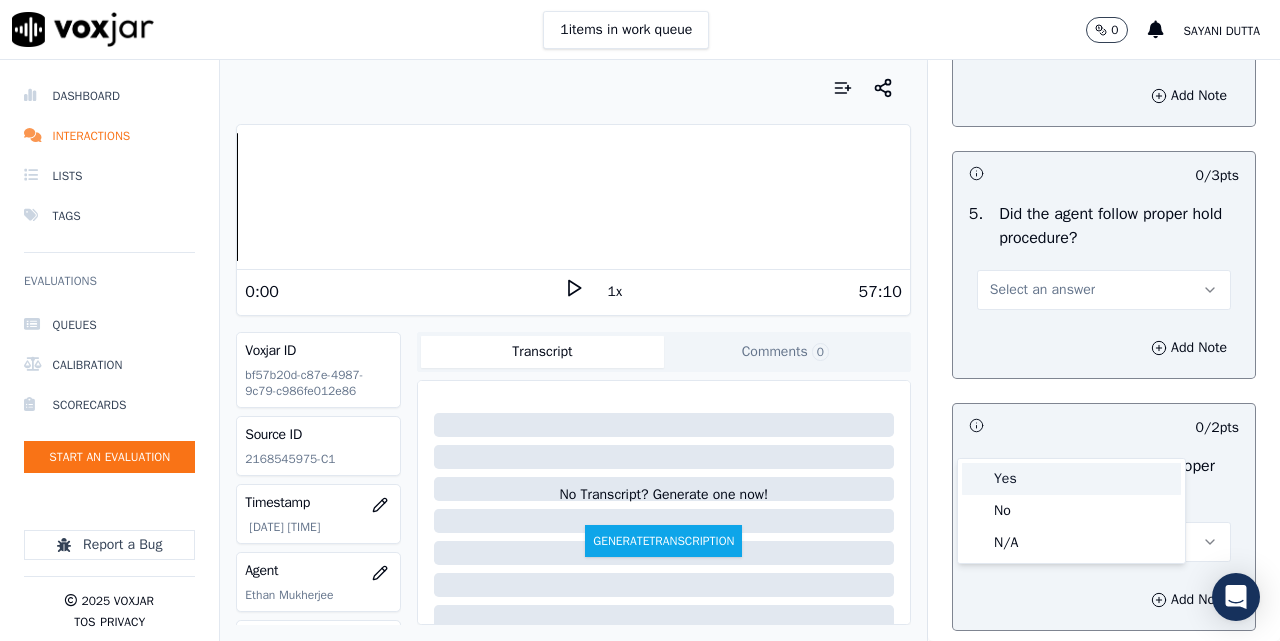 click on "Yes" at bounding box center (1071, 479) 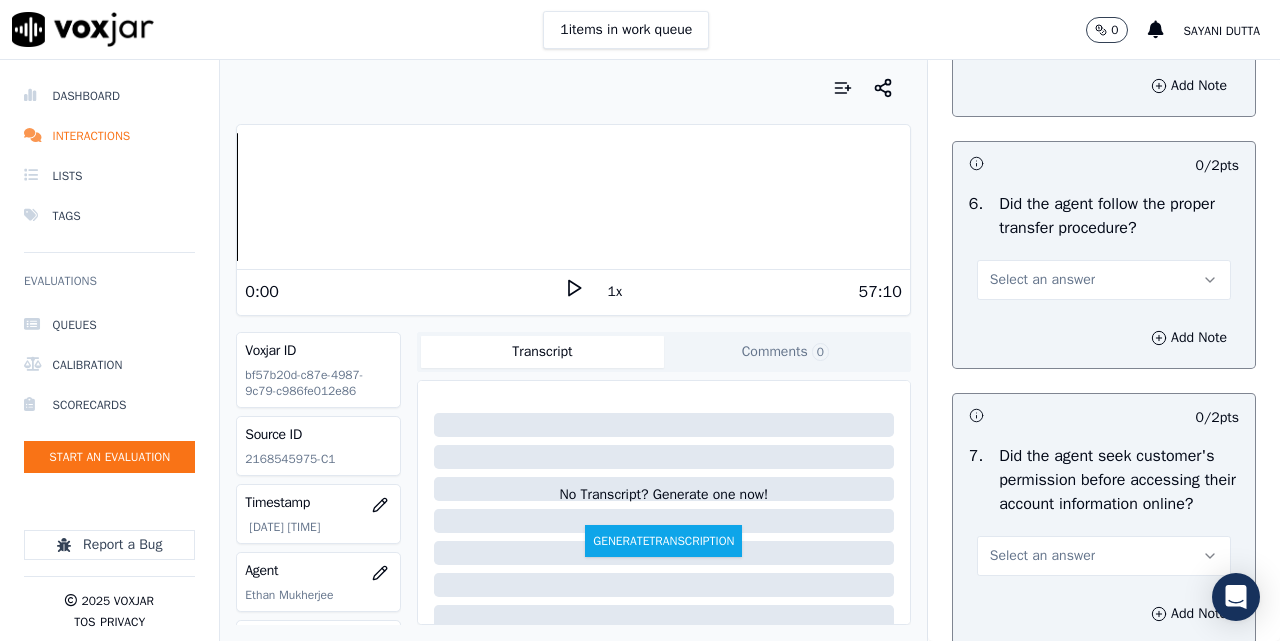 scroll, scrollTop: 4000, scrollLeft: 0, axis: vertical 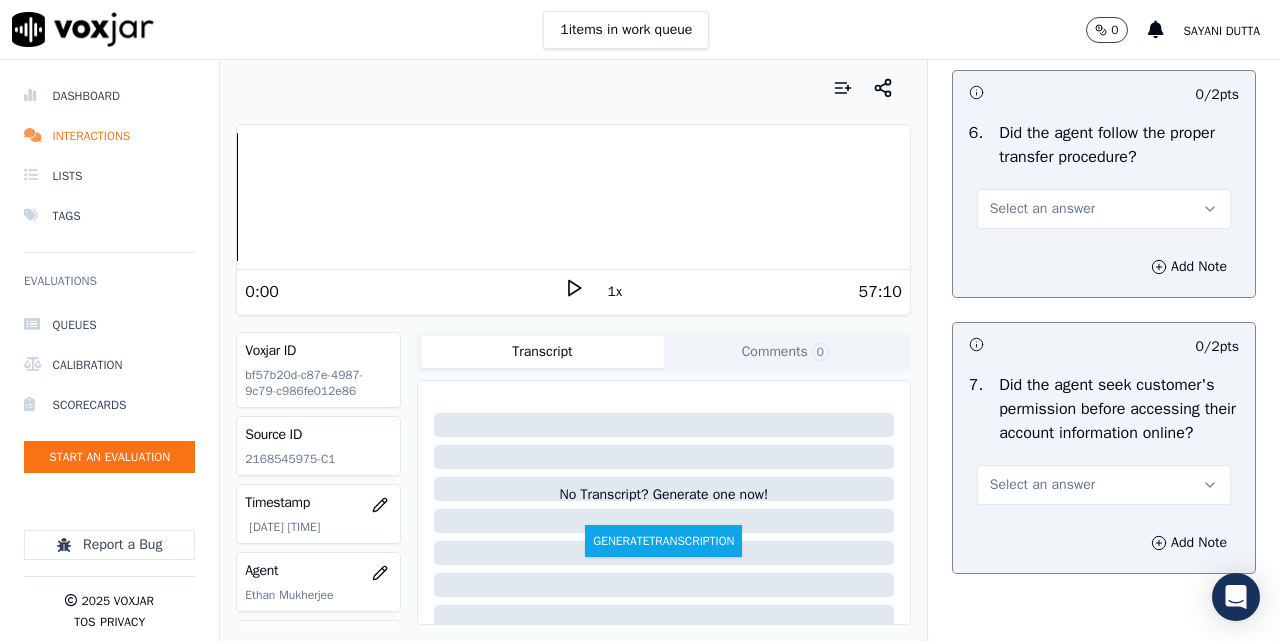 click on "Select an answer" at bounding box center [1042, 209] 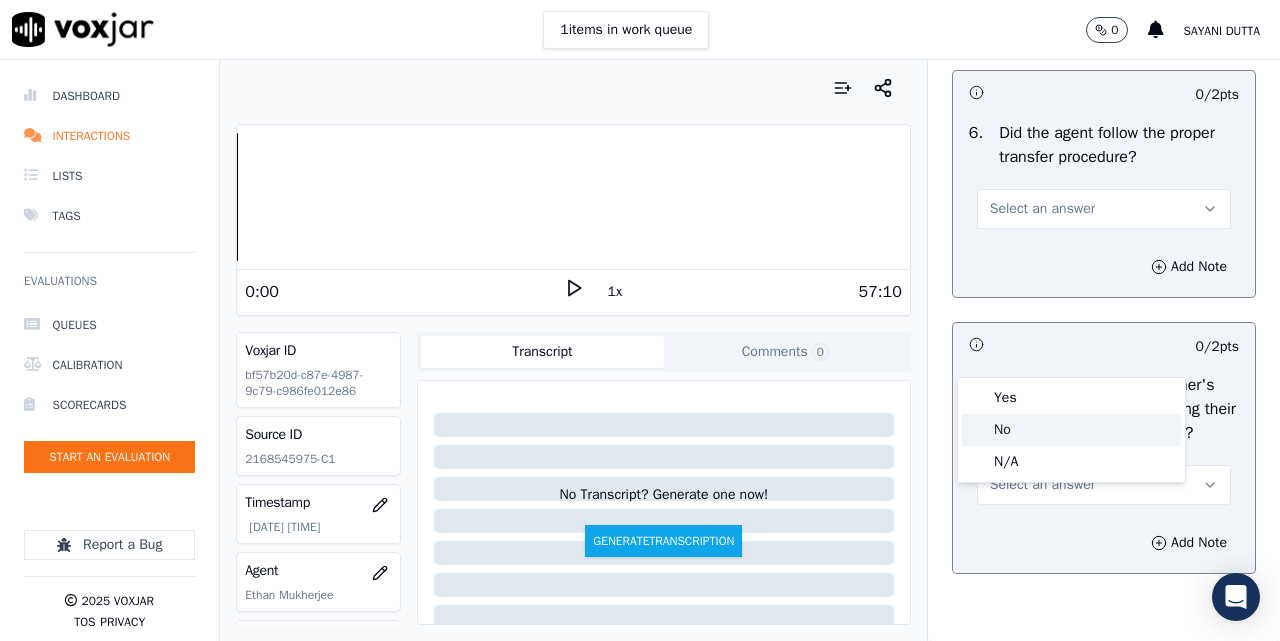 click on "No" 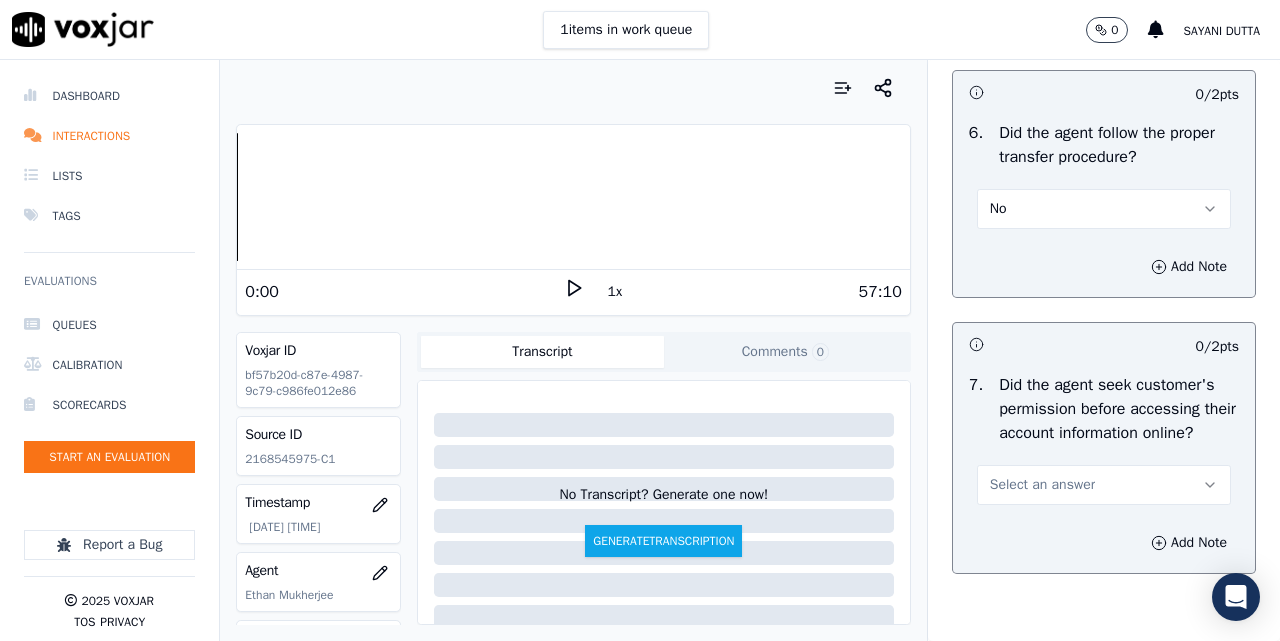 click on "No" at bounding box center [1104, 209] 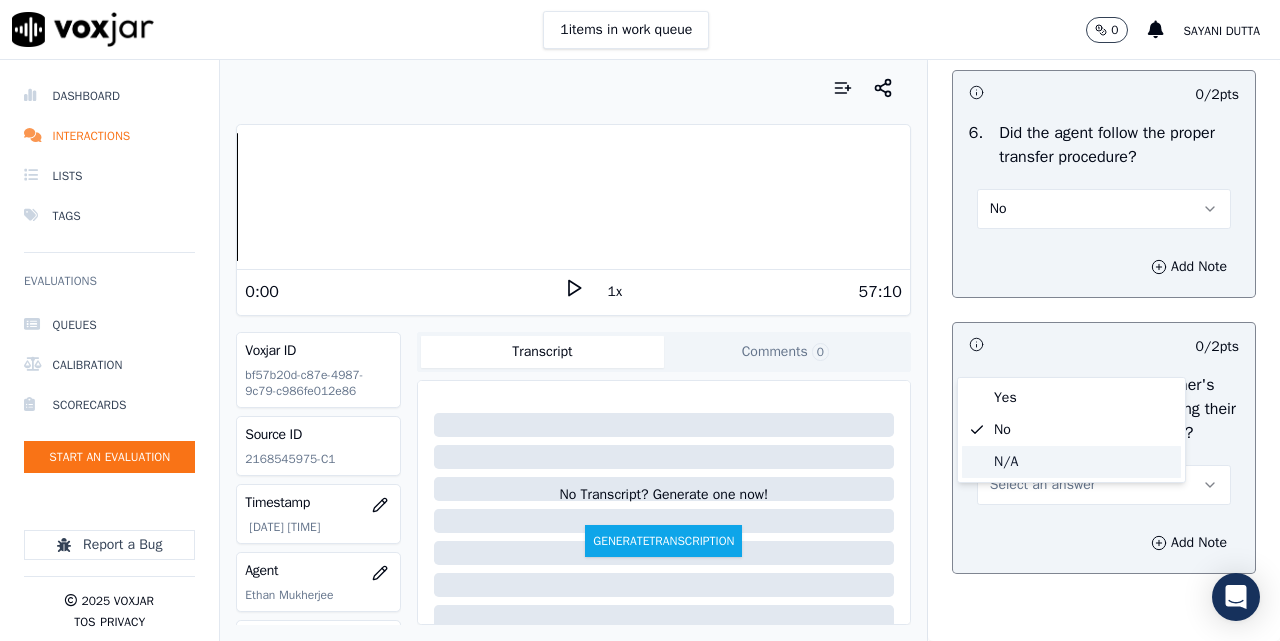 click on "N/A" 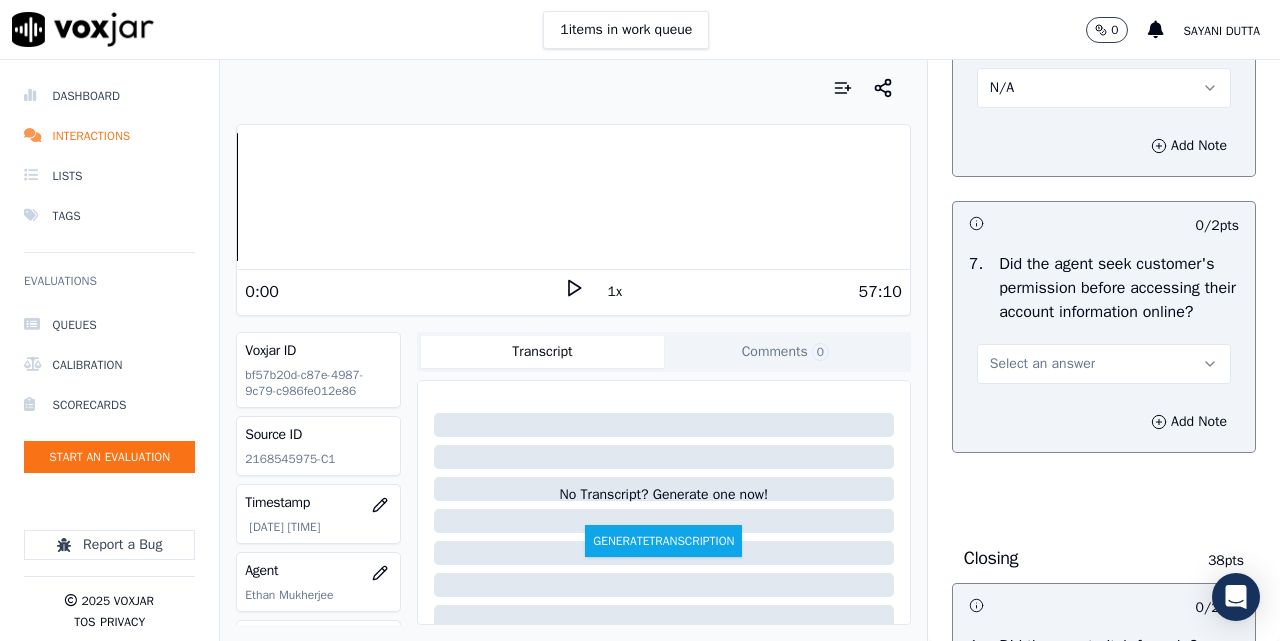 scroll, scrollTop: 4167, scrollLeft: 0, axis: vertical 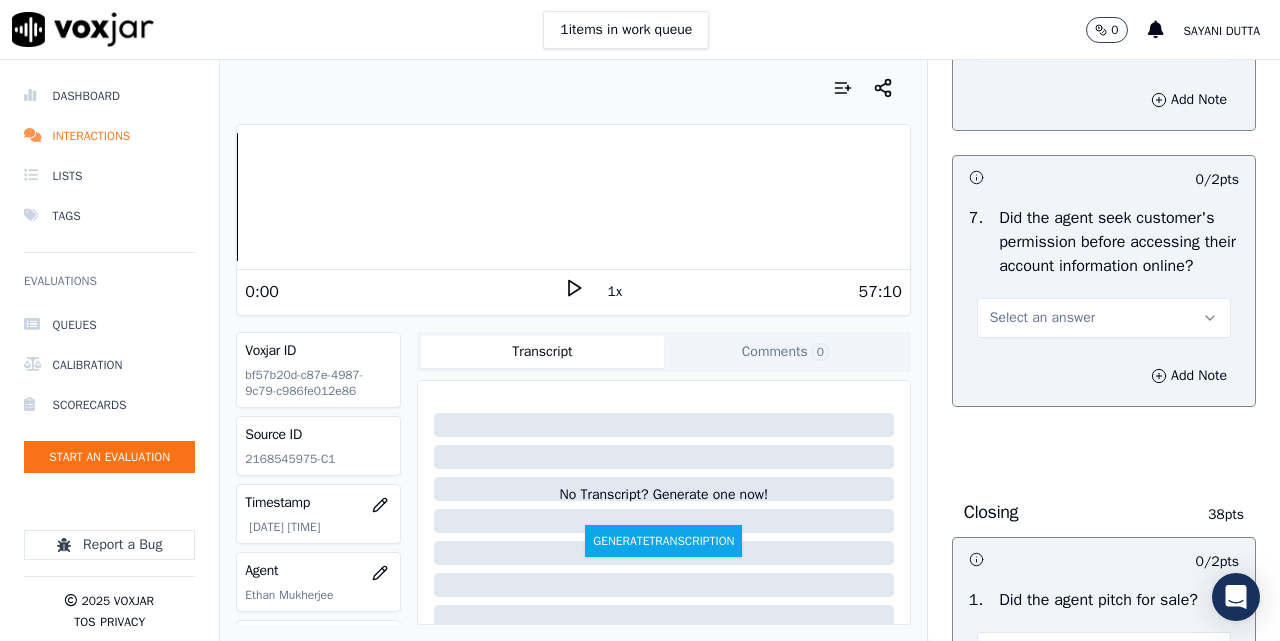 click on "N/A" at bounding box center (1104, 42) 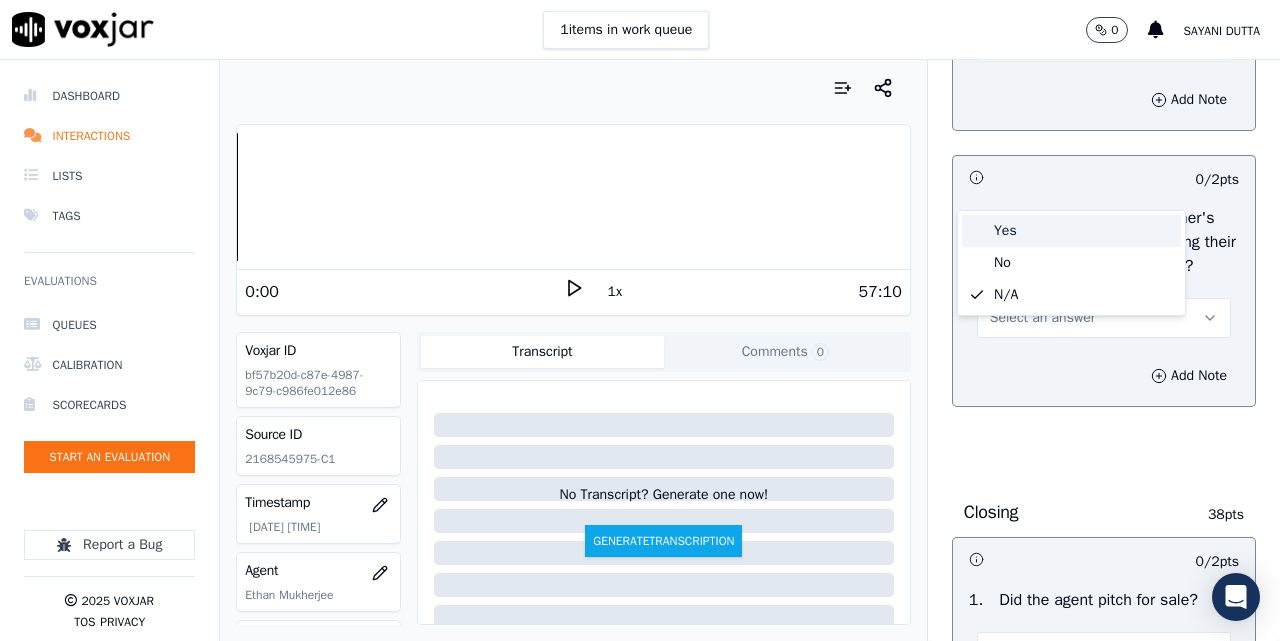 click on "Yes" at bounding box center [1071, 231] 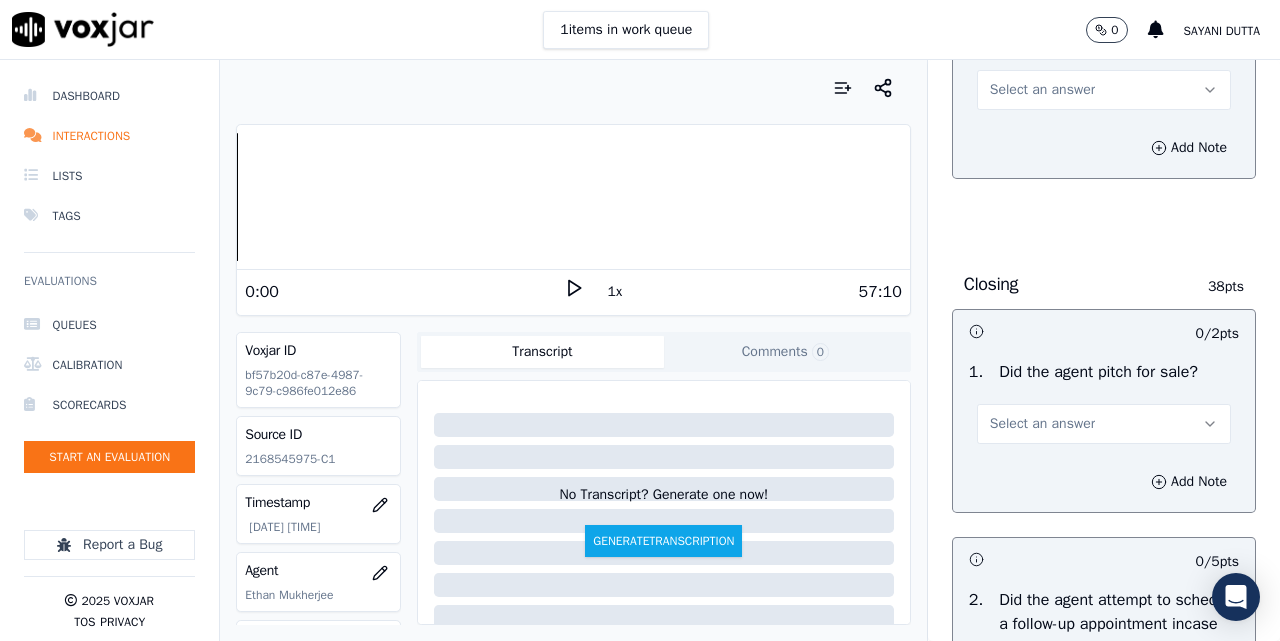 scroll, scrollTop: 4333, scrollLeft: 0, axis: vertical 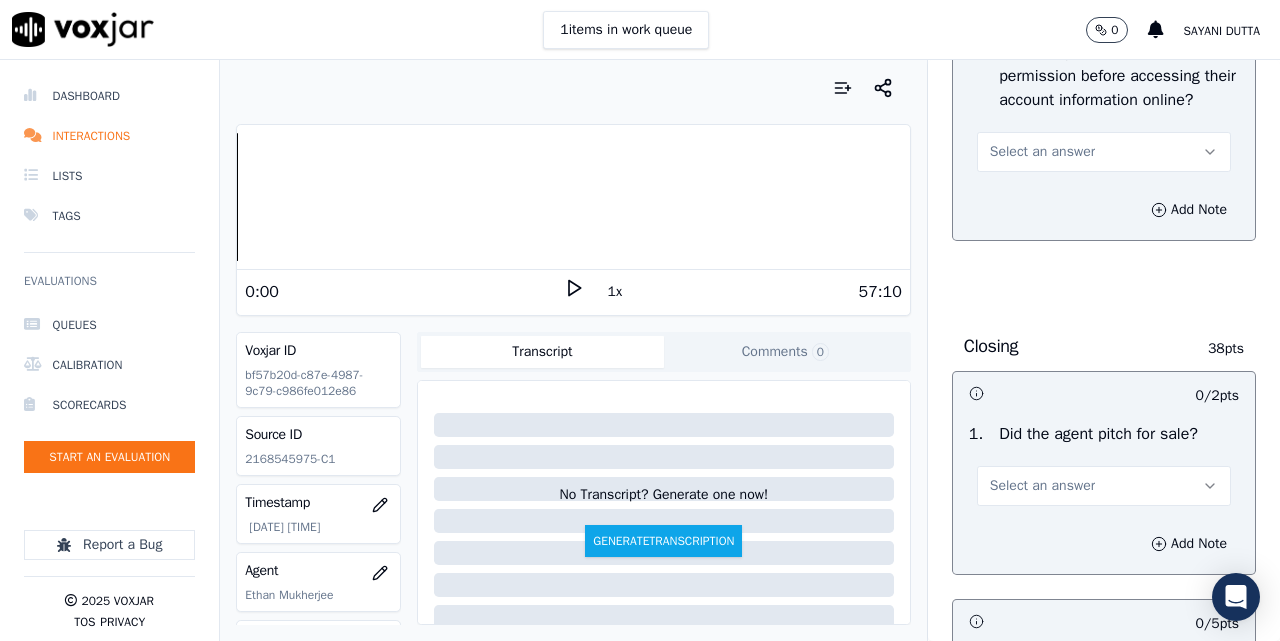 click on "Select an answer" at bounding box center [1042, 152] 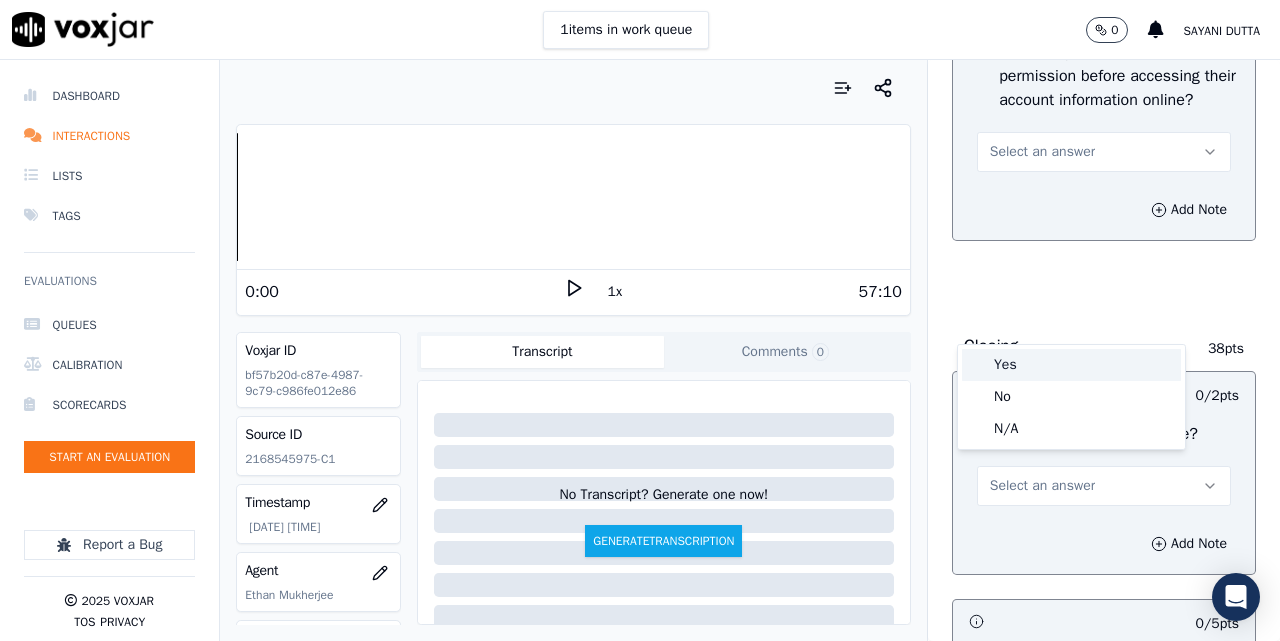 click on "Yes" at bounding box center (1071, 365) 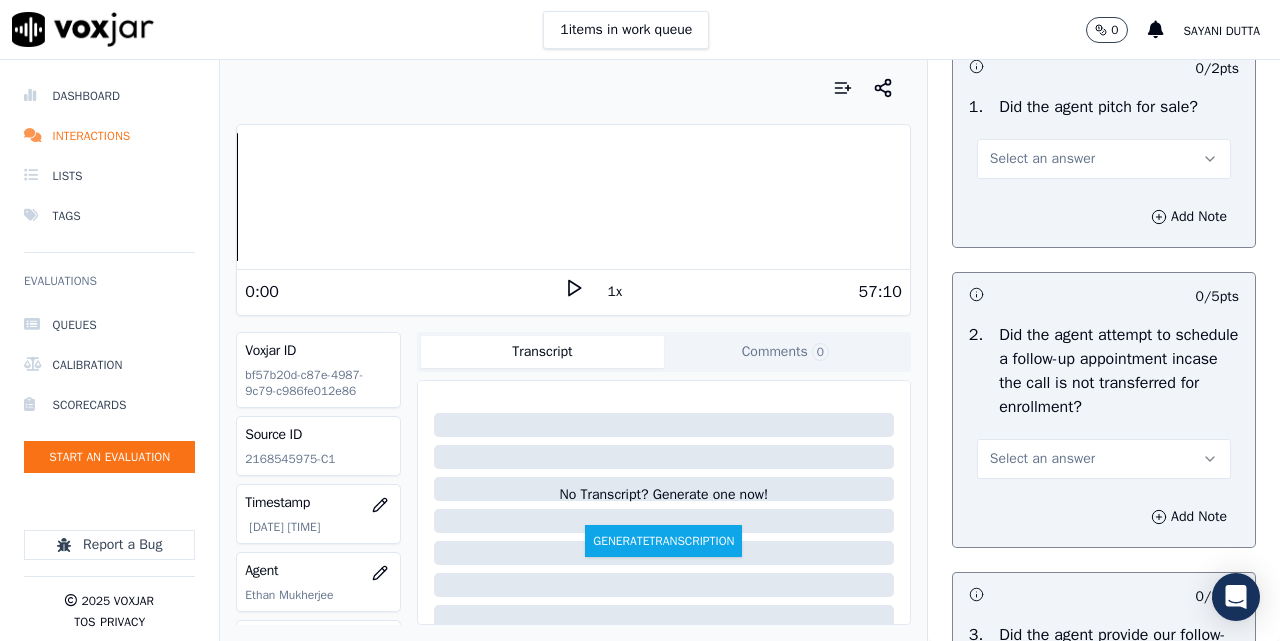 scroll, scrollTop: 4833, scrollLeft: 0, axis: vertical 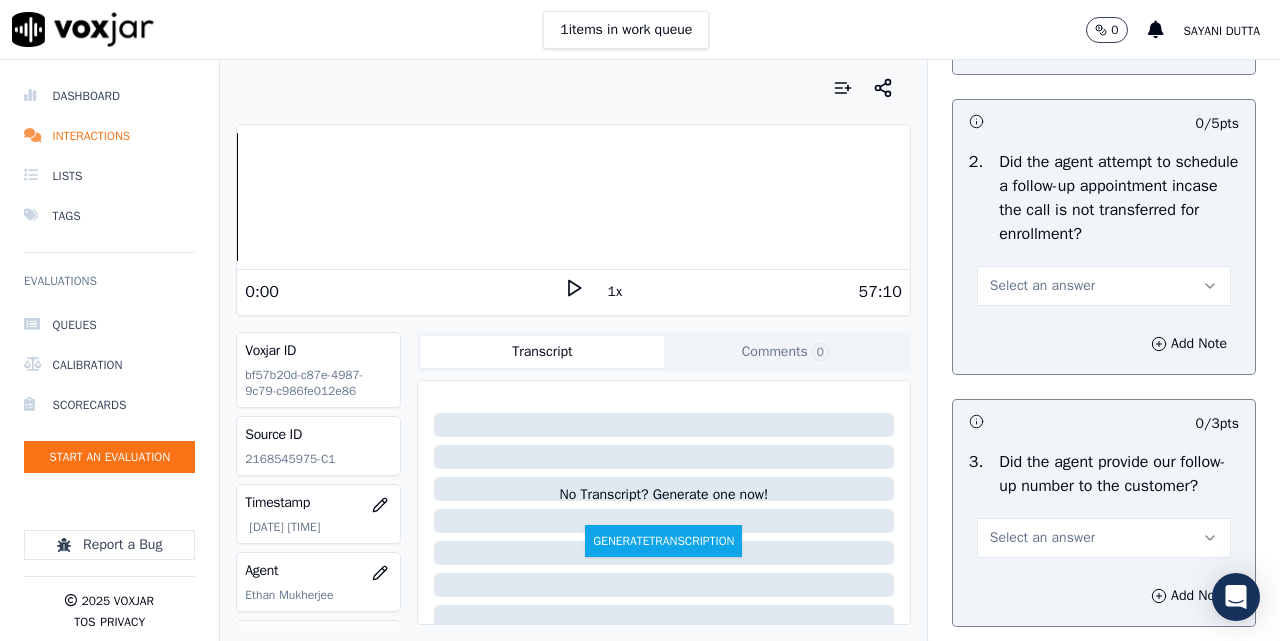 click on "Select an answer" at bounding box center [1042, -14] 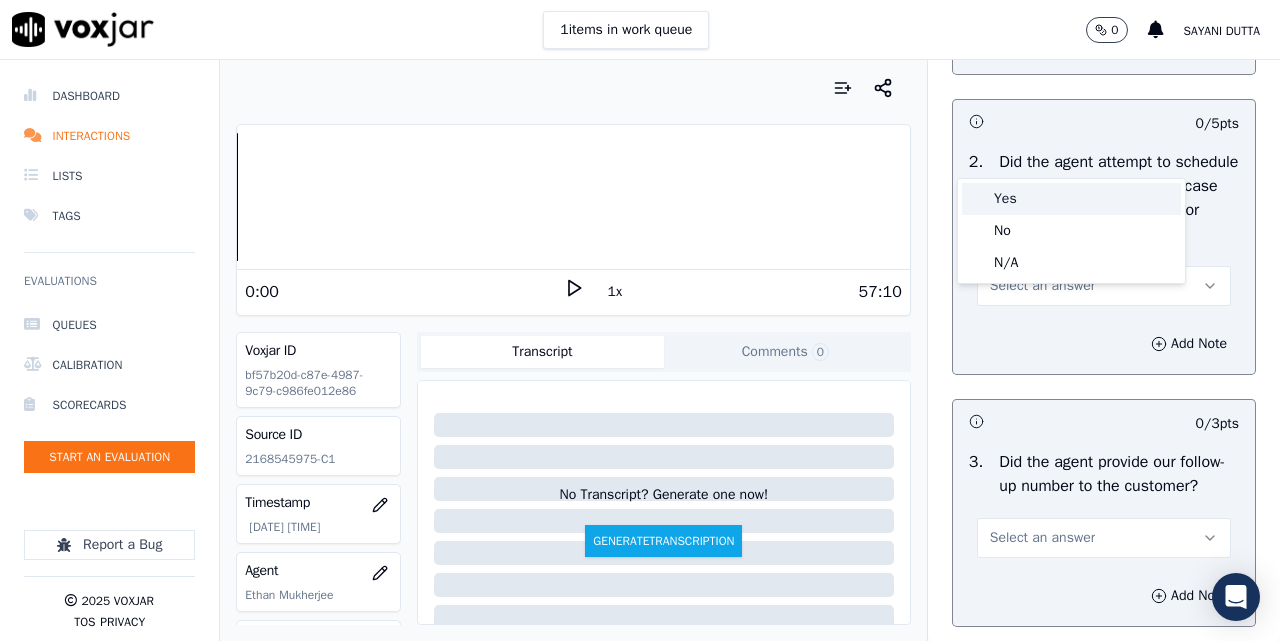 click on "Yes" at bounding box center [1071, 199] 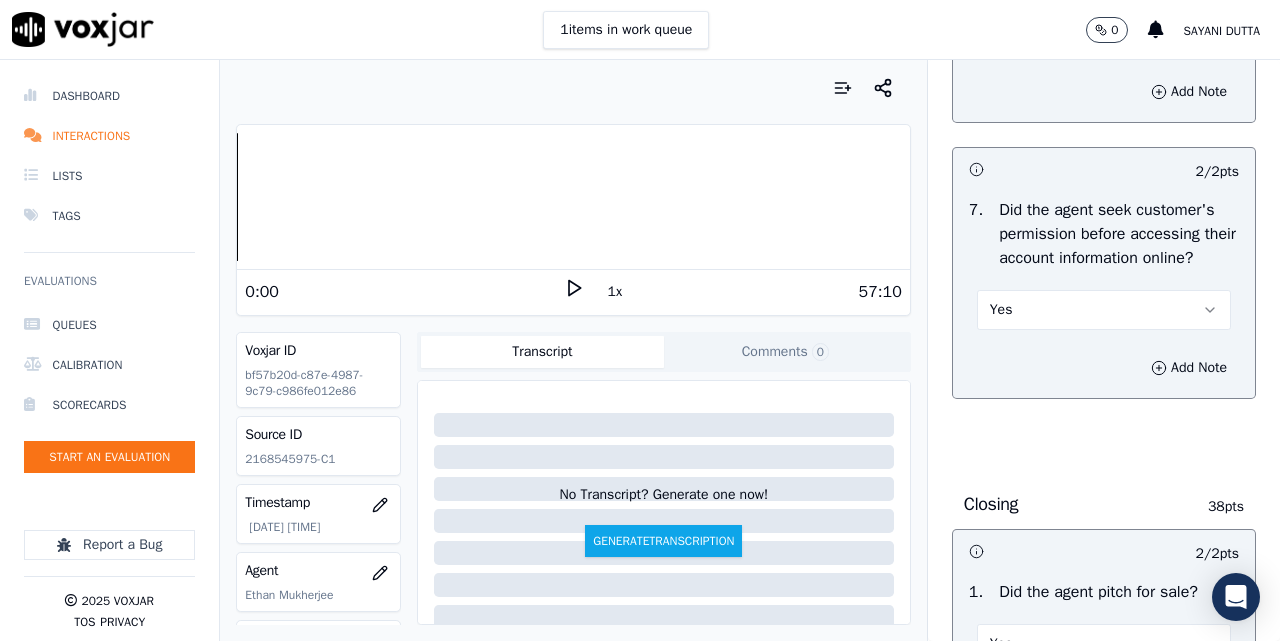 scroll, scrollTop: 4167, scrollLeft: 0, axis: vertical 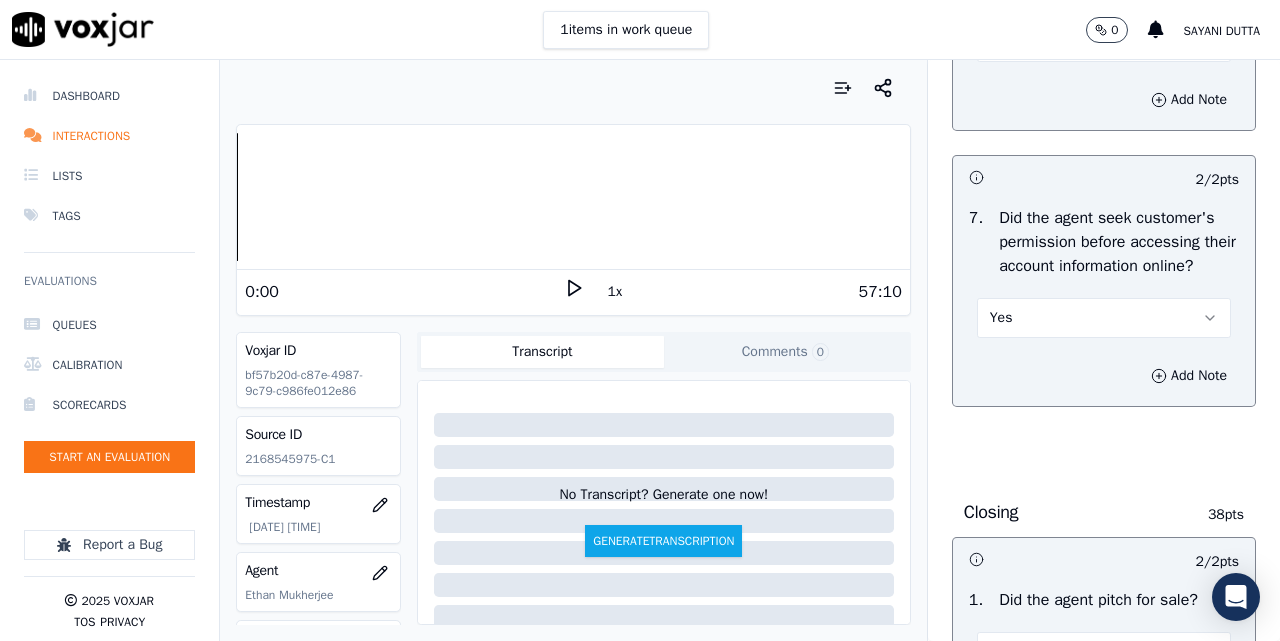 click on "Yes" at bounding box center [1104, 318] 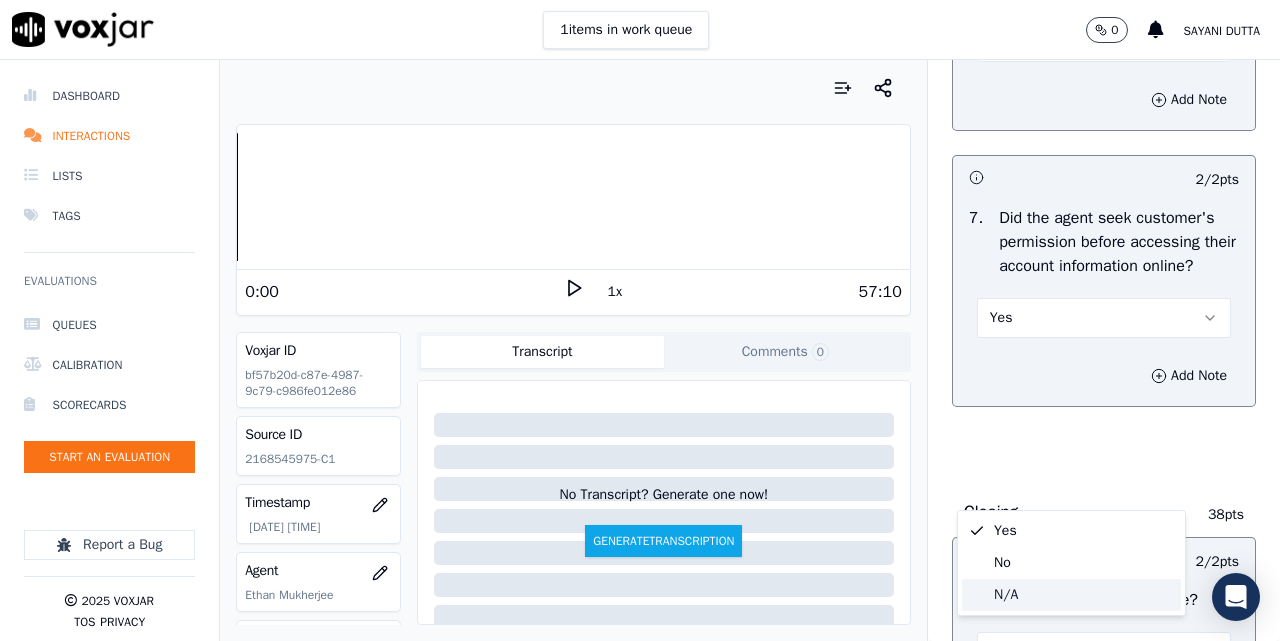 click on "N/A" 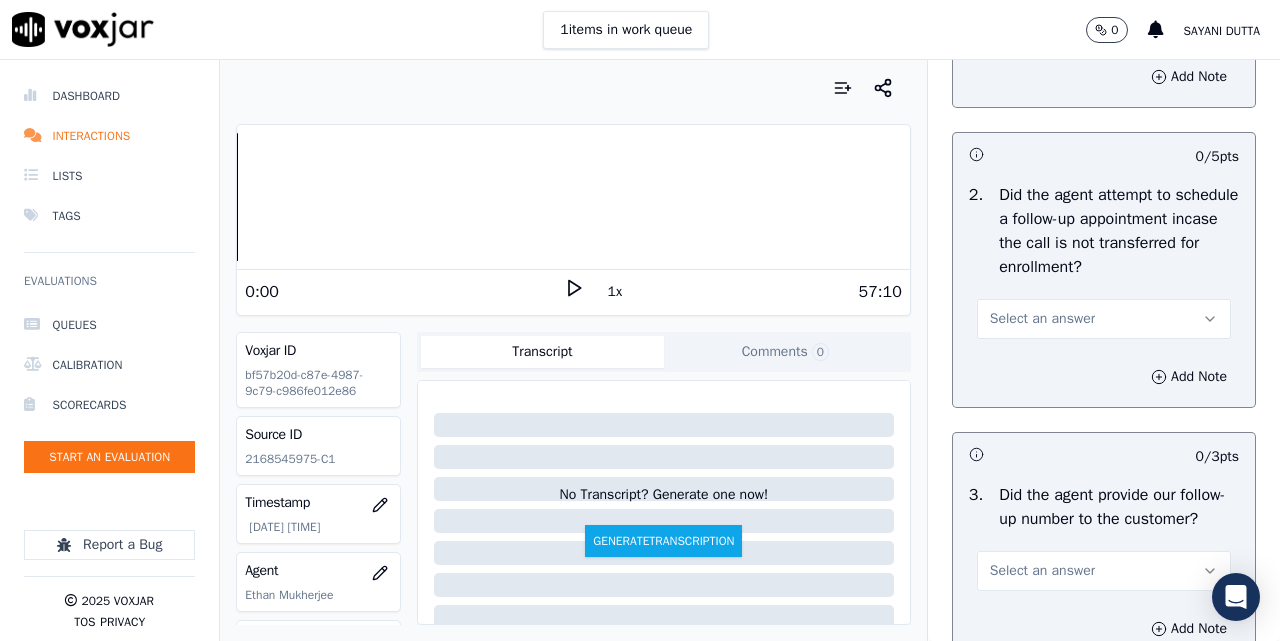 scroll, scrollTop: 5000, scrollLeft: 0, axis: vertical 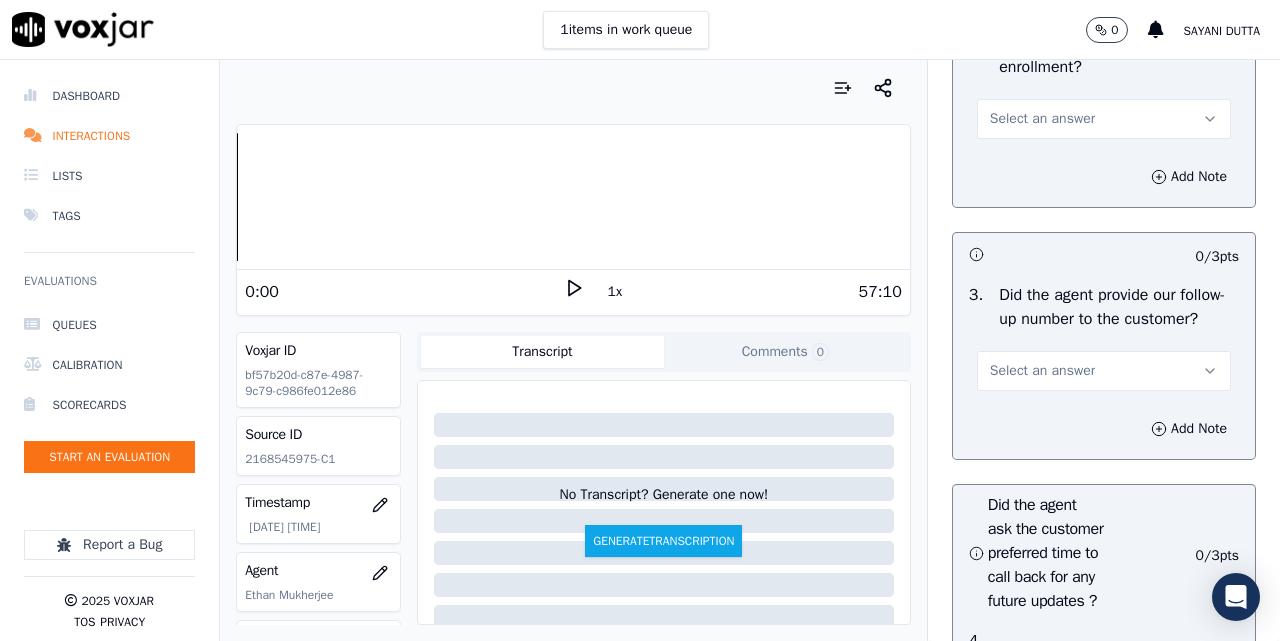 click on "Select an answer" at bounding box center (1042, 119) 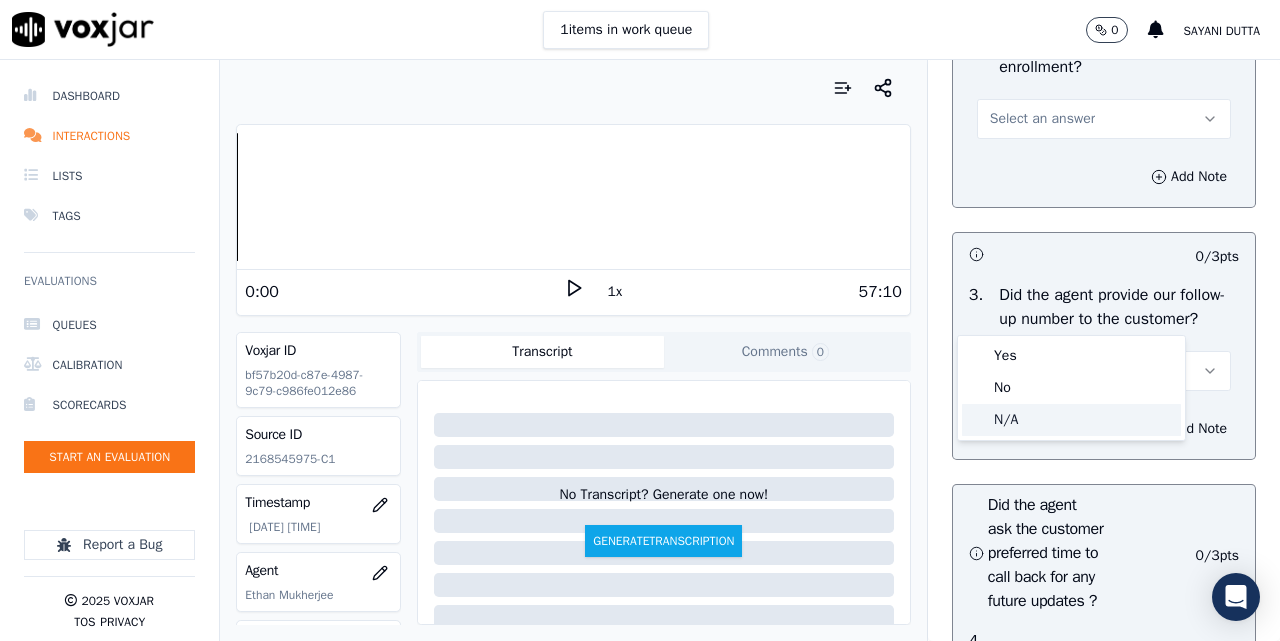 click on "N/A" 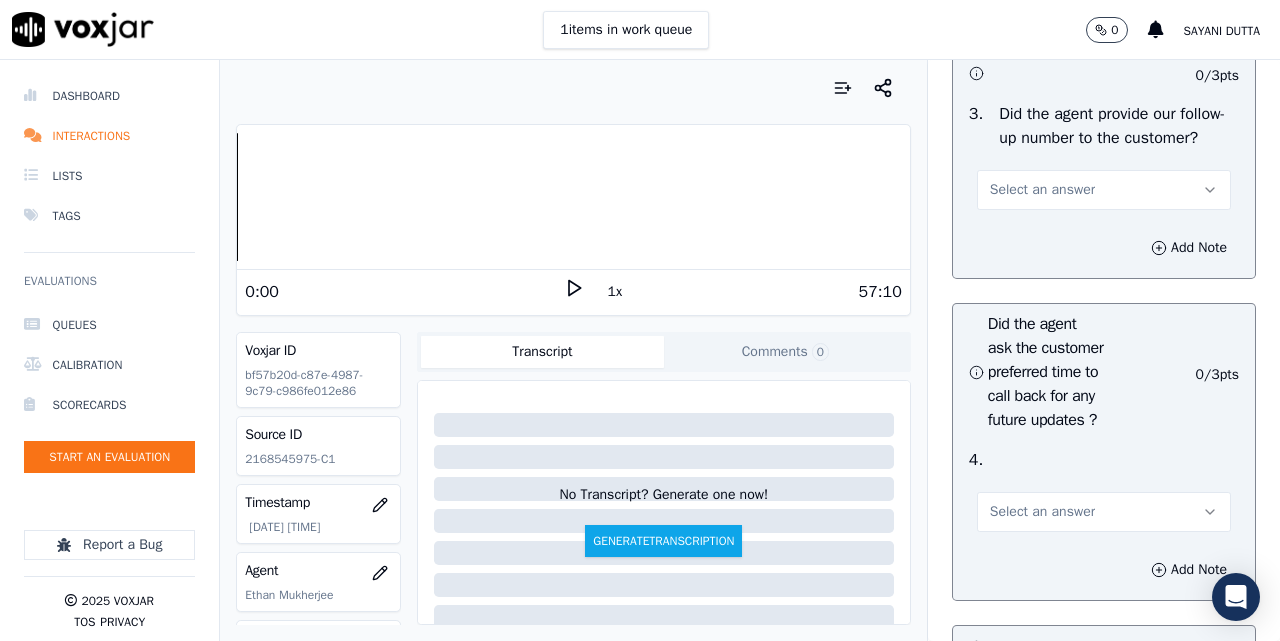 scroll, scrollTop: 5333, scrollLeft: 0, axis: vertical 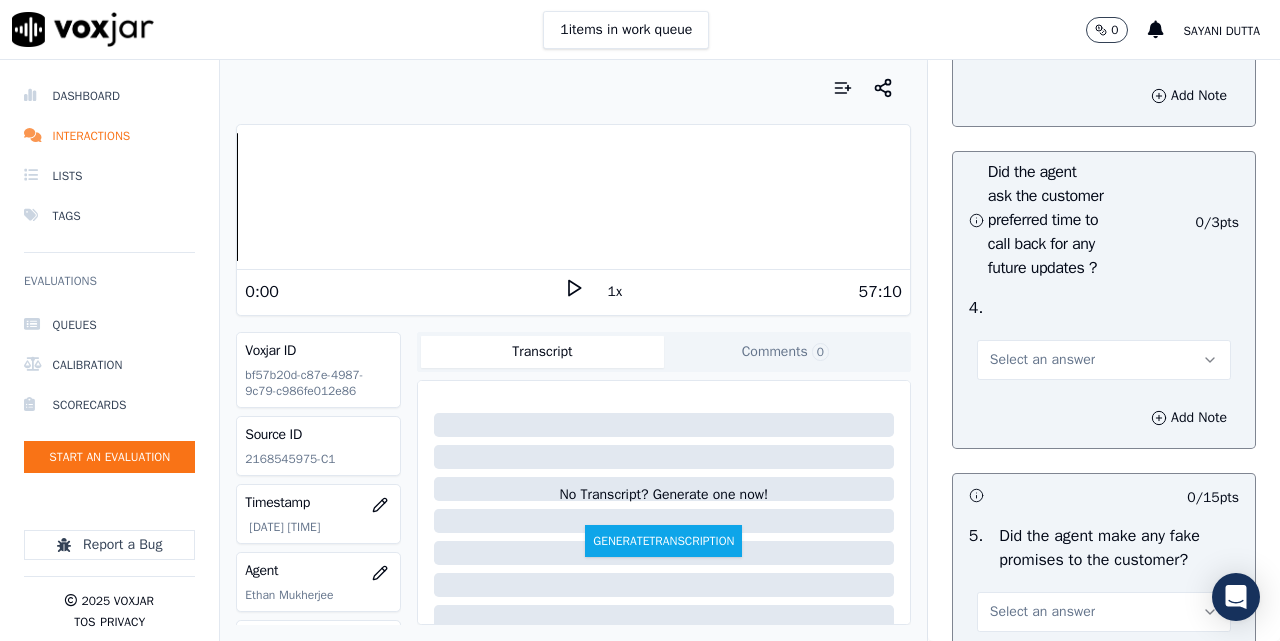 click on "Select an answer" at bounding box center (1042, 38) 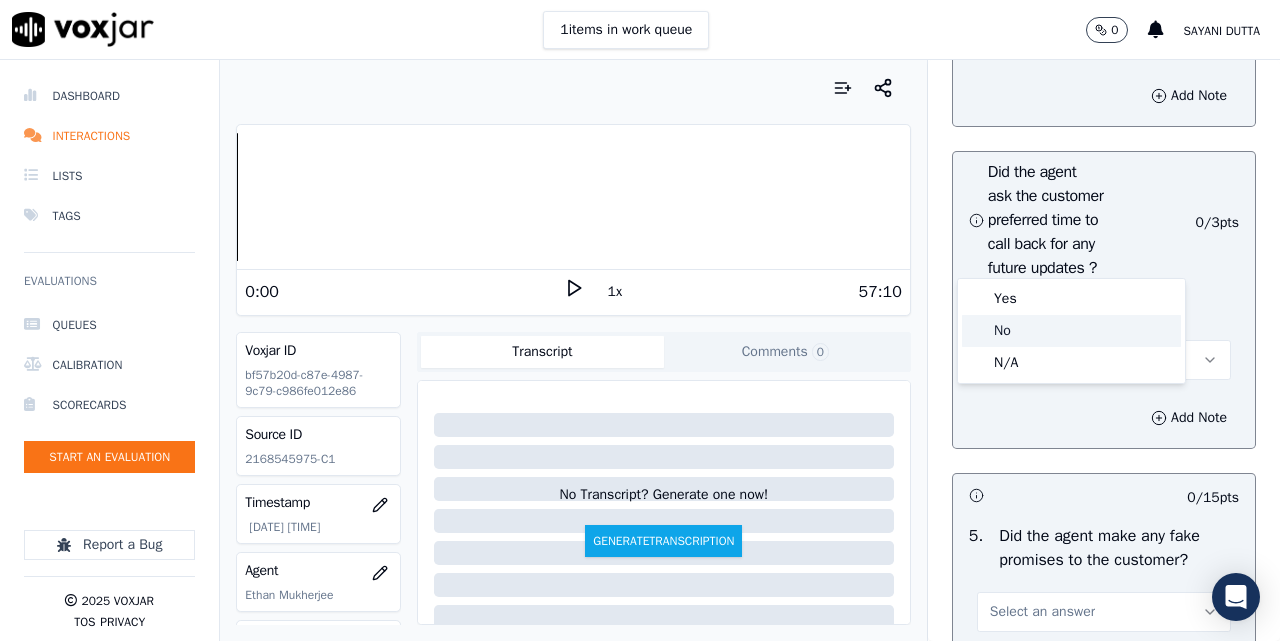 click on "No" 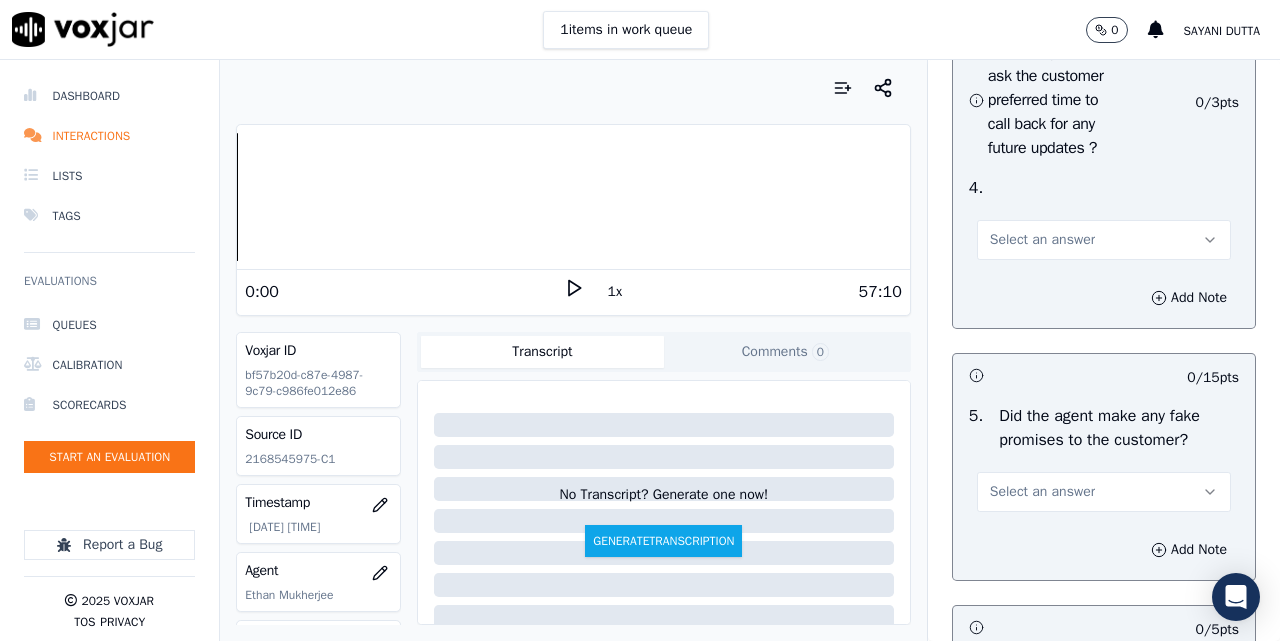 scroll, scrollTop: 5500, scrollLeft: 0, axis: vertical 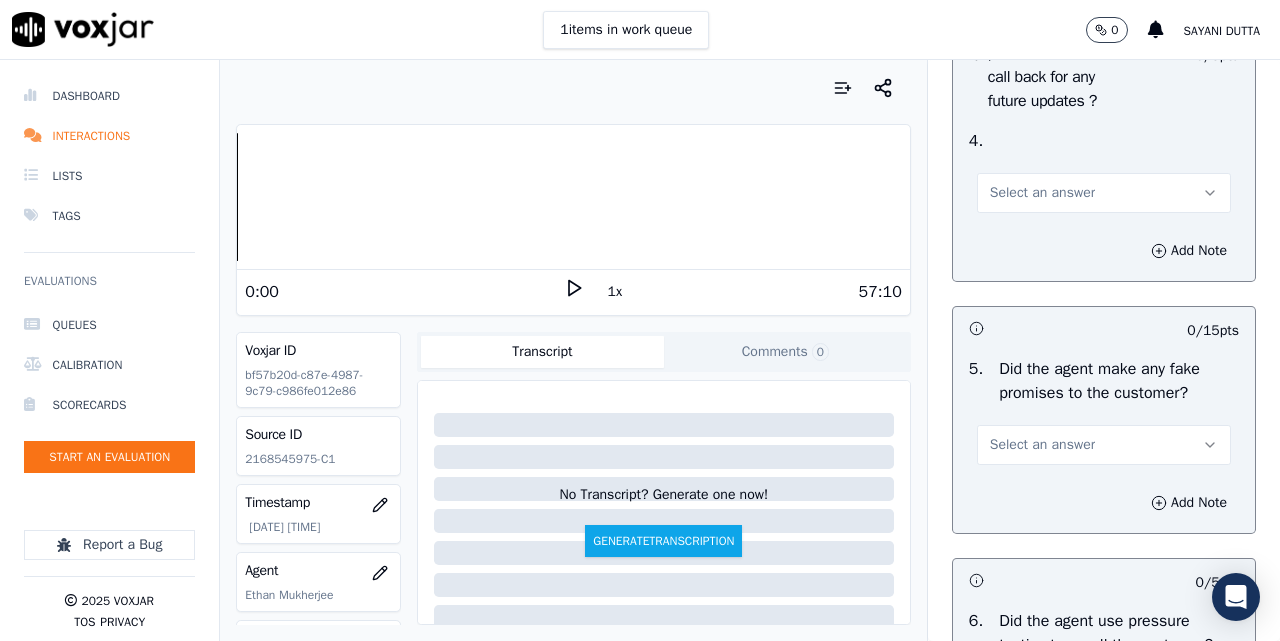 click on "Select an answer" at bounding box center [1104, 183] 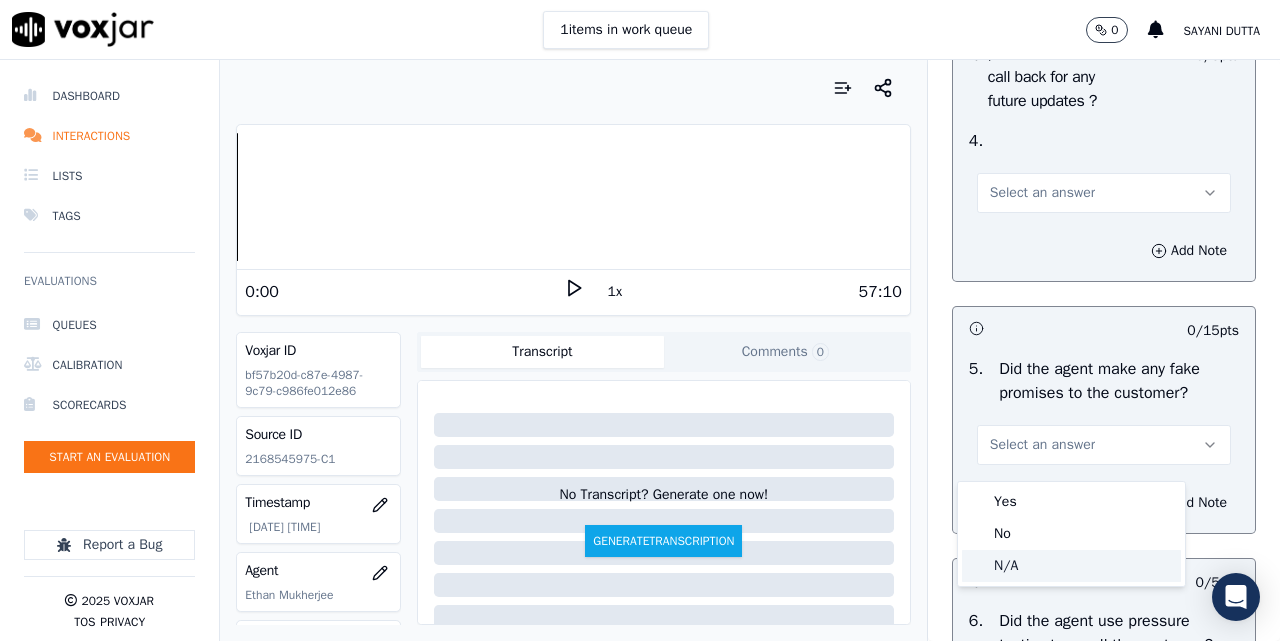 click on "N/A" 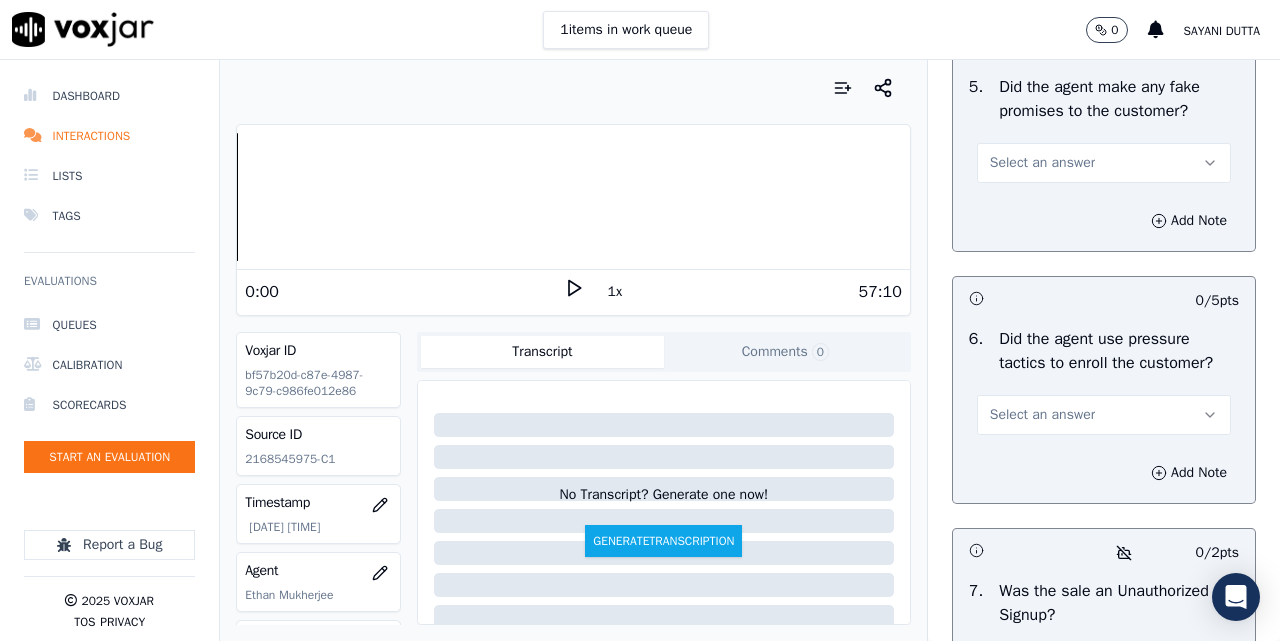 scroll, scrollTop: 6000, scrollLeft: 0, axis: vertical 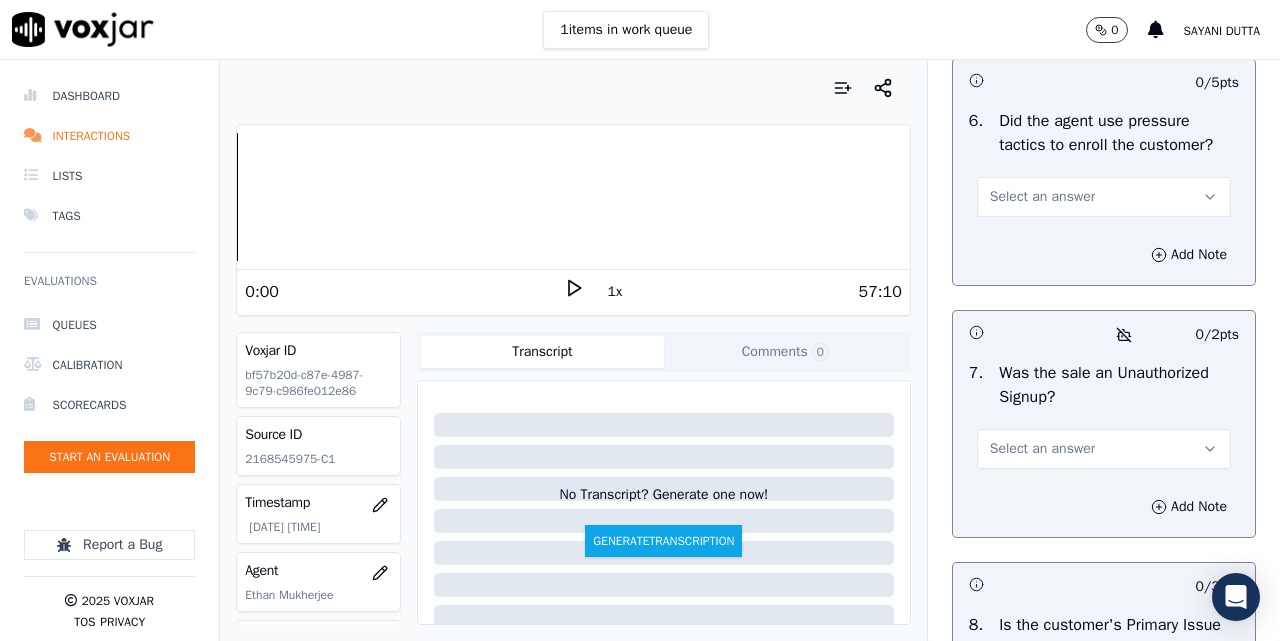 click on "Select an answer" at bounding box center [1042, -55] 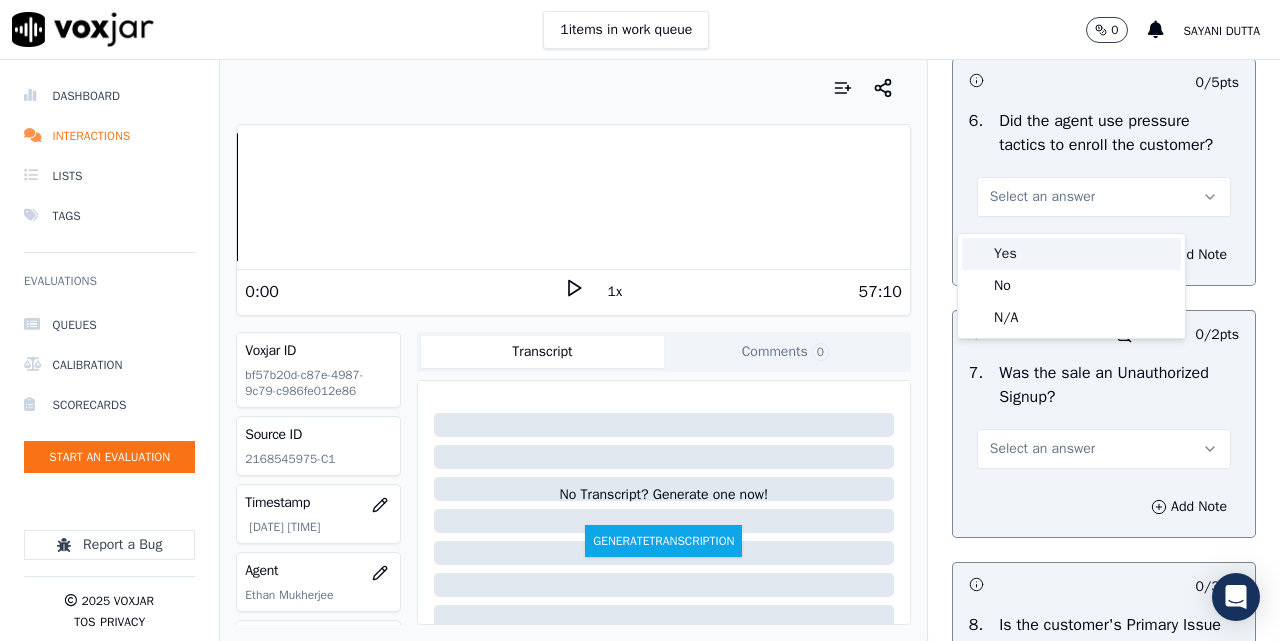 click on "Yes" at bounding box center (1071, 254) 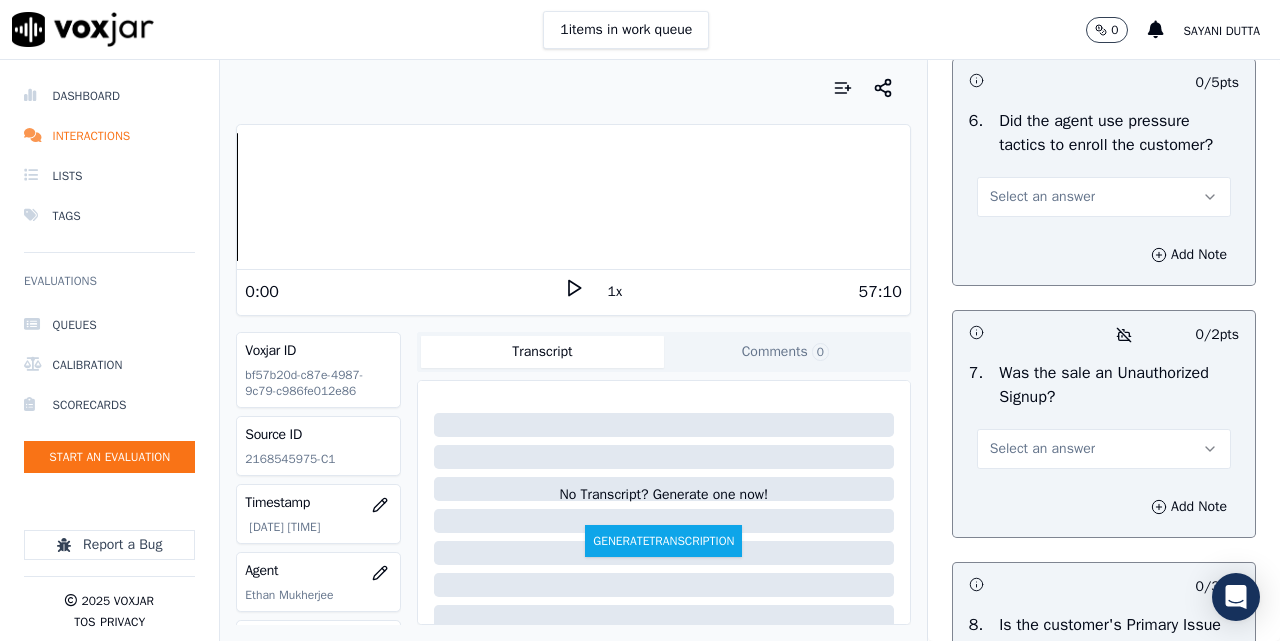 click 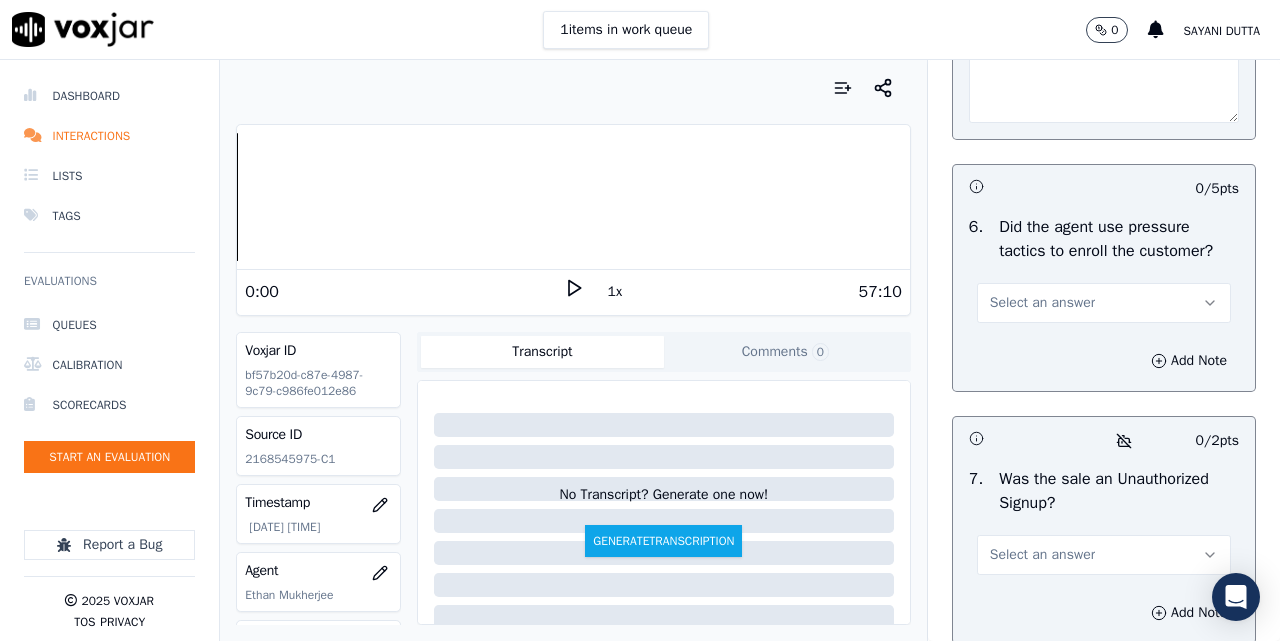 click at bounding box center (1104, 74) 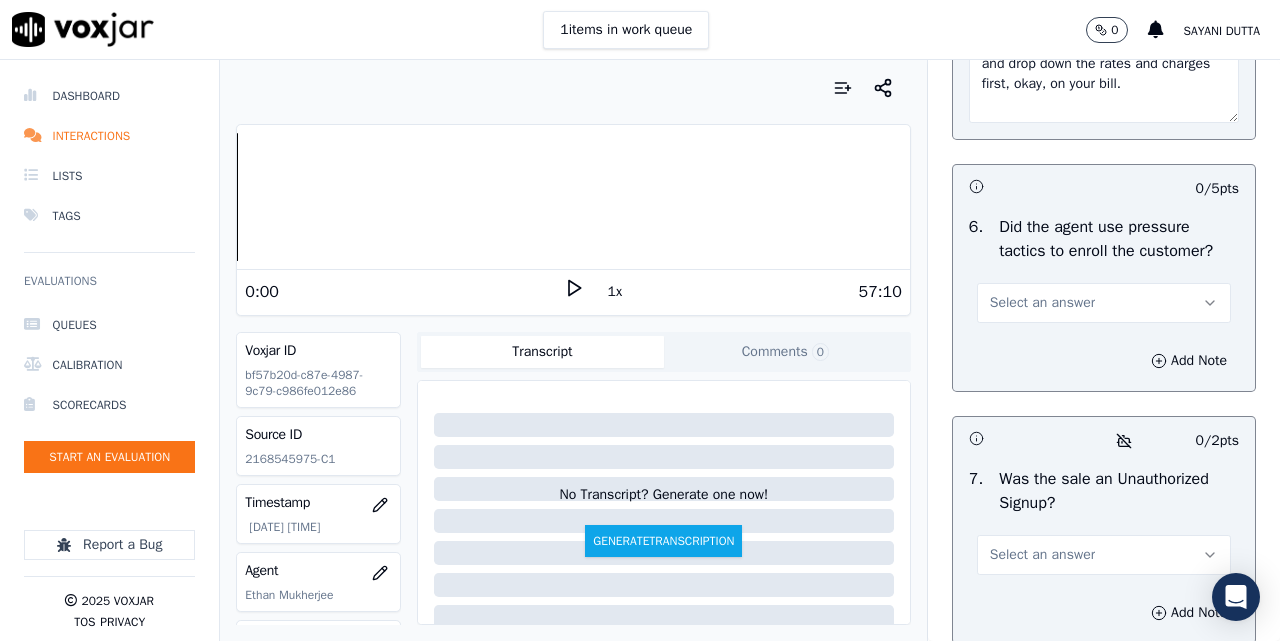 type on "07:30 -  Also what I'll do, I'll go ahead and drop down the rates and charges first, okay, on your bill." 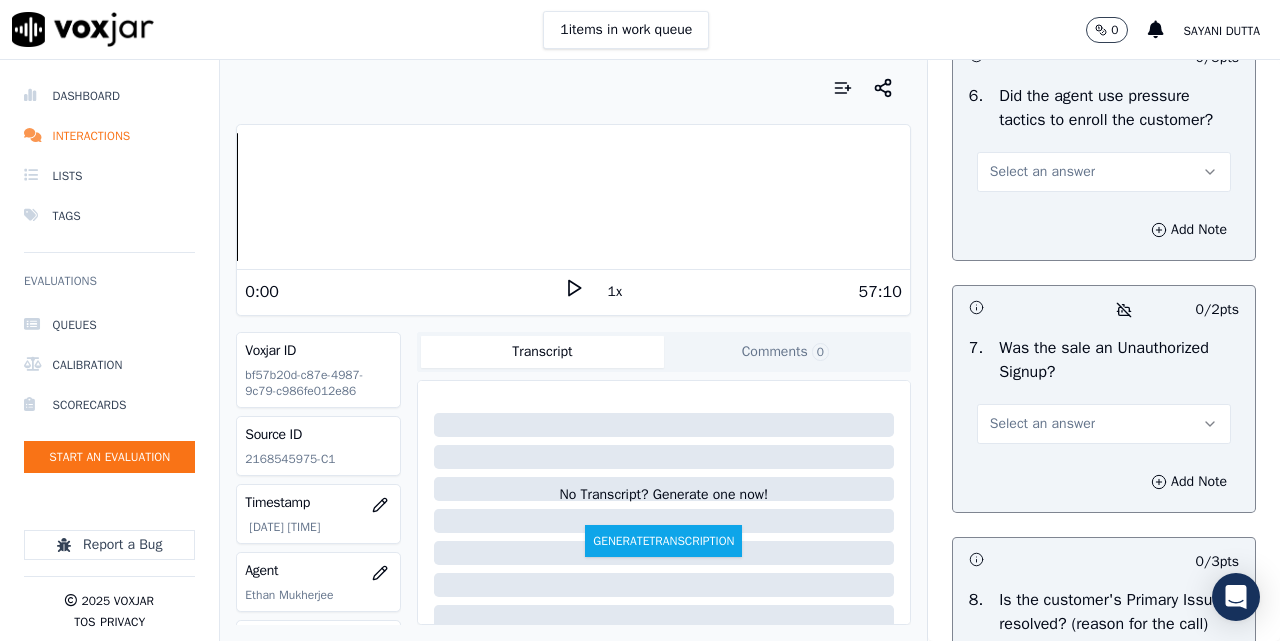 scroll, scrollTop: 6333, scrollLeft: 0, axis: vertical 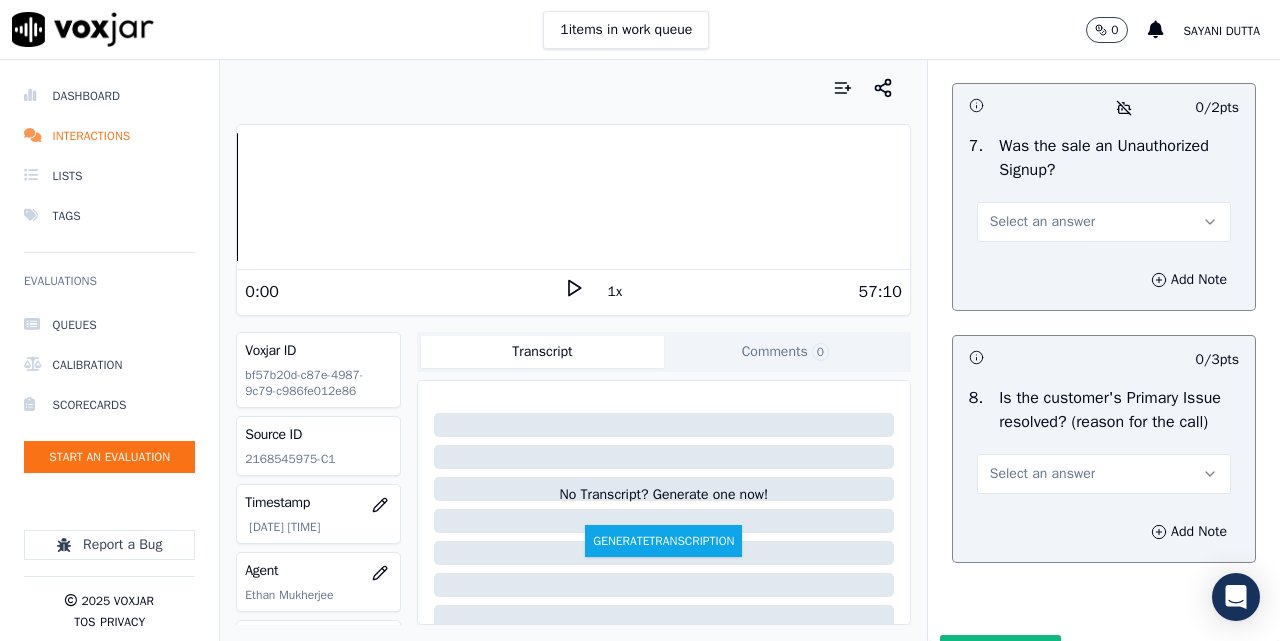 click on "Select an answer" at bounding box center [1042, -30] 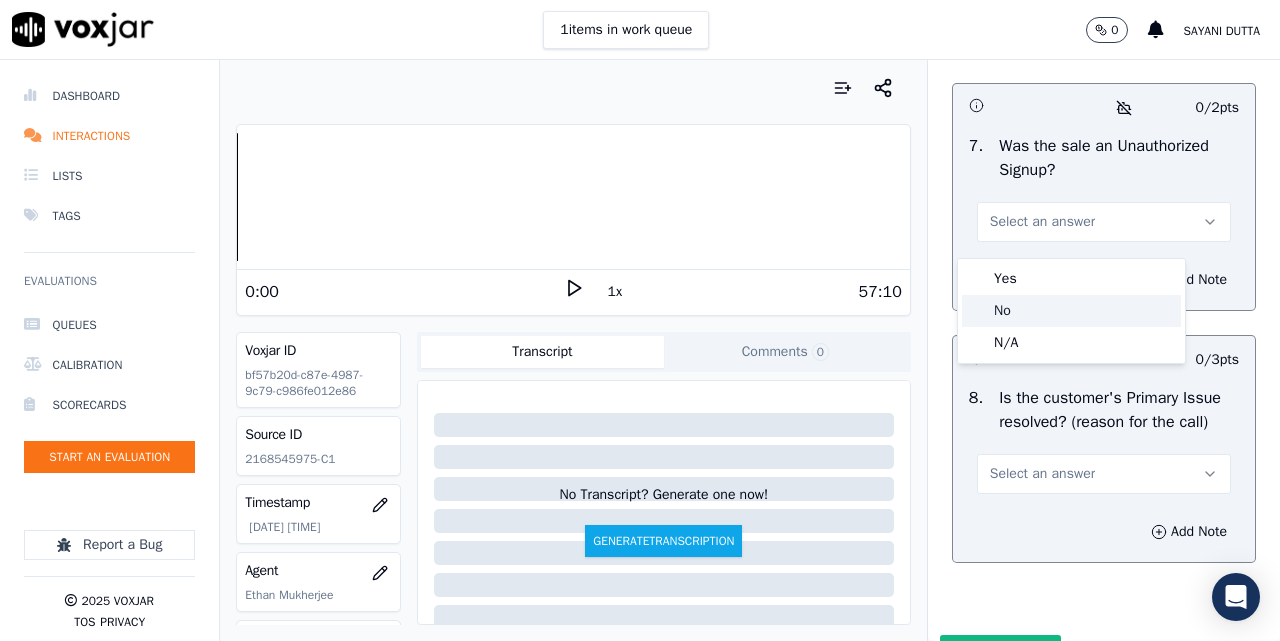 click on "No" 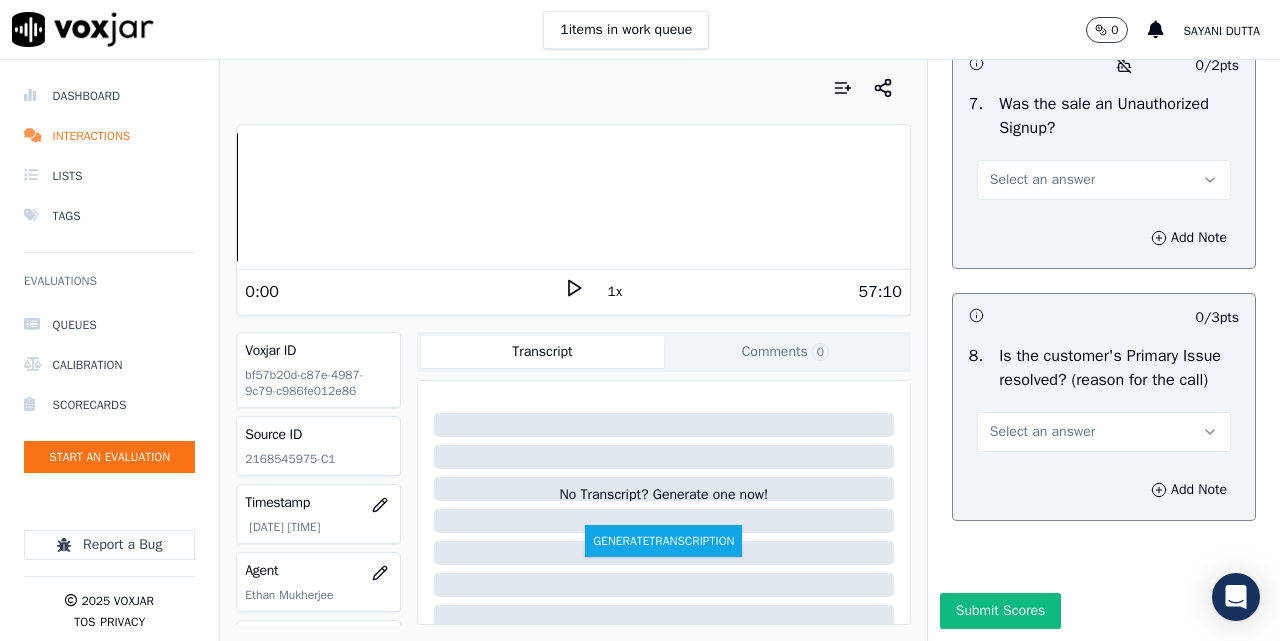 scroll, scrollTop: 6500, scrollLeft: 0, axis: vertical 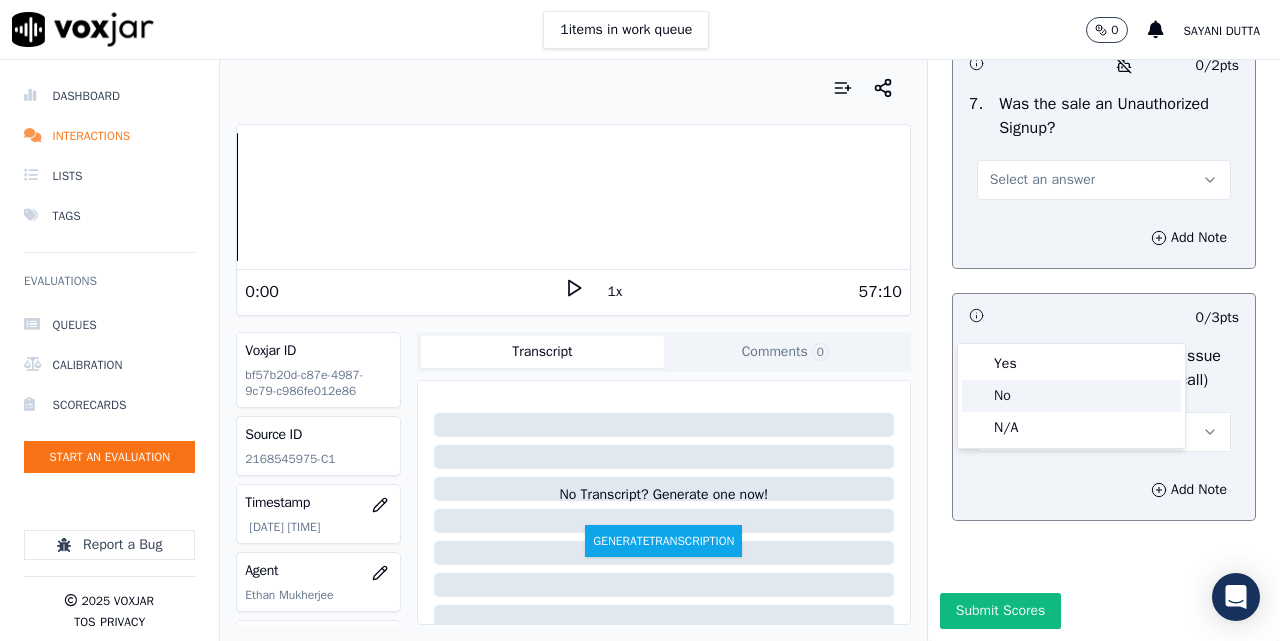 click on "No" 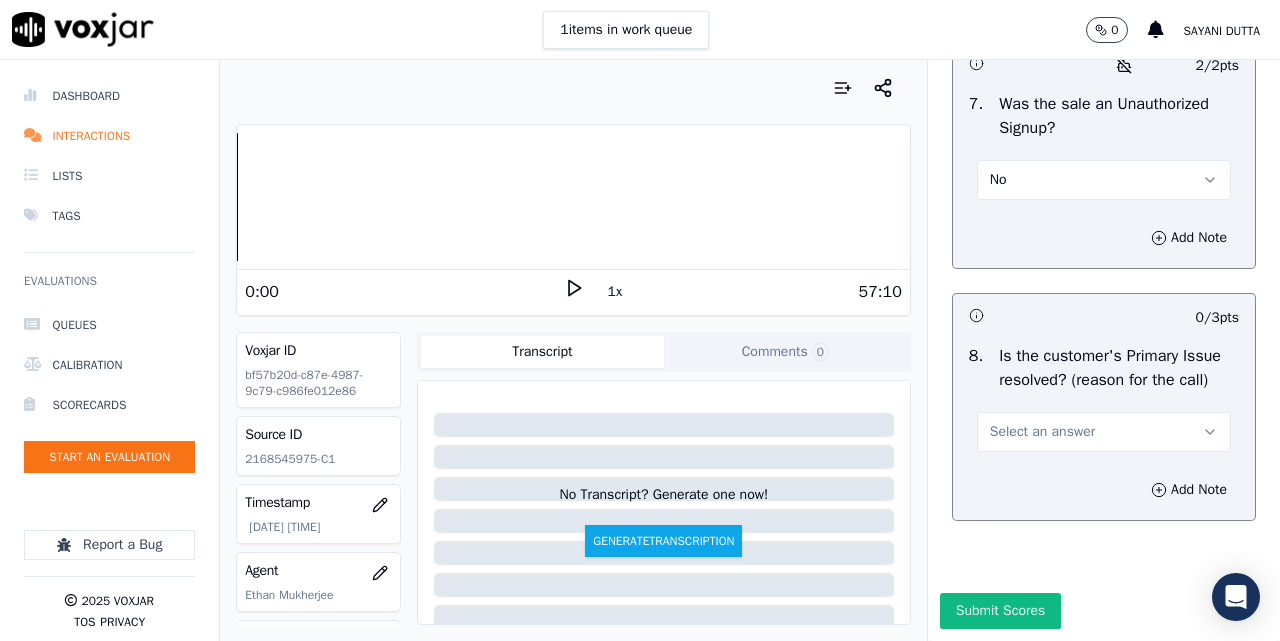 click on "Select an answer" at bounding box center (1104, 432) 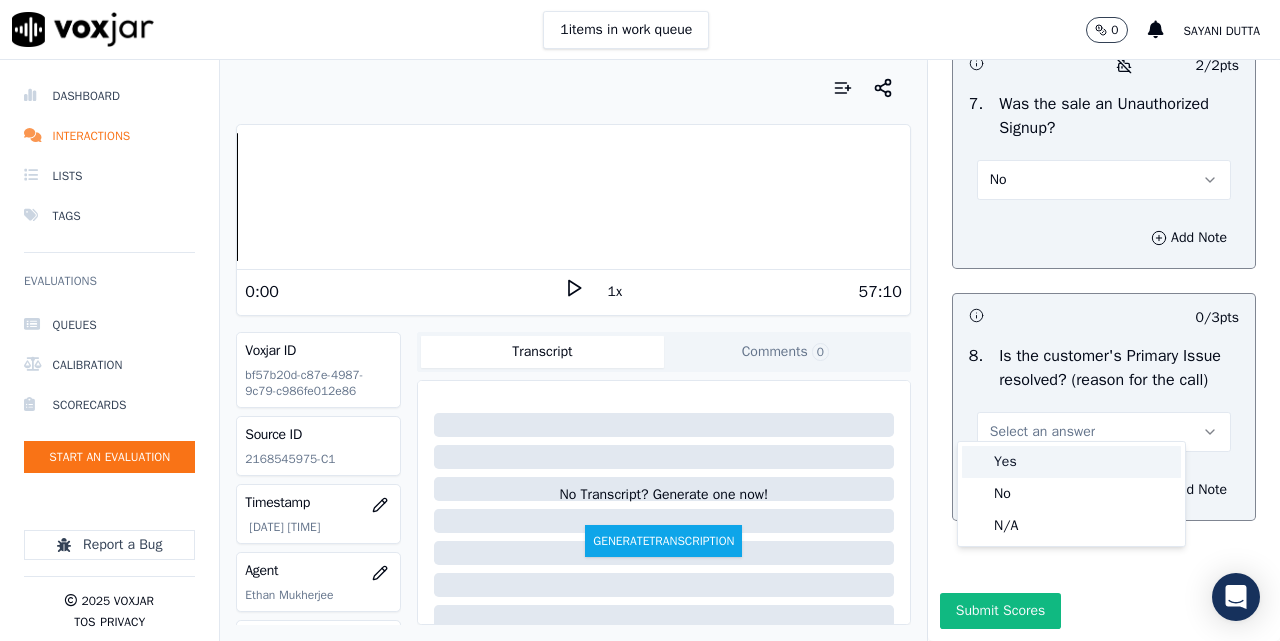 click on "Yes" at bounding box center [1071, 462] 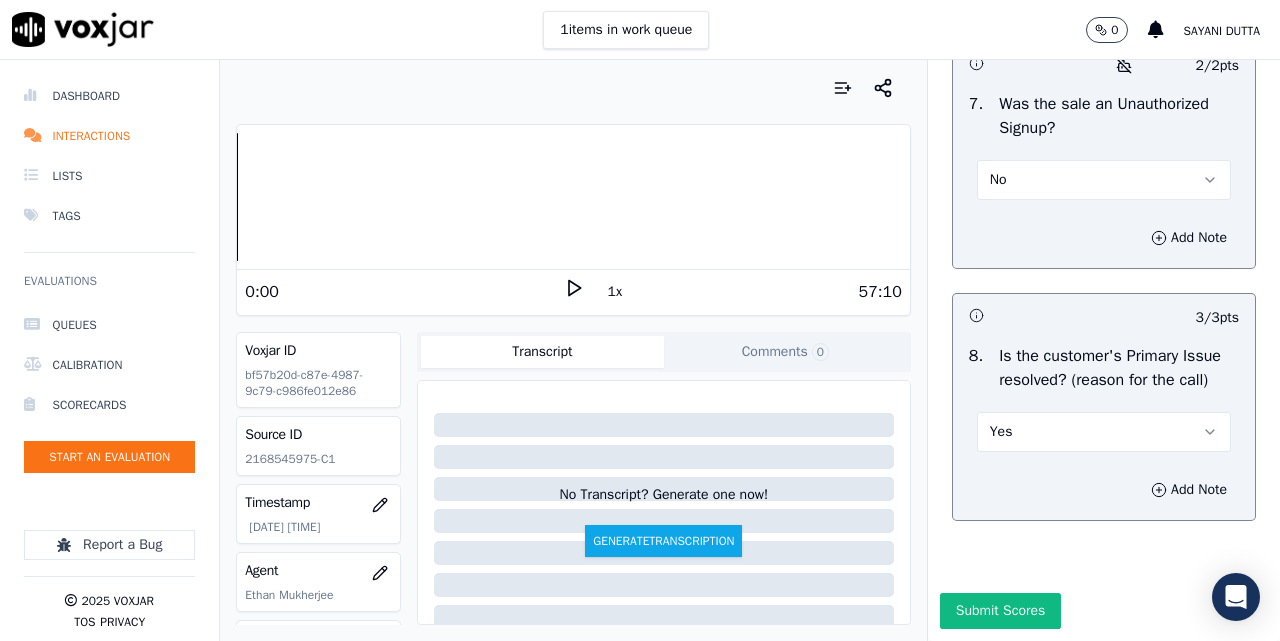scroll, scrollTop: 6684, scrollLeft: 0, axis: vertical 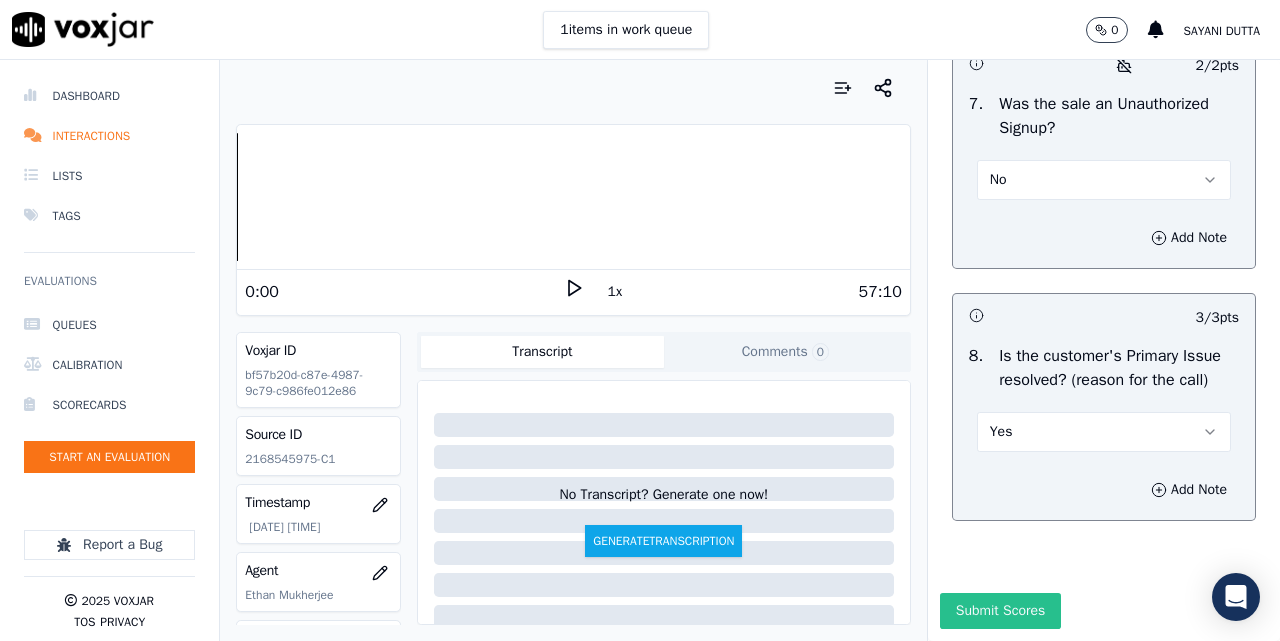 click on "Submit Scores" at bounding box center (1000, 611) 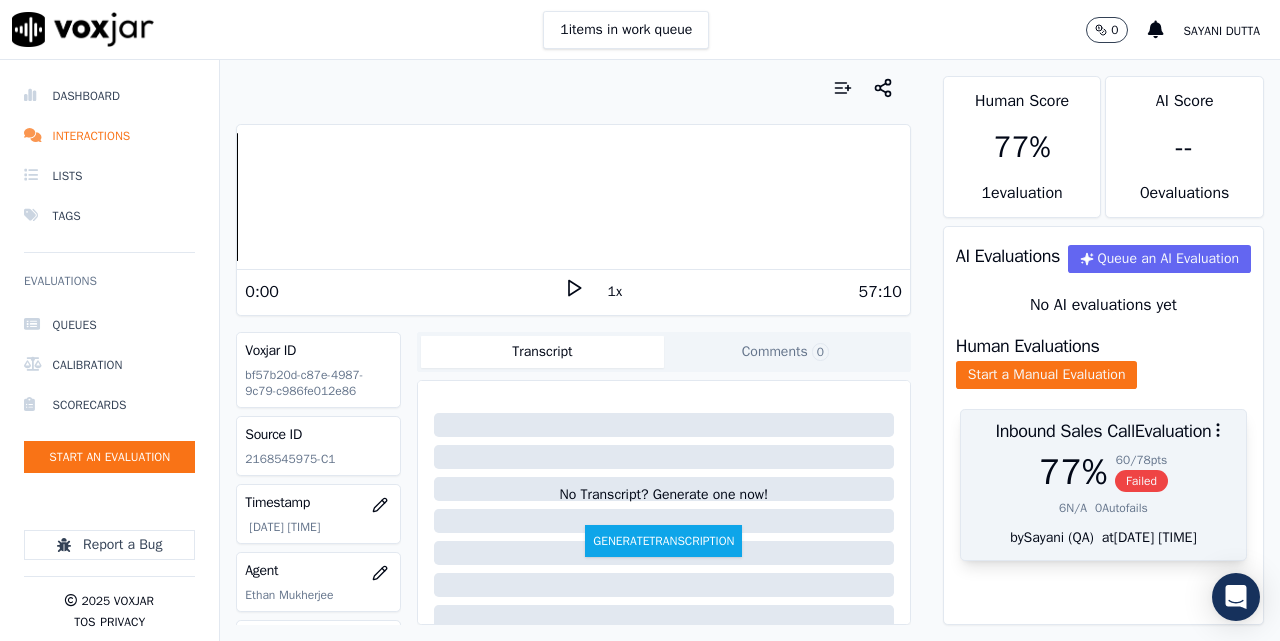 click on "Failed" at bounding box center [1141, 481] 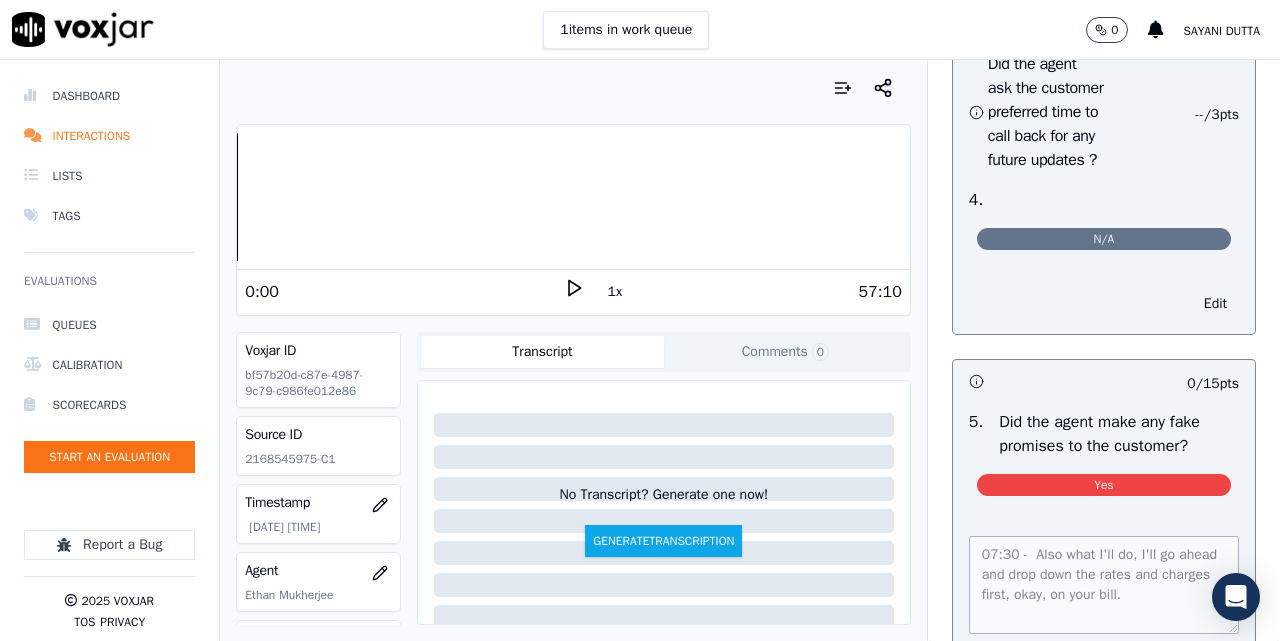 scroll, scrollTop: 5167, scrollLeft: 0, axis: vertical 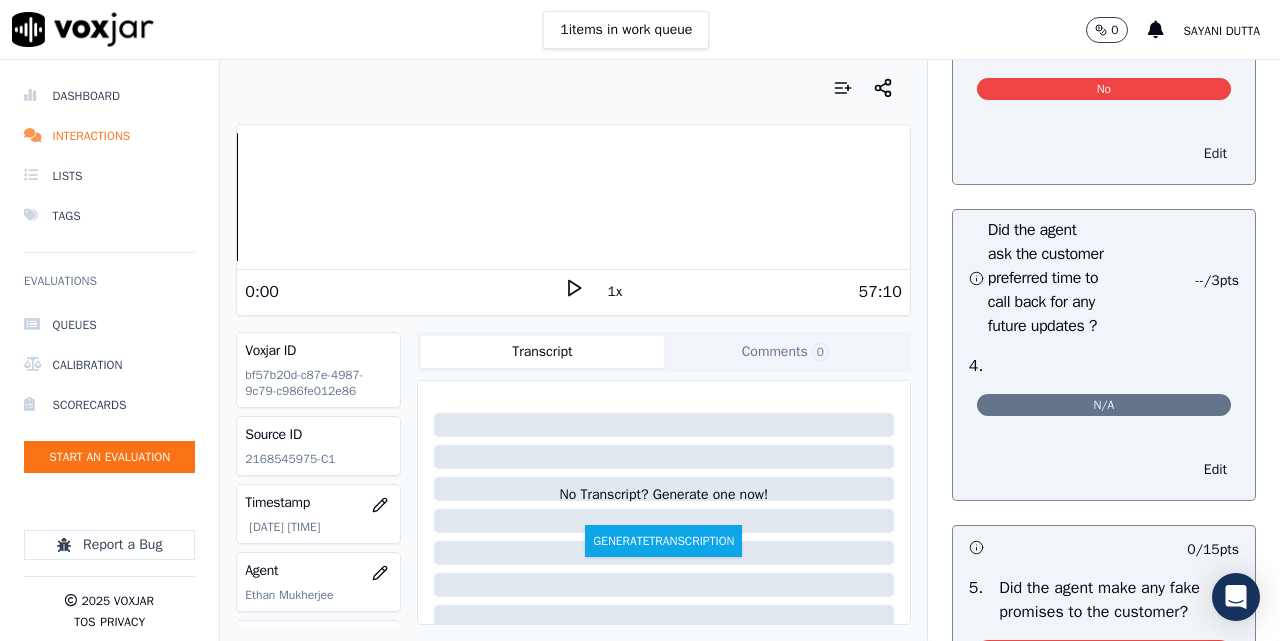 click on "Edit" at bounding box center (1215, 154) 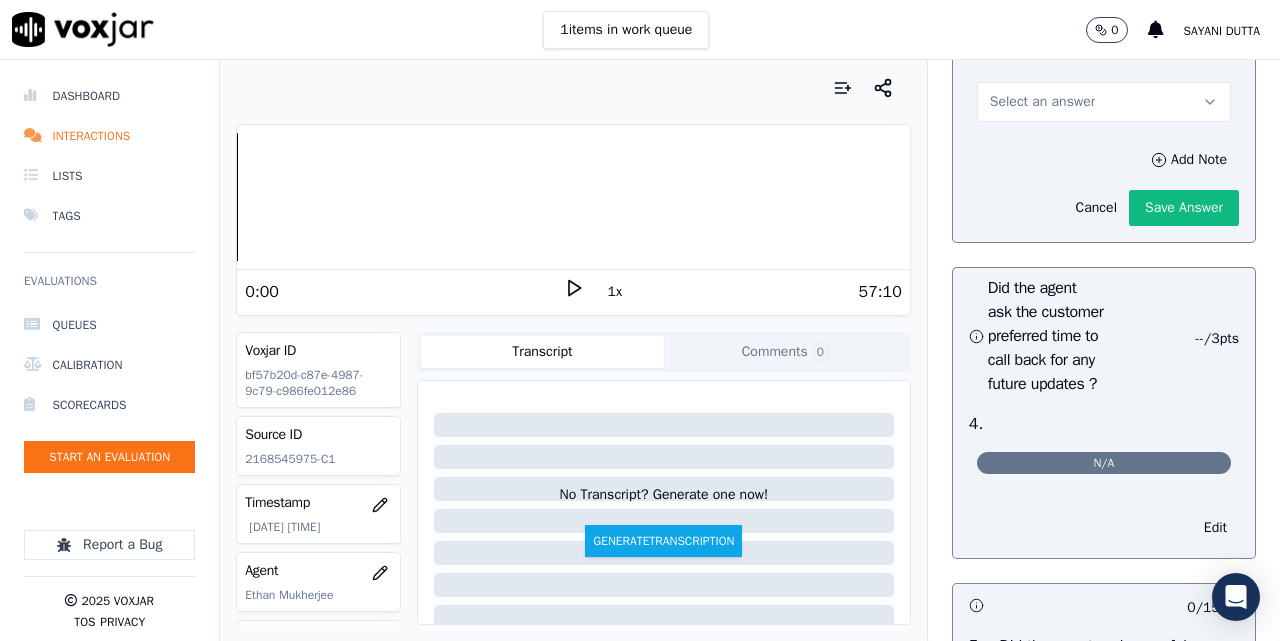 click on "Select an answer" at bounding box center (1042, 102) 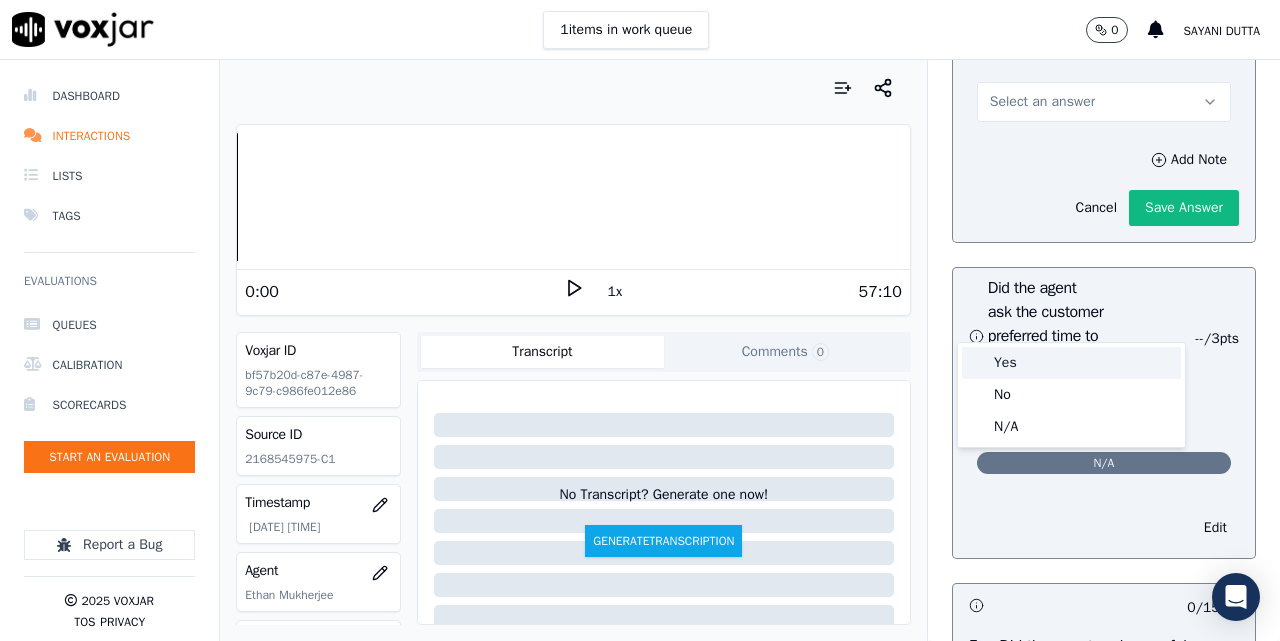 click on "Yes" at bounding box center (1071, 363) 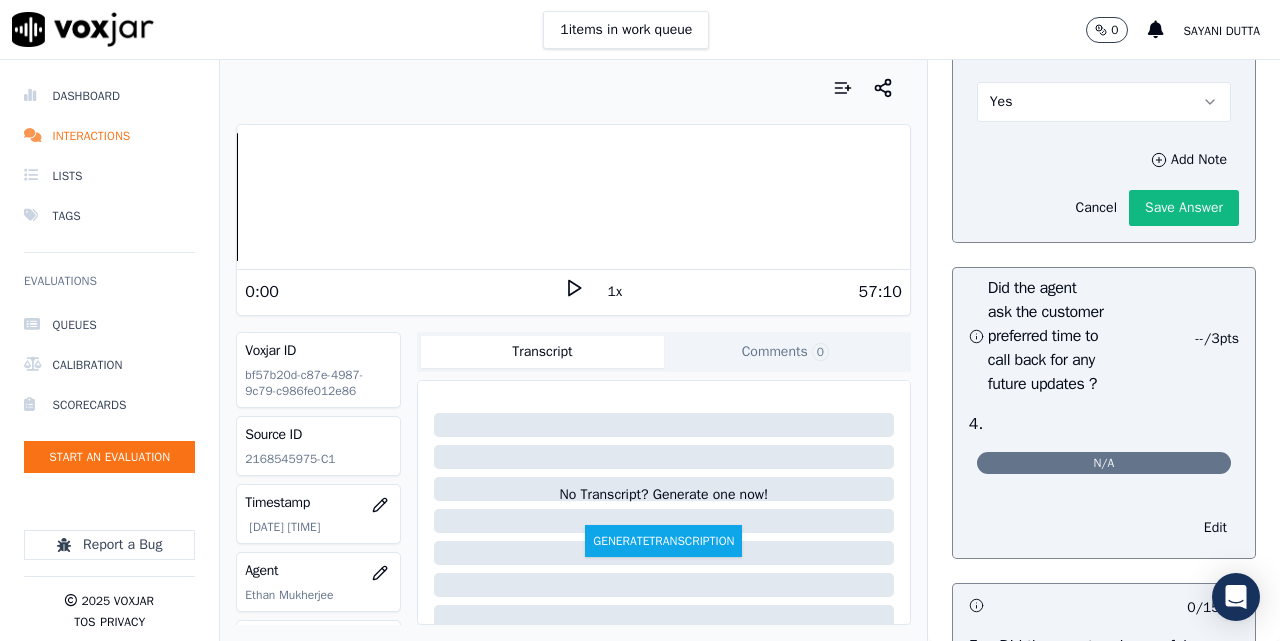 click on "Yes" at bounding box center [1104, 102] 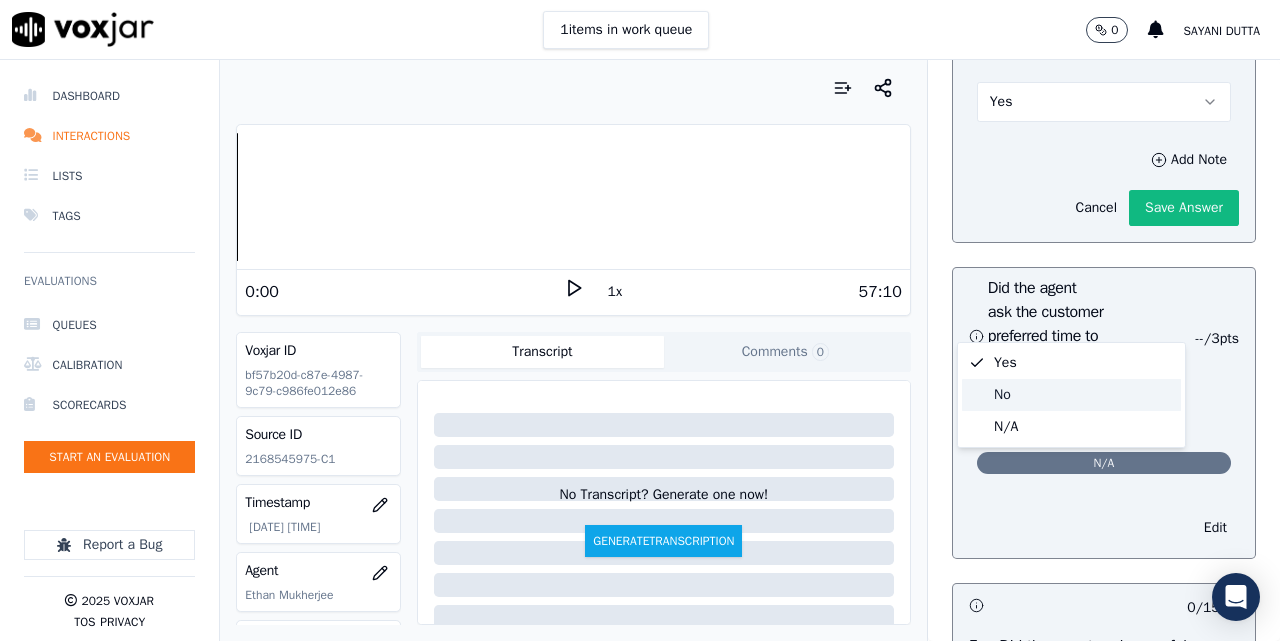 click on "No" 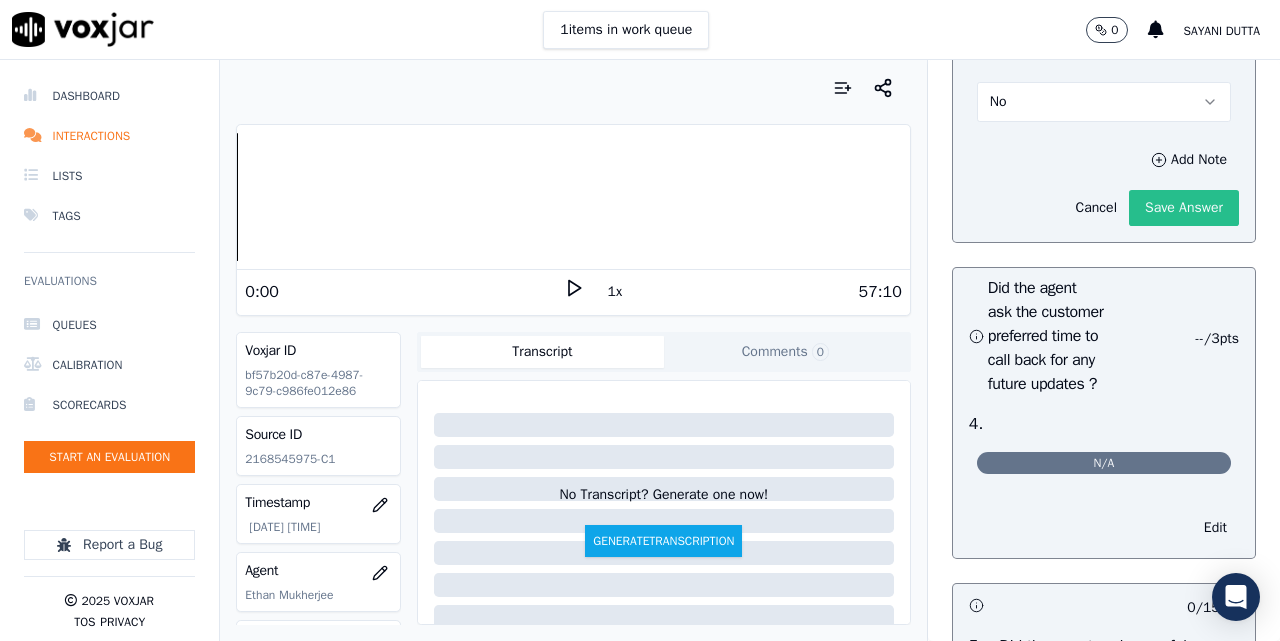 click on "Save Answer" 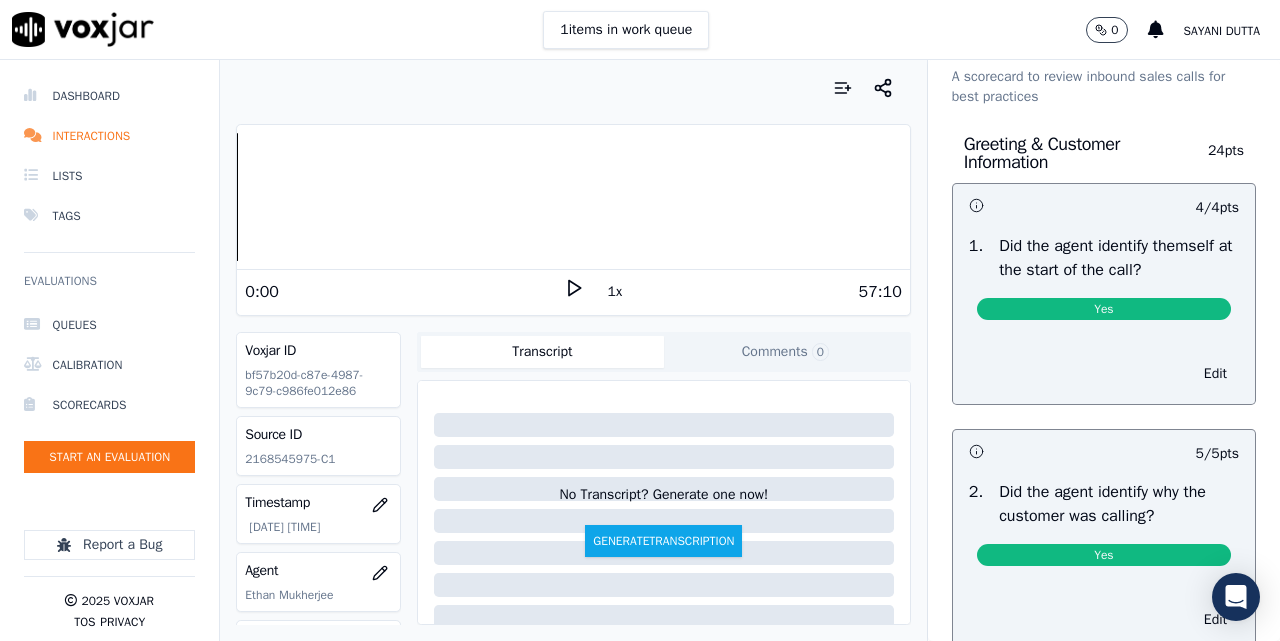 scroll, scrollTop: 0, scrollLeft: 0, axis: both 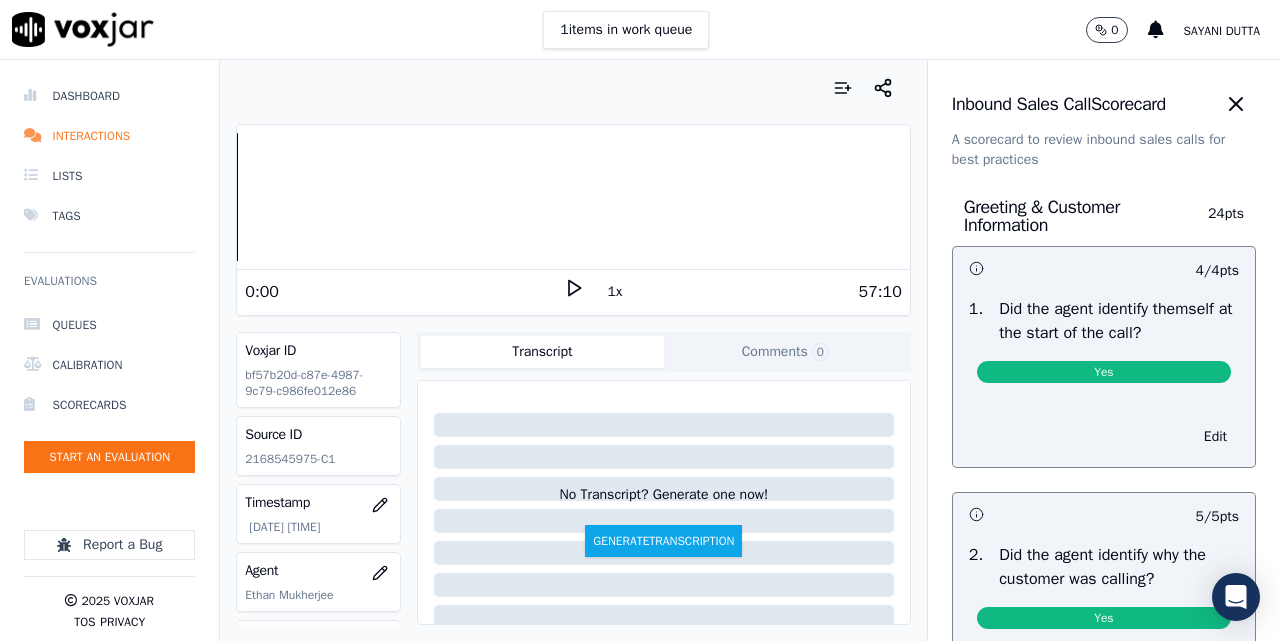click 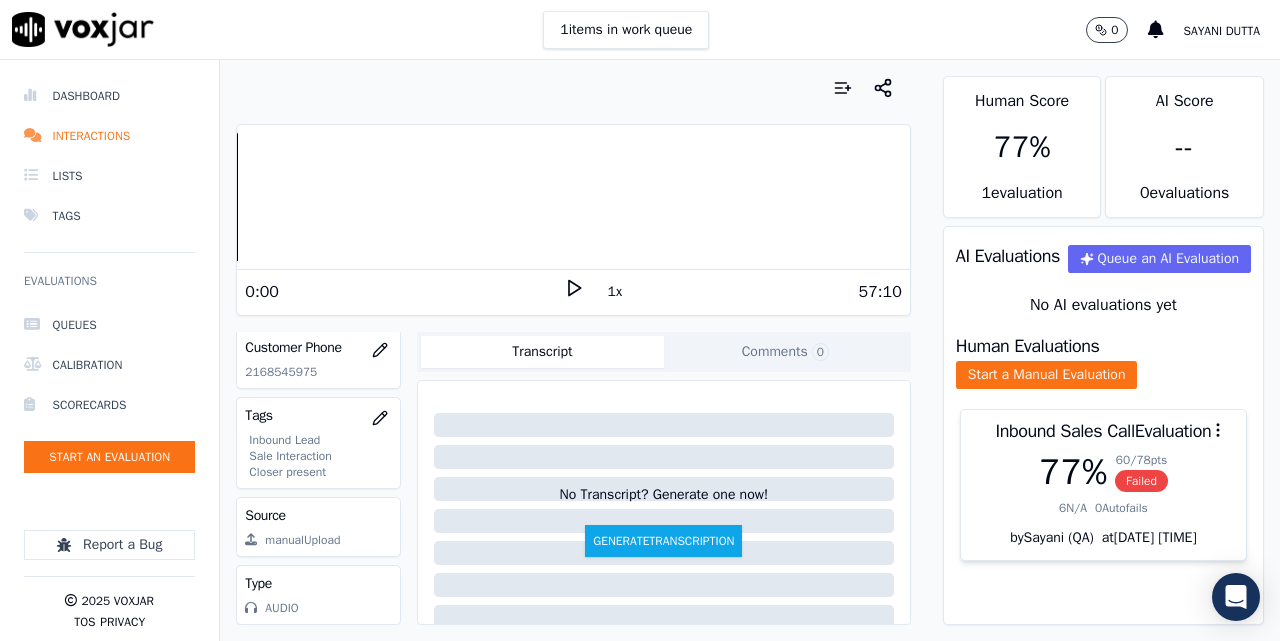 scroll, scrollTop: 404, scrollLeft: 0, axis: vertical 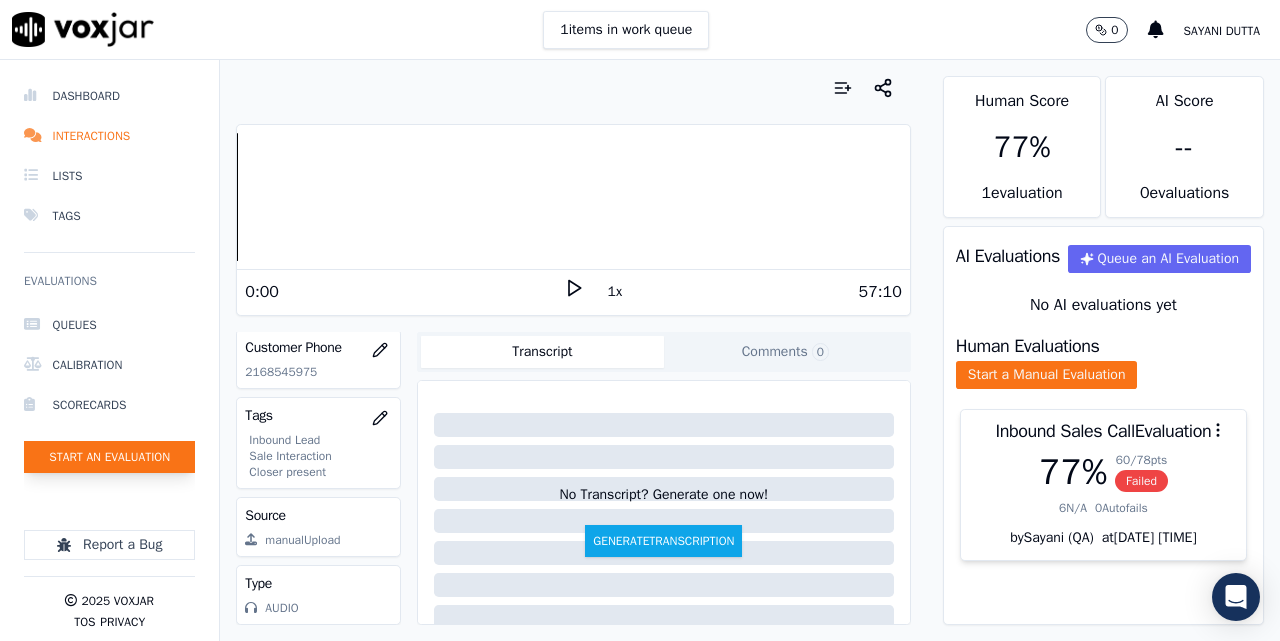 click on "Start an Evaluation" 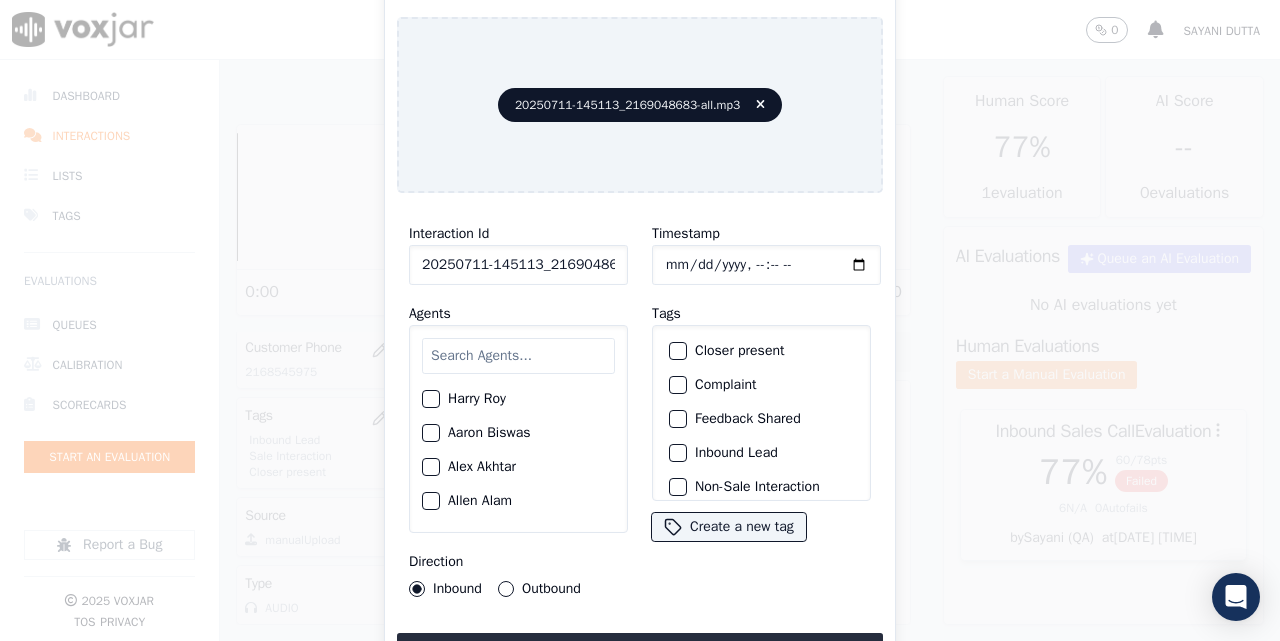 click on "20250711-145113_2169048683-all.mp3" 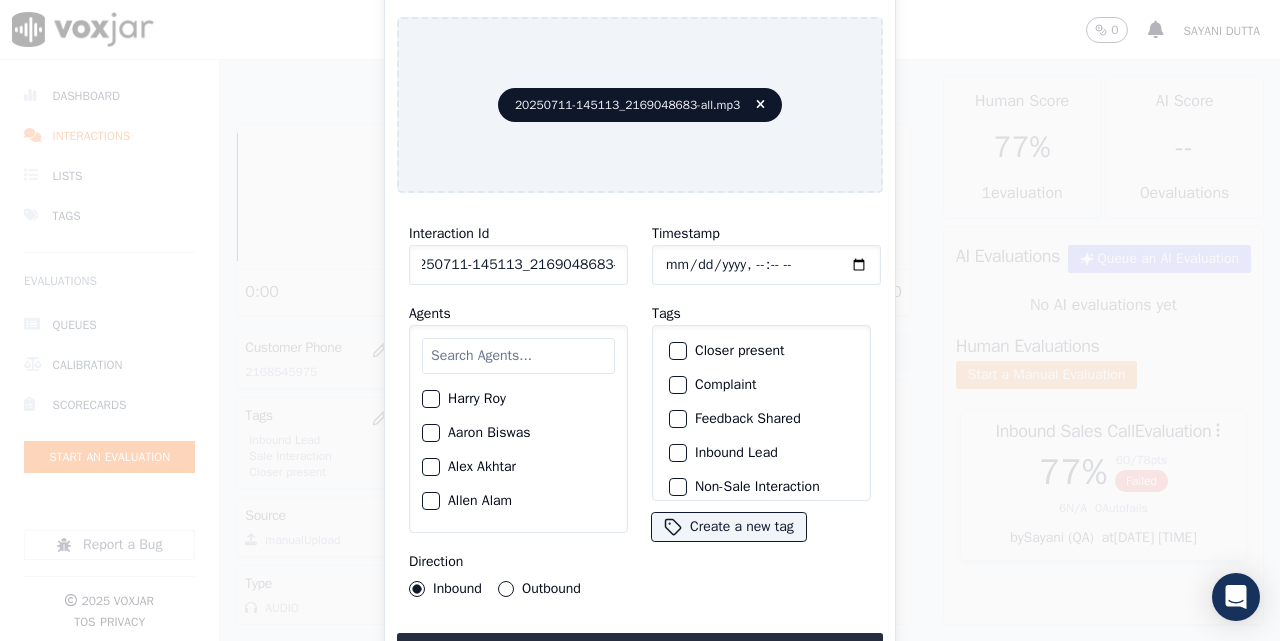 scroll, scrollTop: 0, scrollLeft: 24, axis: horizontal 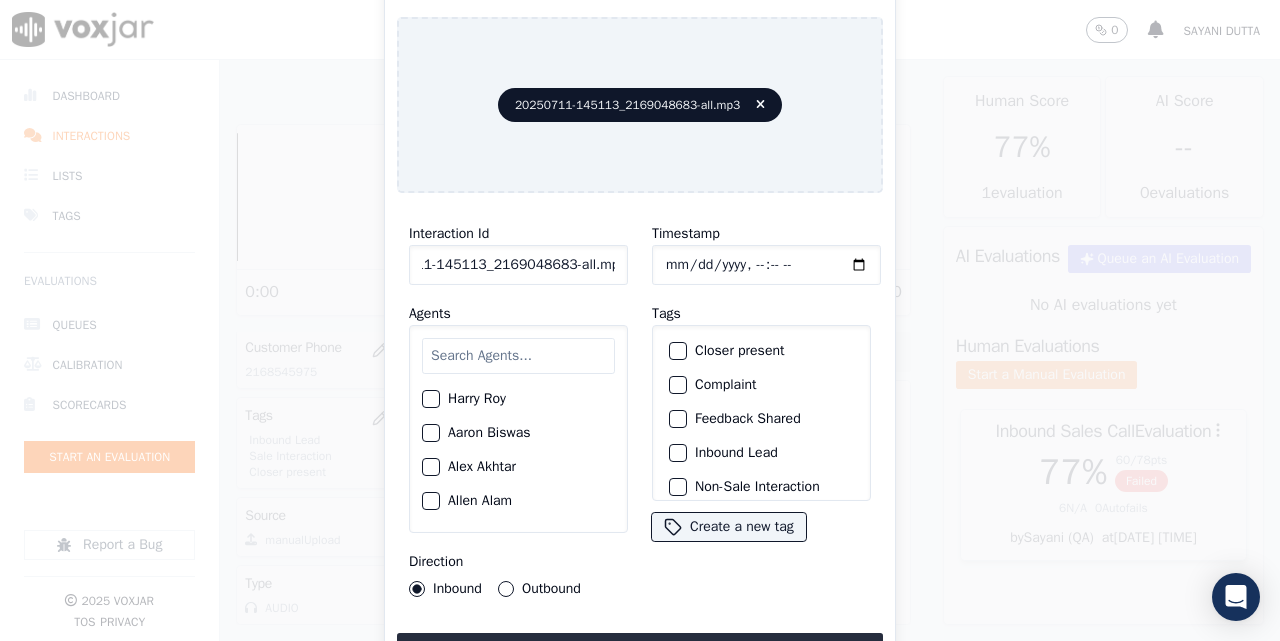 drag, startPoint x: 596, startPoint y: 259, endPoint x: 718, endPoint y: 270, distance: 122.494896 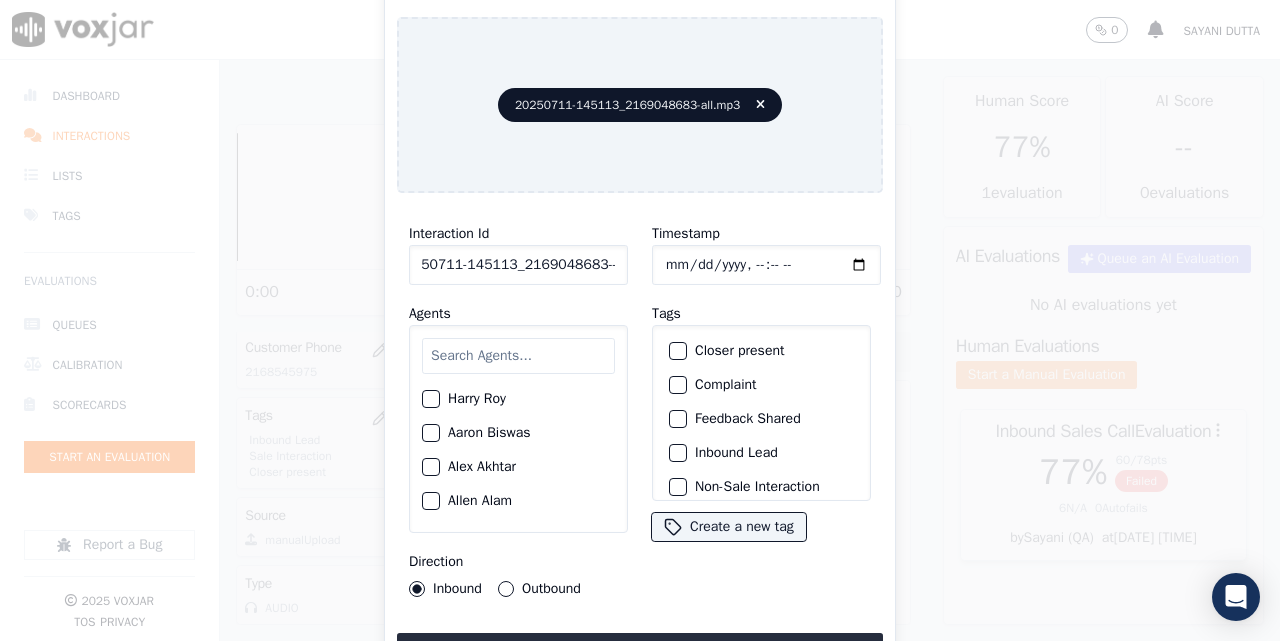 scroll, scrollTop: 0, scrollLeft: 34, axis: horizontal 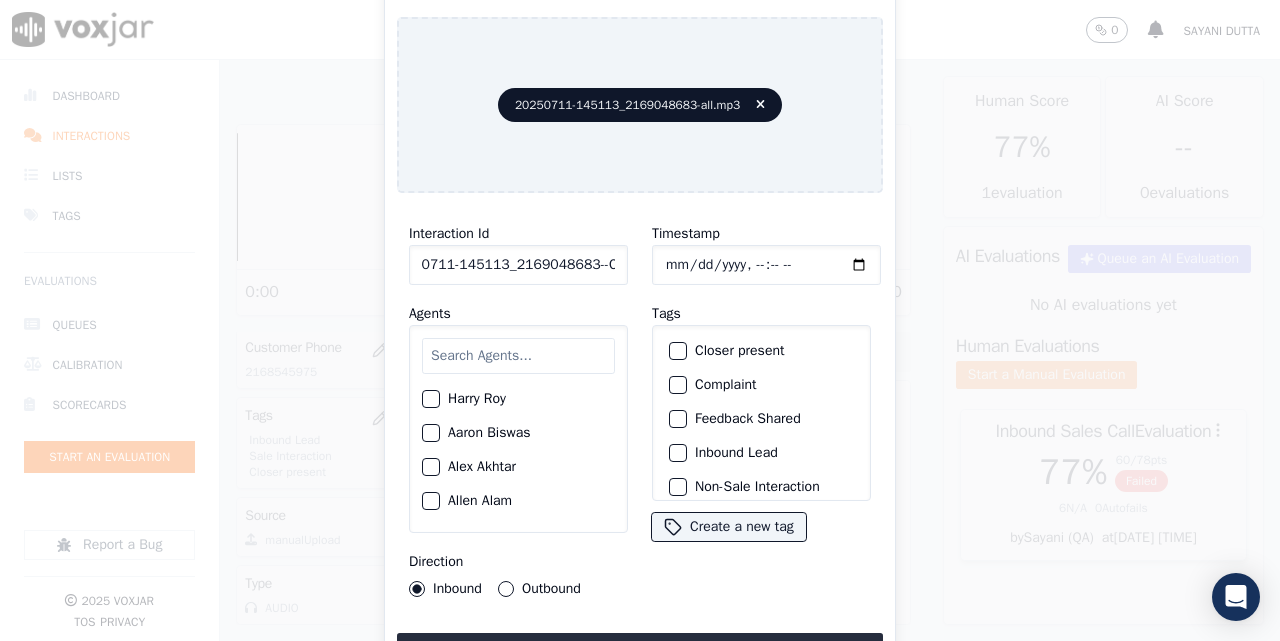type on "20250711-145113_2169048683--C1" 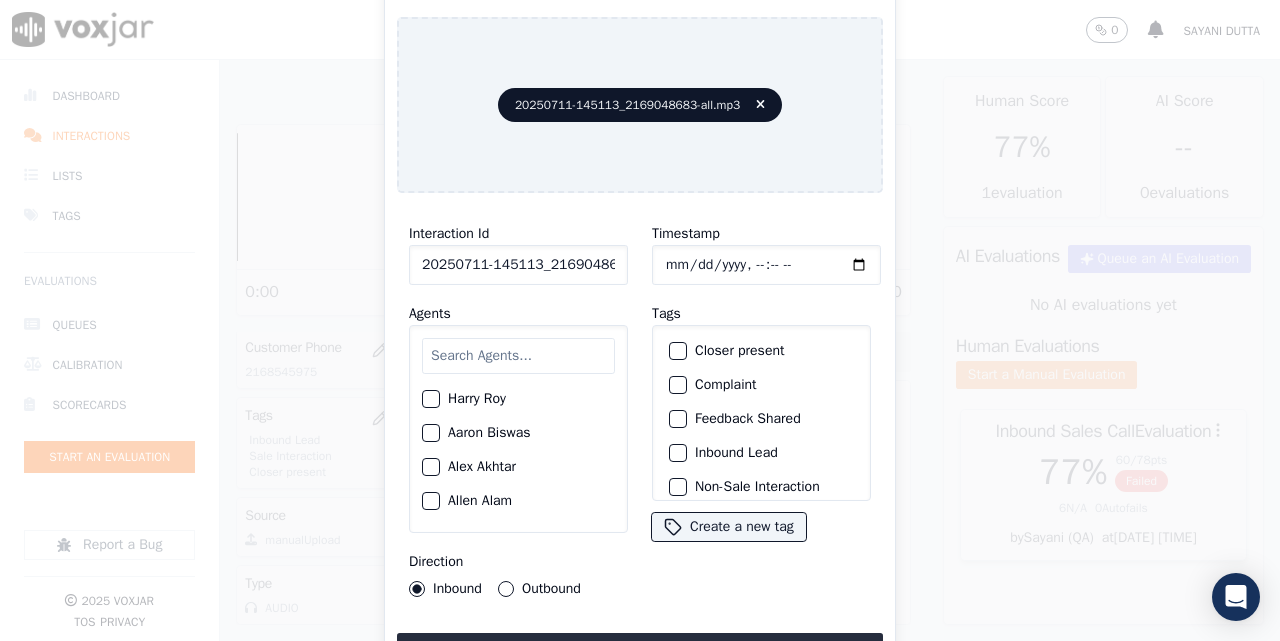 click on "Timestamp" 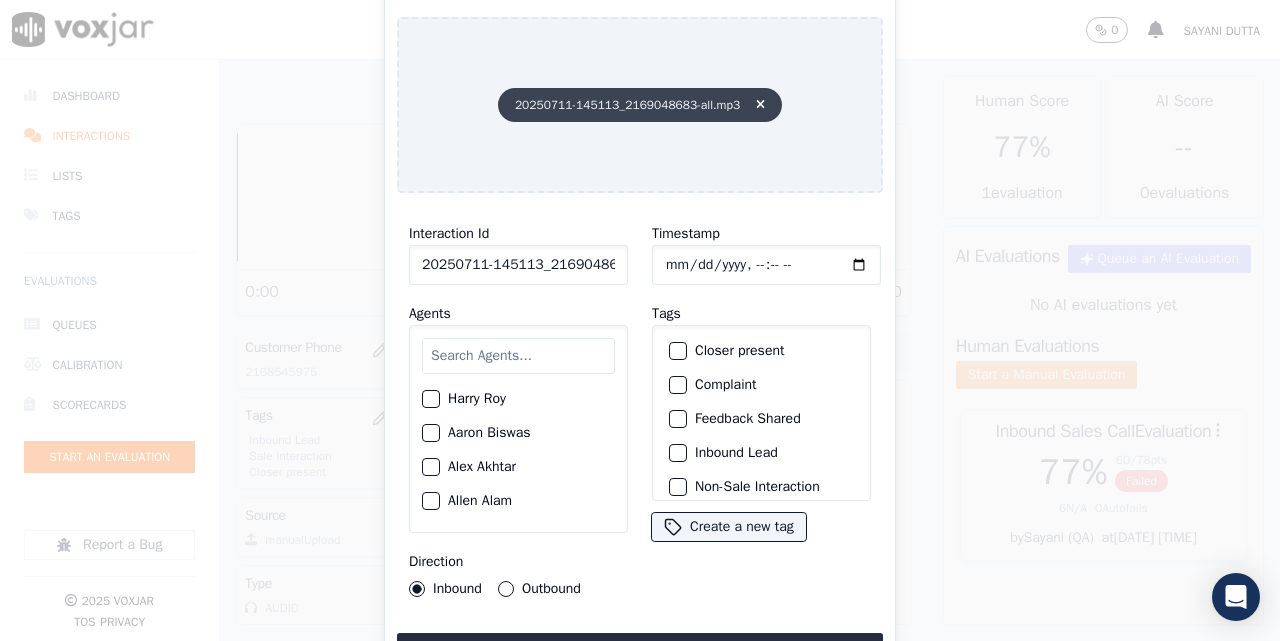 click at bounding box center (760, 105) 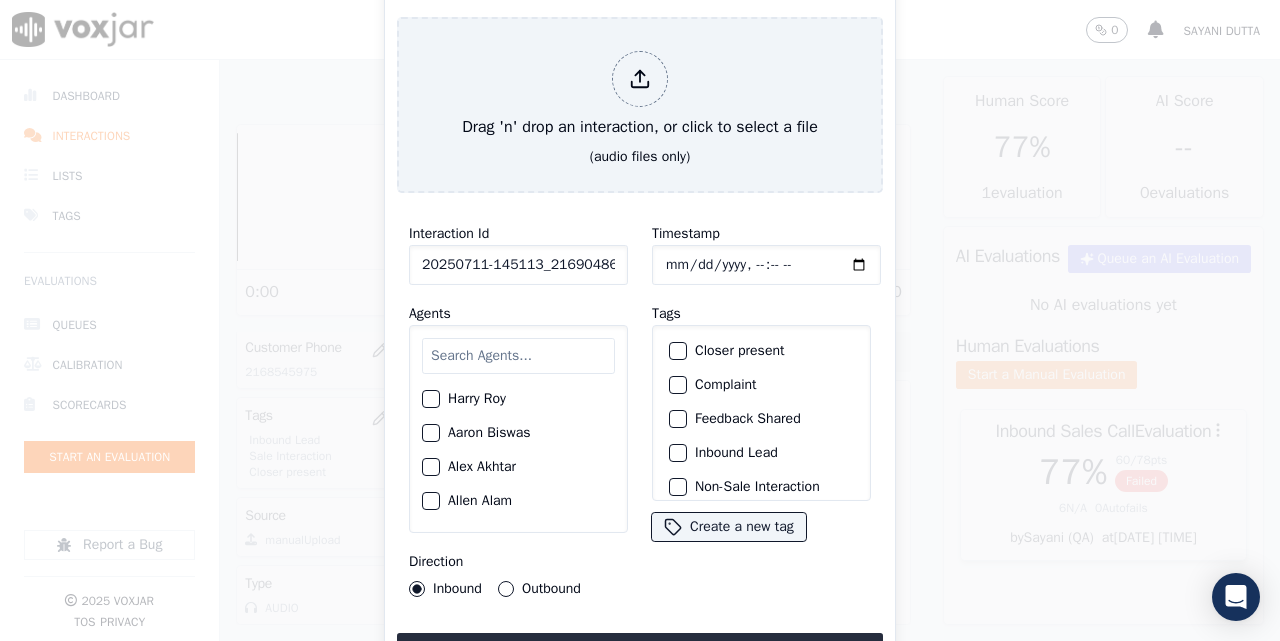 click on "20250711-145113_2169048683--C1" 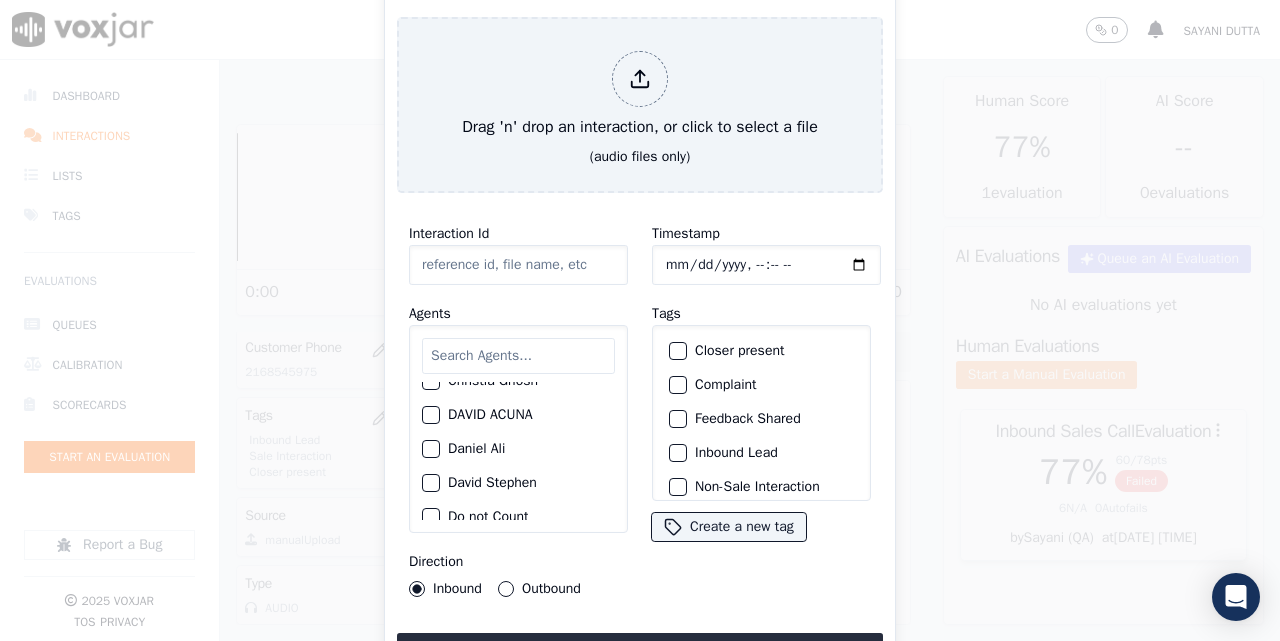 scroll, scrollTop: 500, scrollLeft: 0, axis: vertical 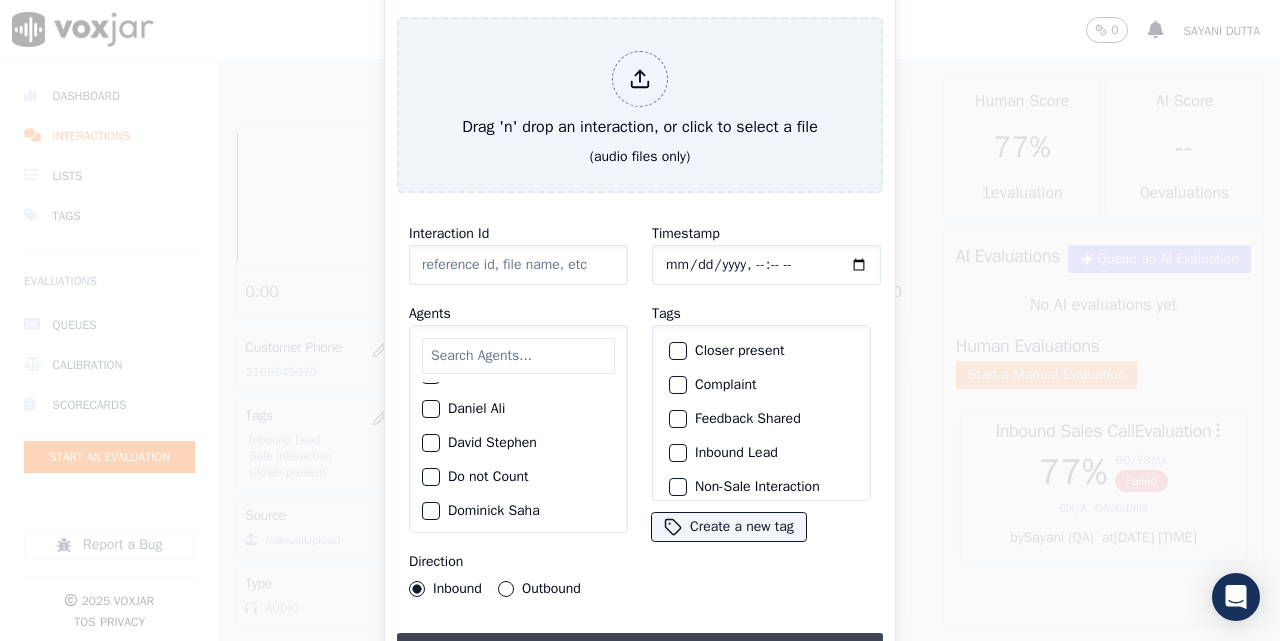 type 